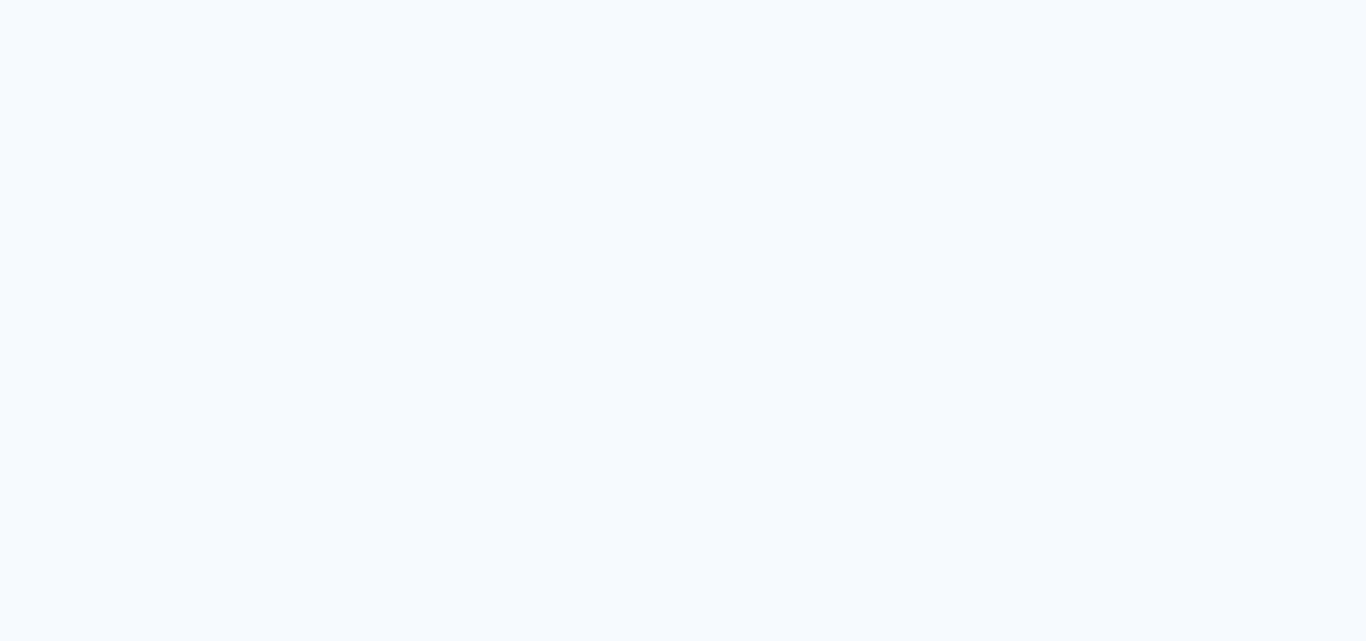 scroll, scrollTop: 0, scrollLeft: 0, axis: both 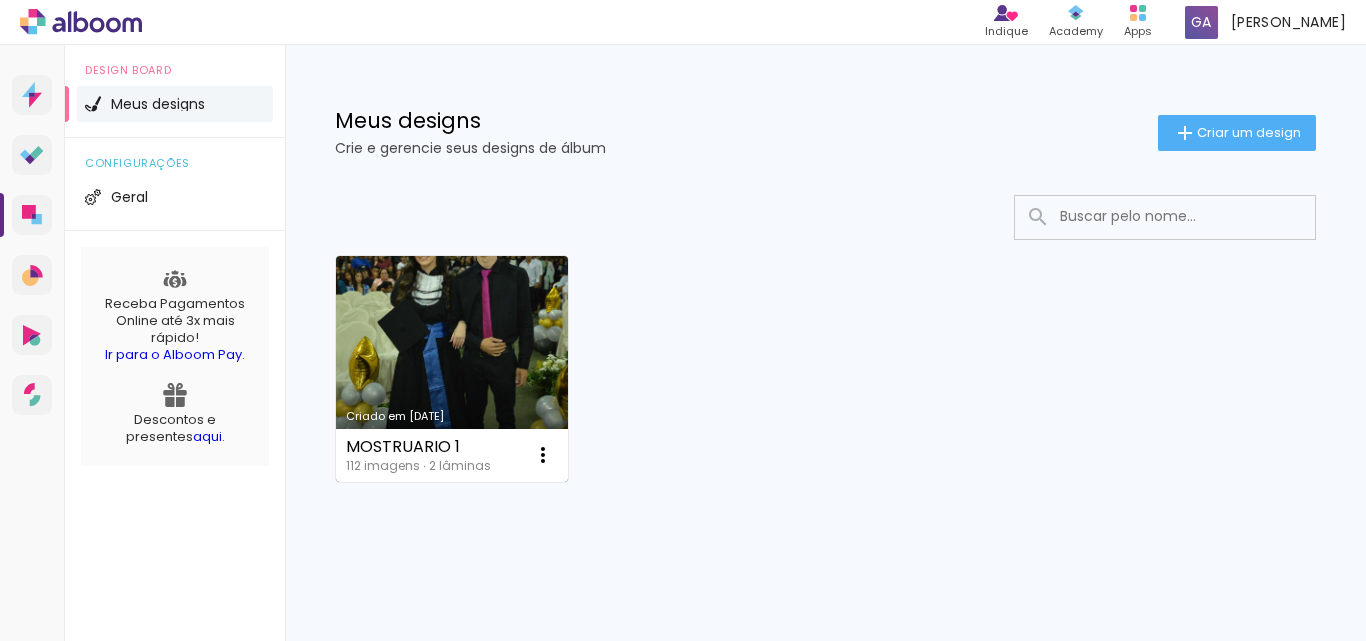 click on "Criado em [DATE]" at bounding box center (452, 369) 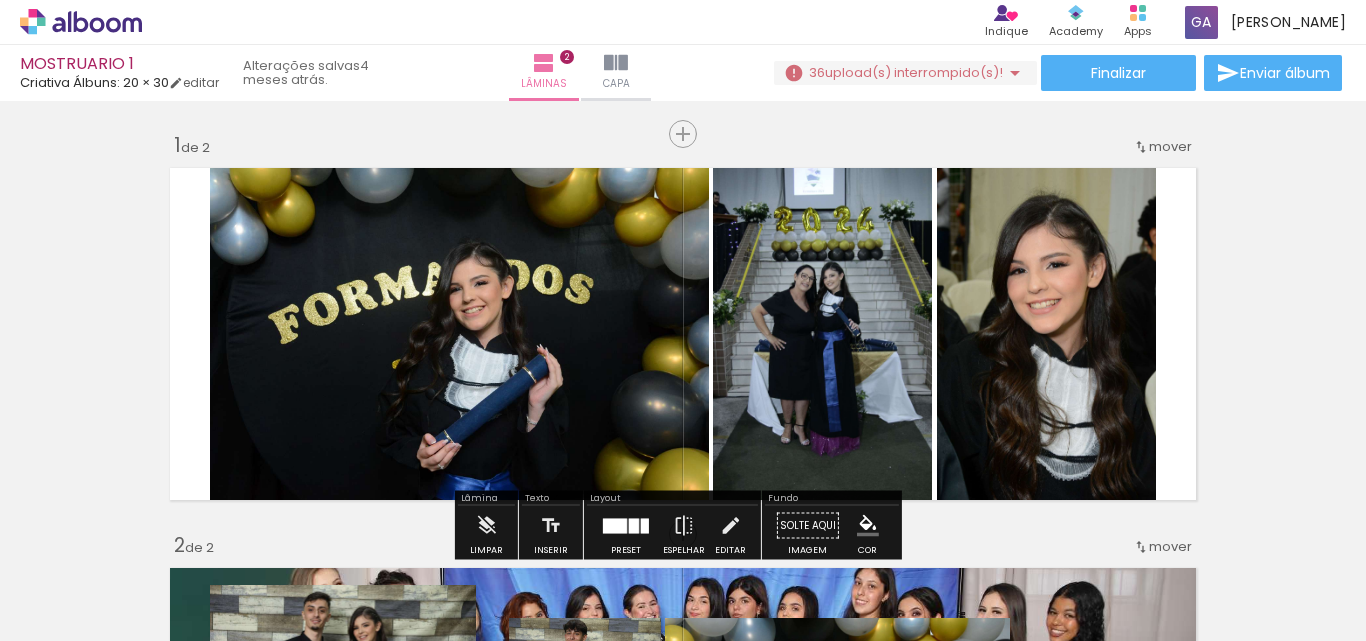 click at bounding box center (200, 574) 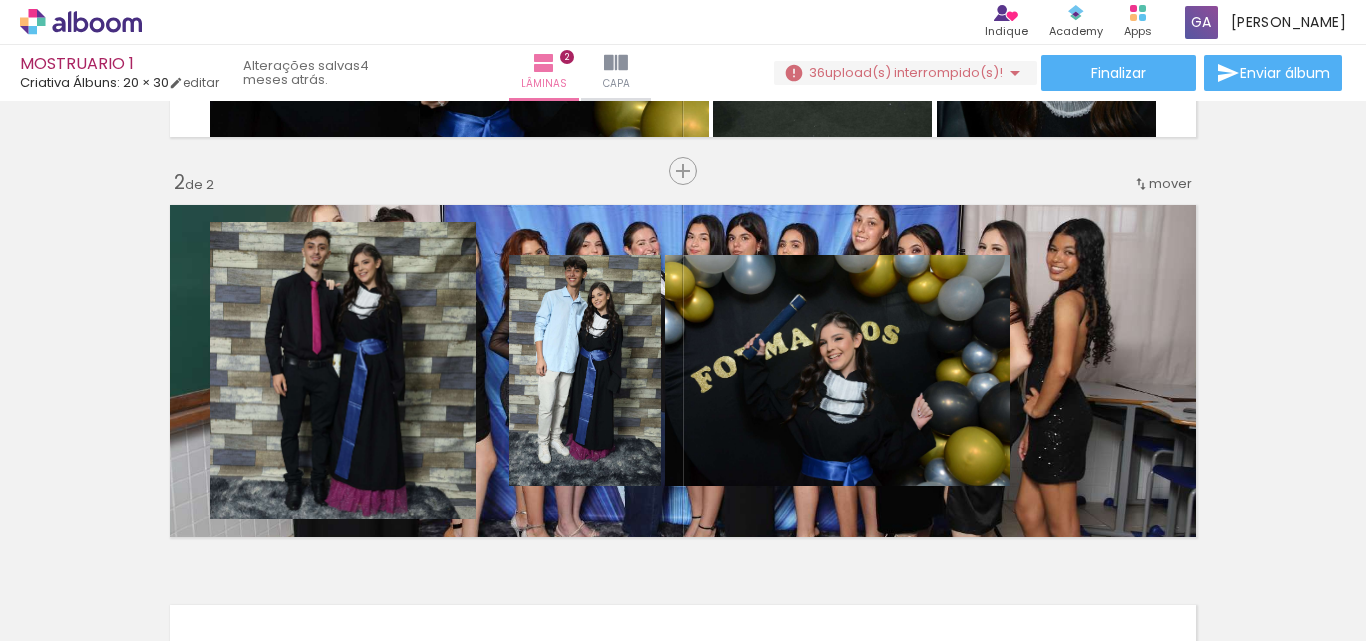 scroll, scrollTop: 263, scrollLeft: 0, axis: vertical 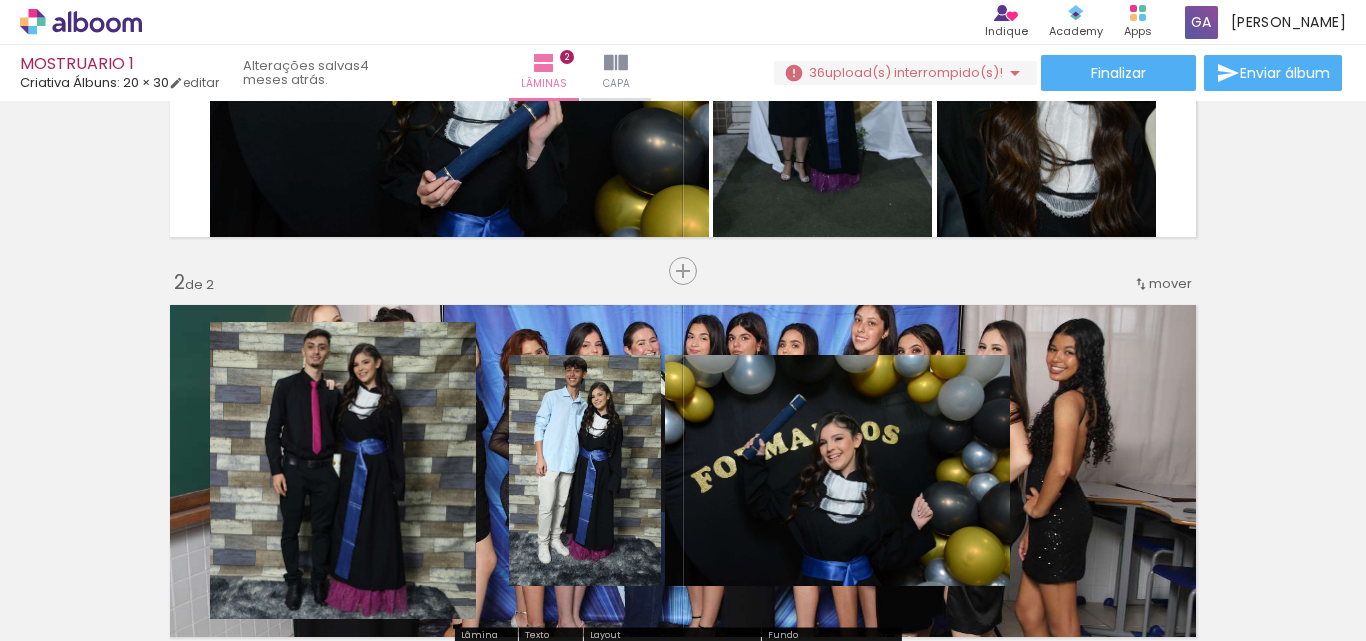 click 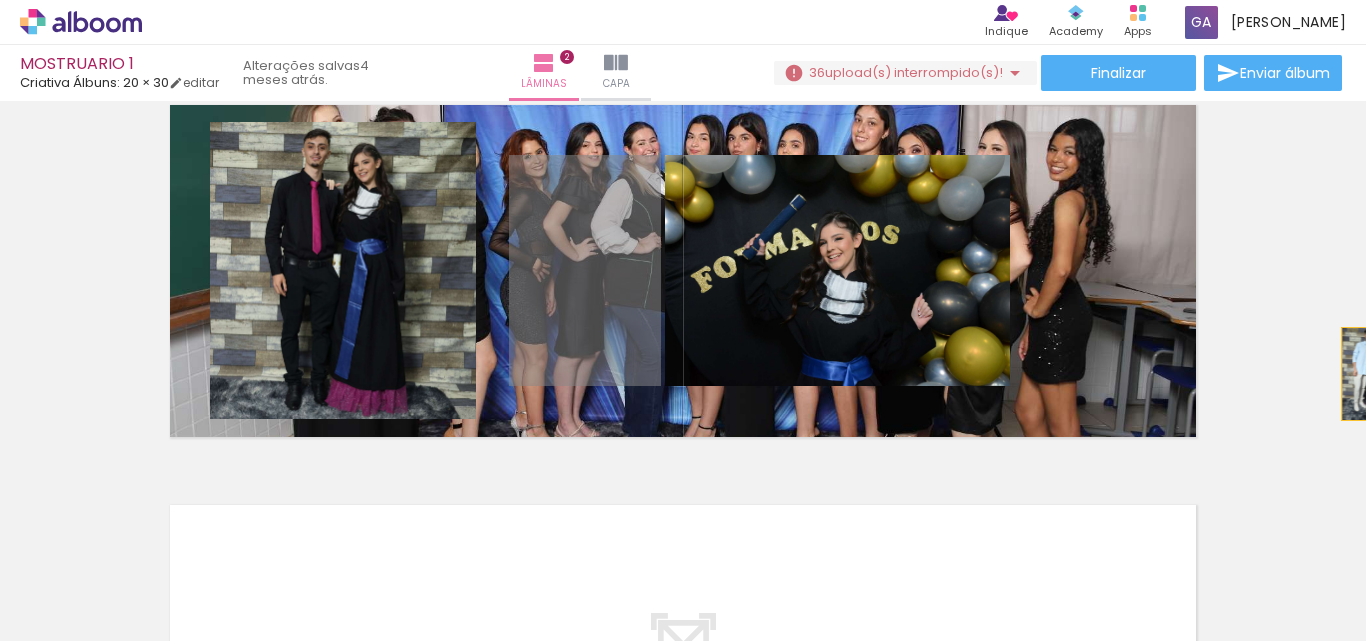 drag, startPoint x: 593, startPoint y: 363, endPoint x: 1365, endPoint y: 374, distance: 772.07837 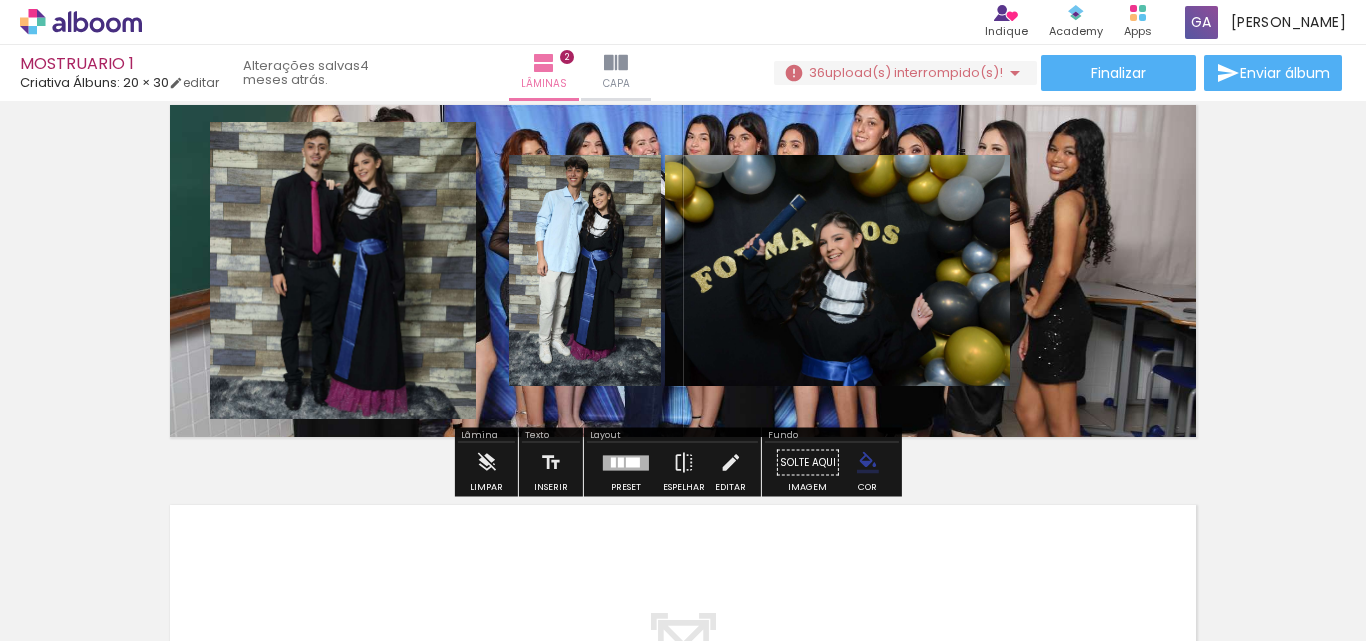 click 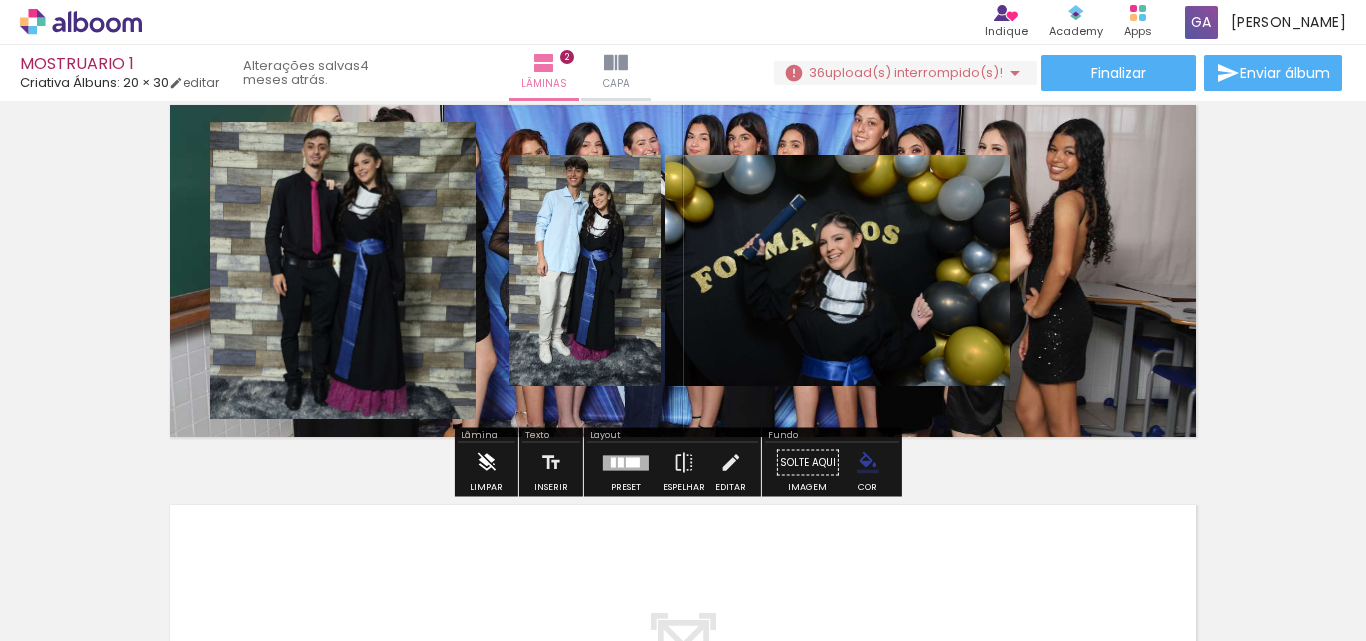 click at bounding box center (486, 463) 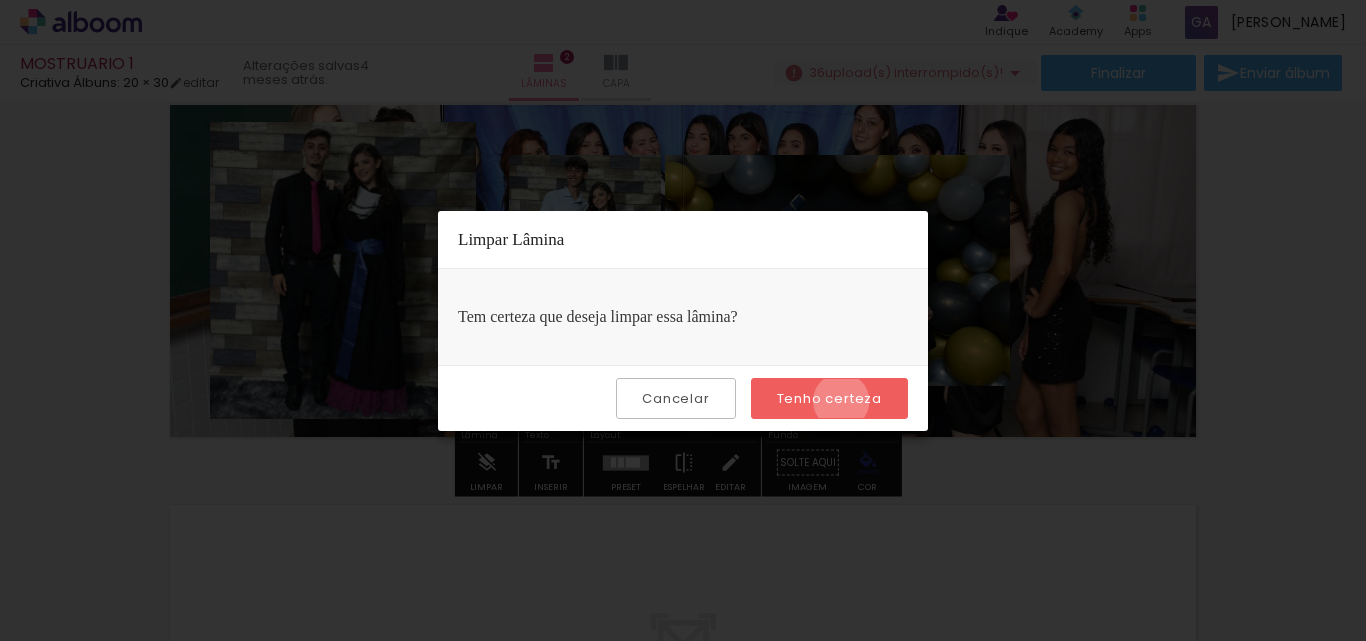click on "Tenho certeza" at bounding box center (0, 0) 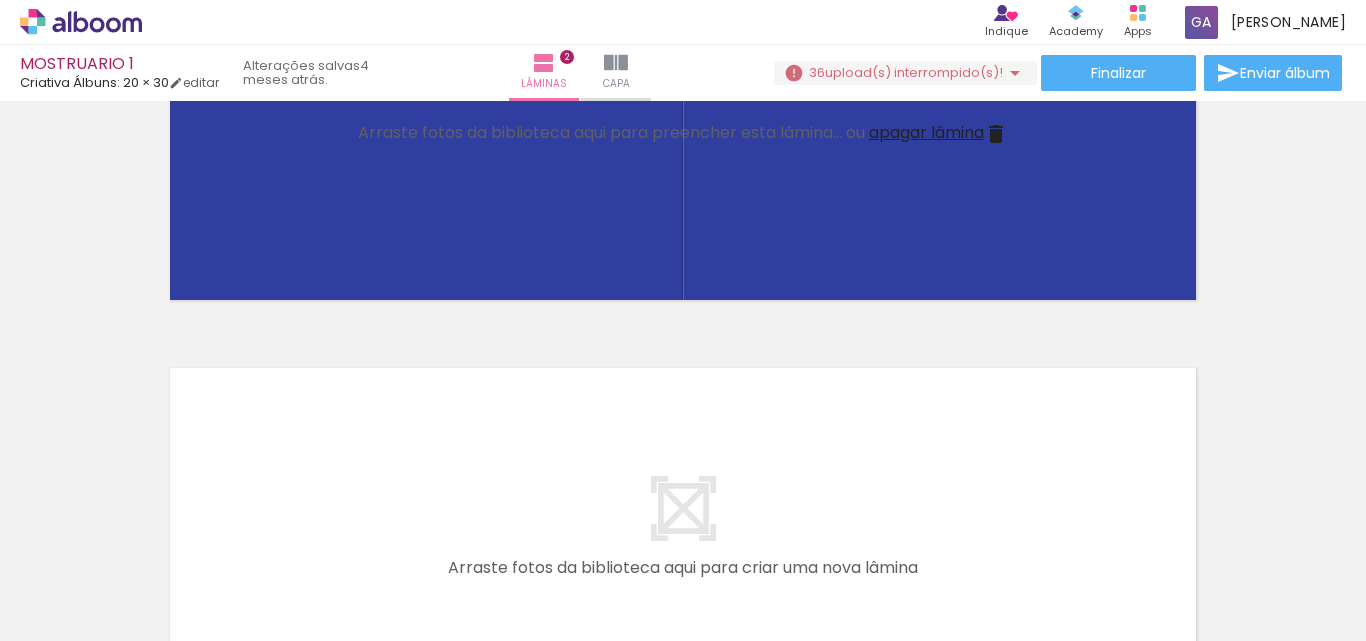 scroll, scrollTop: 0, scrollLeft: 0, axis: both 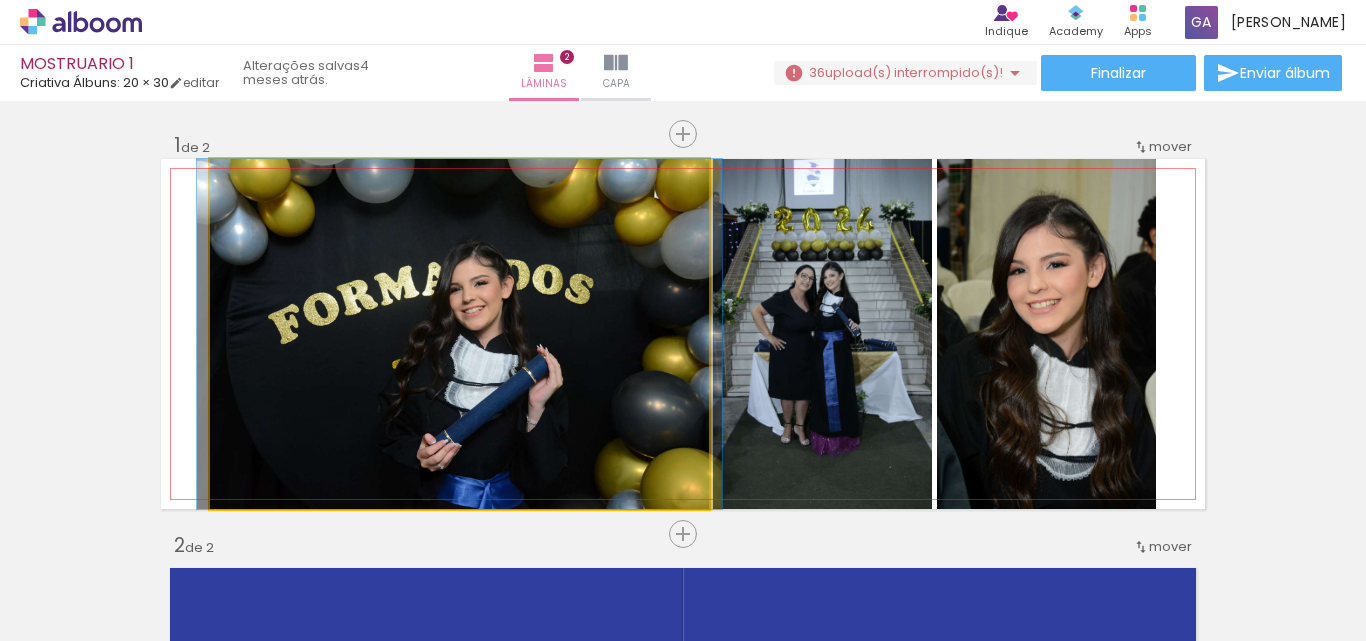 click 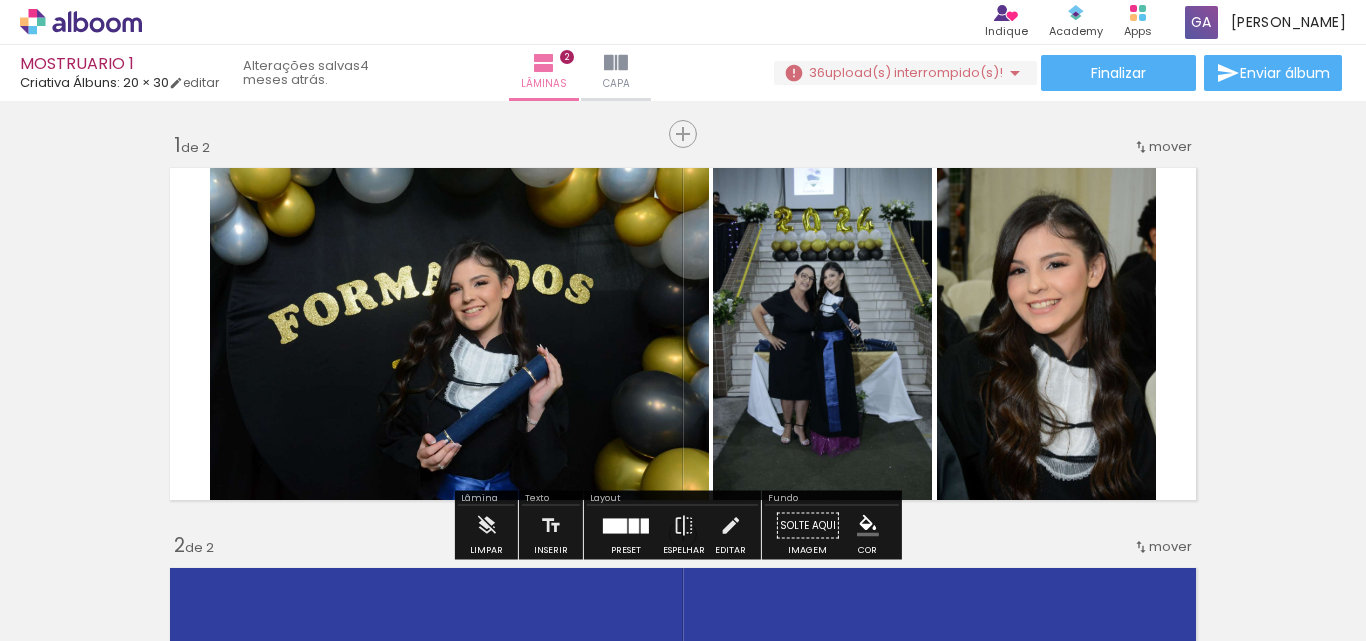 scroll, scrollTop: 200, scrollLeft: 0, axis: vertical 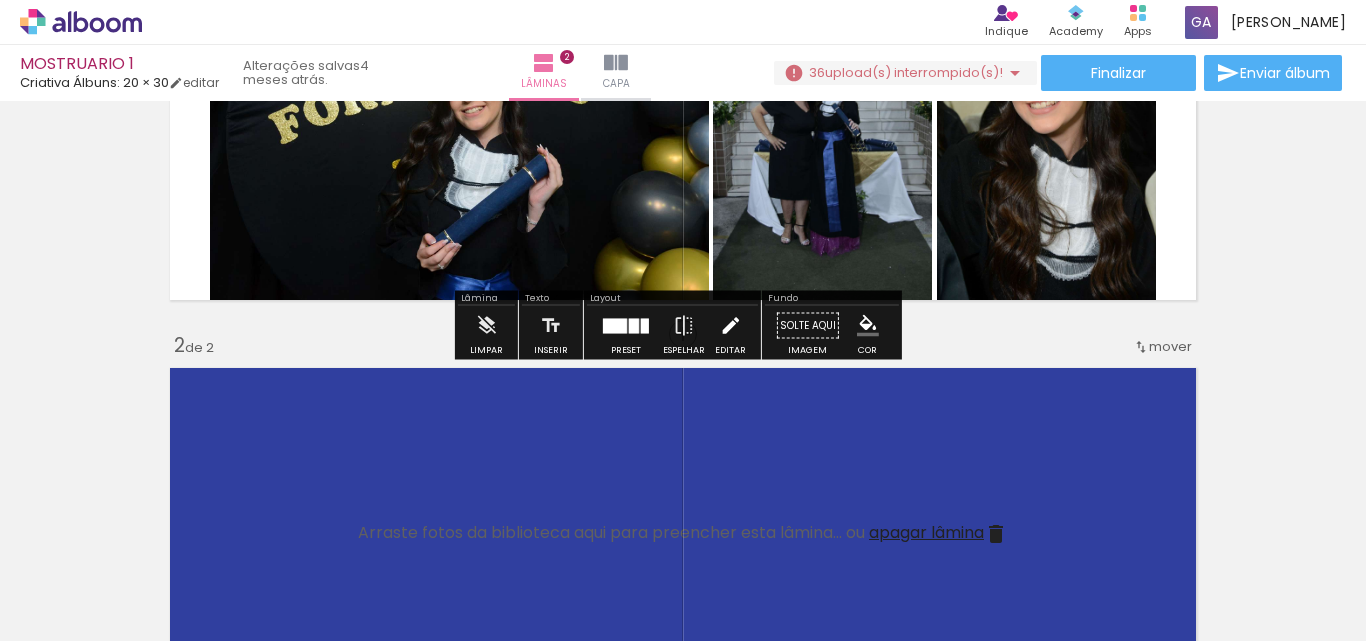 click at bounding box center (730, 326) 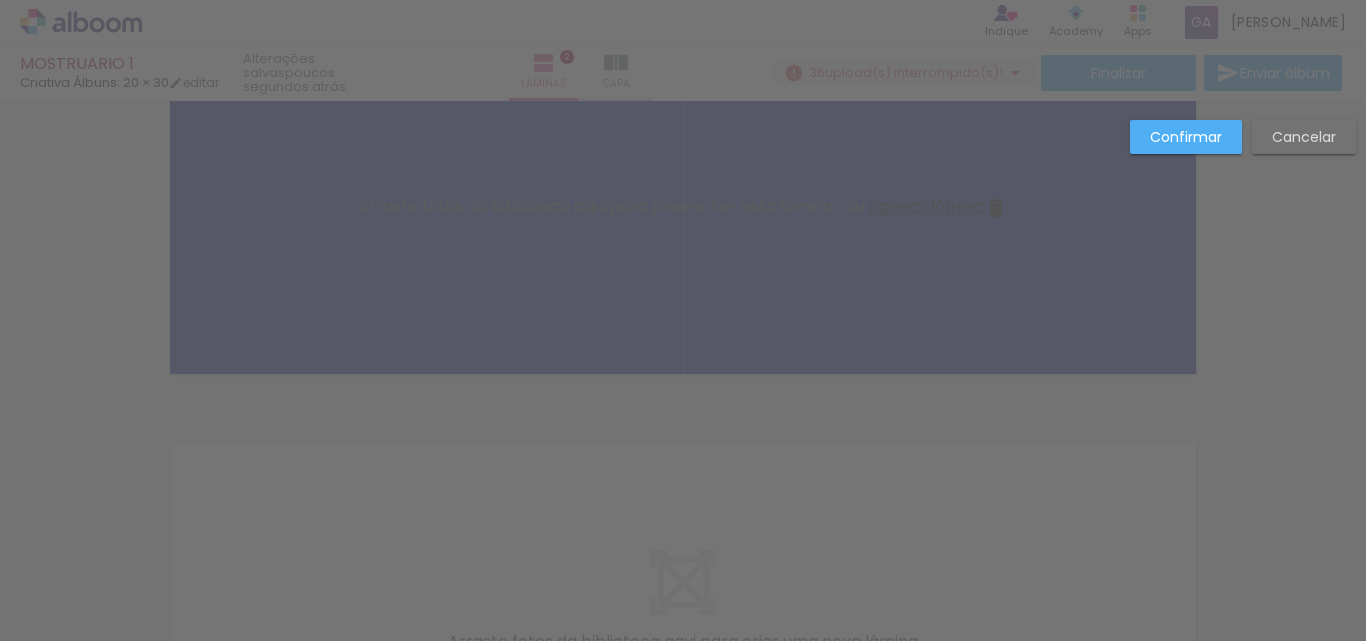 scroll, scrollTop: 26, scrollLeft: 0, axis: vertical 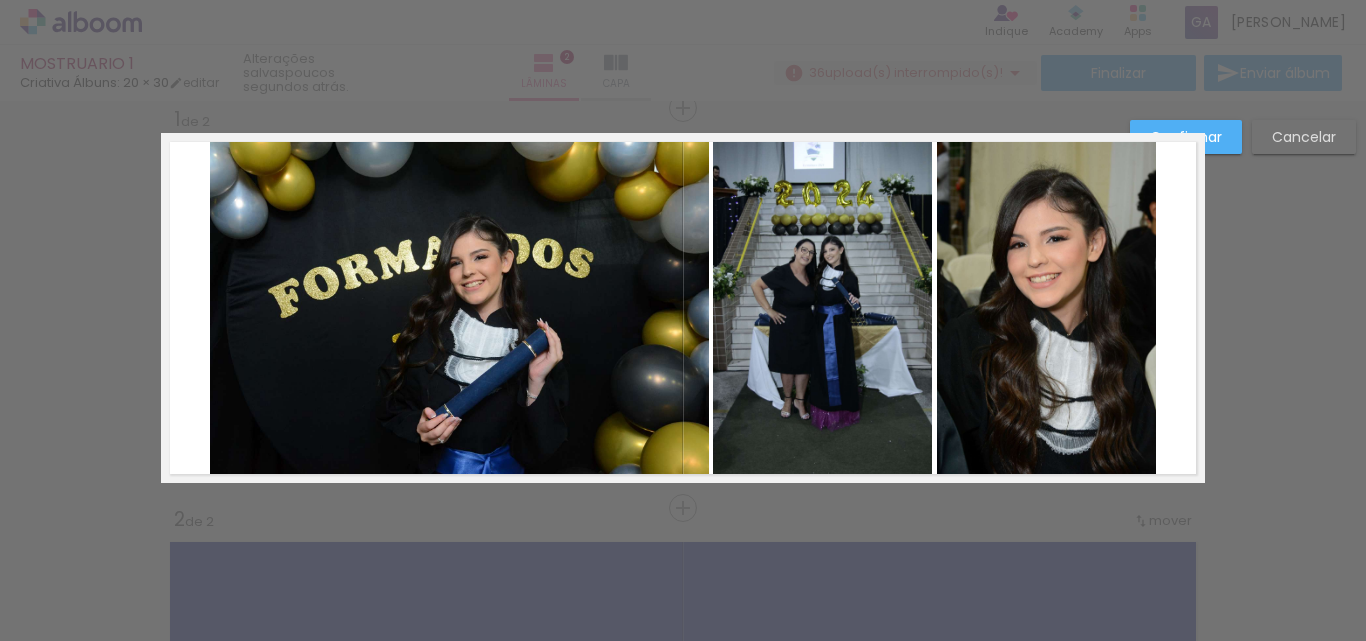 click 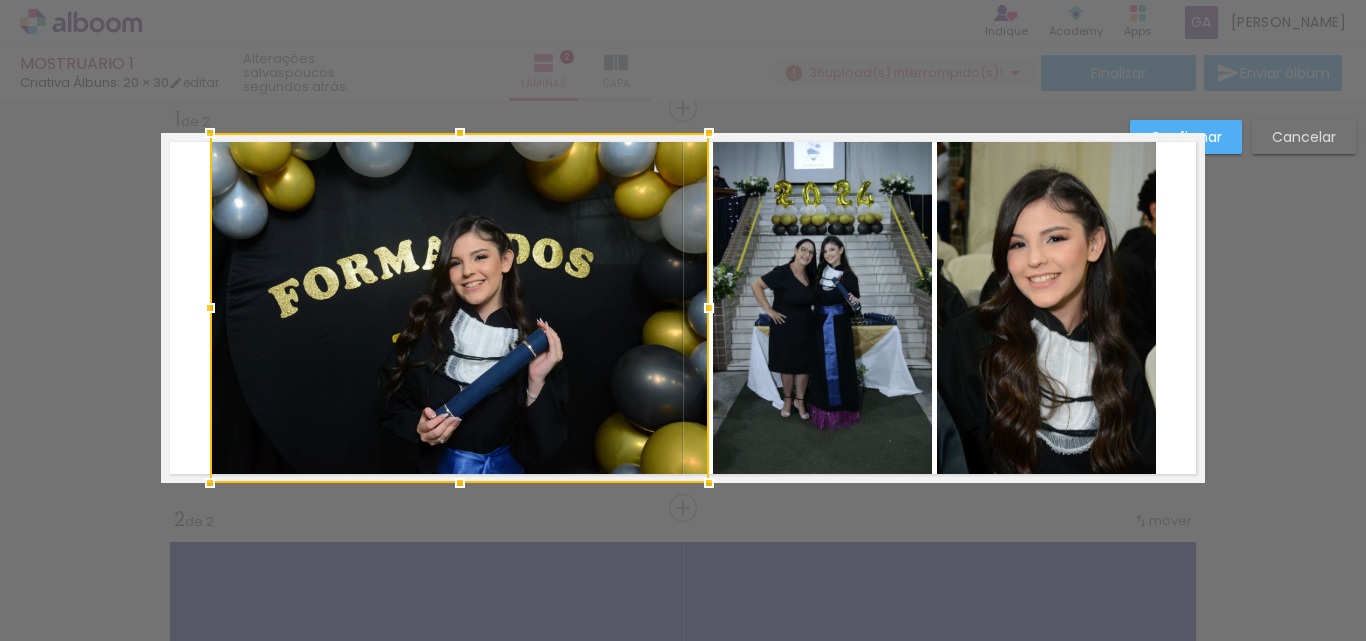 drag, startPoint x: 594, startPoint y: 311, endPoint x: 566, endPoint y: 313, distance: 28.071337 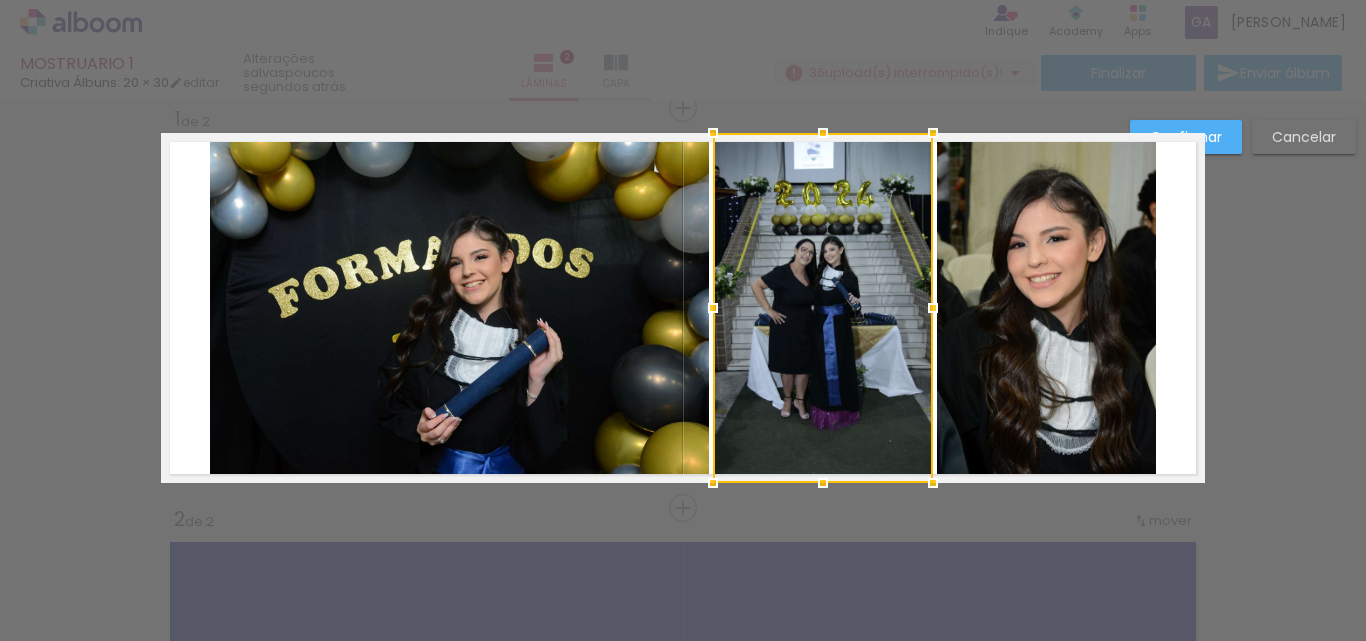 click 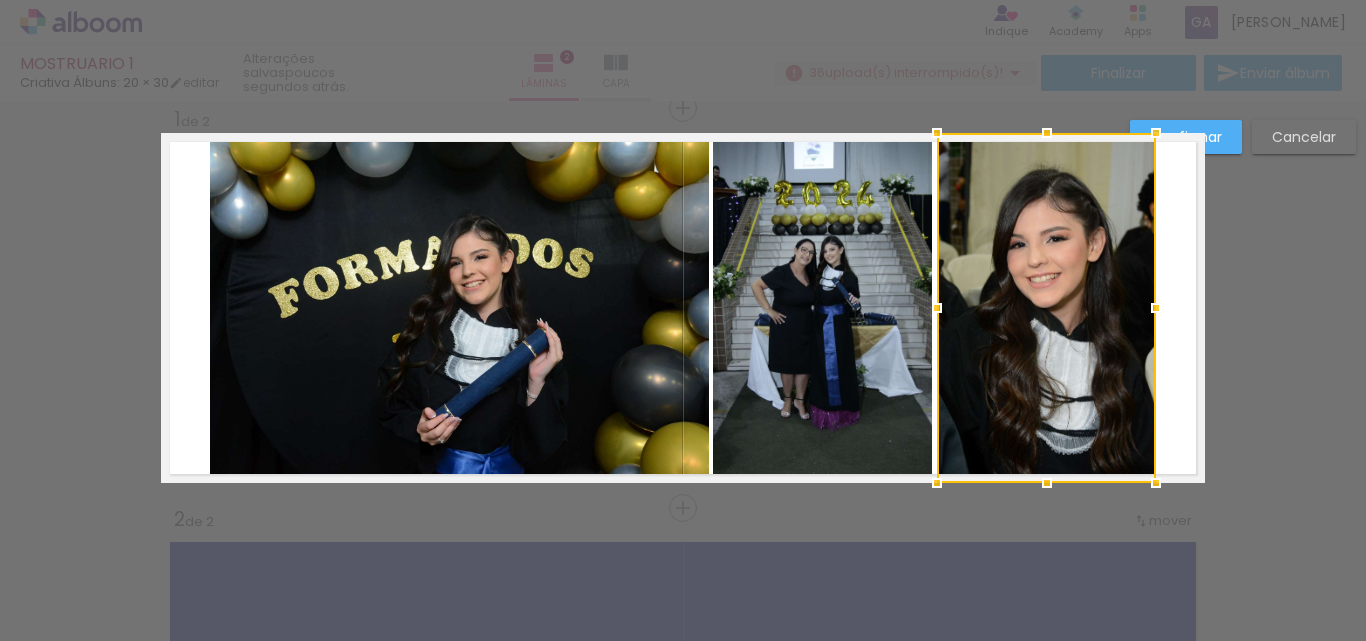 click on "Confirmar Cancelar" at bounding box center [683, 699] 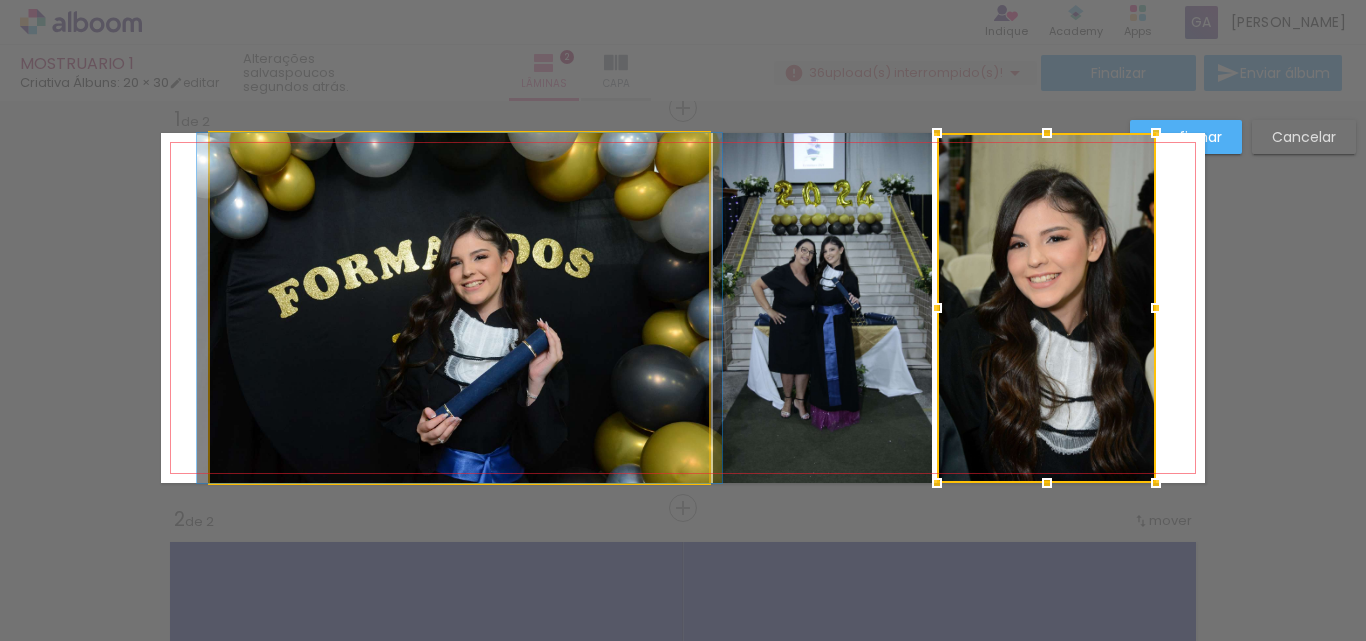 click 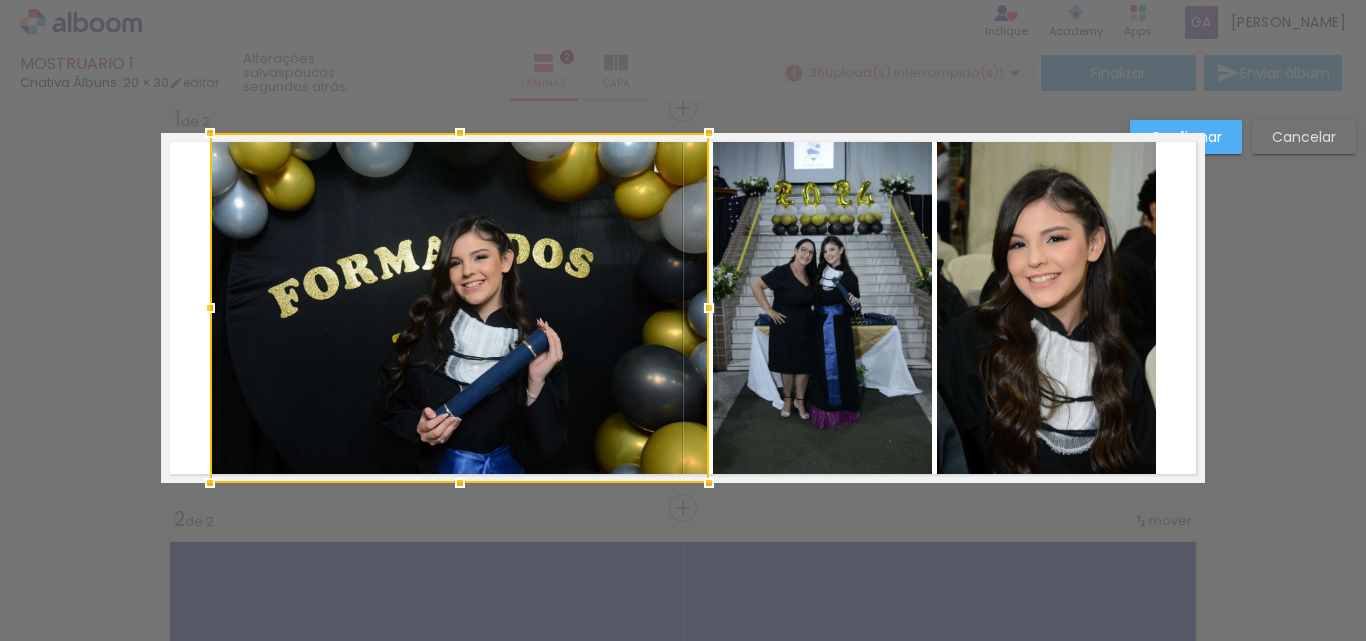 drag, startPoint x: 442, startPoint y: 333, endPoint x: 549, endPoint y: 318, distance: 108.04629 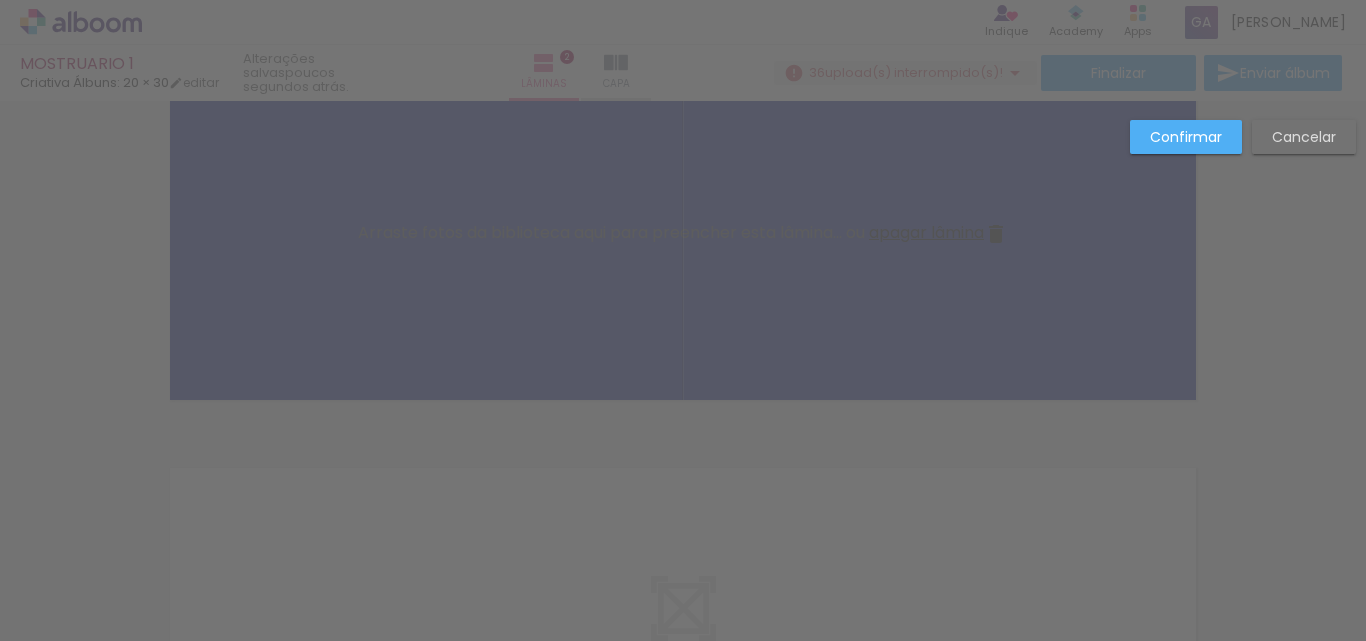 scroll, scrollTop: 400, scrollLeft: 0, axis: vertical 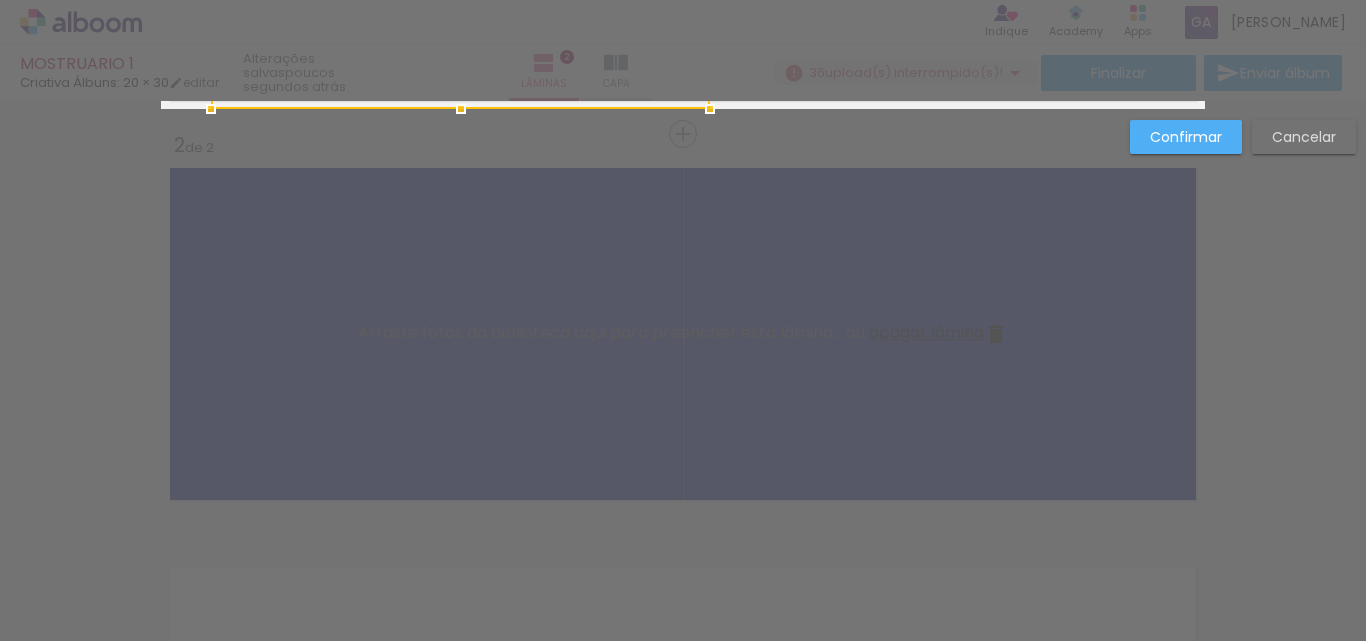 click on "Confirmar" at bounding box center (0, 0) 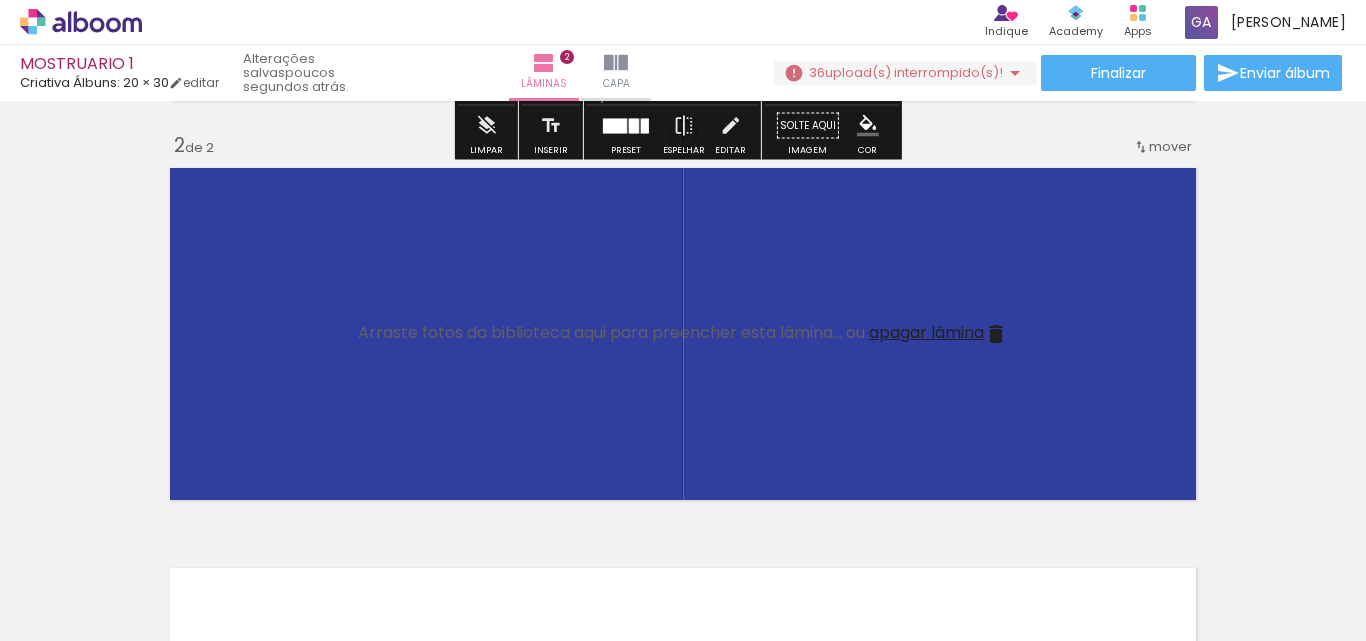 scroll, scrollTop: 100, scrollLeft: 0, axis: vertical 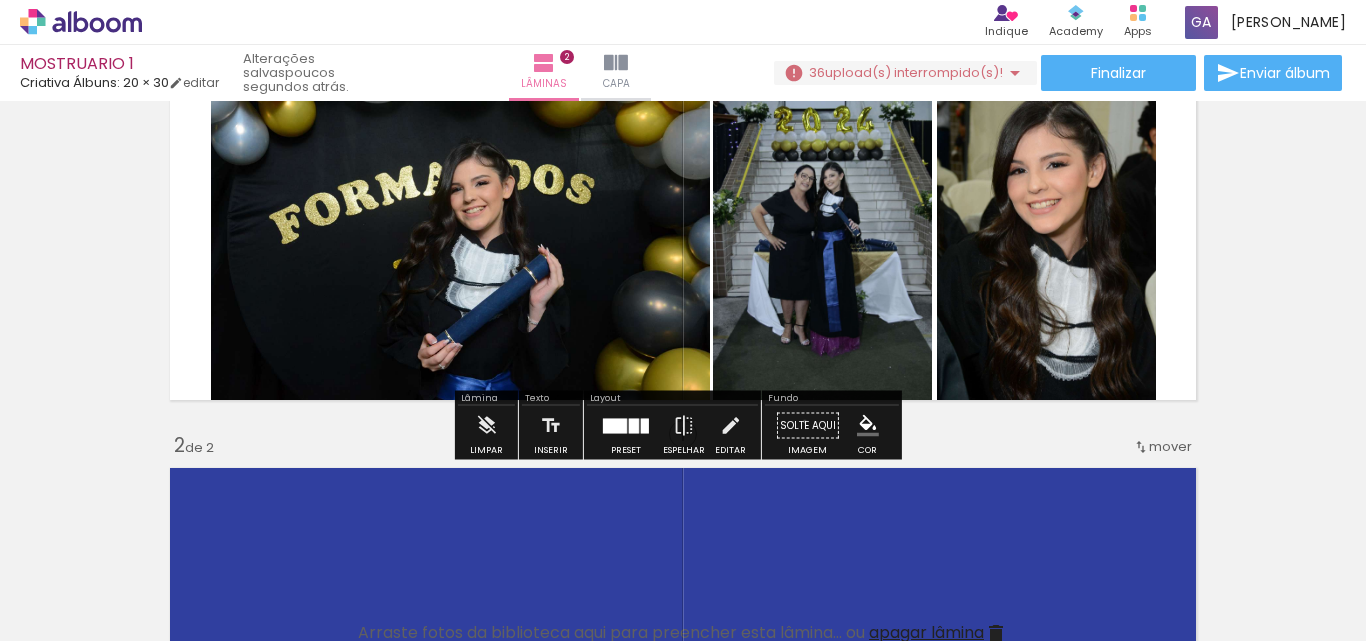 click on "Solte aqui Imagem" at bounding box center (808, 431) 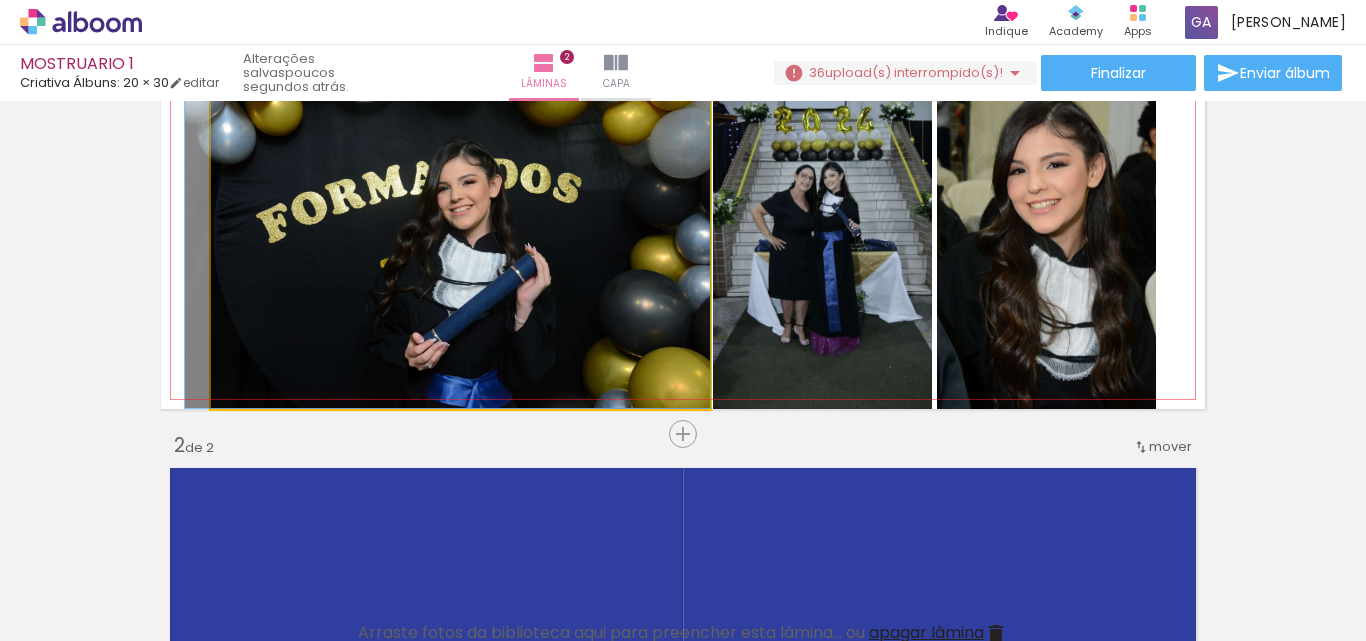 drag, startPoint x: 606, startPoint y: 305, endPoint x: 578, endPoint y: 312, distance: 28.86174 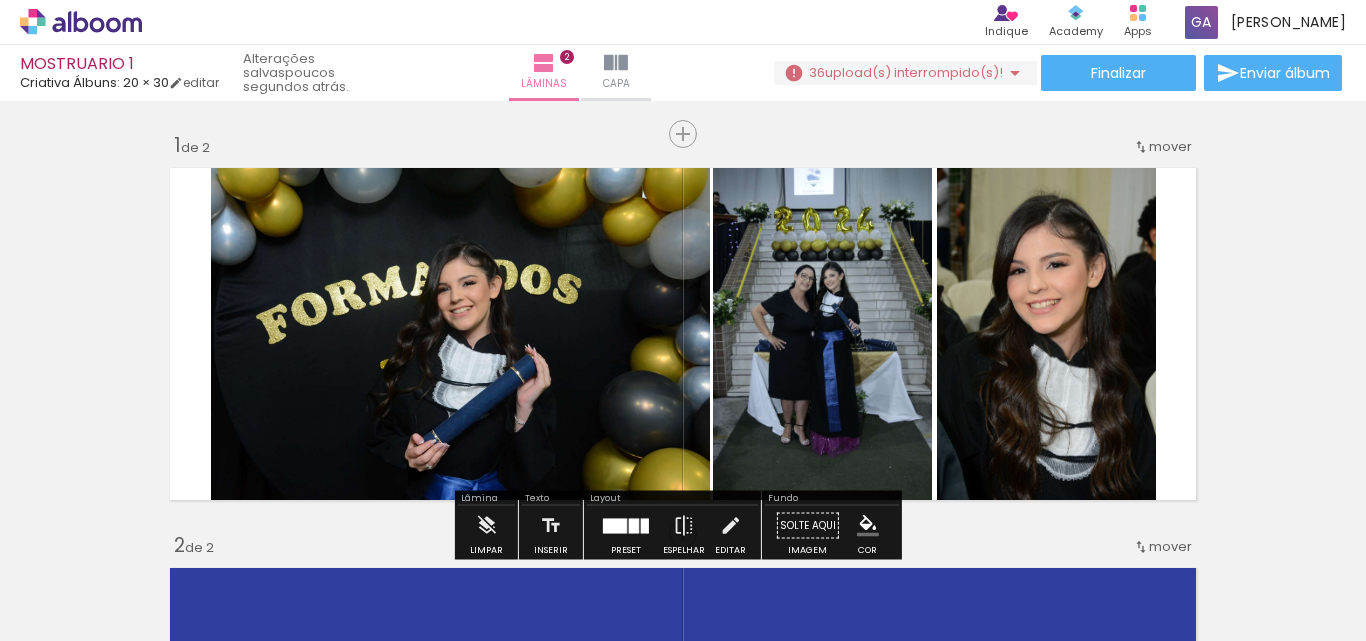 scroll, scrollTop: 100, scrollLeft: 0, axis: vertical 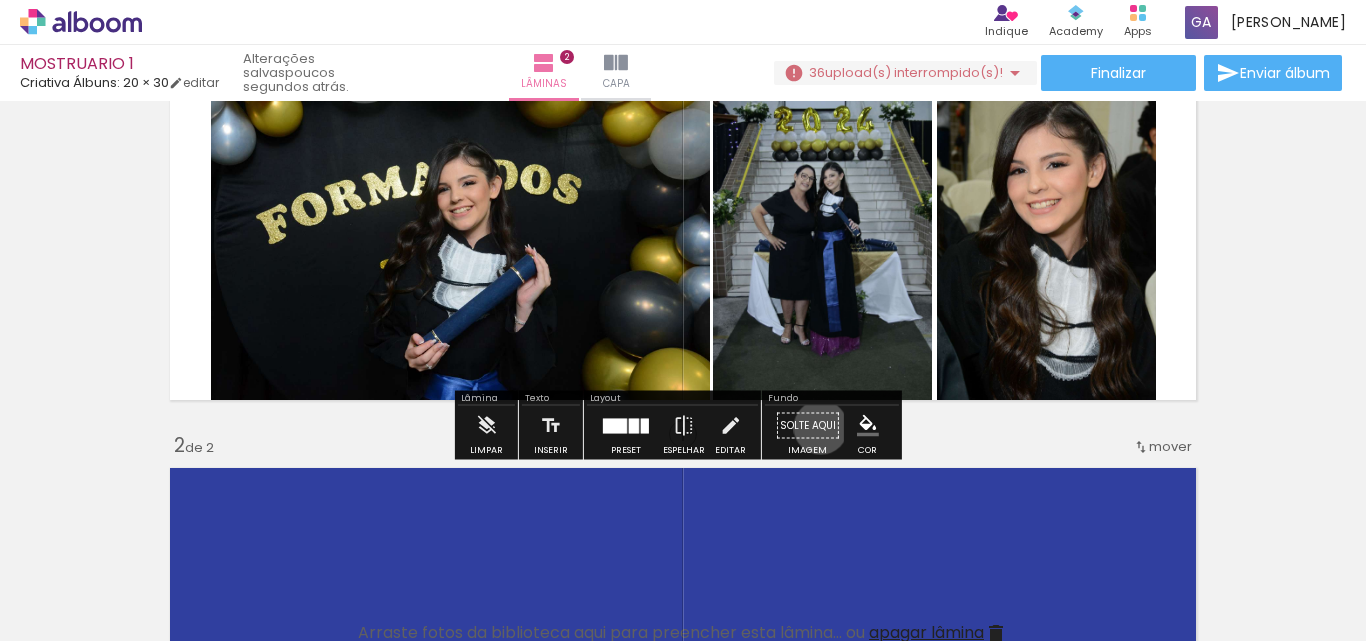 click on "Solte aqui Imagem" at bounding box center [808, 431] 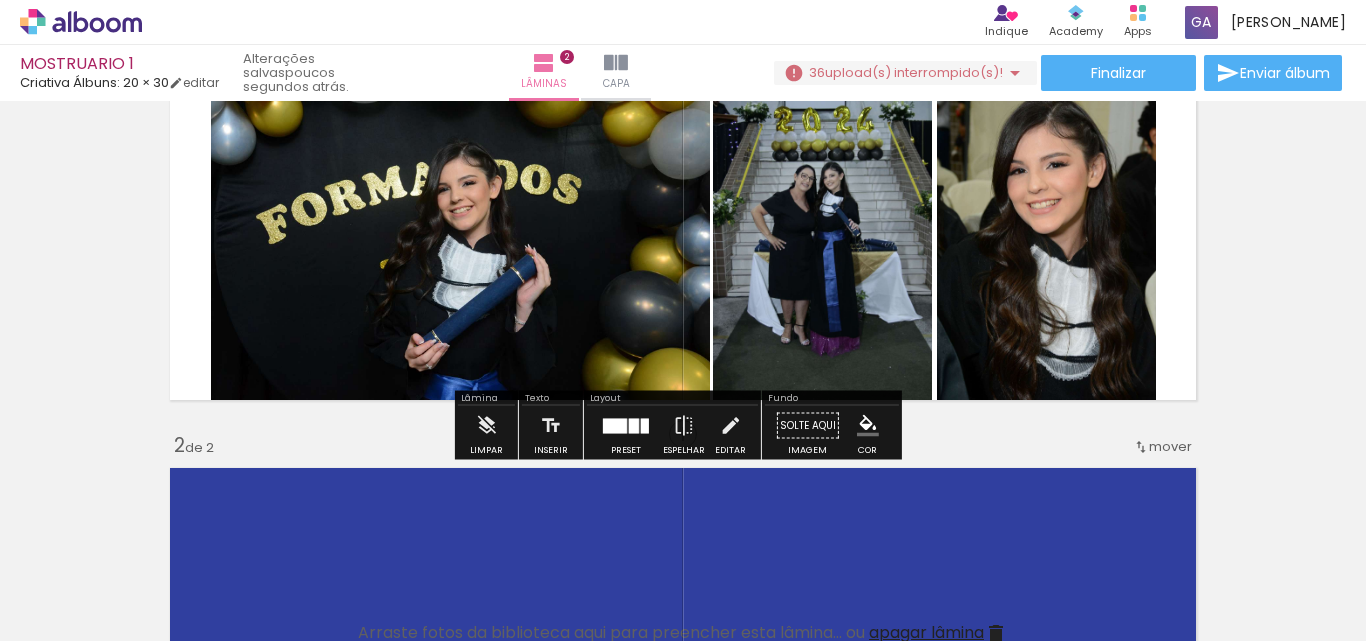 click on "Solte aqui Imagem" at bounding box center [808, 431] 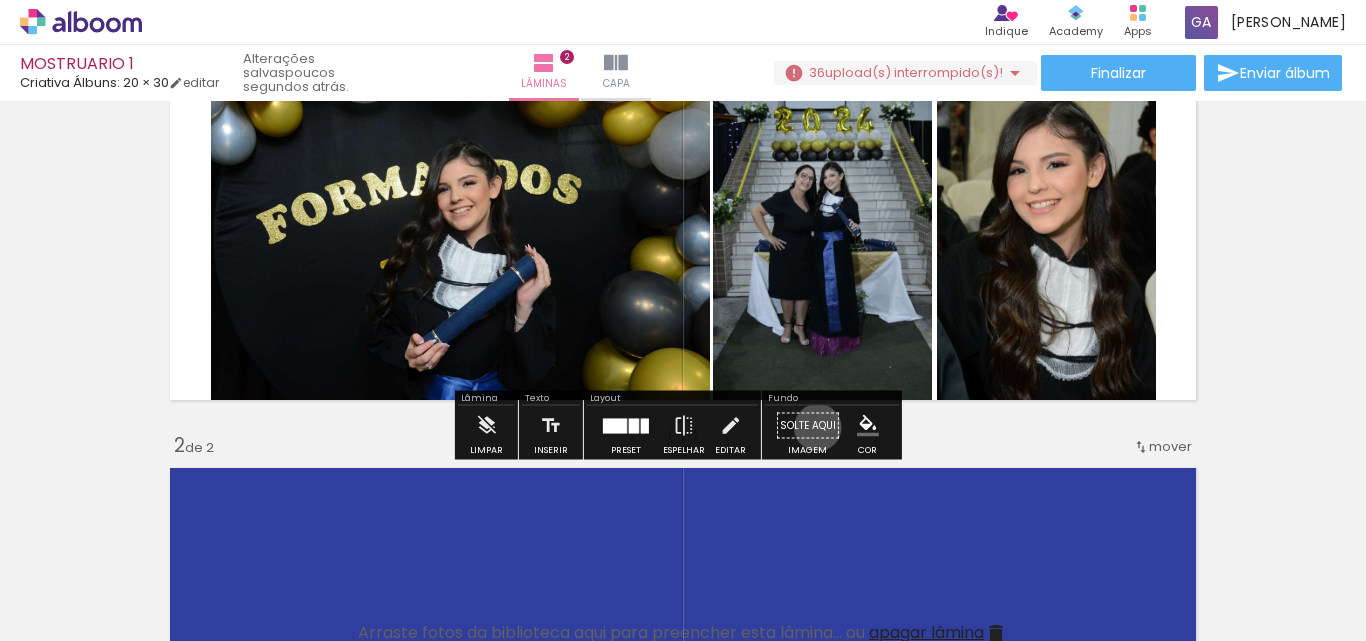 click on "Solte aqui Imagem" at bounding box center (808, 431) 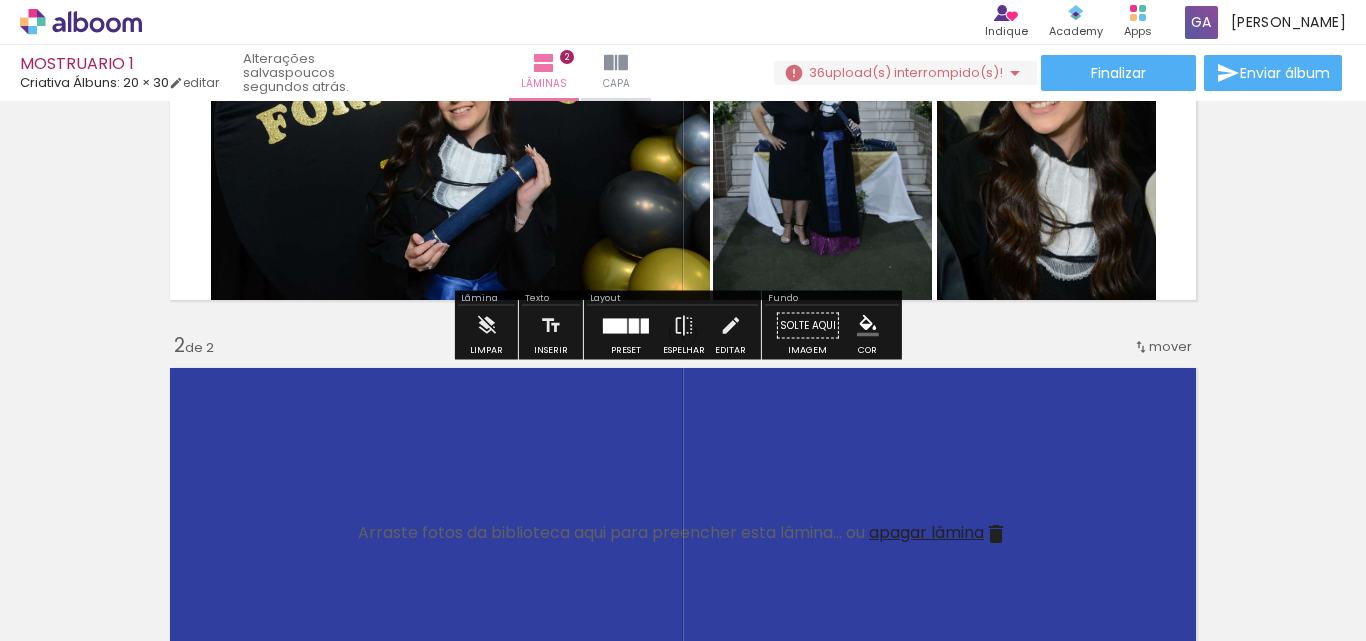 scroll, scrollTop: 100, scrollLeft: 0, axis: vertical 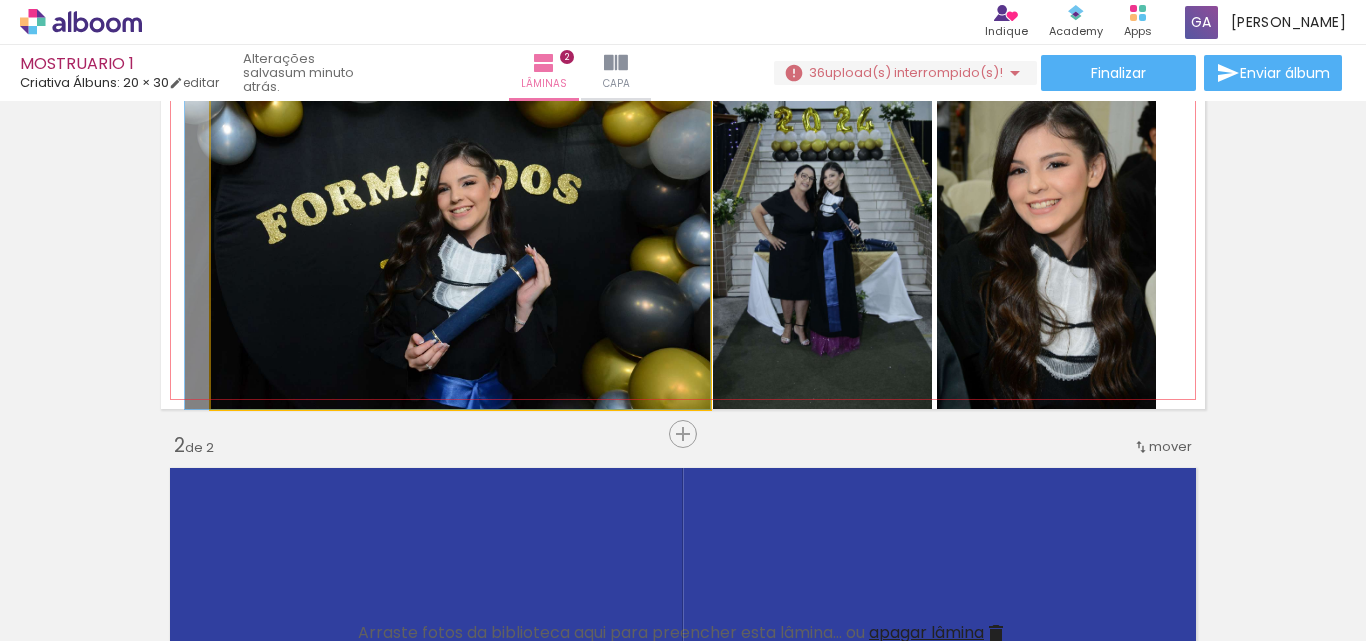 drag, startPoint x: 572, startPoint y: 290, endPoint x: 491, endPoint y: 309, distance: 83.198555 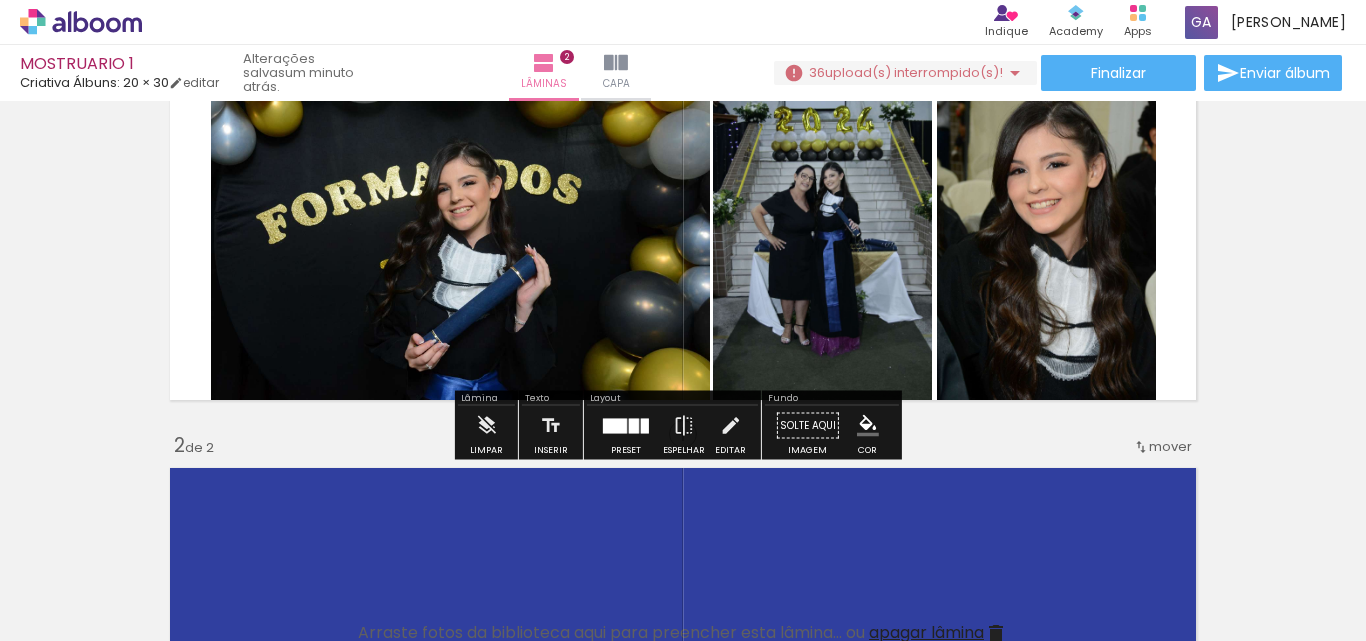 click 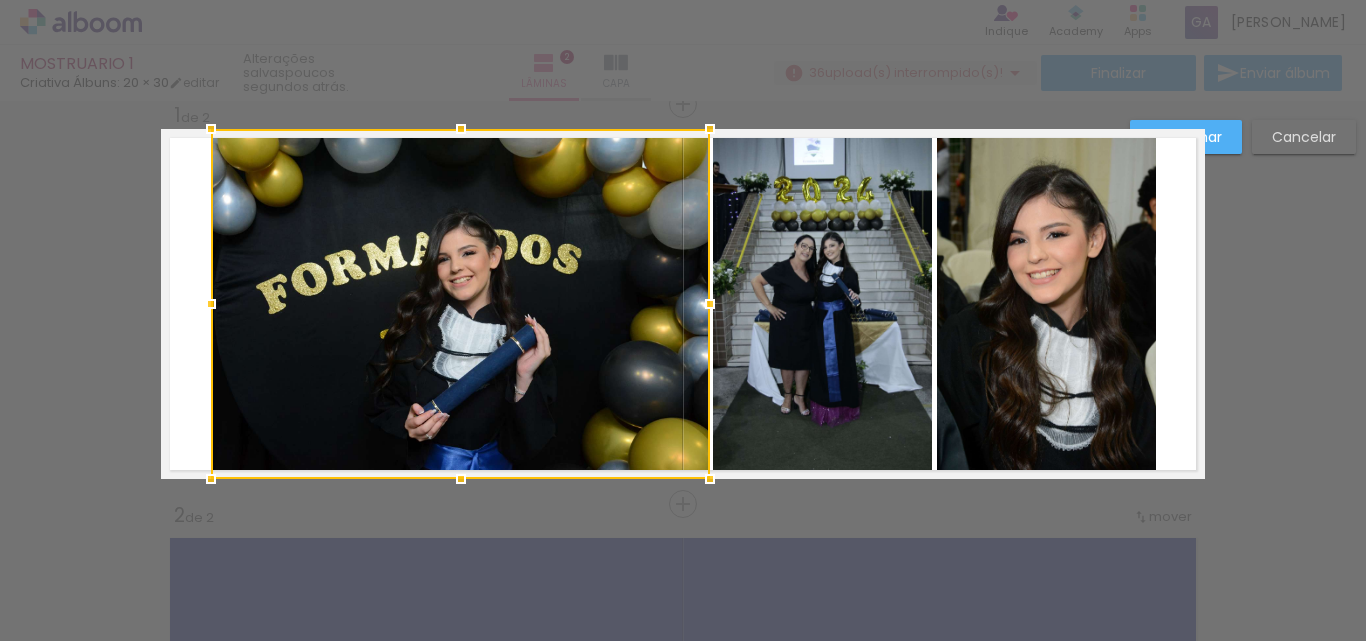 scroll, scrollTop: 26, scrollLeft: 0, axis: vertical 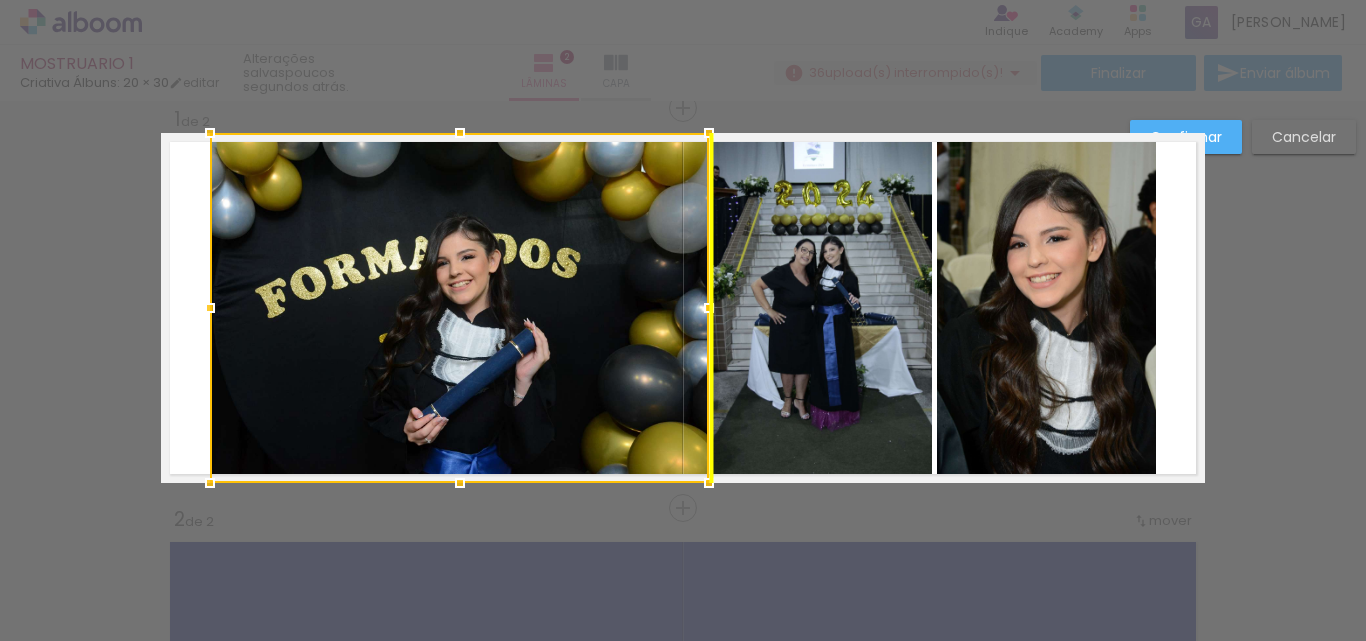 click at bounding box center [459, 308] 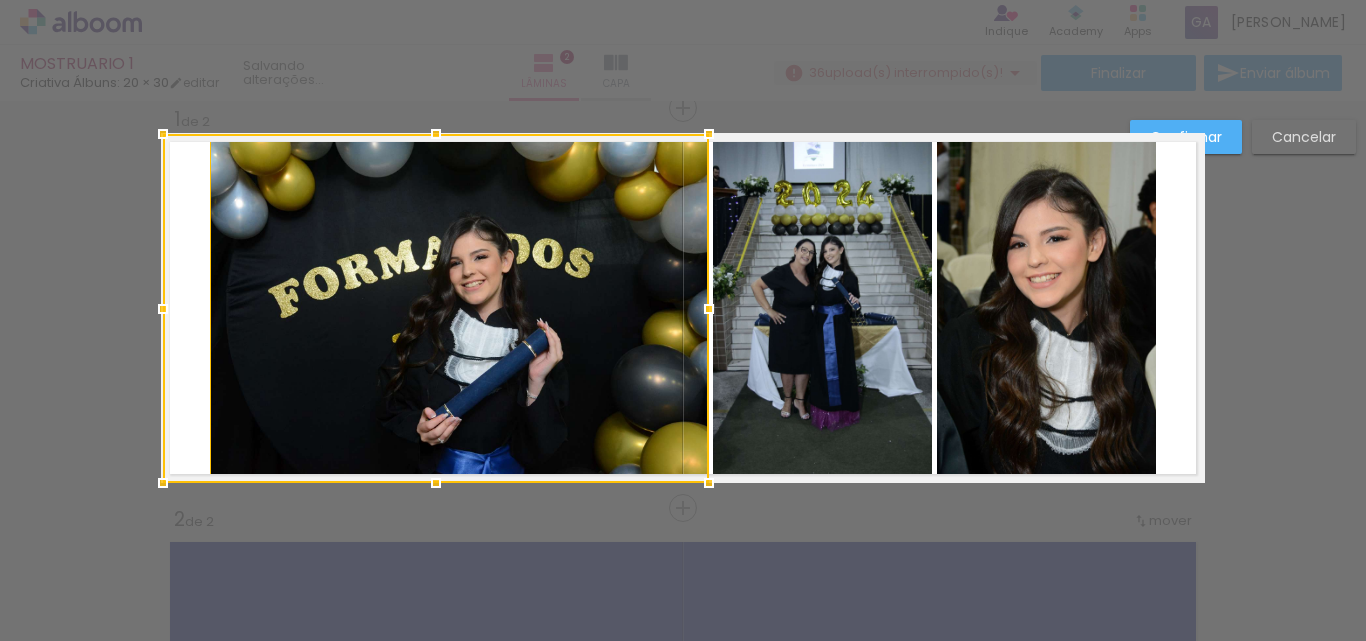 drag, startPoint x: 201, startPoint y: 136, endPoint x: 155, endPoint y: 96, distance: 60.959003 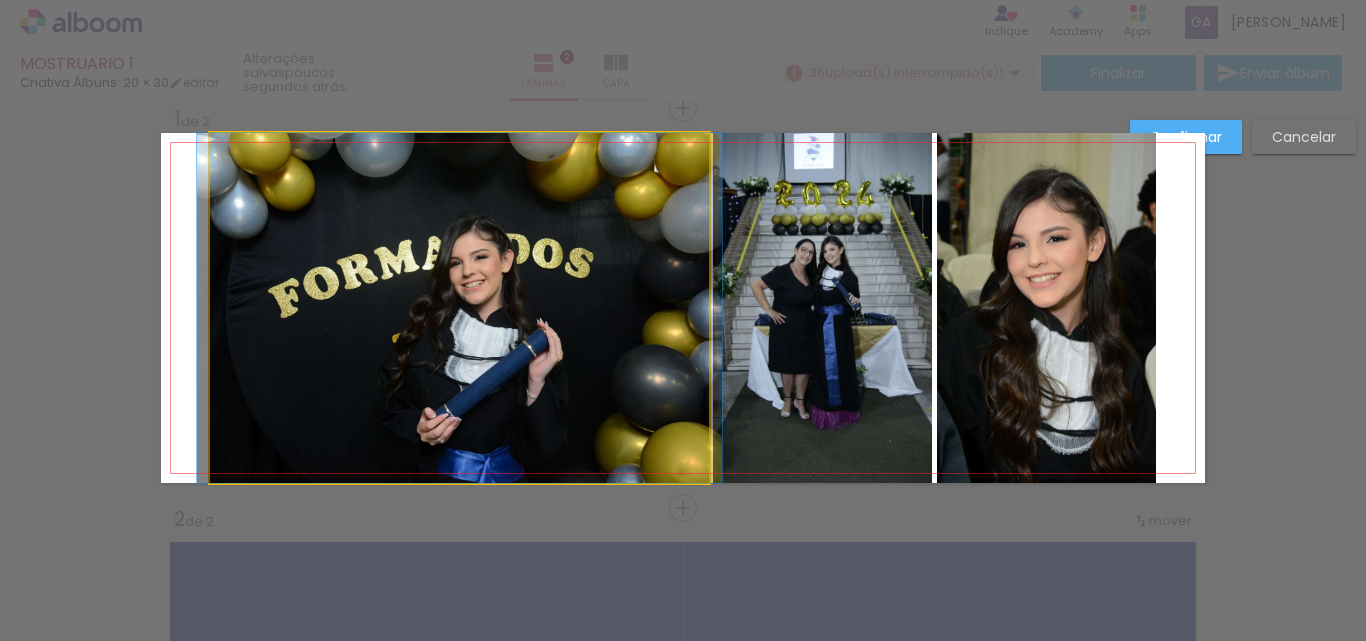 click 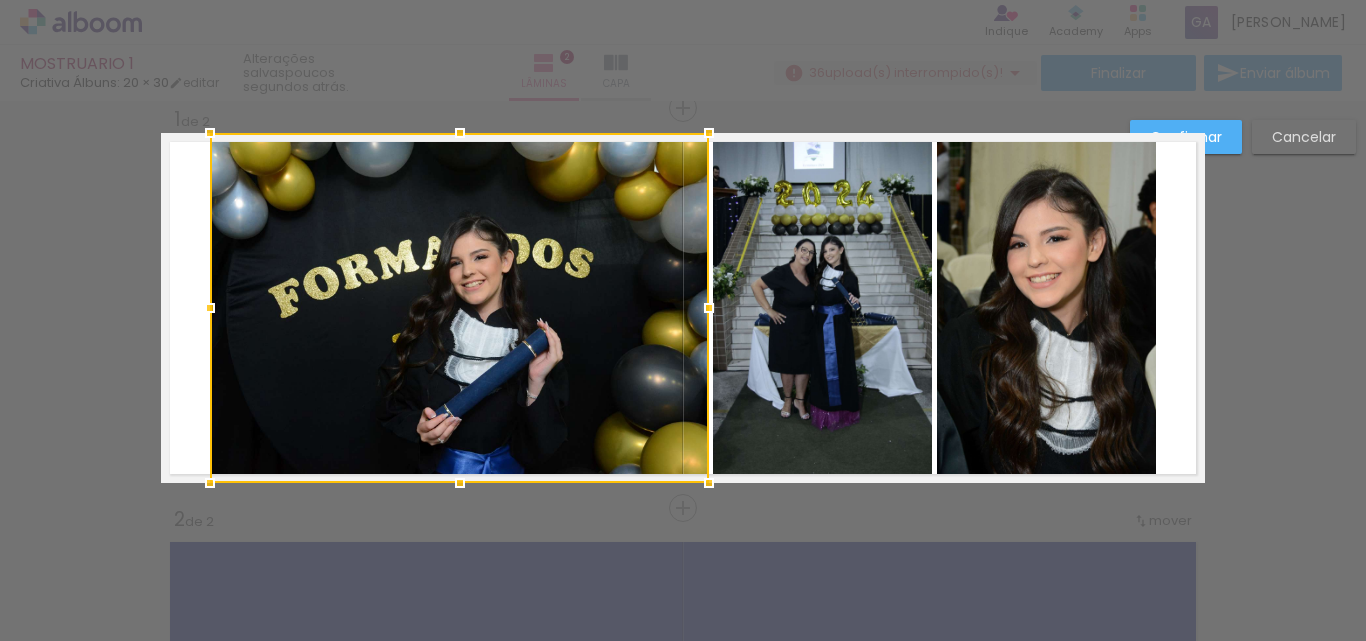 click on "Confirmar Cancelar" at bounding box center [683, 699] 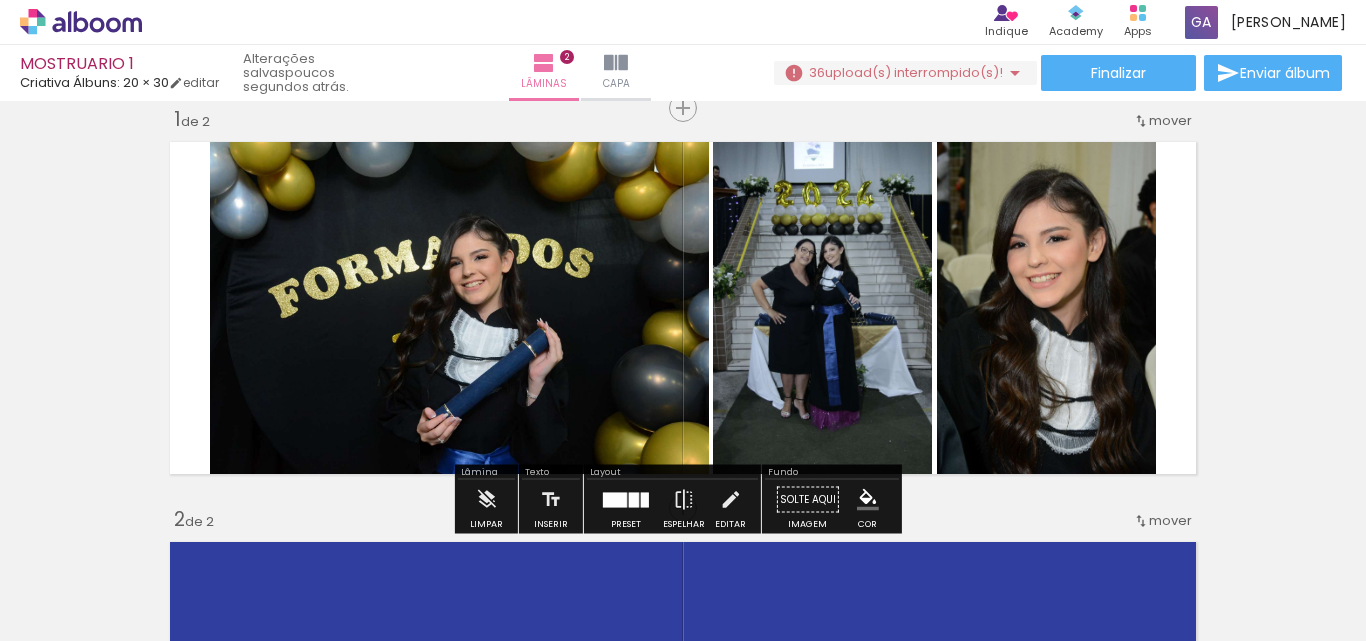 click at bounding box center (868, 500) 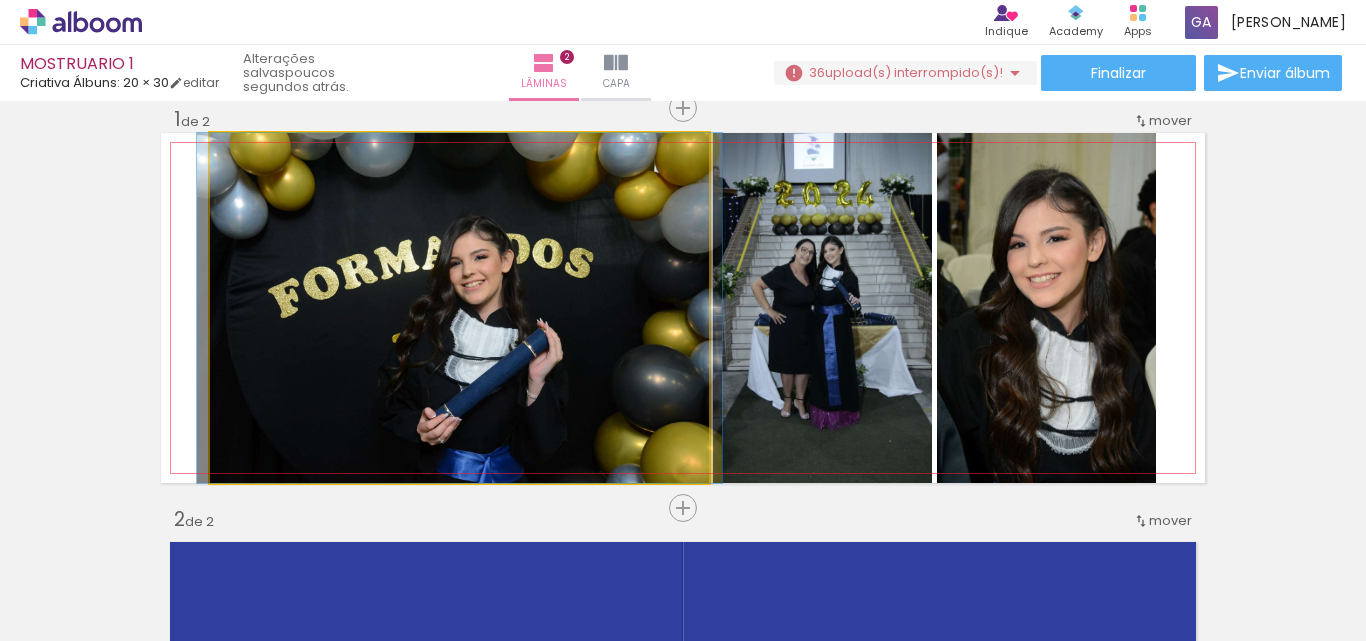 click 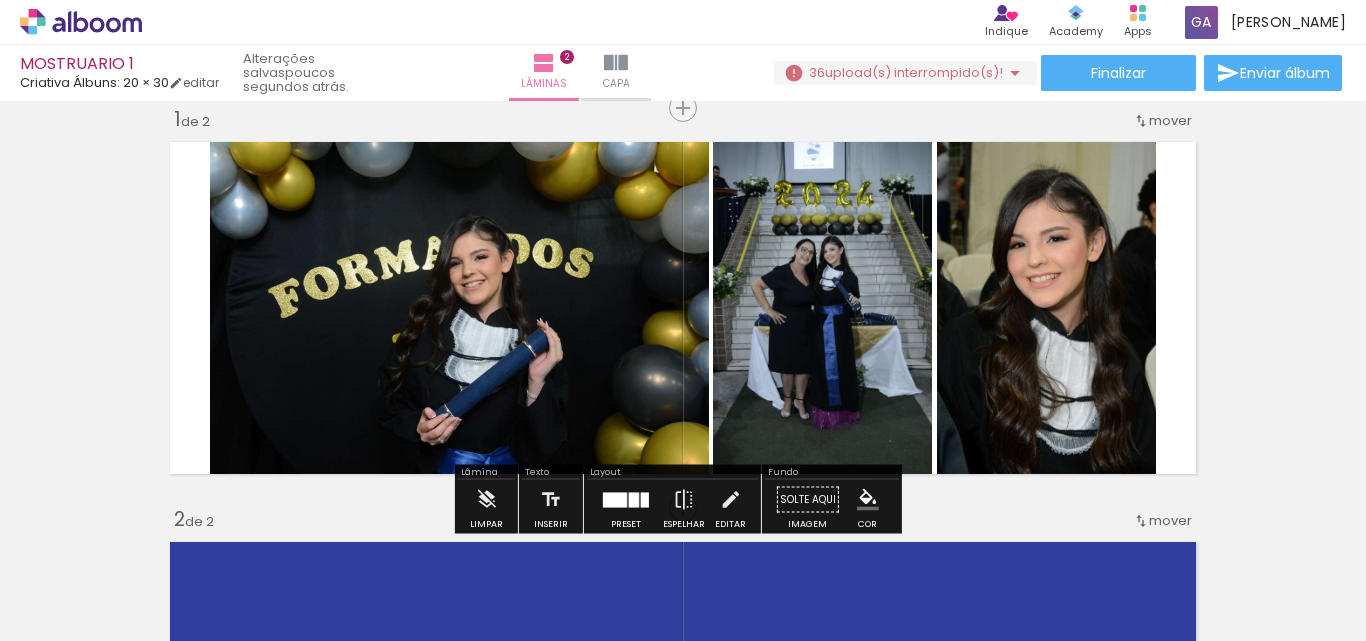 scroll, scrollTop: 126, scrollLeft: 0, axis: vertical 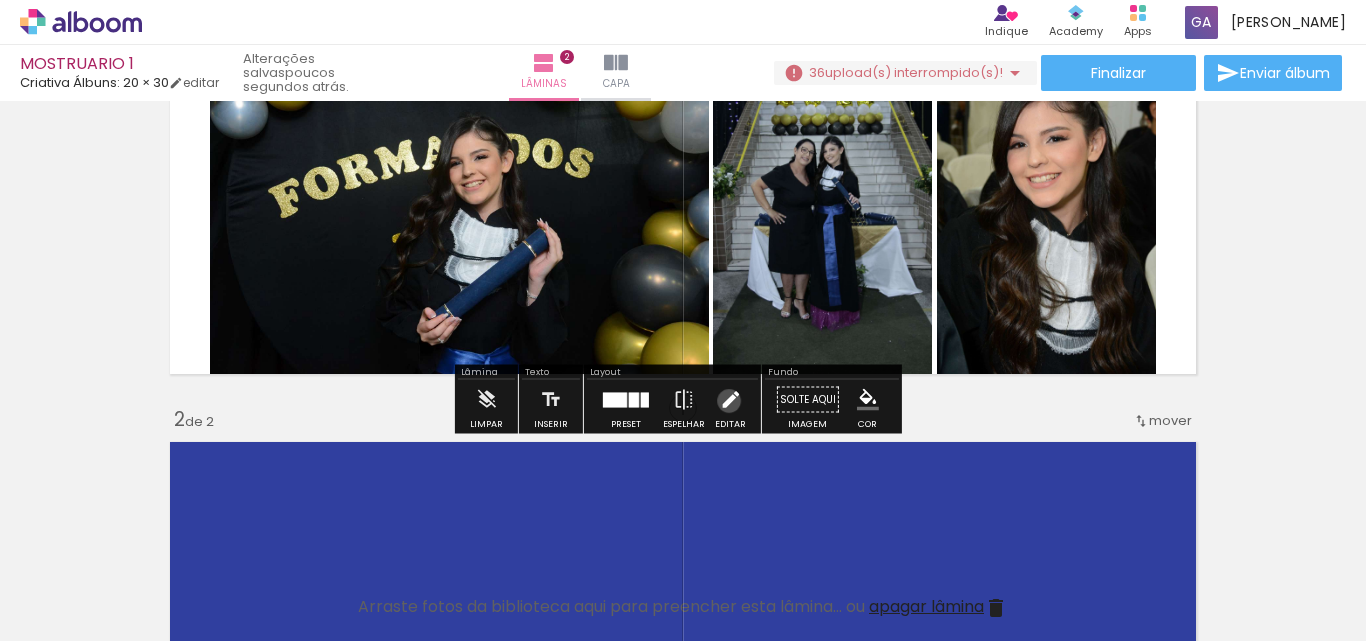 click at bounding box center [730, 400] 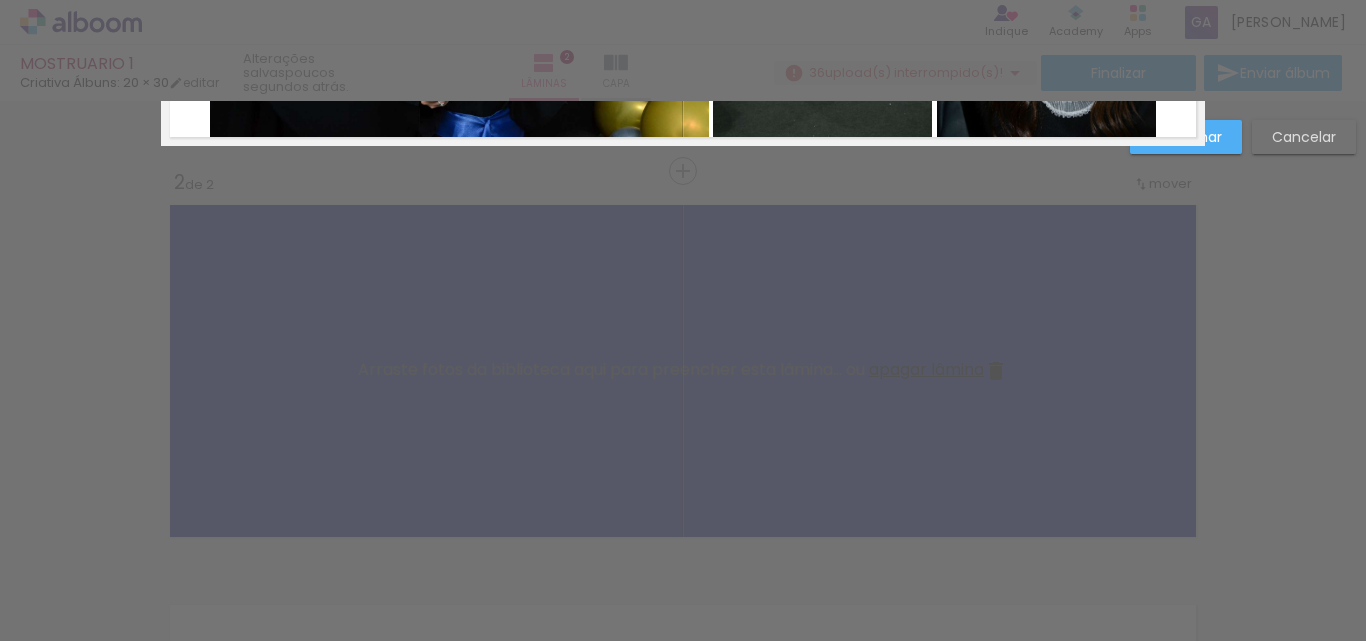 scroll, scrollTop: 0, scrollLeft: 0, axis: both 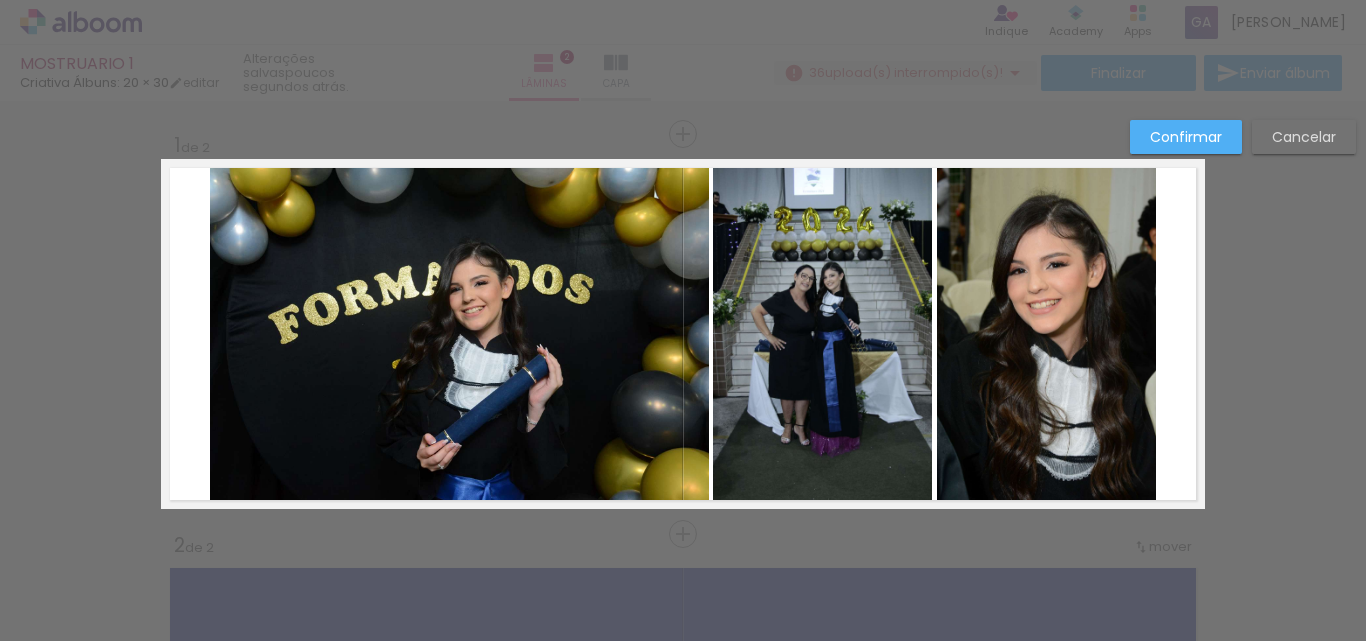 drag, startPoint x: 1196, startPoint y: 136, endPoint x: 1193, endPoint y: 155, distance: 19.235384 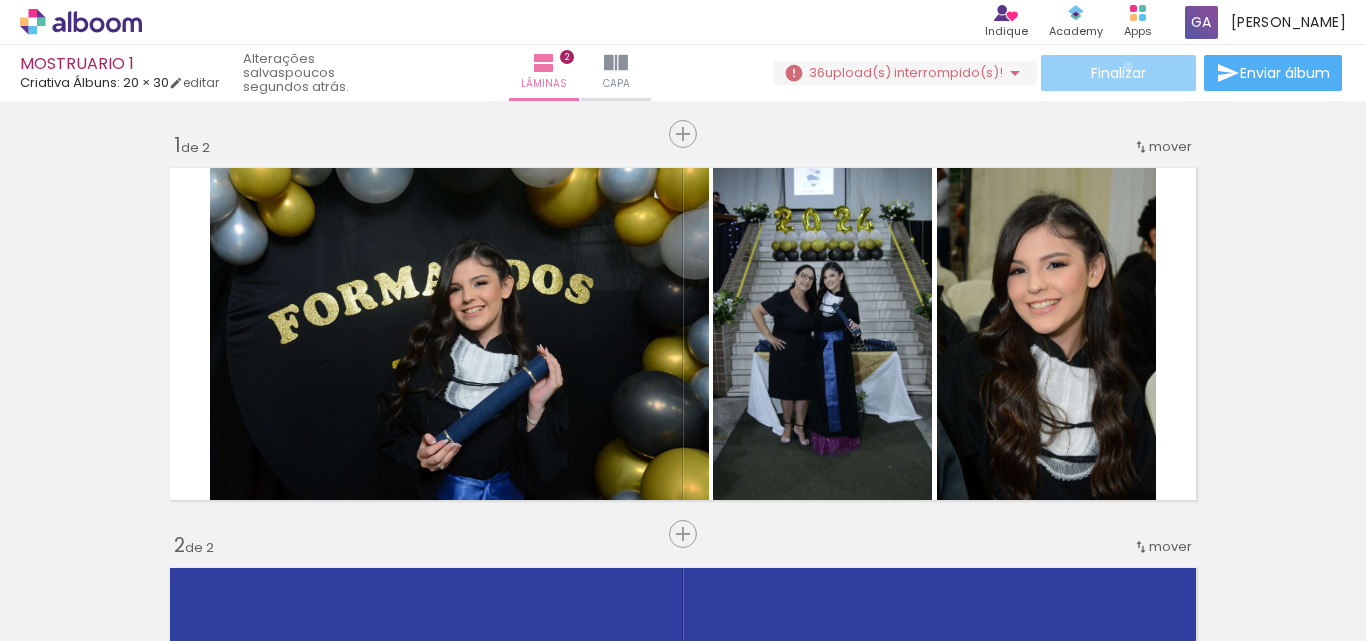click on "Finalizar" 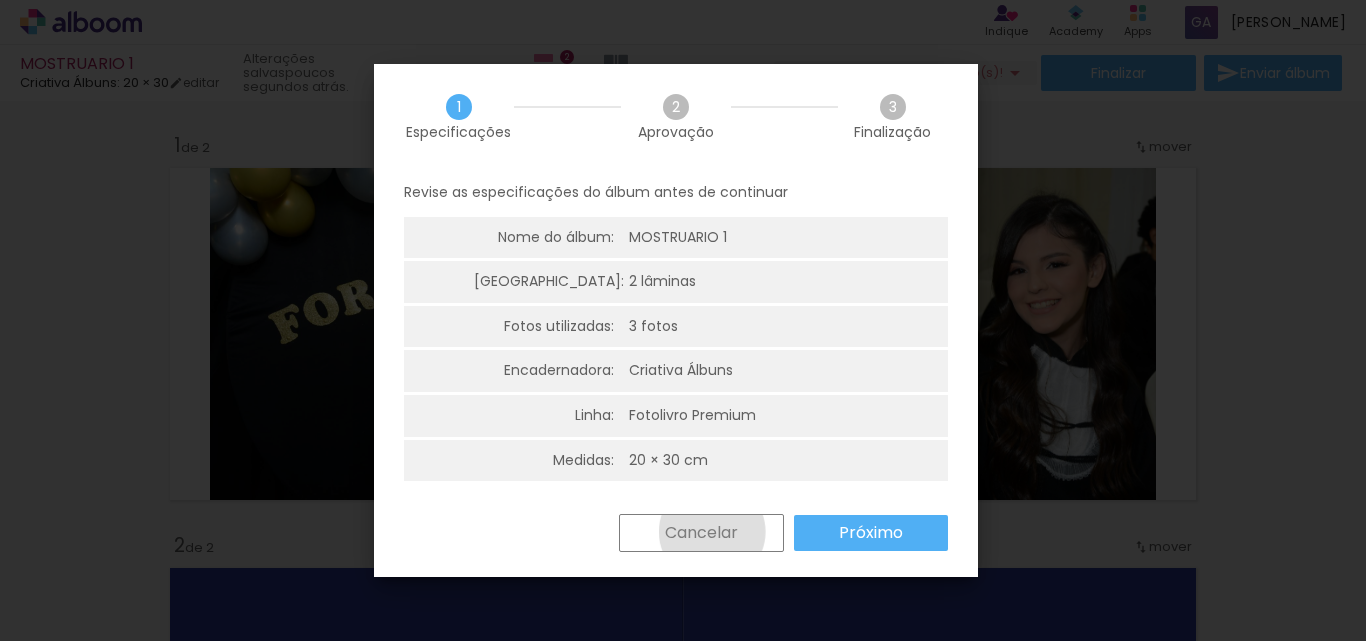 click on "Cancelar" at bounding box center (0, 0) 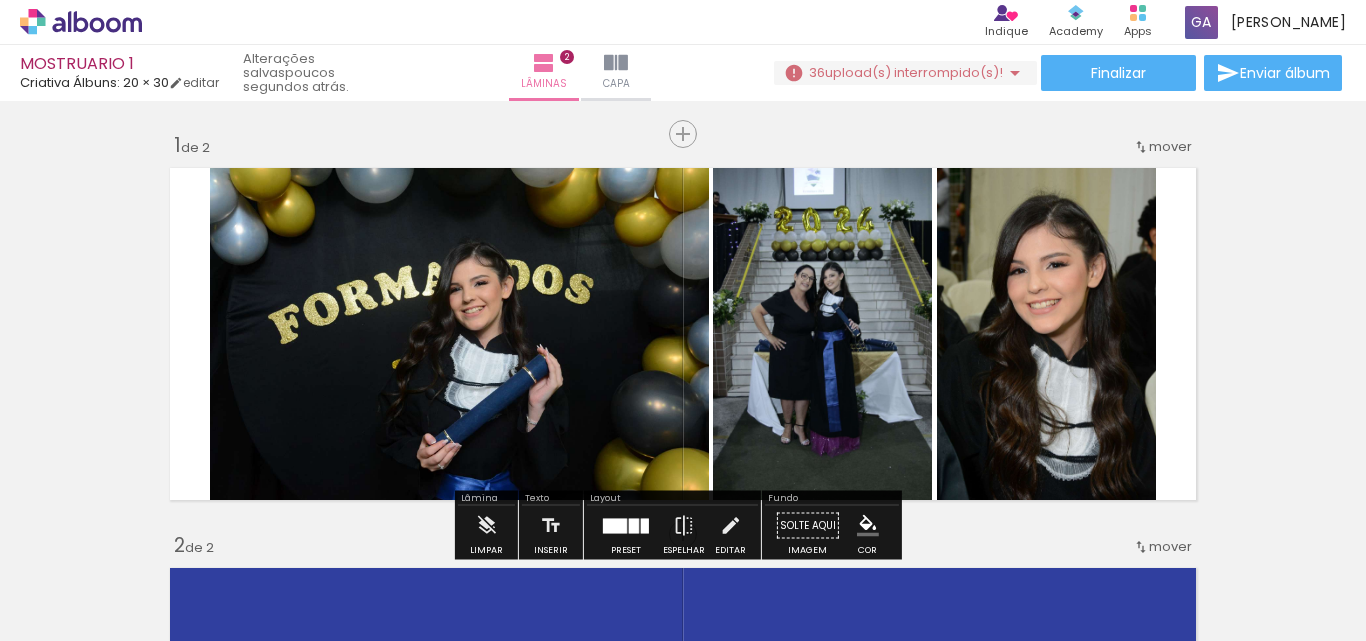 drag, startPoint x: 192, startPoint y: 79, endPoint x: 398, endPoint y: 235, distance: 258.4028 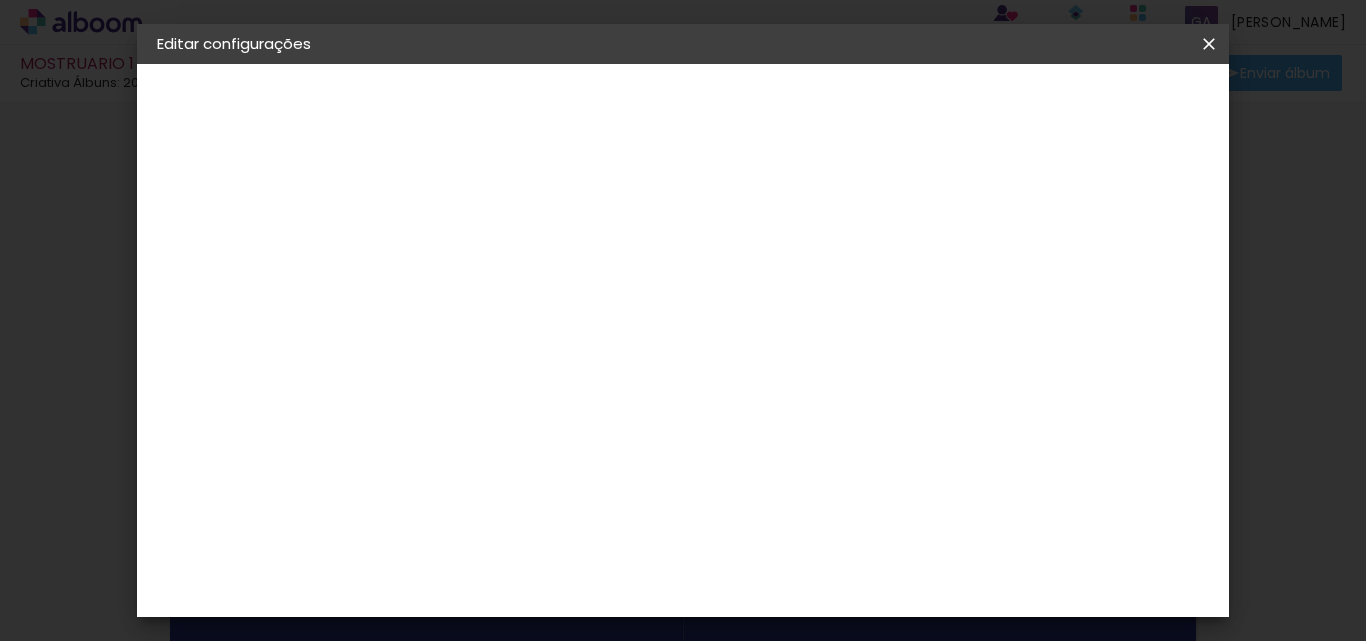 click on "Voltar" at bounding box center [865, 106] 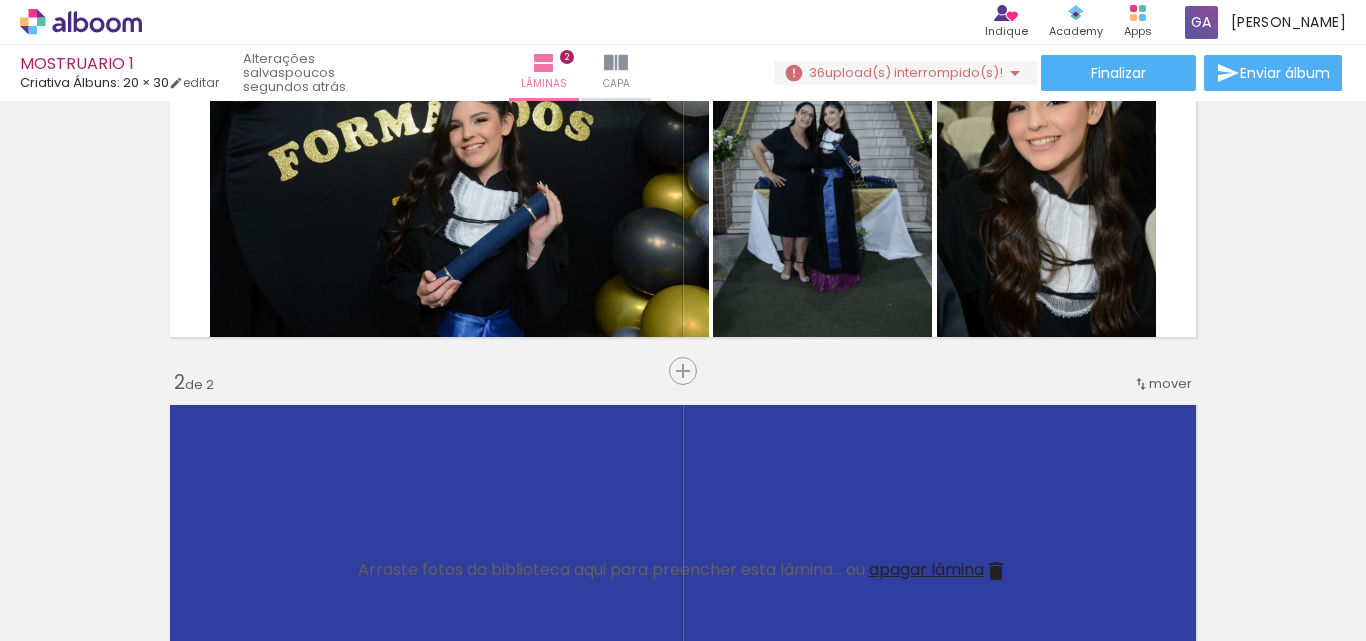 scroll, scrollTop: 0, scrollLeft: 0, axis: both 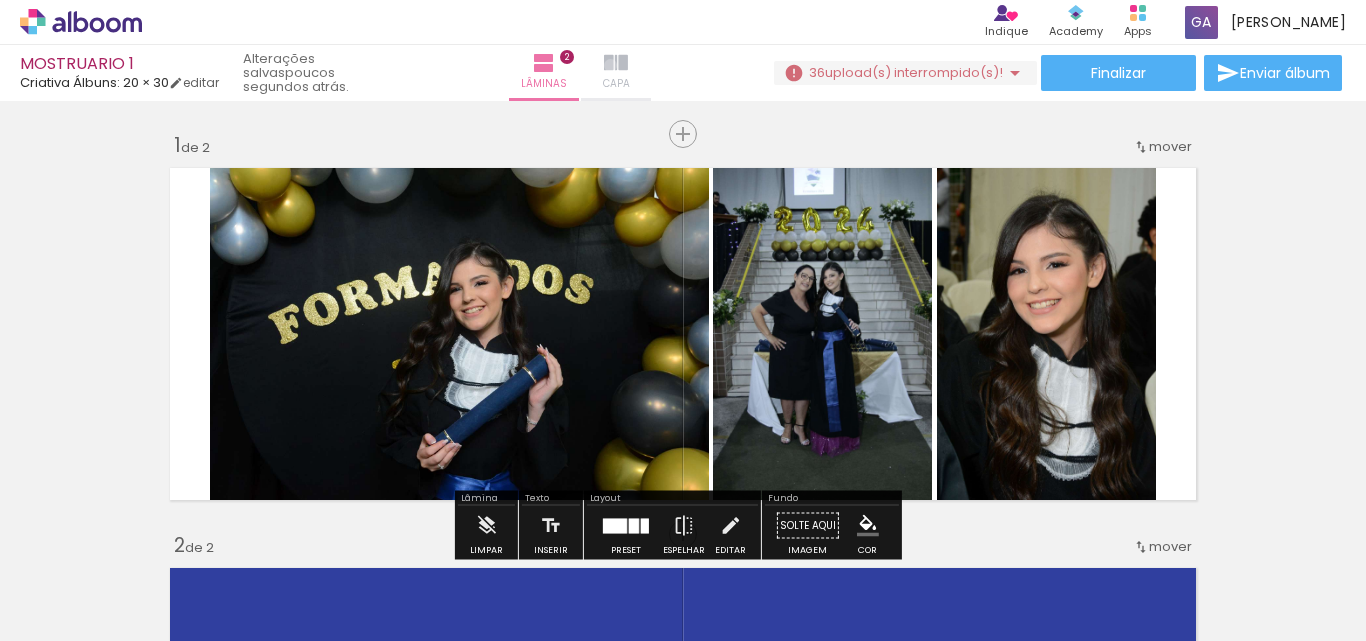 click at bounding box center (616, 63) 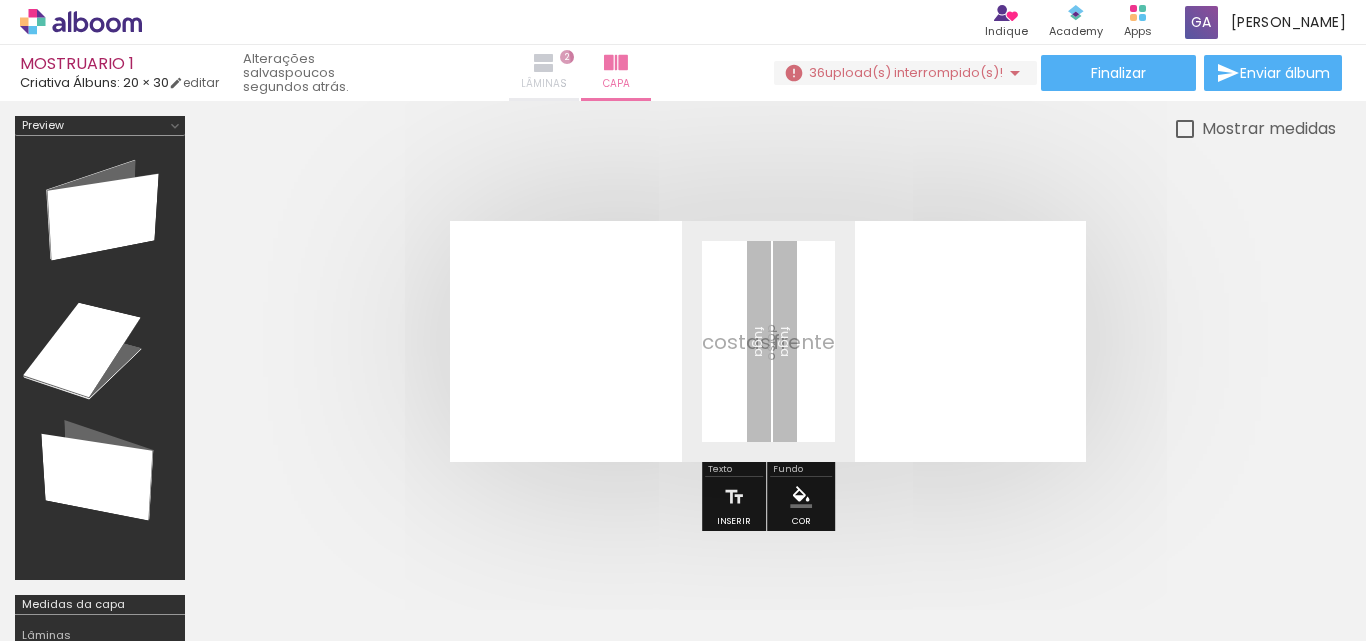 click at bounding box center (544, 63) 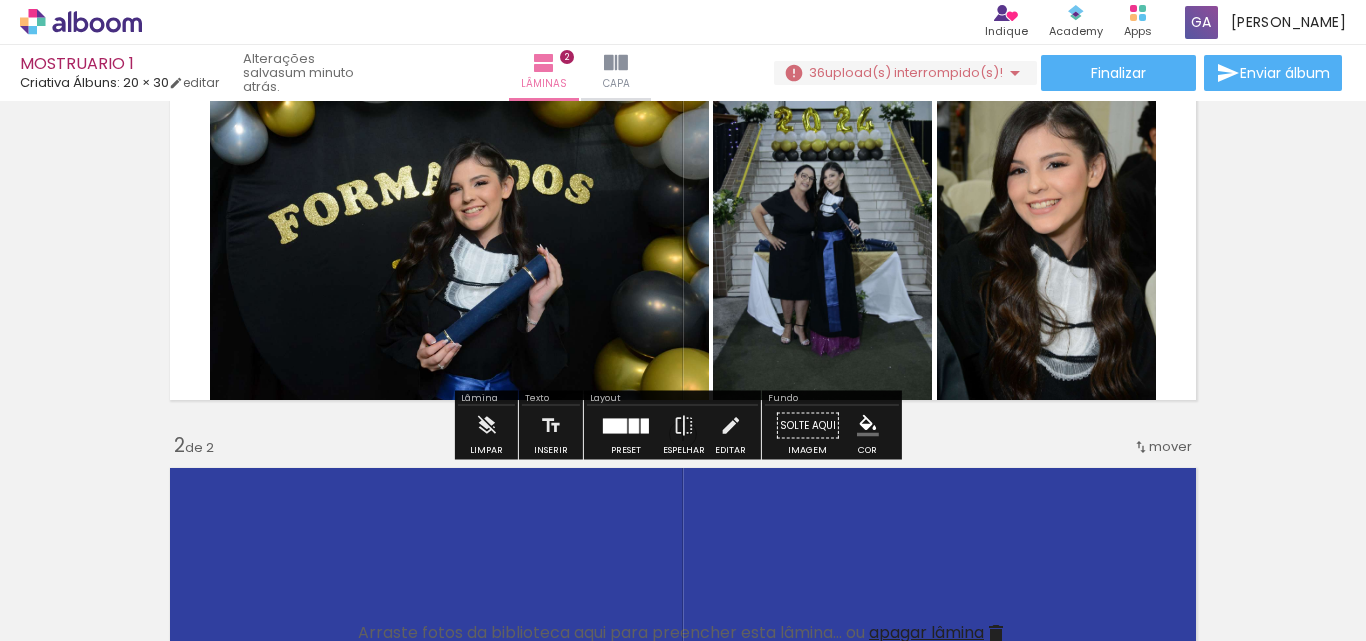 scroll, scrollTop: 0, scrollLeft: 0, axis: both 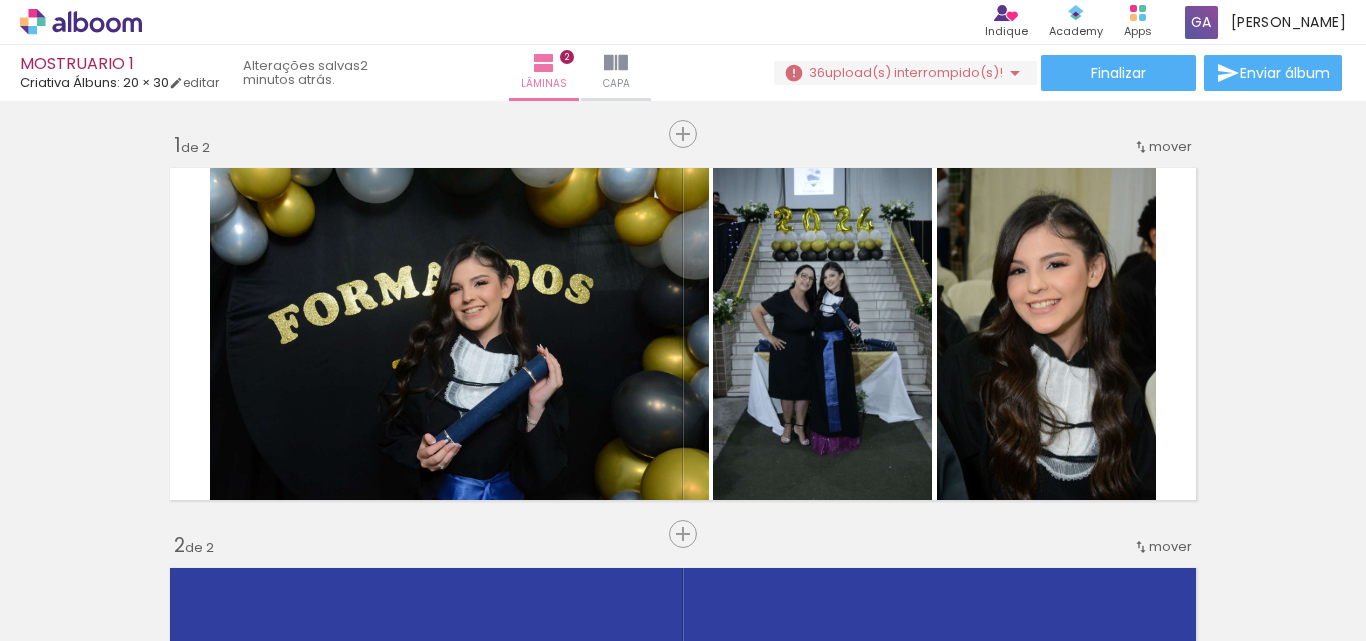 click 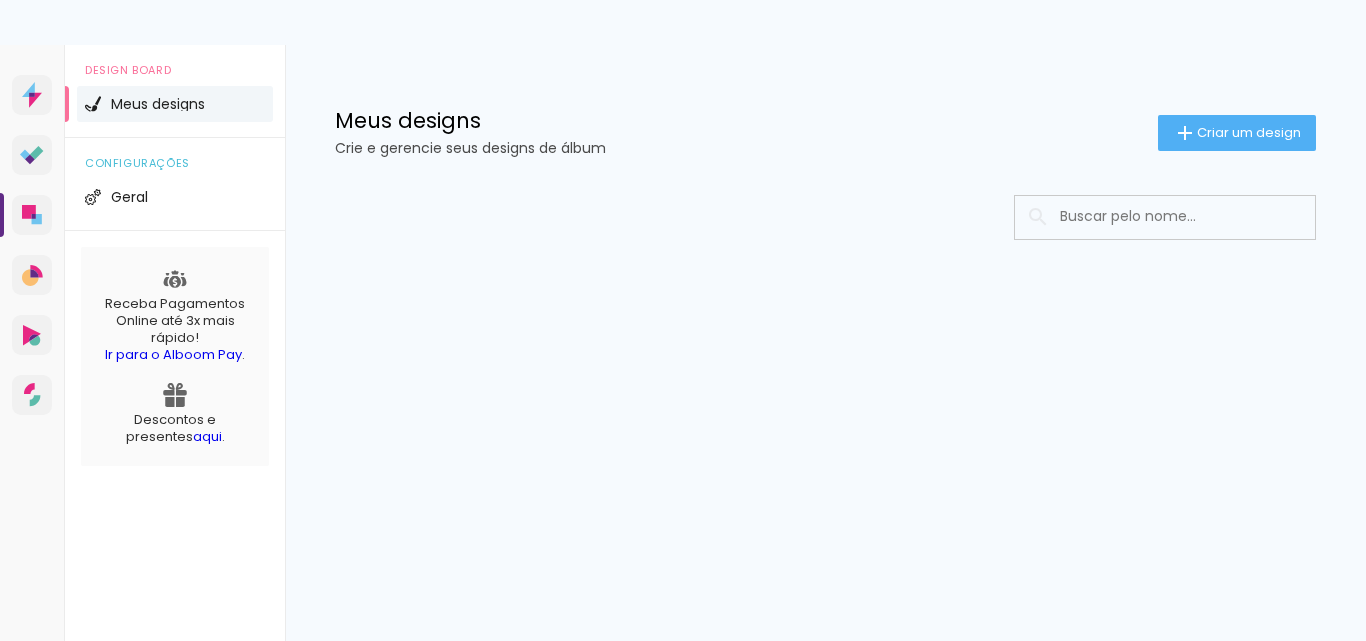 scroll, scrollTop: 0, scrollLeft: 0, axis: both 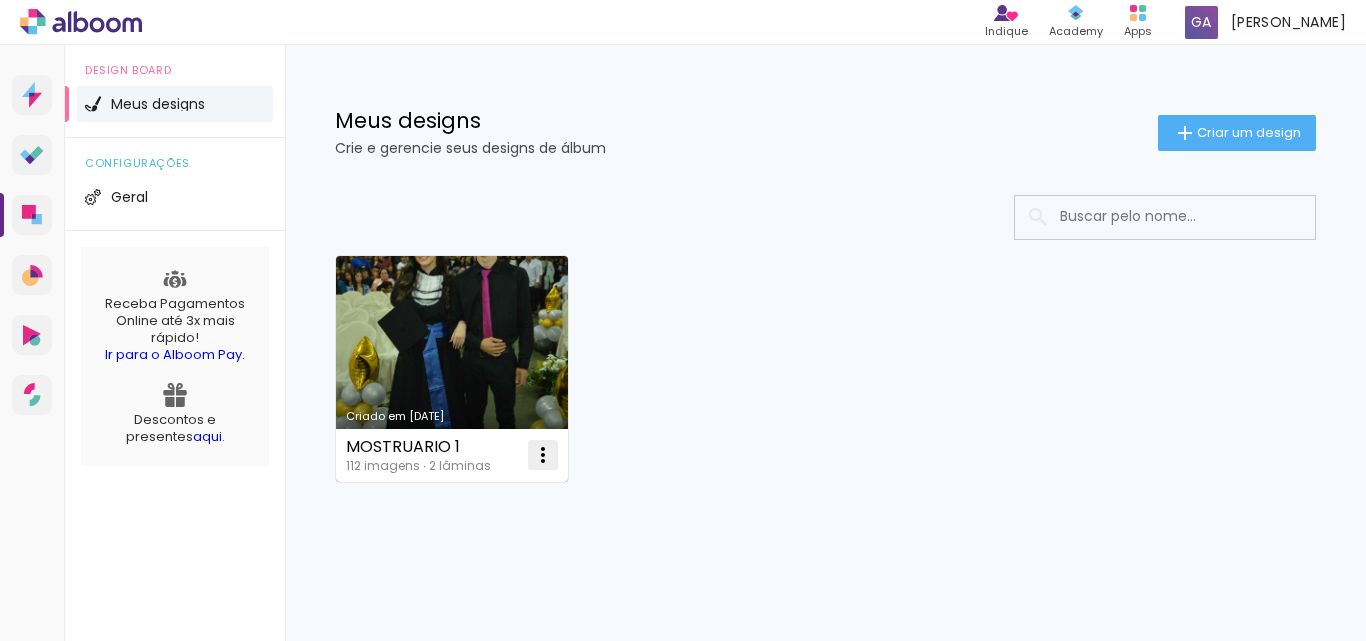 click at bounding box center (543, 455) 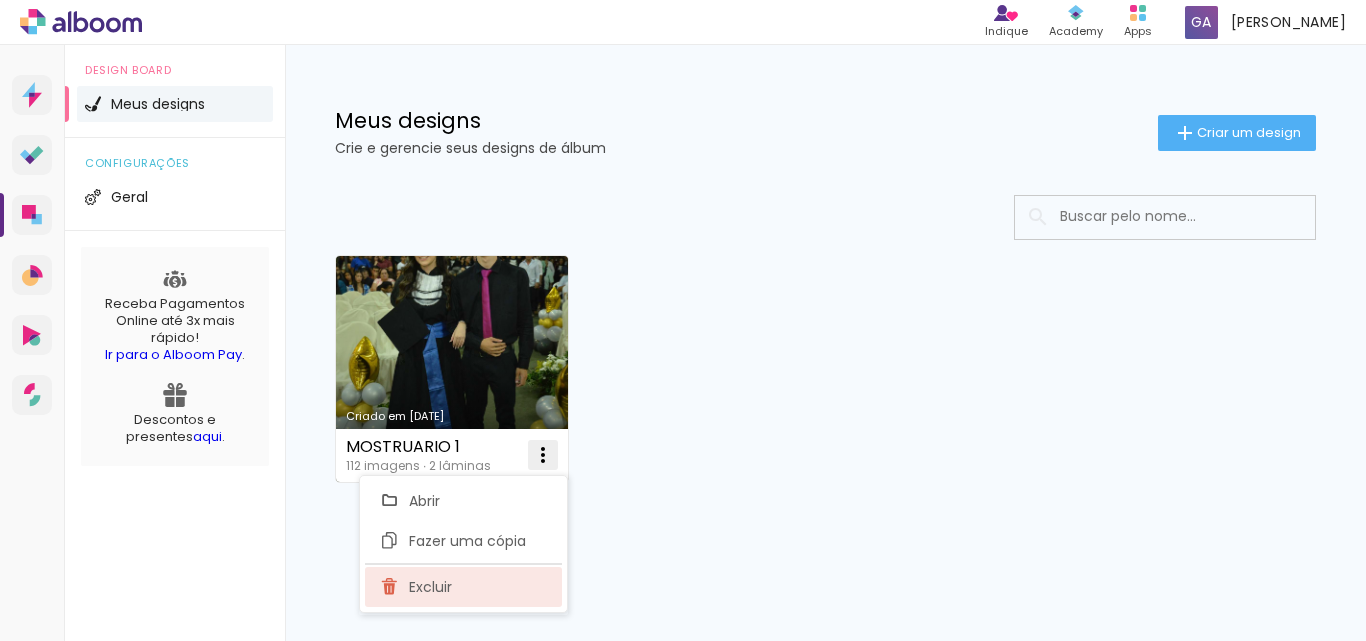 click on "Excluir" 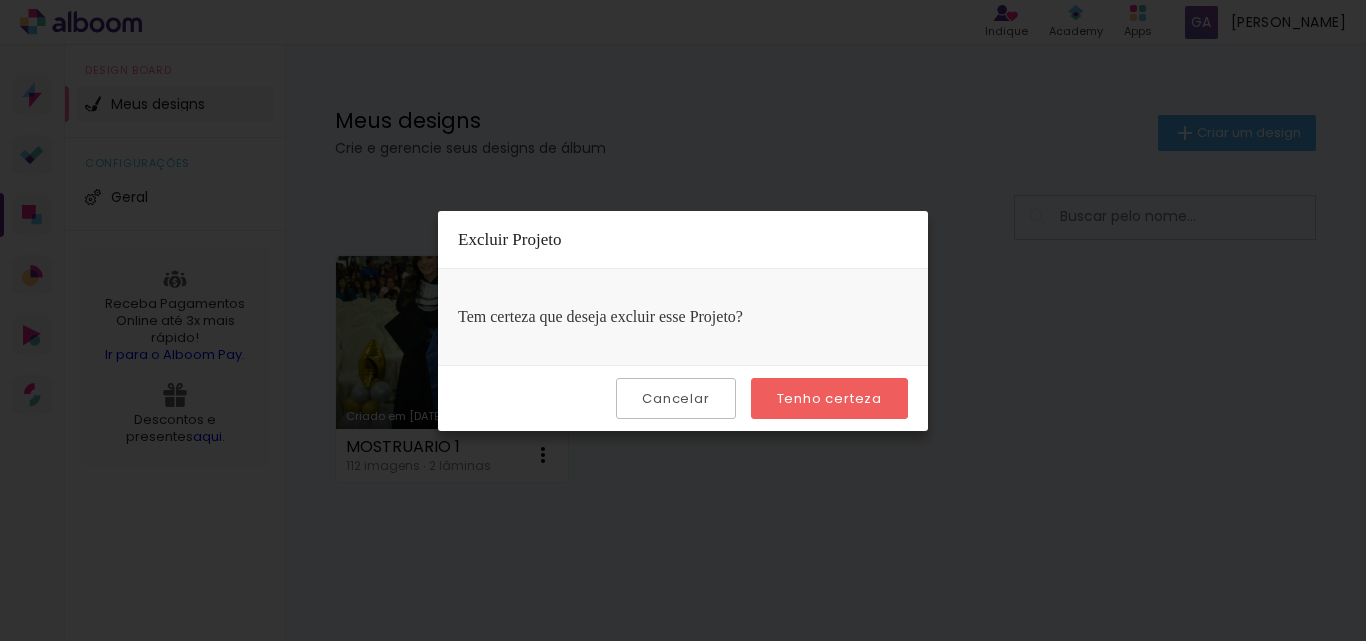 click on "Tenho certeza" at bounding box center [0, 0] 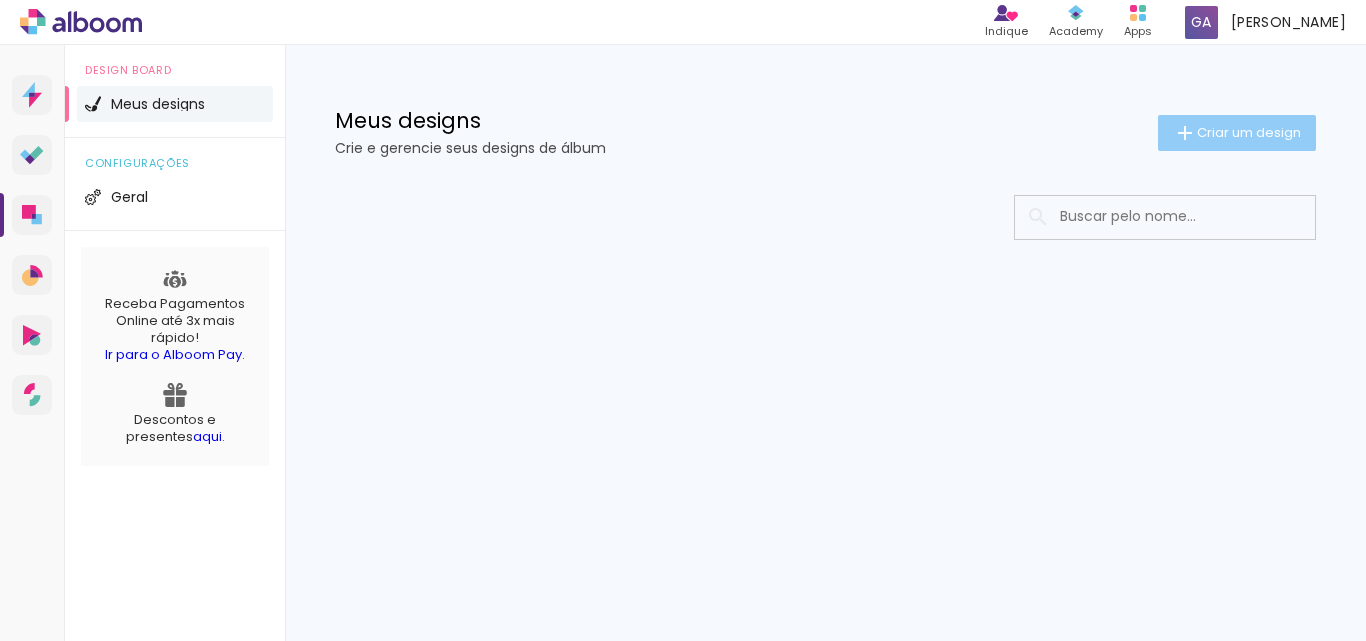 click on "Criar um design" 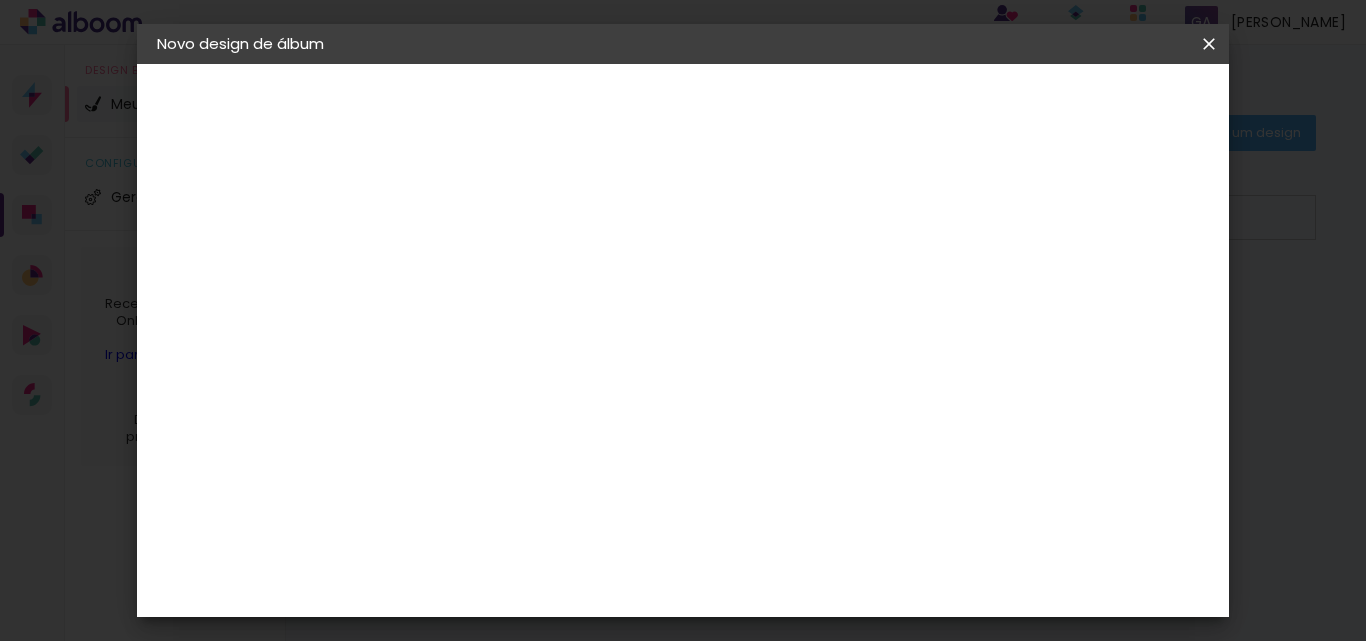 click at bounding box center [484, 268] 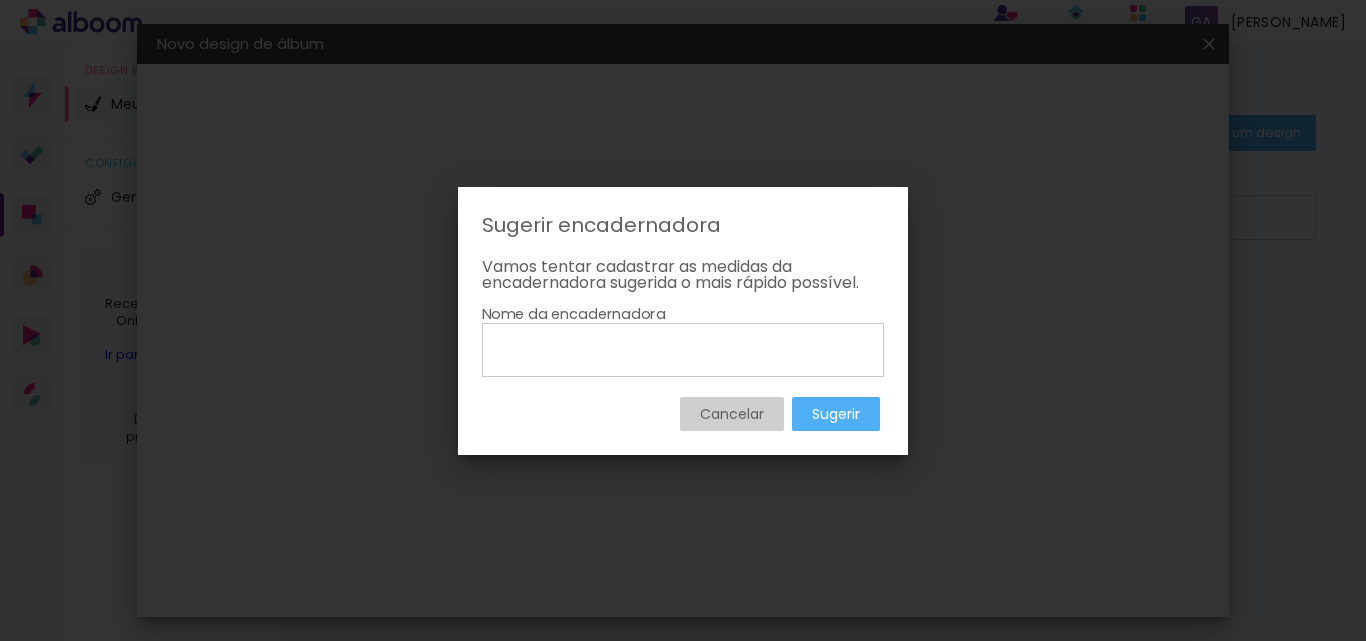 click on "Cancelar" at bounding box center (0, 0) 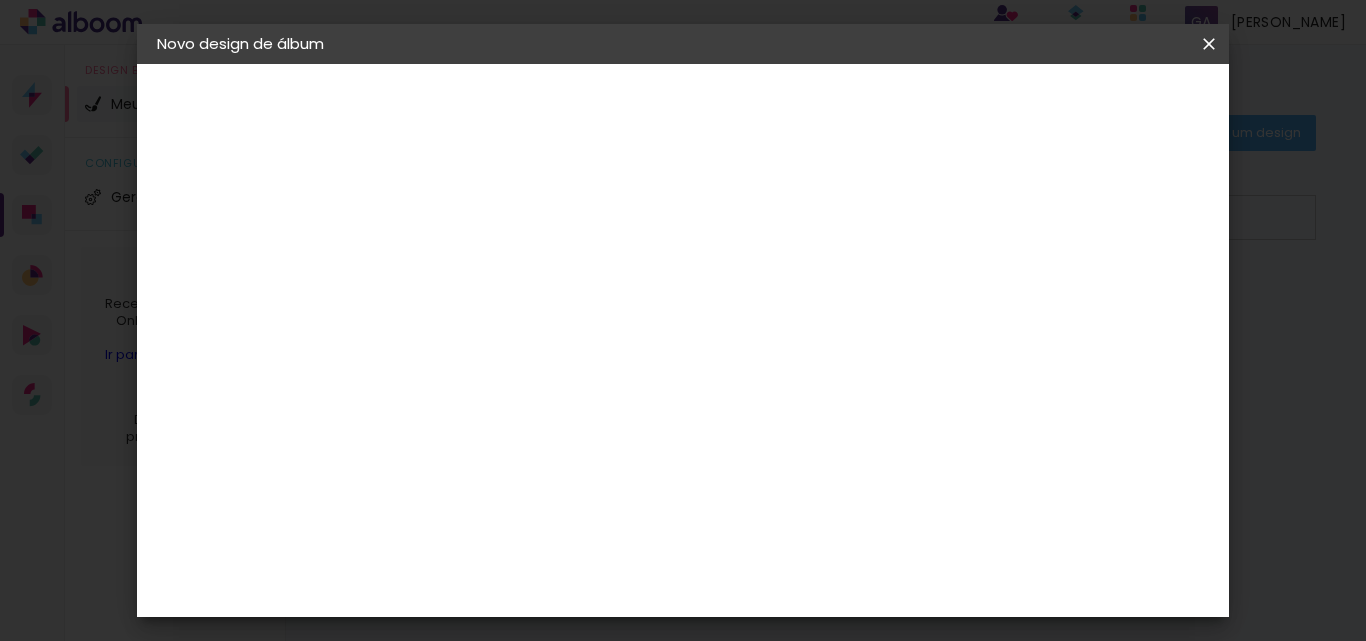 scroll, scrollTop: 1200, scrollLeft: 0, axis: vertical 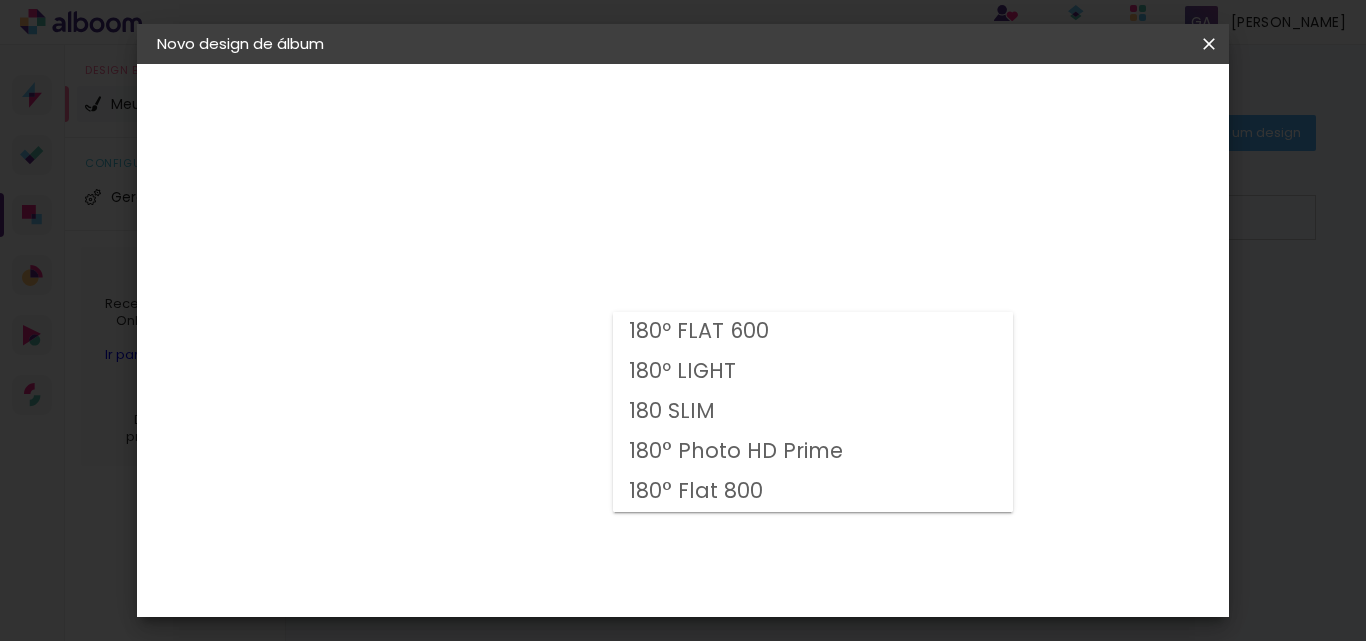 click on "180º FLAT 600" at bounding box center [0, 0] 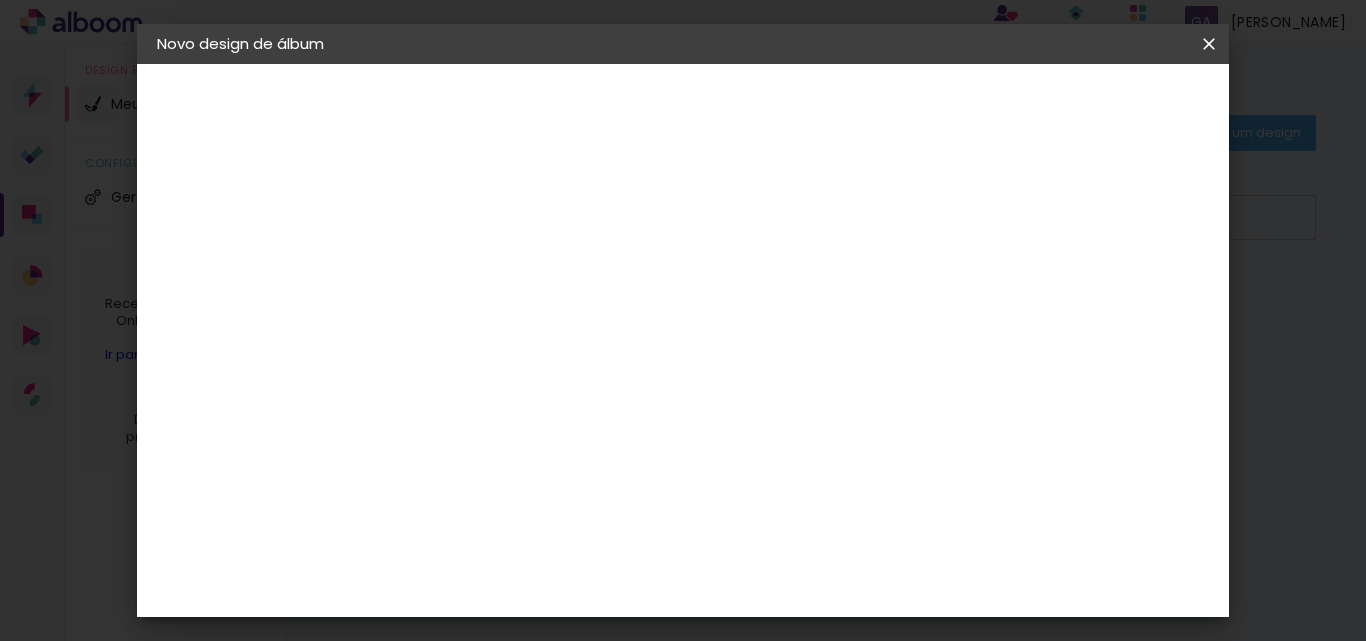 scroll, scrollTop: 378, scrollLeft: 0, axis: vertical 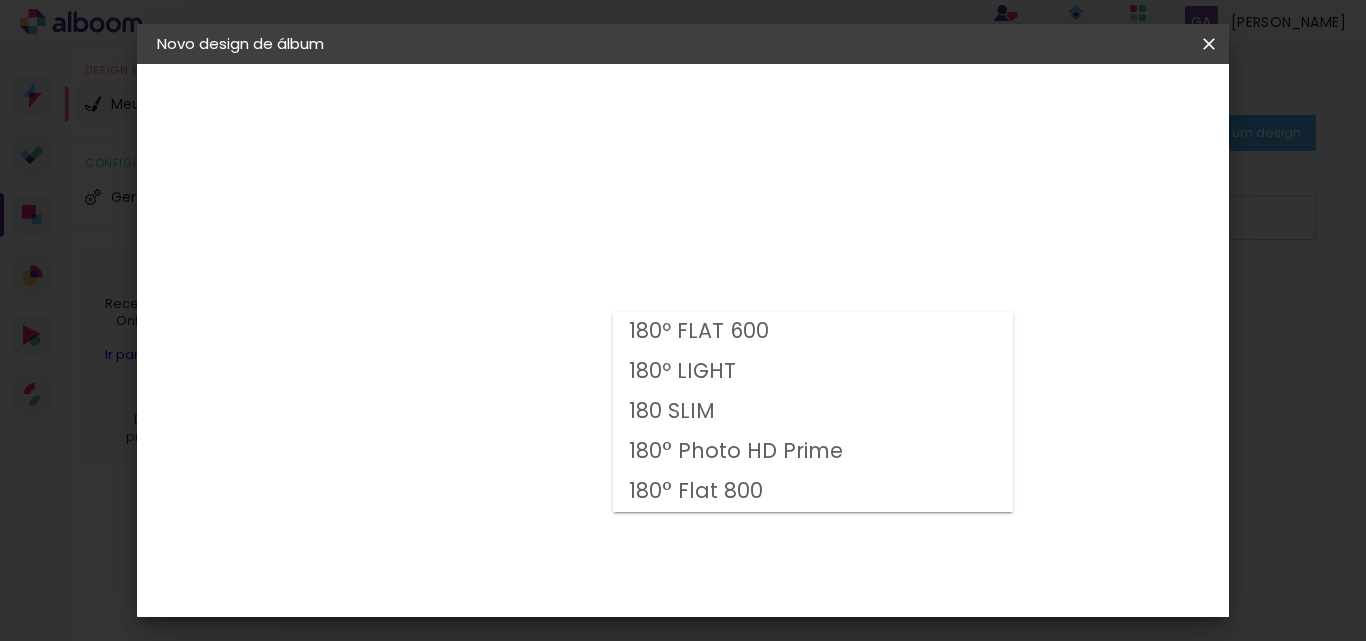 click on "180º FLAT 600" at bounding box center [0, 0] 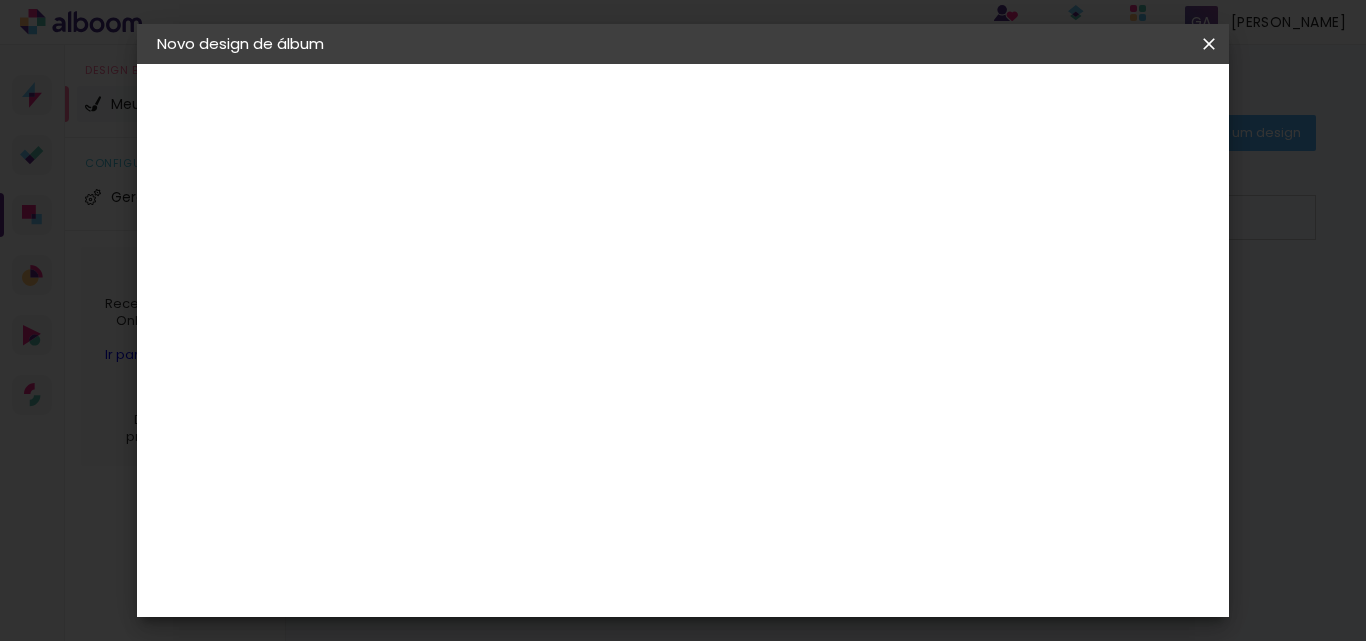 click on "29.7 × 21.0" 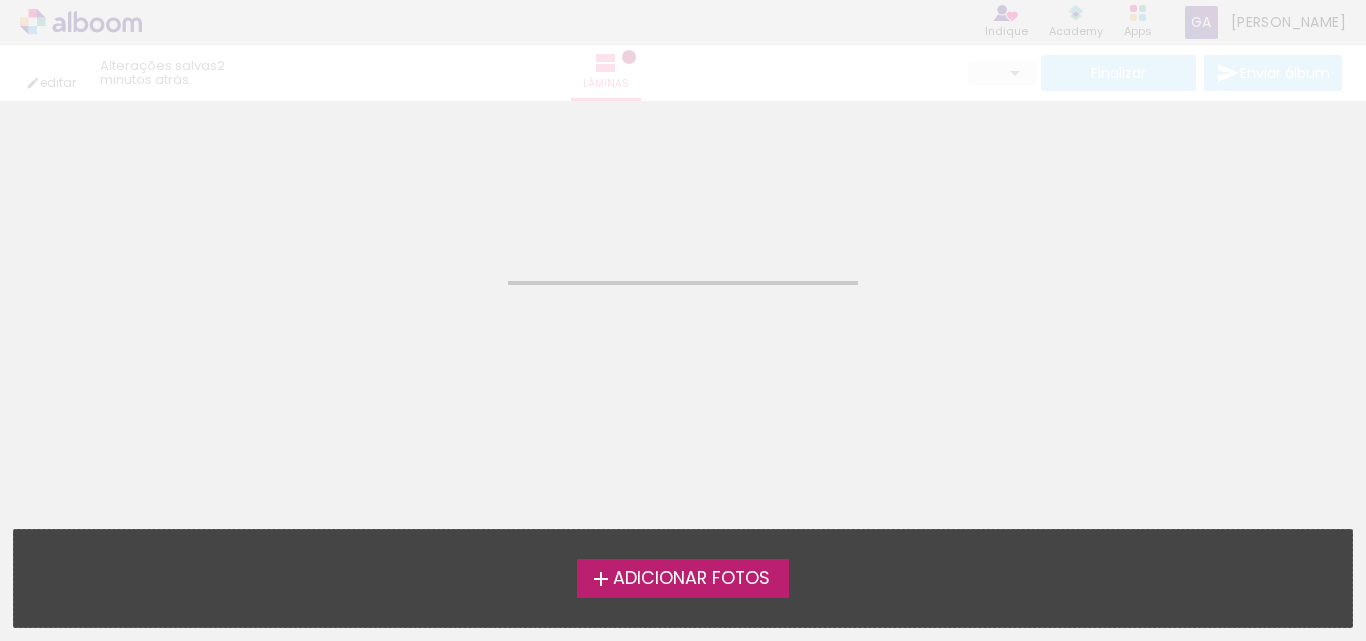 click on "Adicionar Fotos" at bounding box center (683, 578) 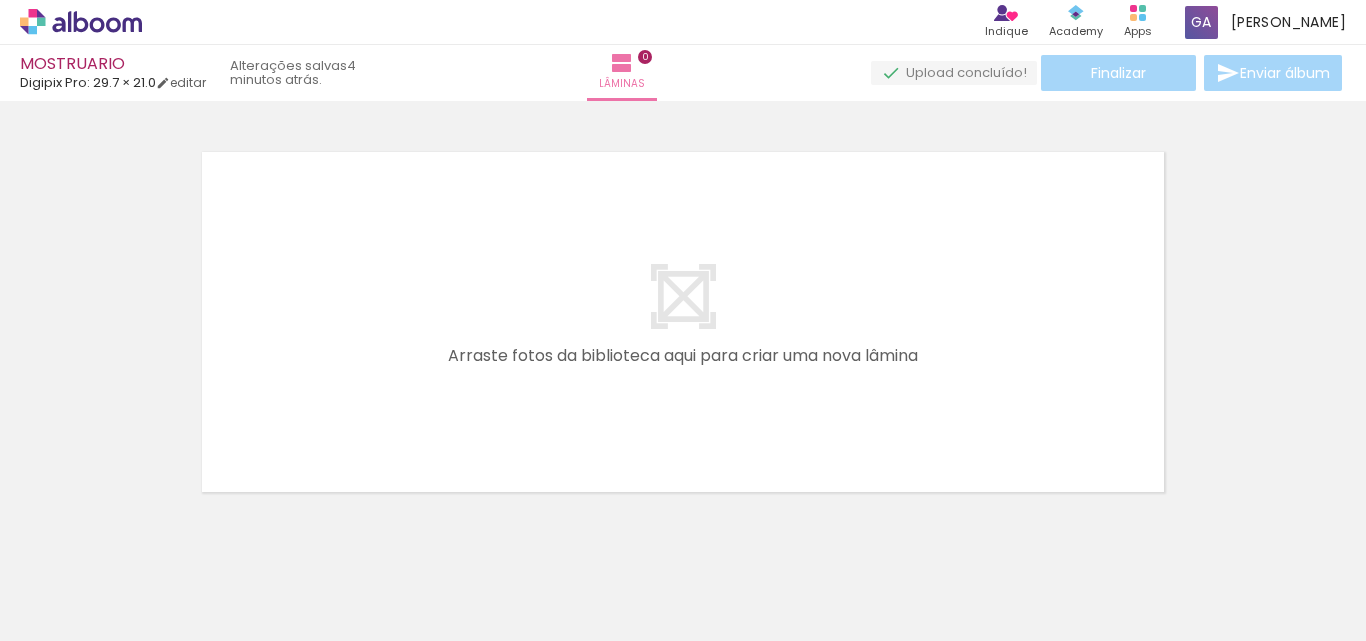 scroll, scrollTop: 26, scrollLeft: 0, axis: vertical 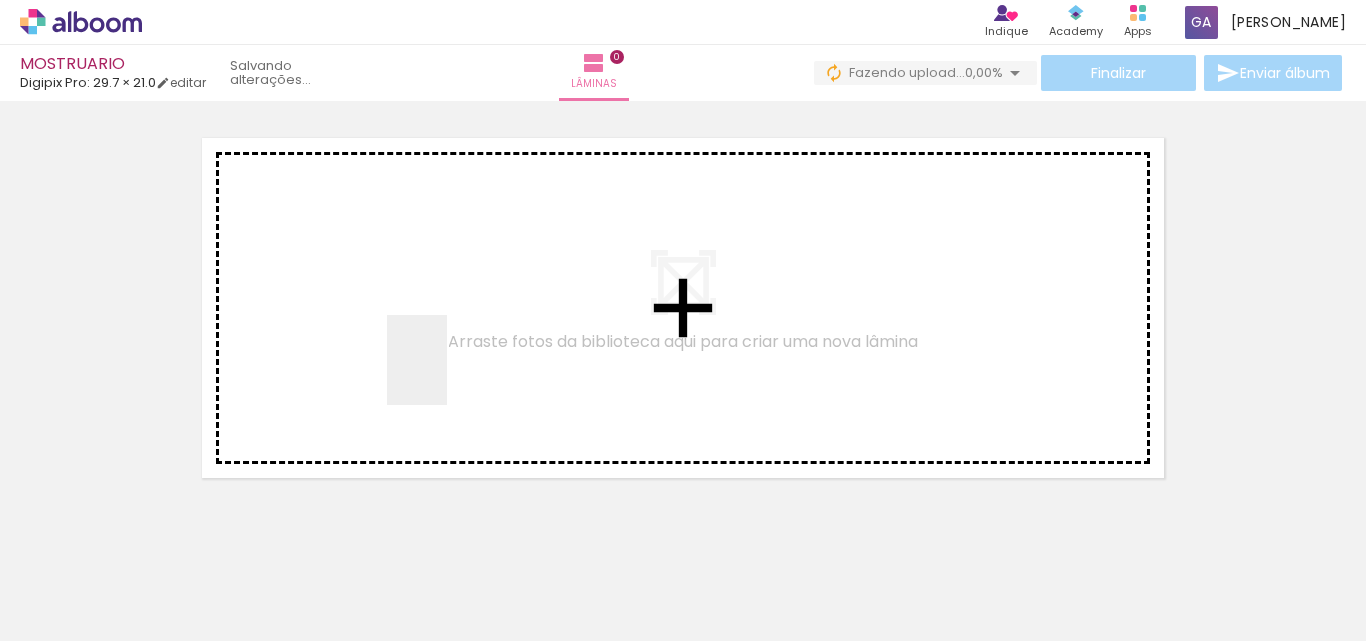 drag, startPoint x: 228, startPoint y: 557, endPoint x: 447, endPoint y: 375, distance: 284.75427 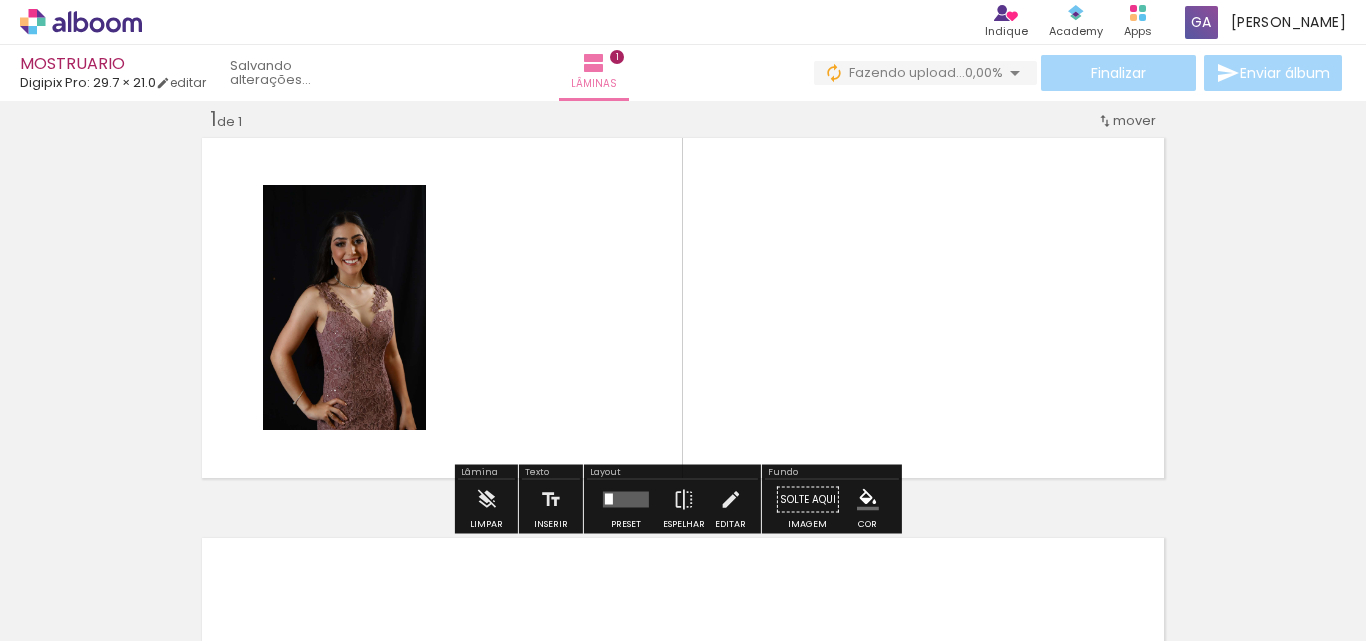 scroll, scrollTop: 26, scrollLeft: 0, axis: vertical 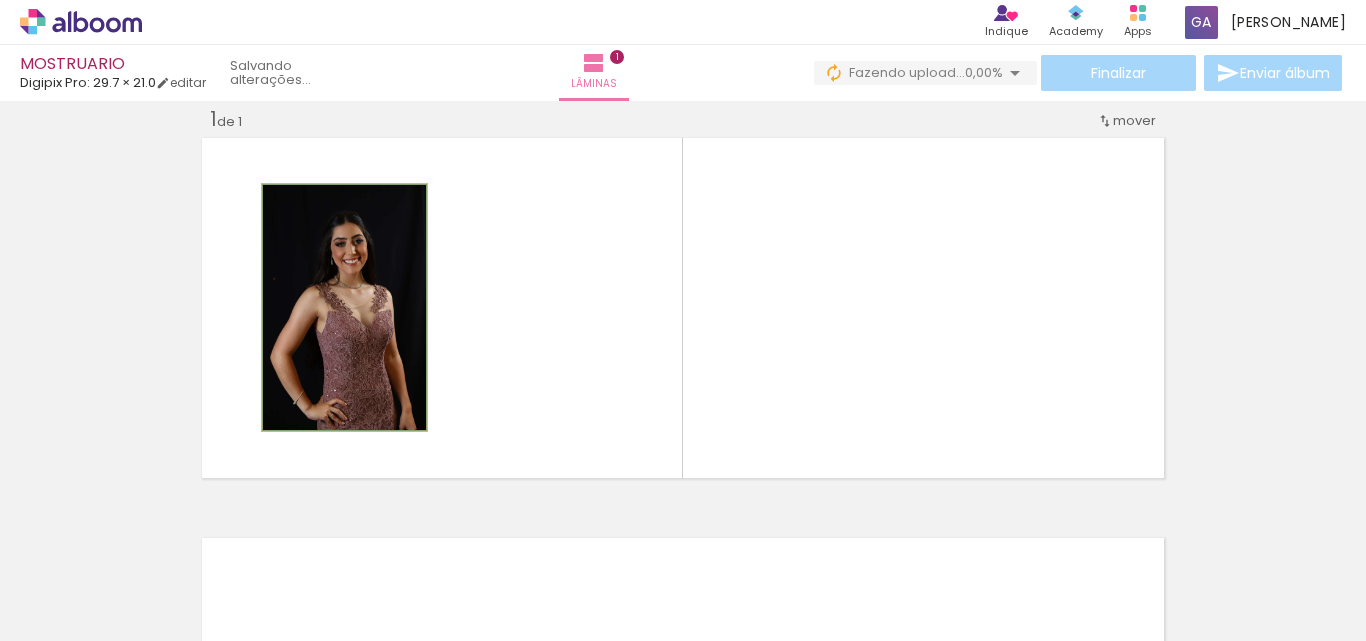 click 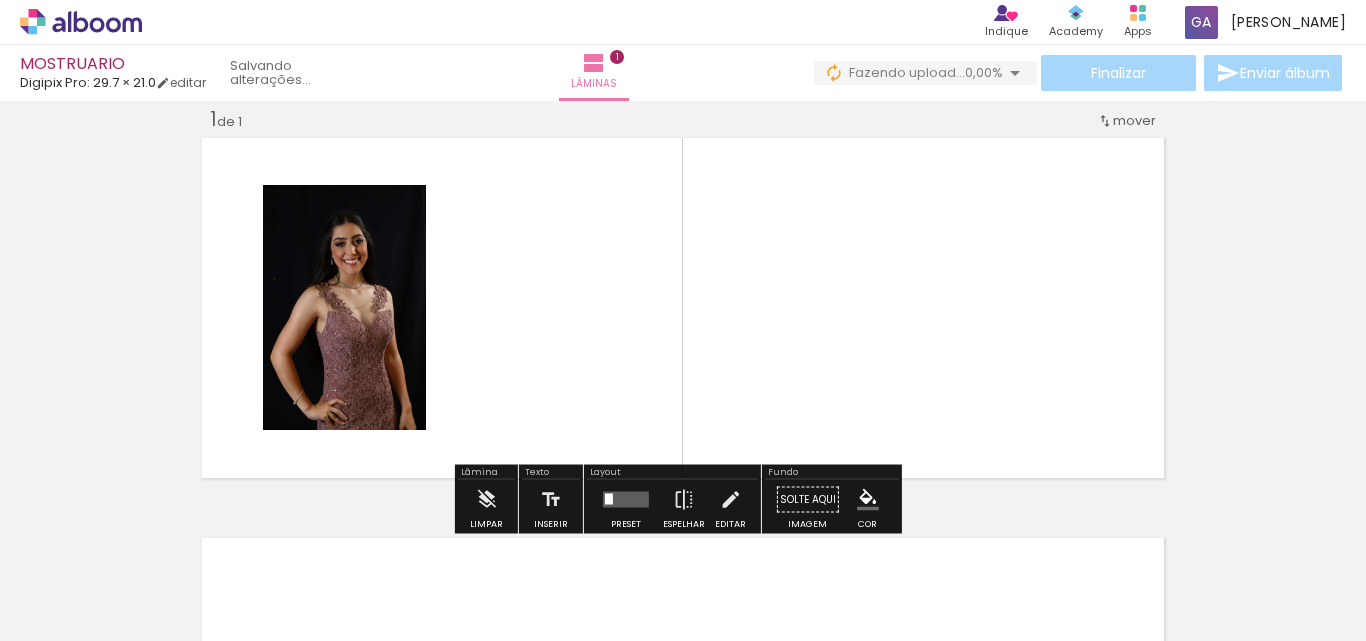 click 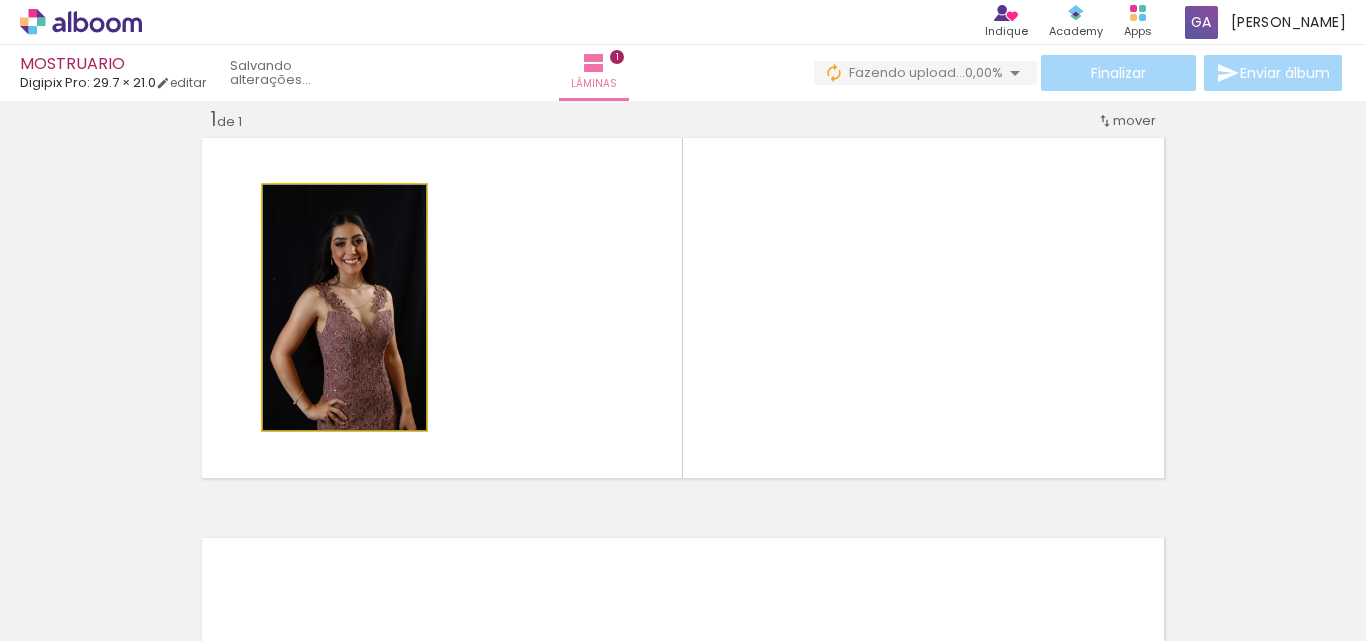 click at bounding box center (284, 206) 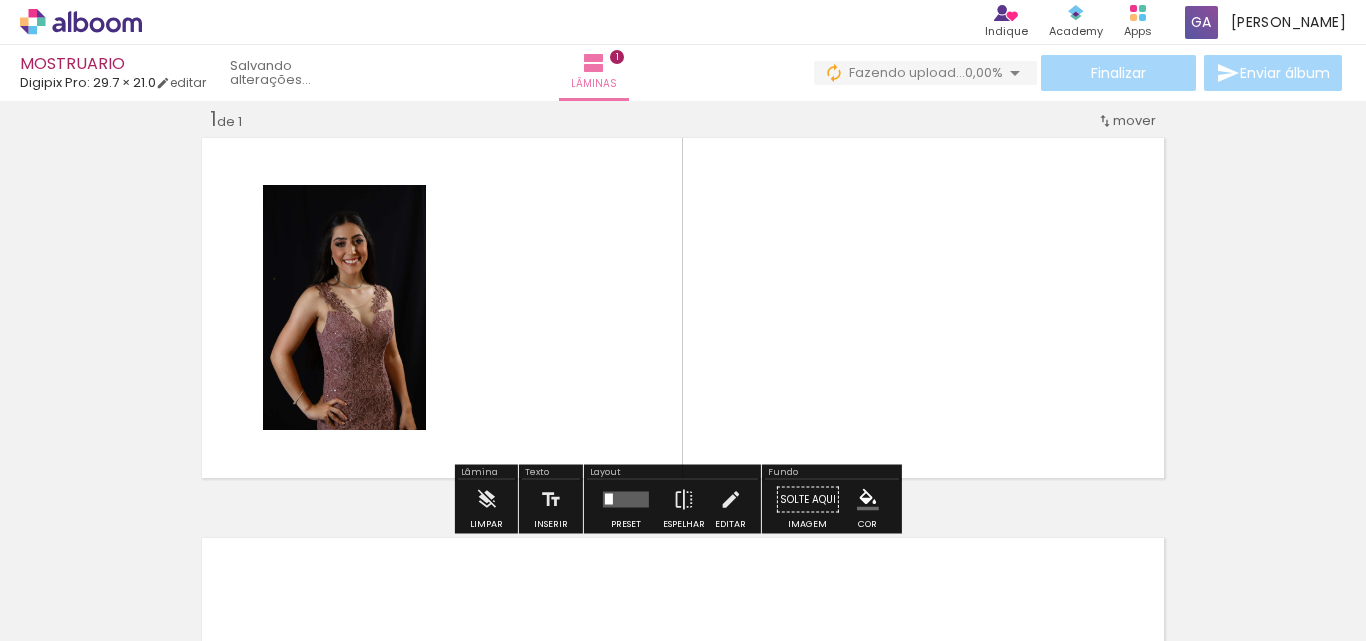click at bounding box center (327, 312) 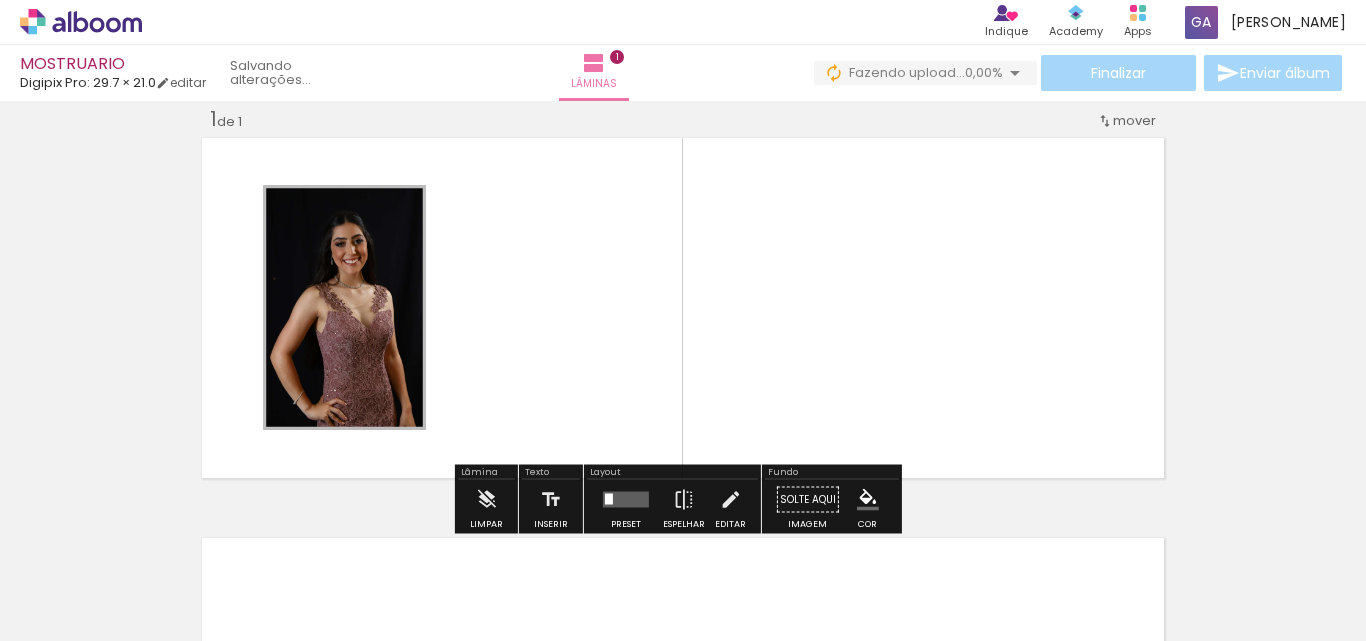 click at bounding box center [327, 326] 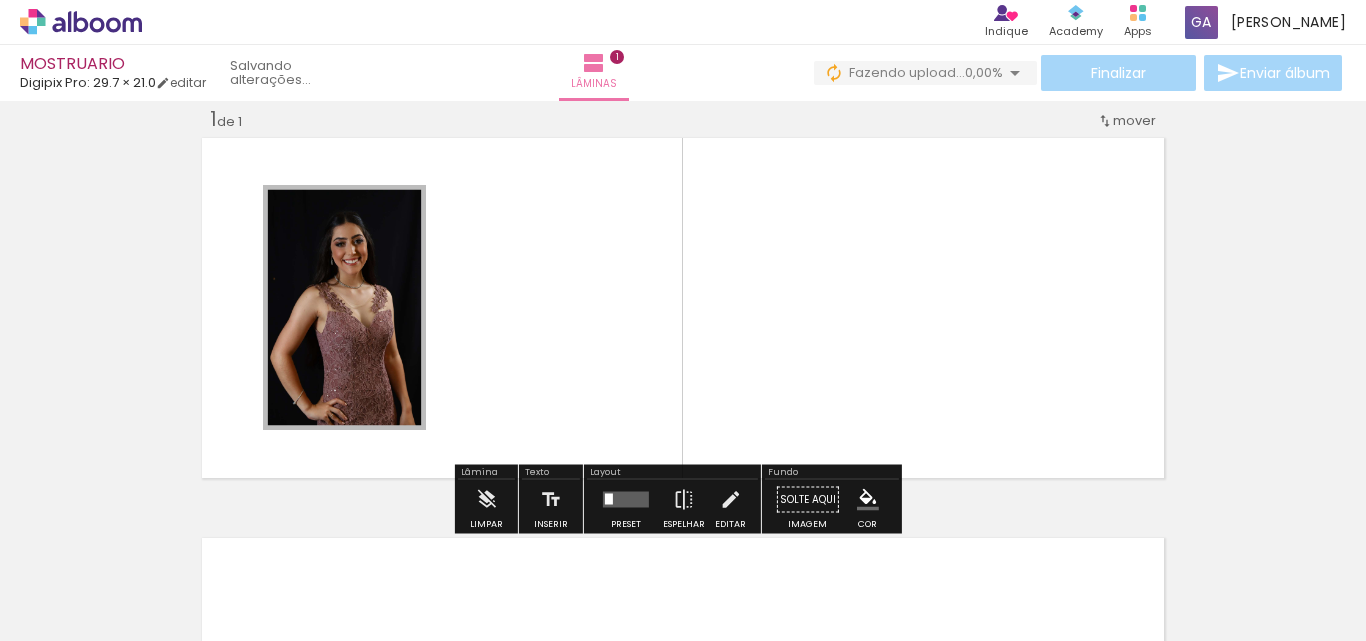 click at bounding box center [327, 340] 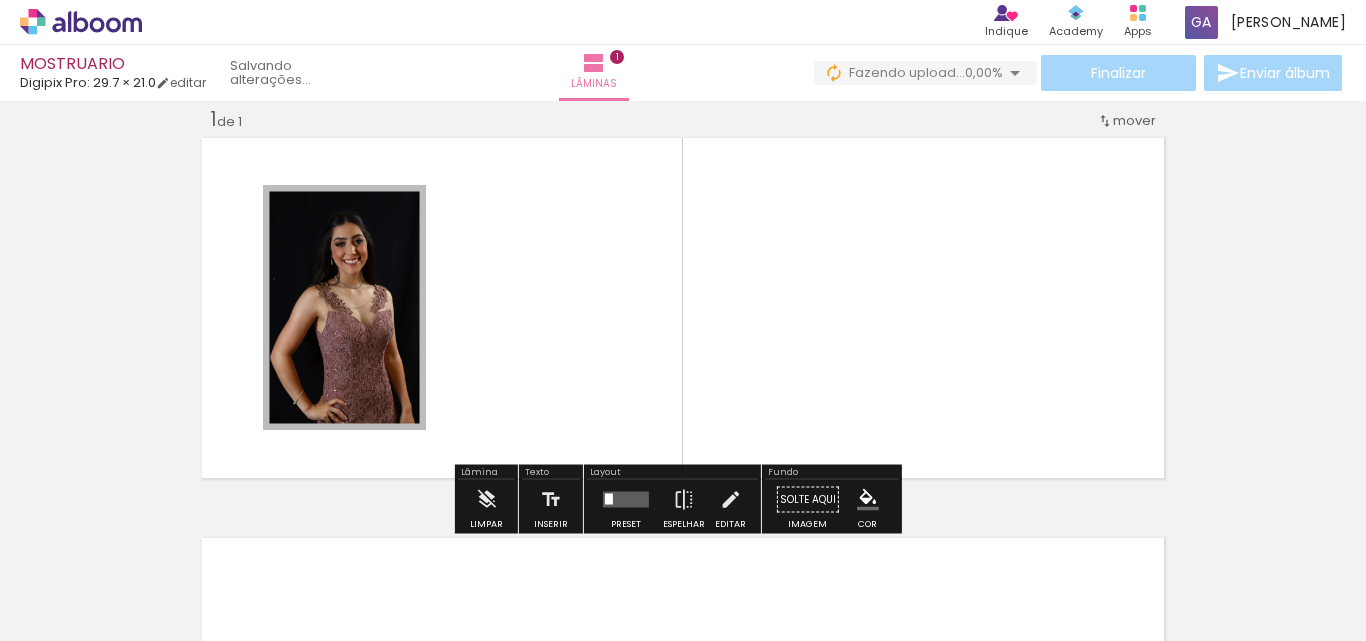 click at bounding box center (327, 237) 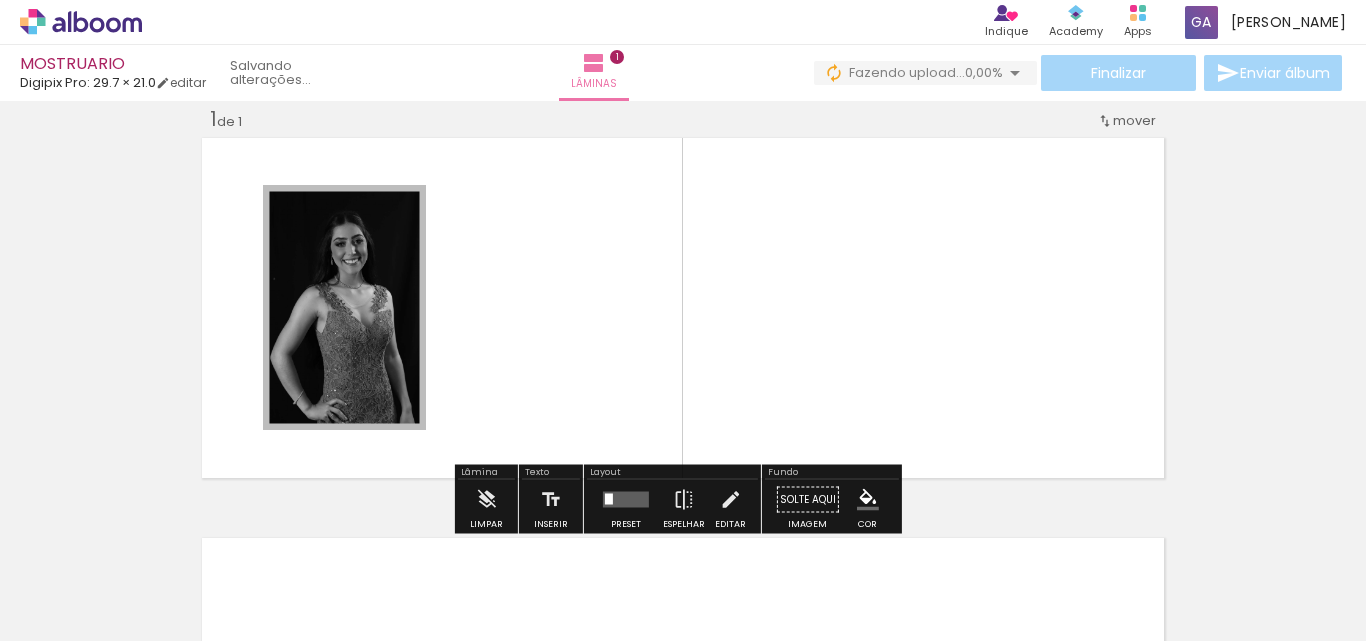 click on "P&B" at bounding box center [0, 0] 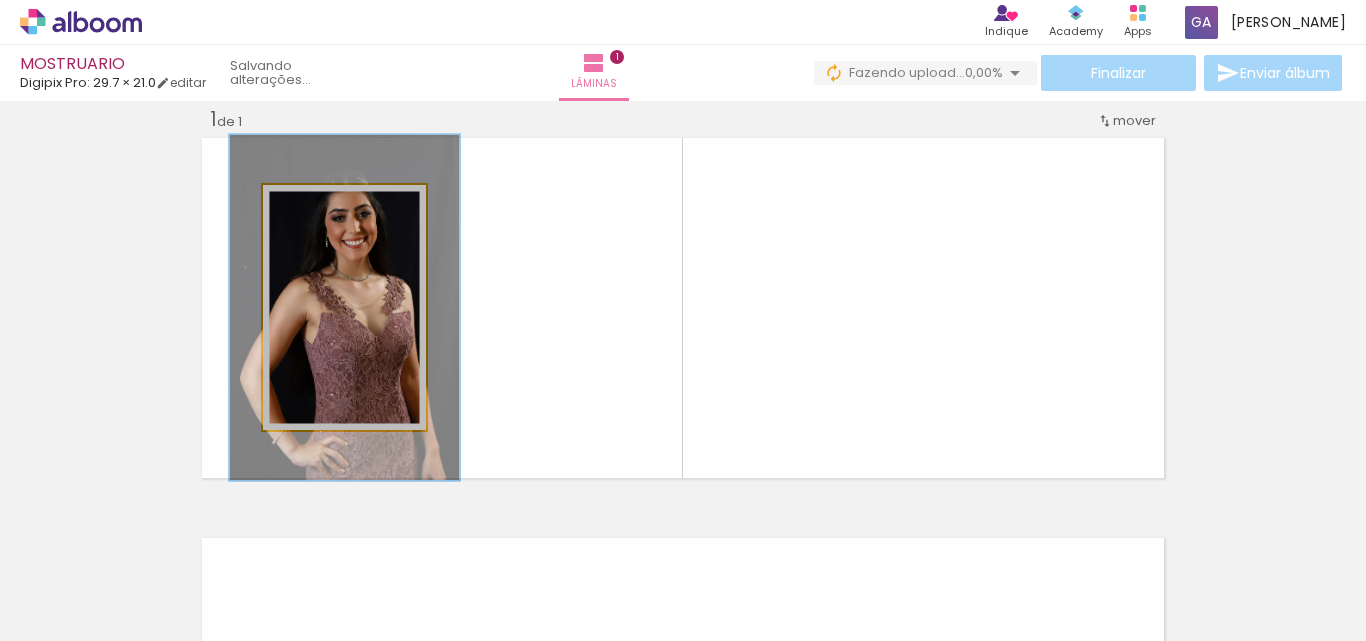 drag, startPoint x: 305, startPoint y: 205, endPoint x: 333, endPoint y: 208, distance: 28.160255 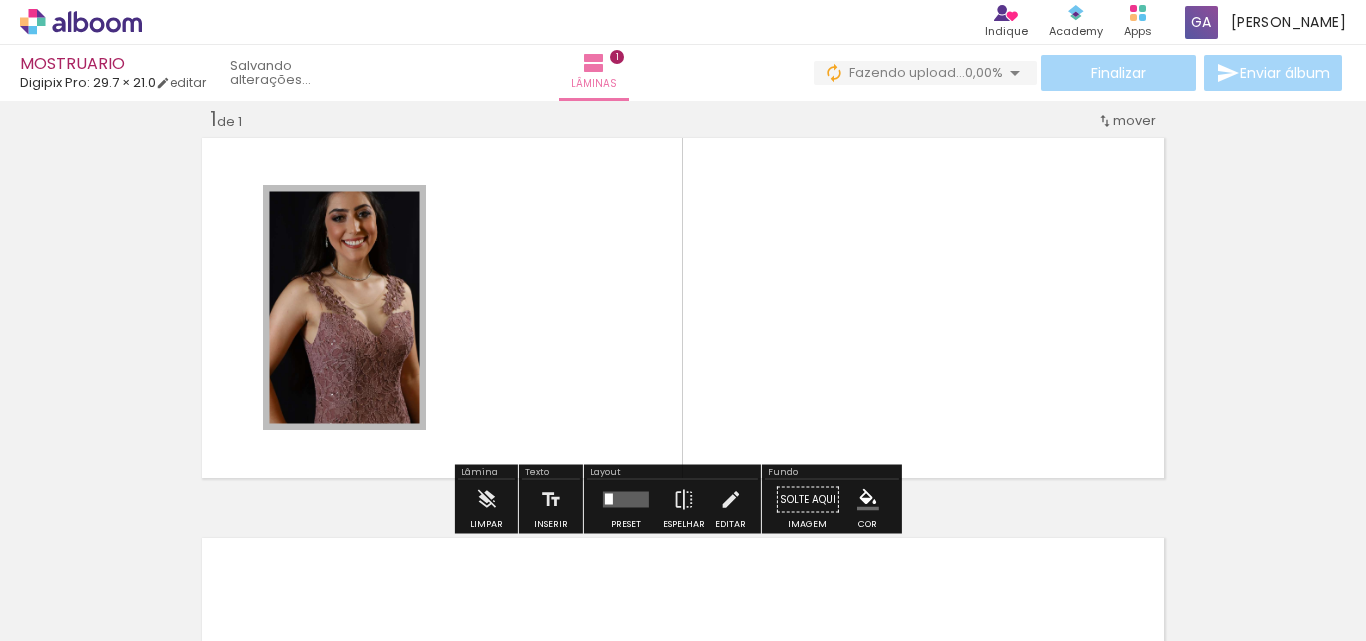 click 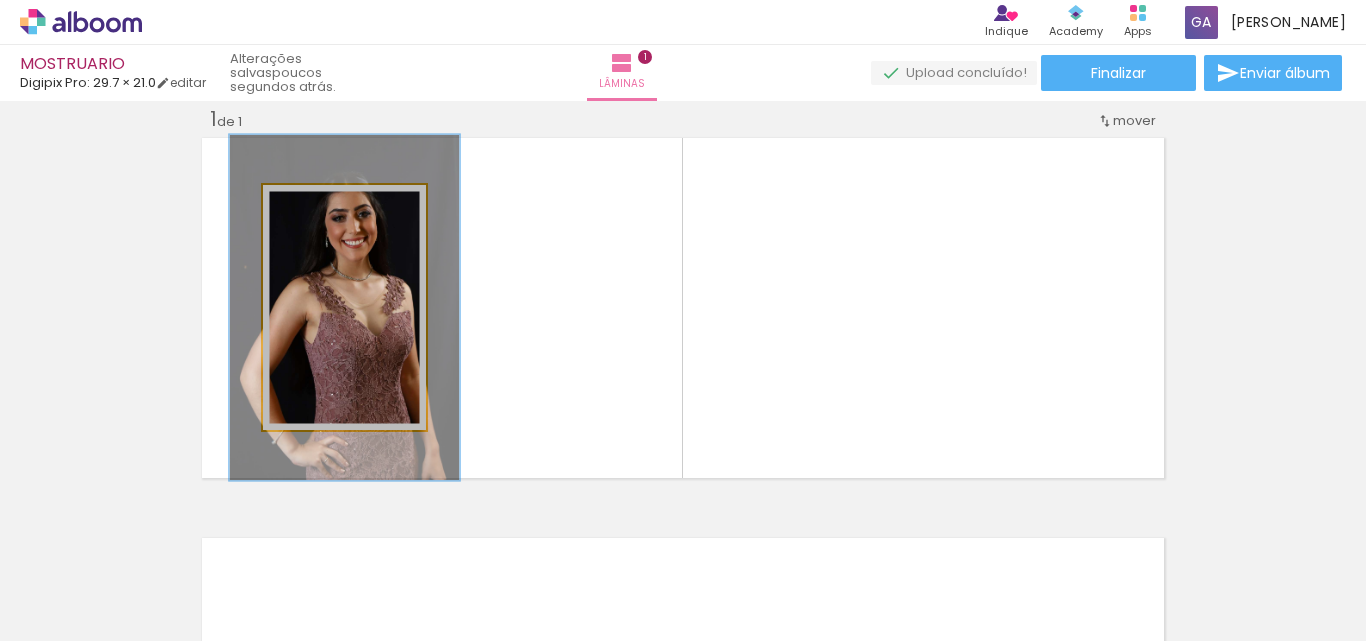 click 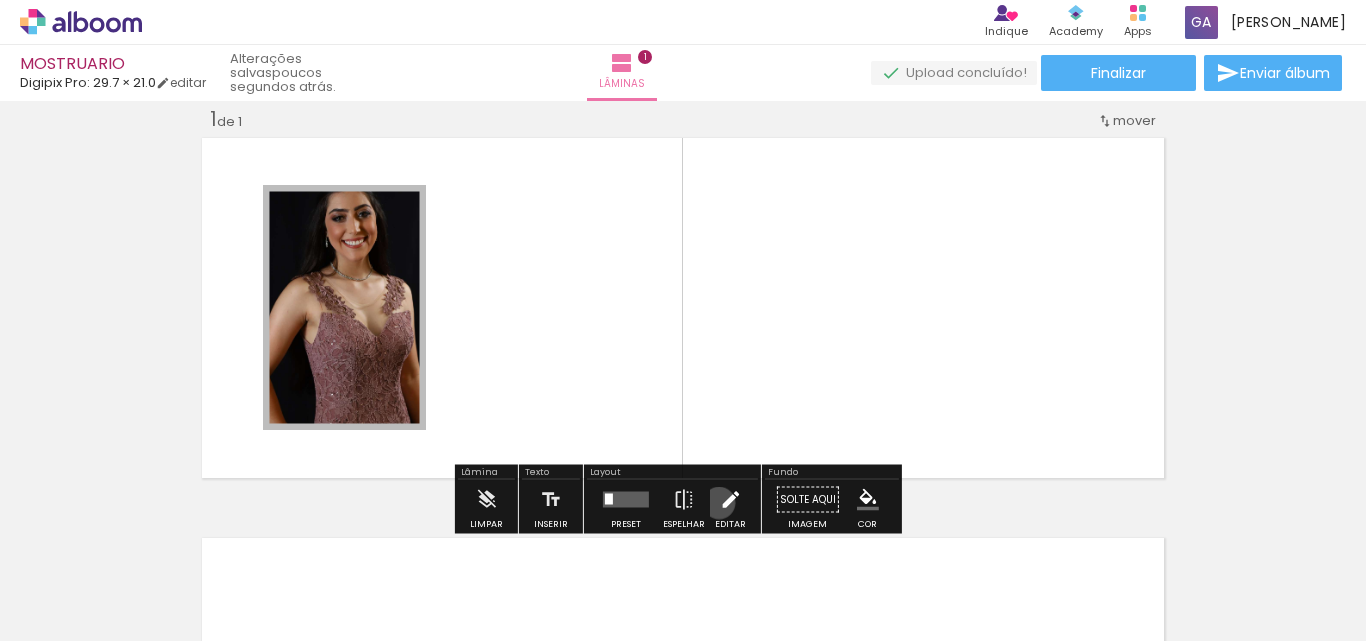 click at bounding box center [730, 500] 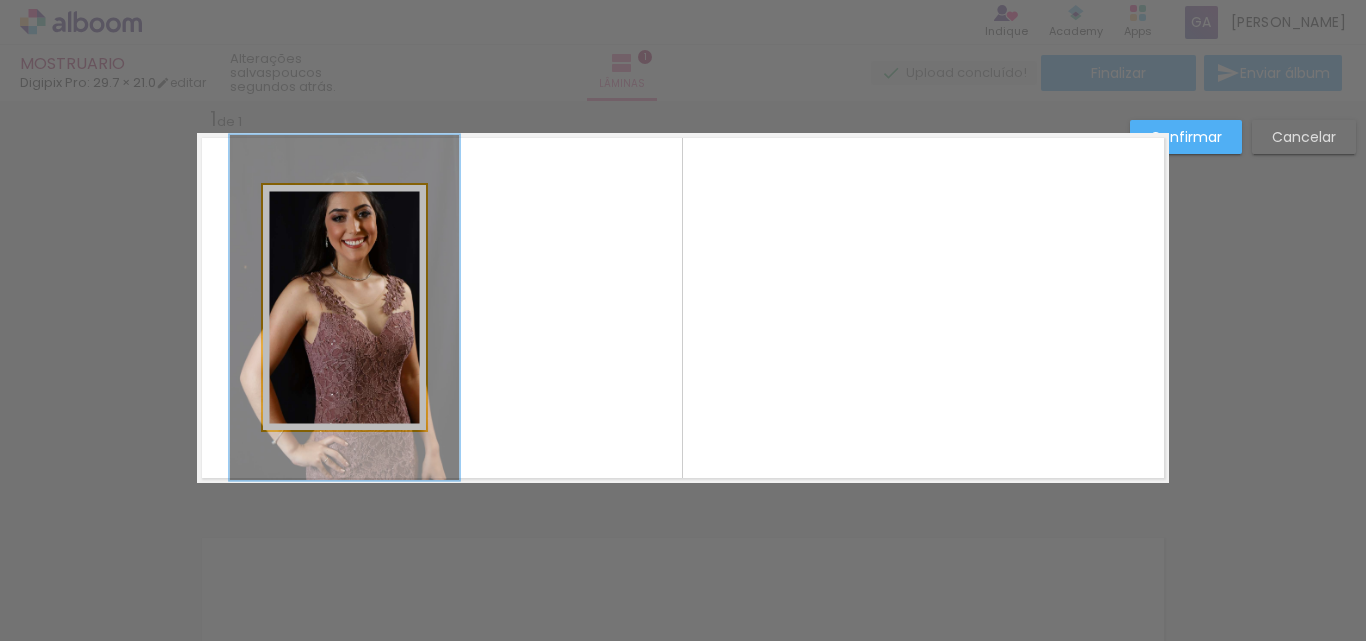 click 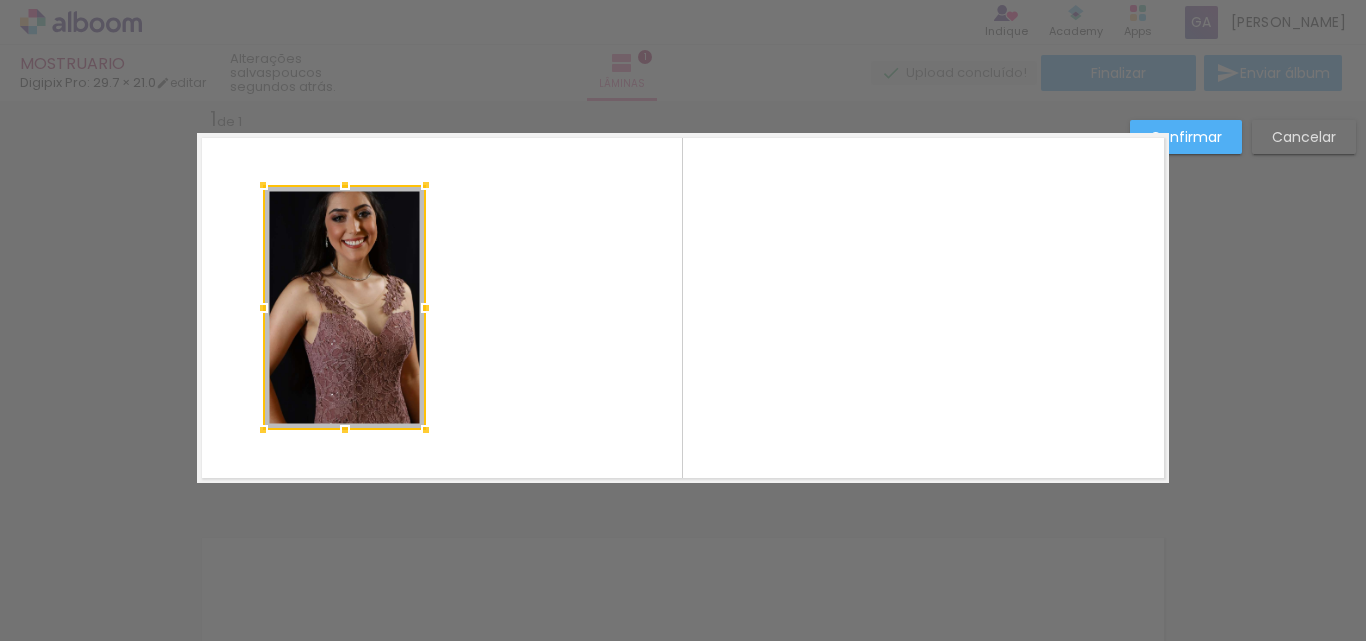 click at bounding box center (344, 307) 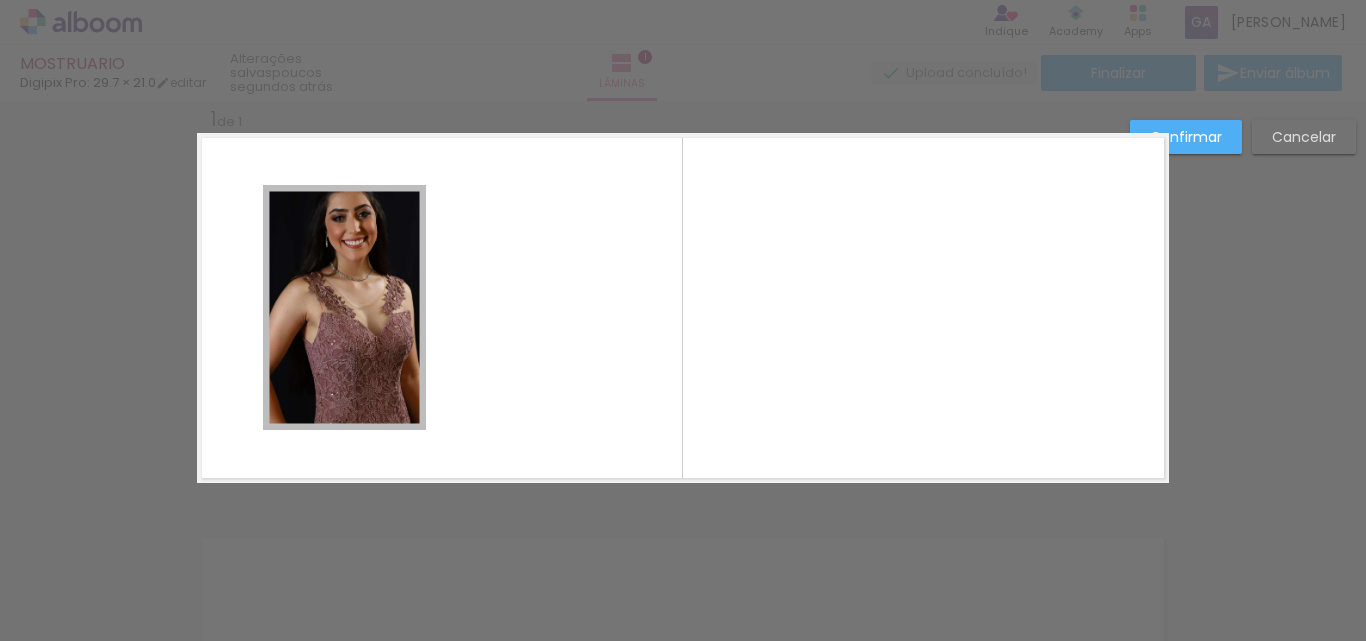 click at bounding box center (683, 308) 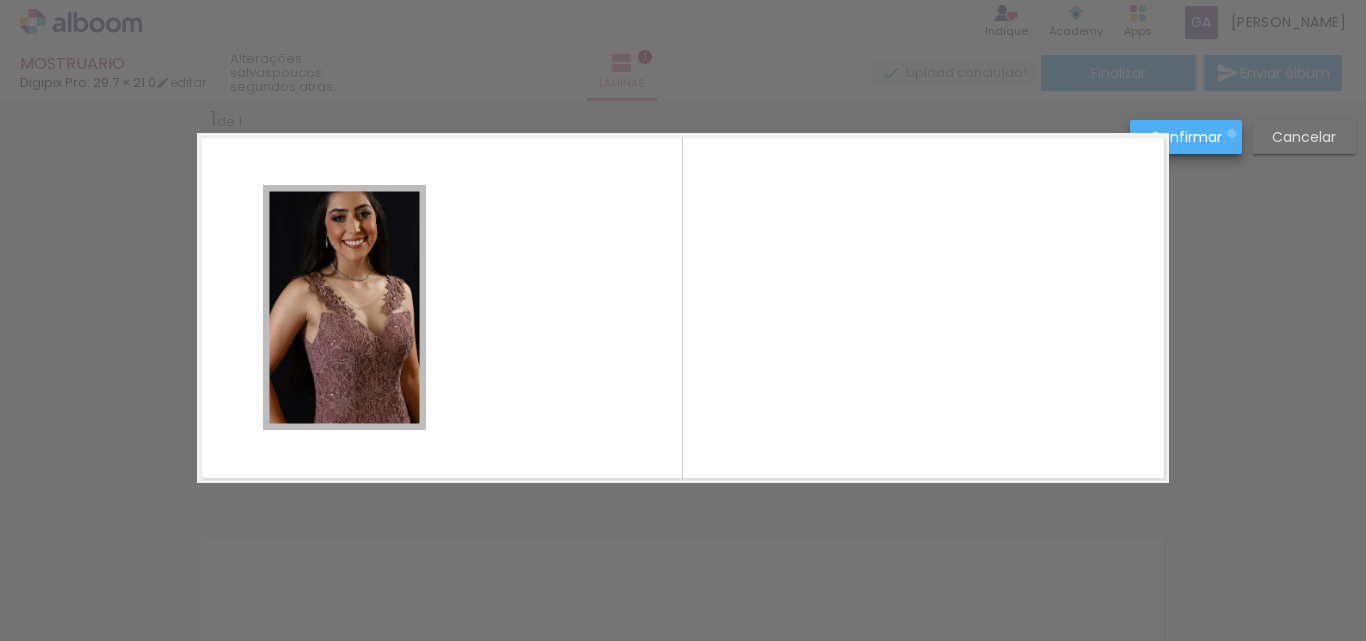 drag, startPoint x: 1231, startPoint y: 134, endPoint x: 1217, endPoint y: 149, distance: 20.518284 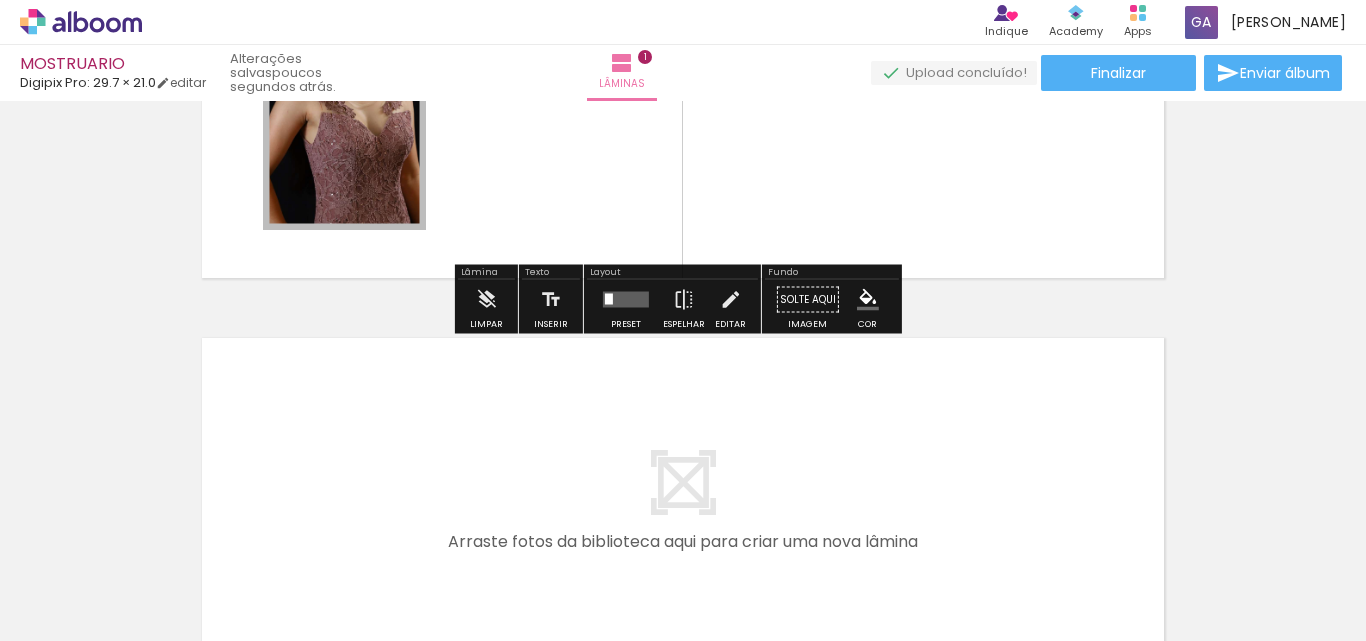 scroll, scrollTop: 26, scrollLeft: 0, axis: vertical 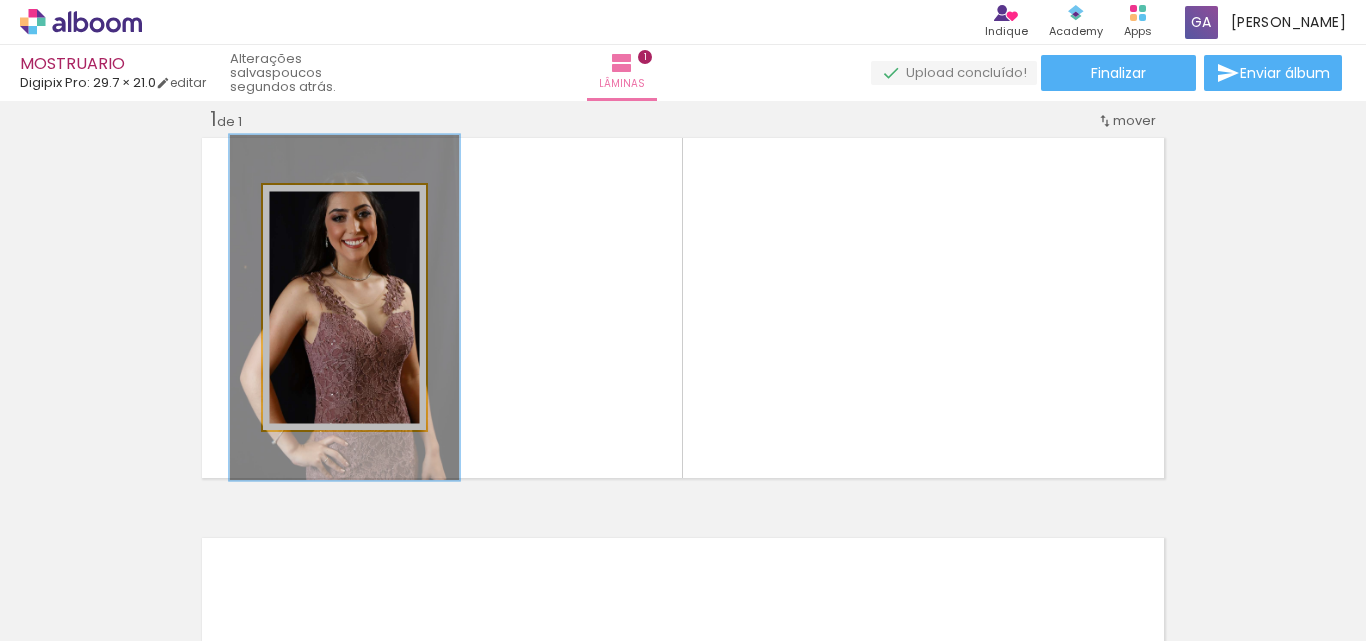 click 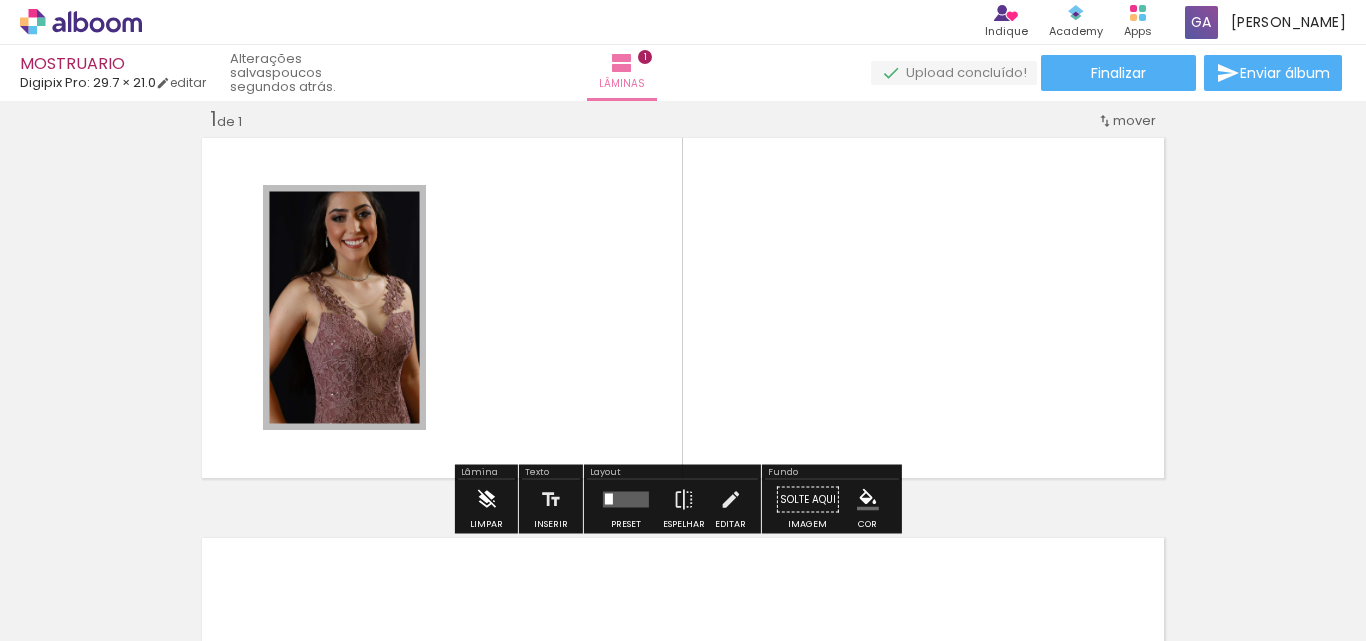 click at bounding box center [486, 500] 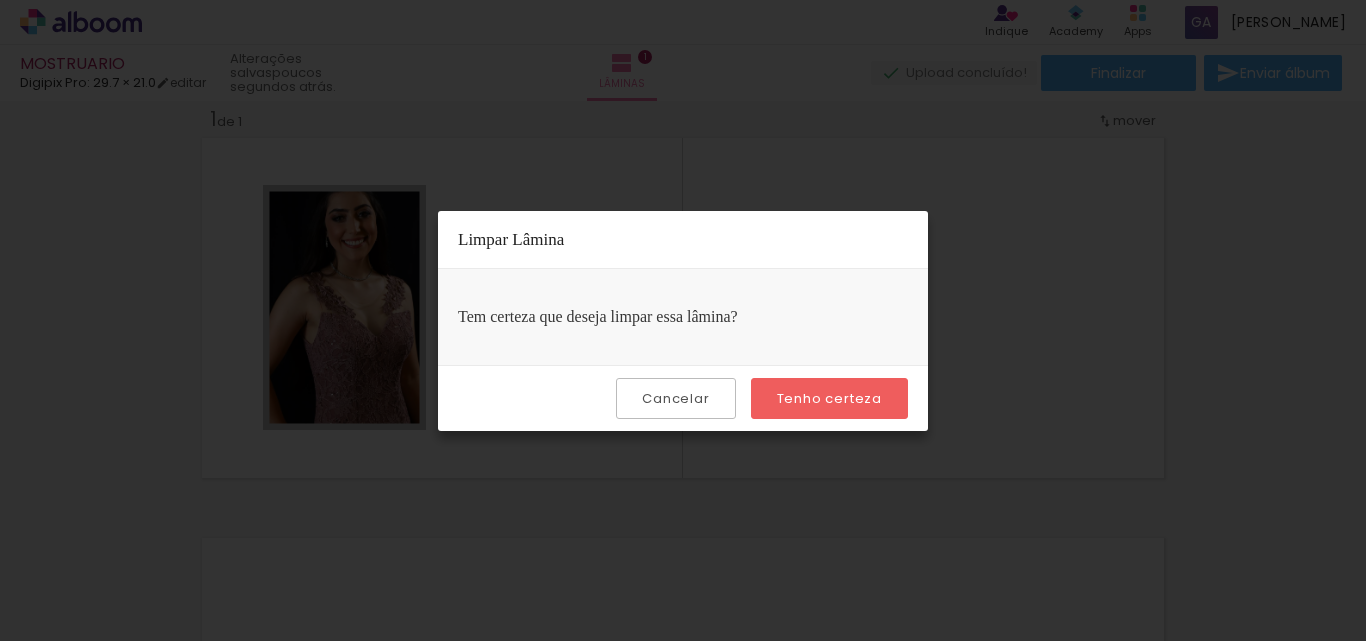 click on "Tenho certeza" at bounding box center (0, 0) 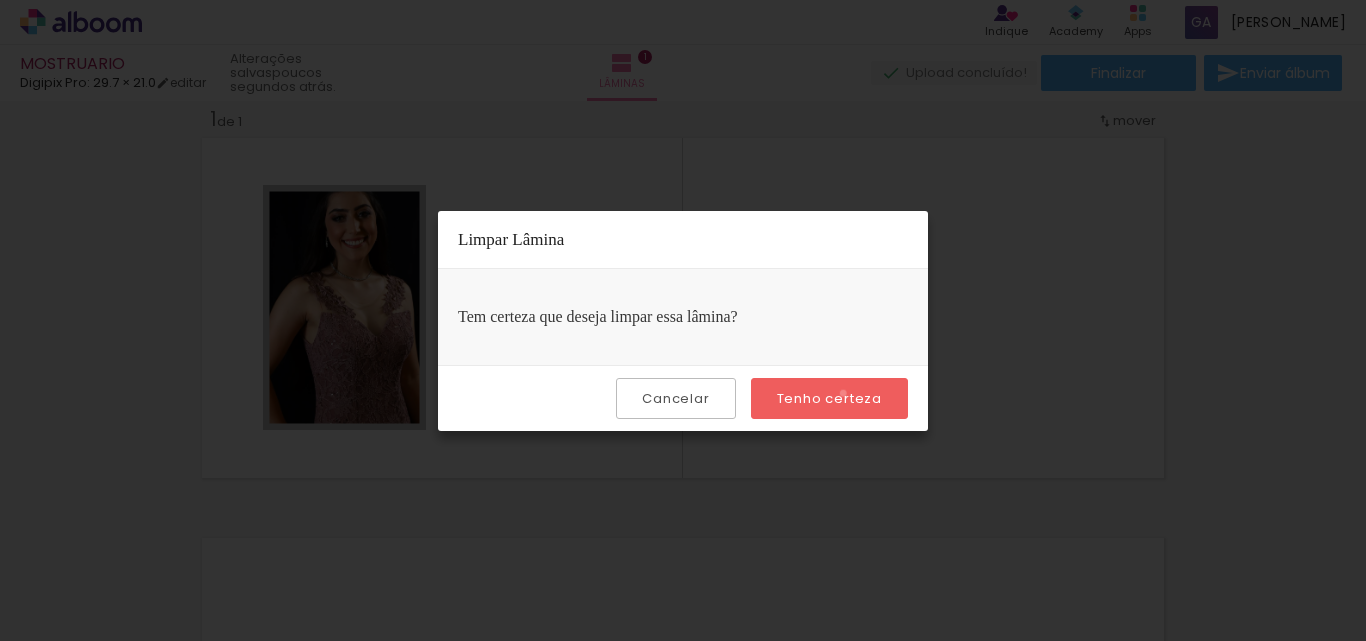 click on "Tenho certeza" at bounding box center (0, 0) 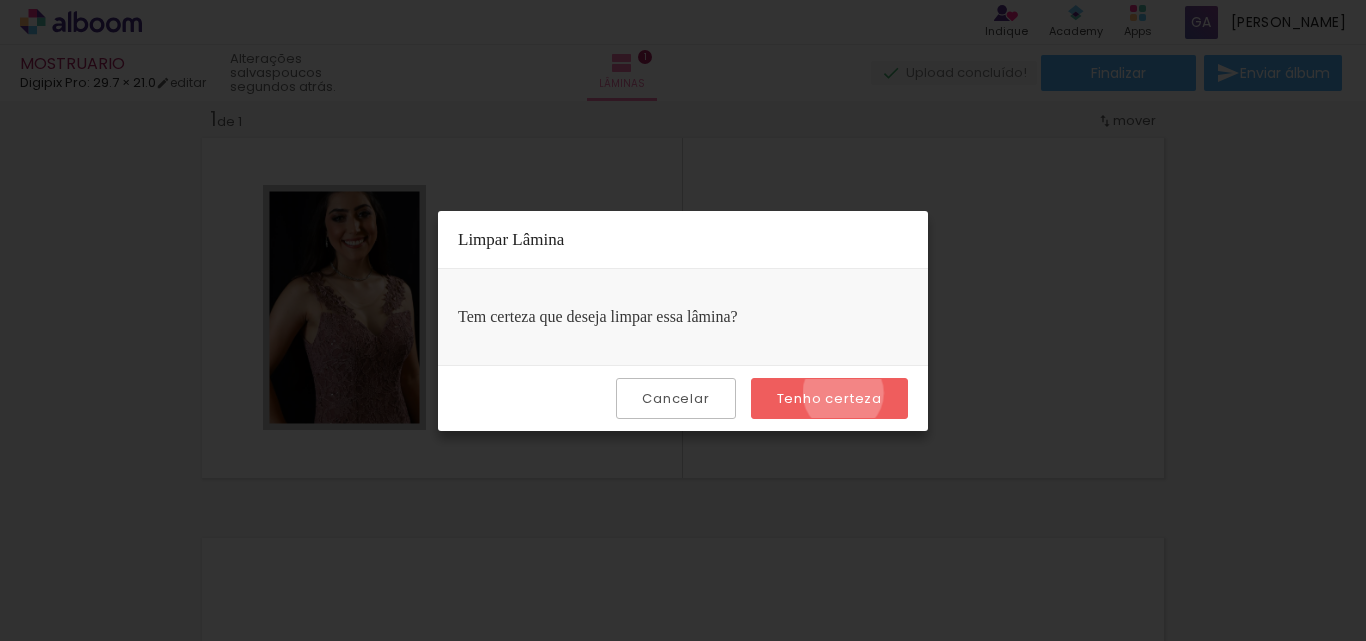 click on "Tenho certeza" at bounding box center [0, 0] 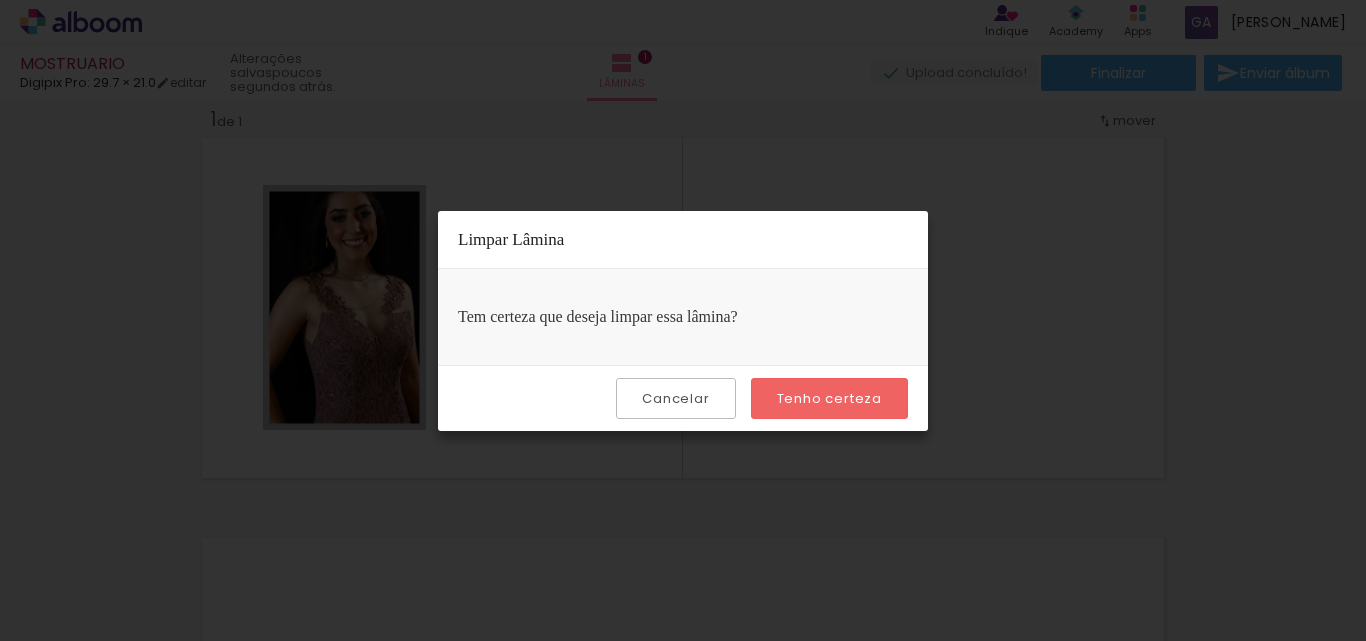 click 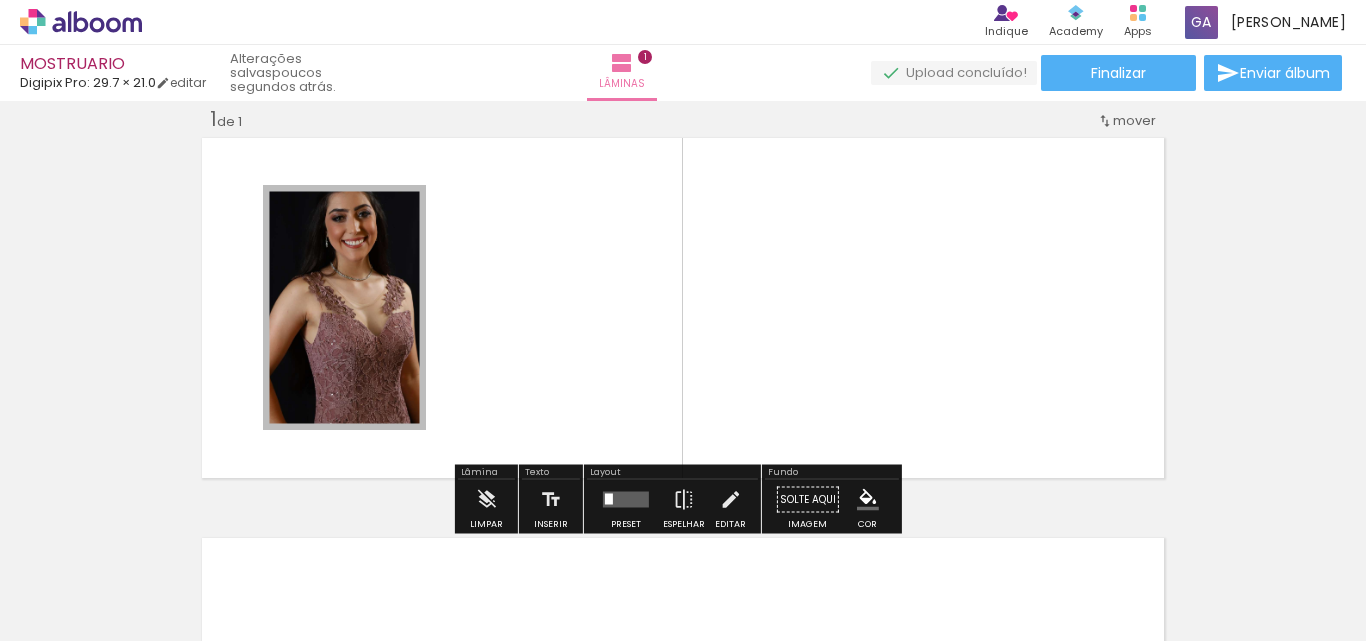 click at bounding box center [284, 206] 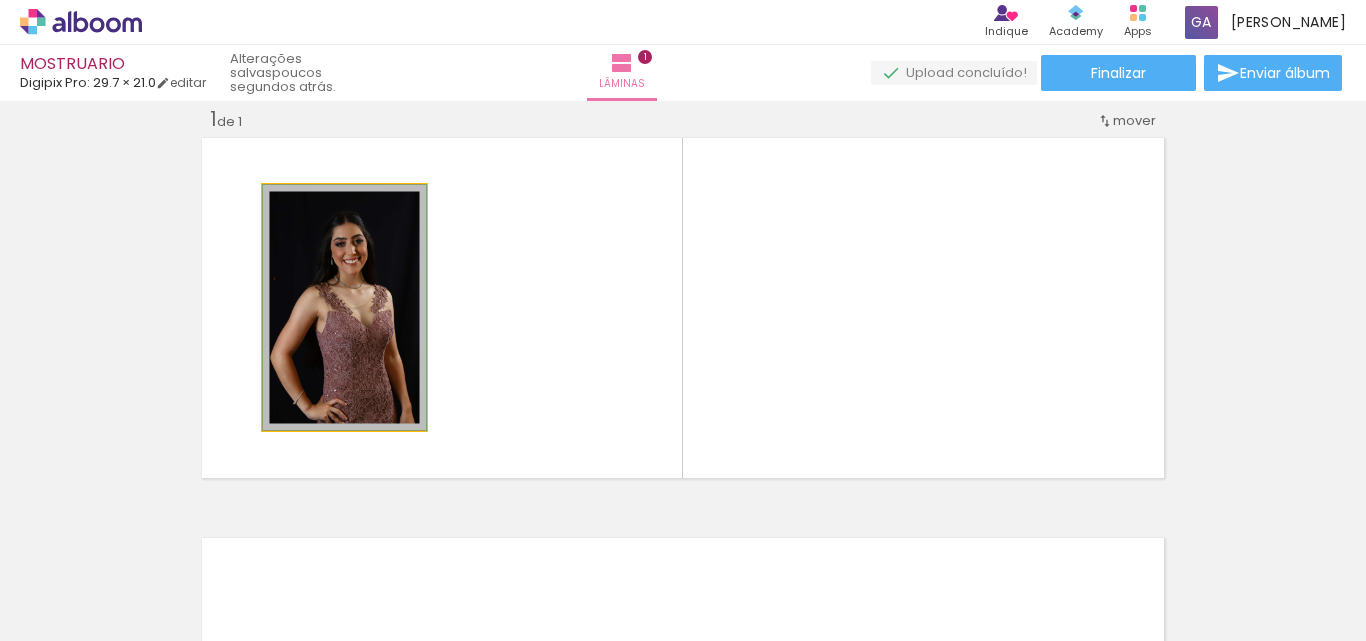 drag, startPoint x: 321, startPoint y: 210, endPoint x: 290, endPoint y: 211, distance: 31.016125 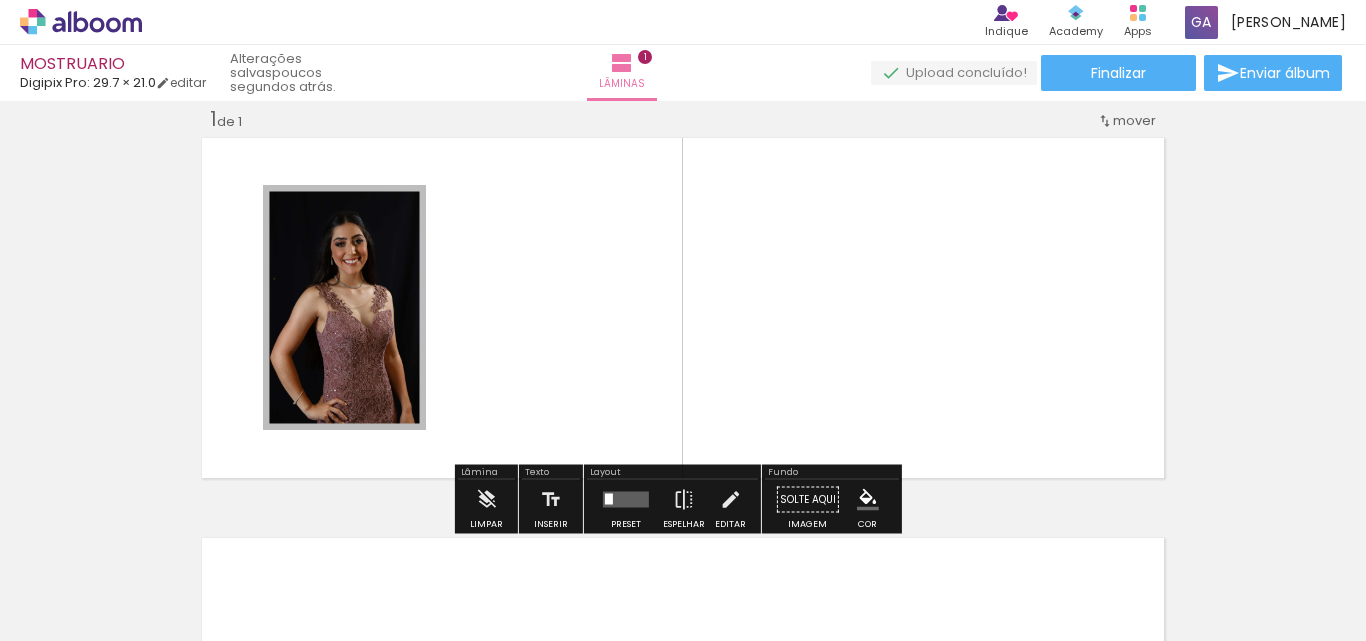 click at bounding box center (683, 308) 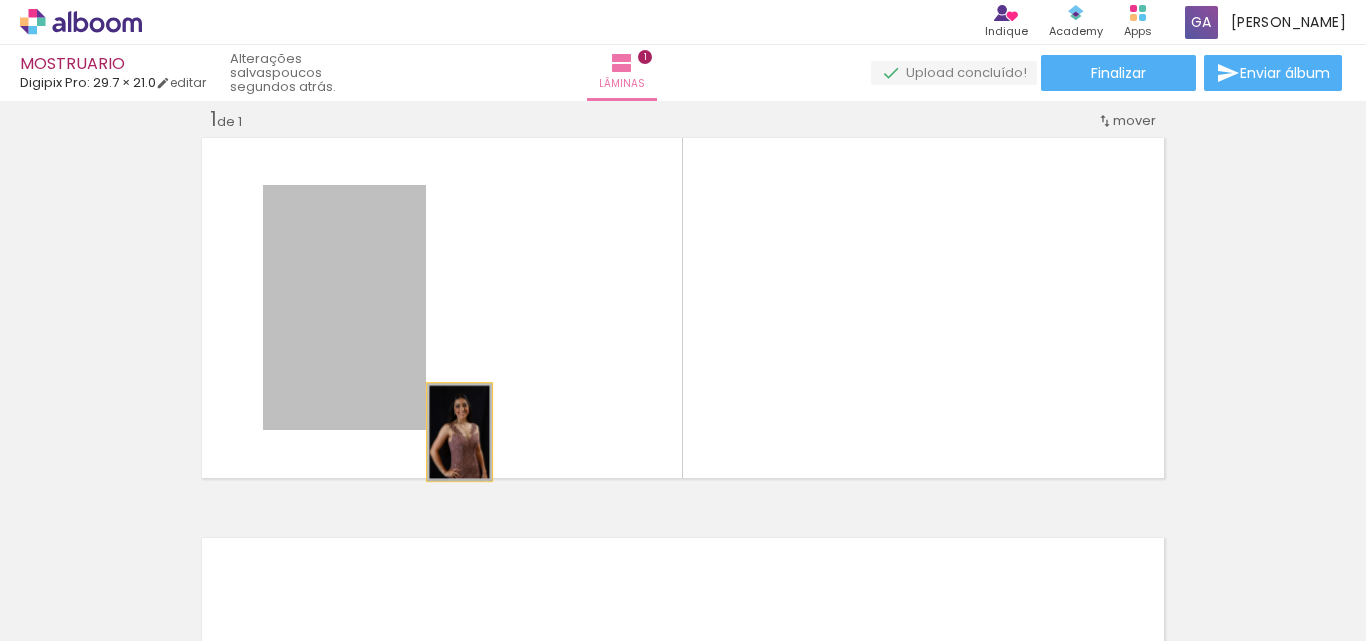 drag, startPoint x: 418, startPoint y: 418, endPoint x: 452, endPoint y: 432, distance: 36.769554 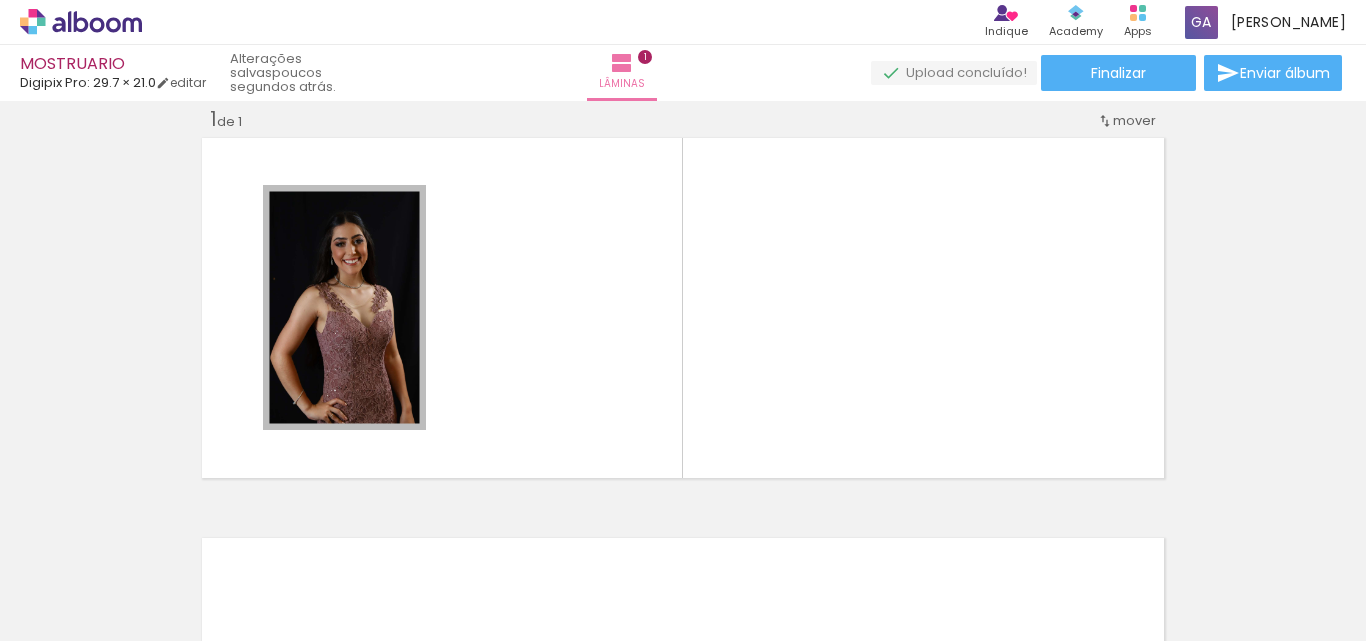 click at bounding box center (156, 533) 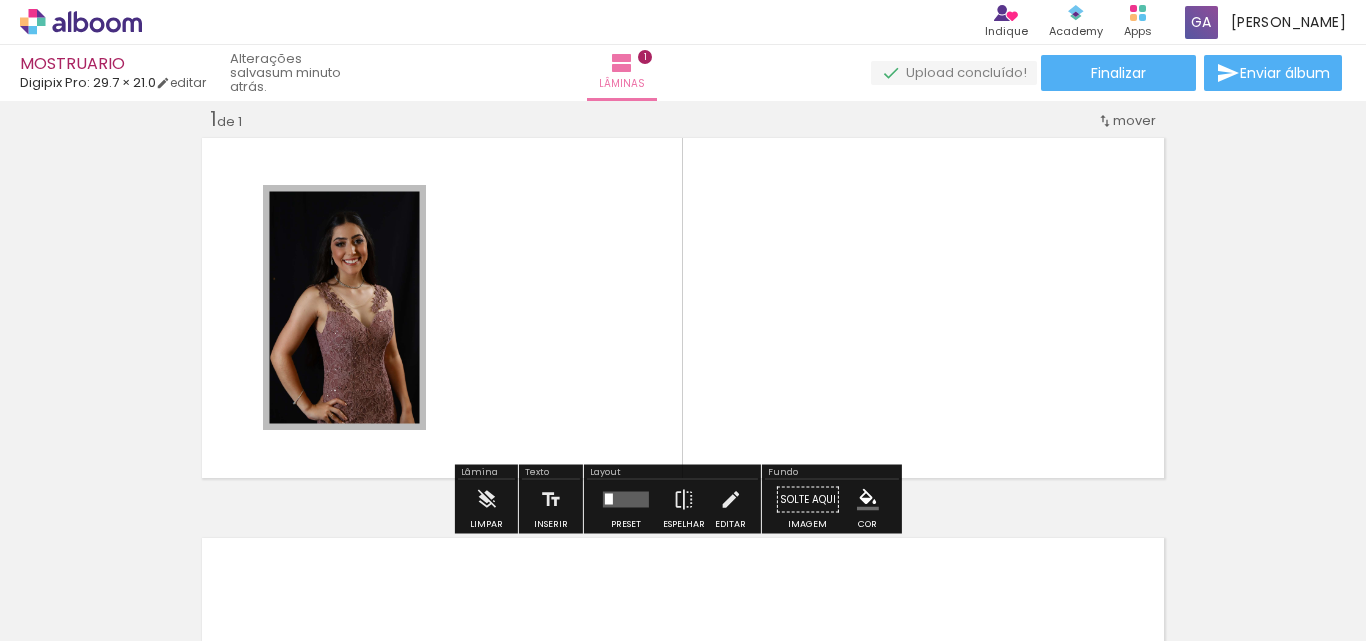 click at bounding box center (1105, 121) 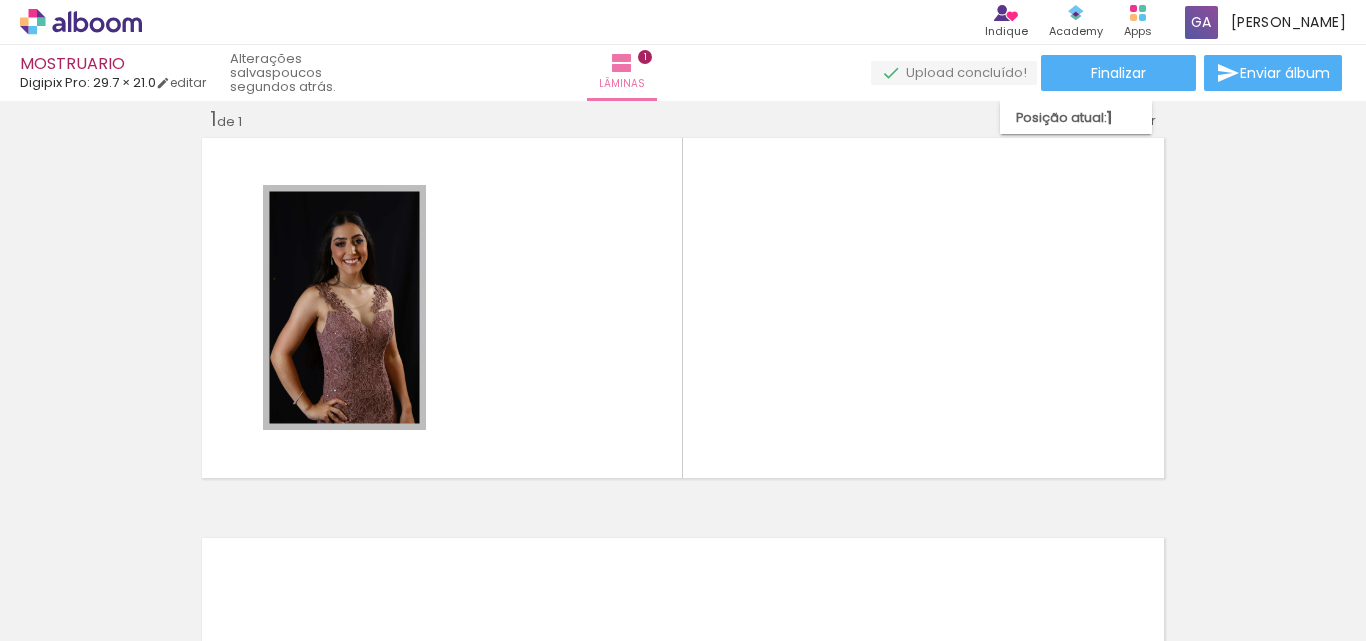 click at bounding box center [156, 533] 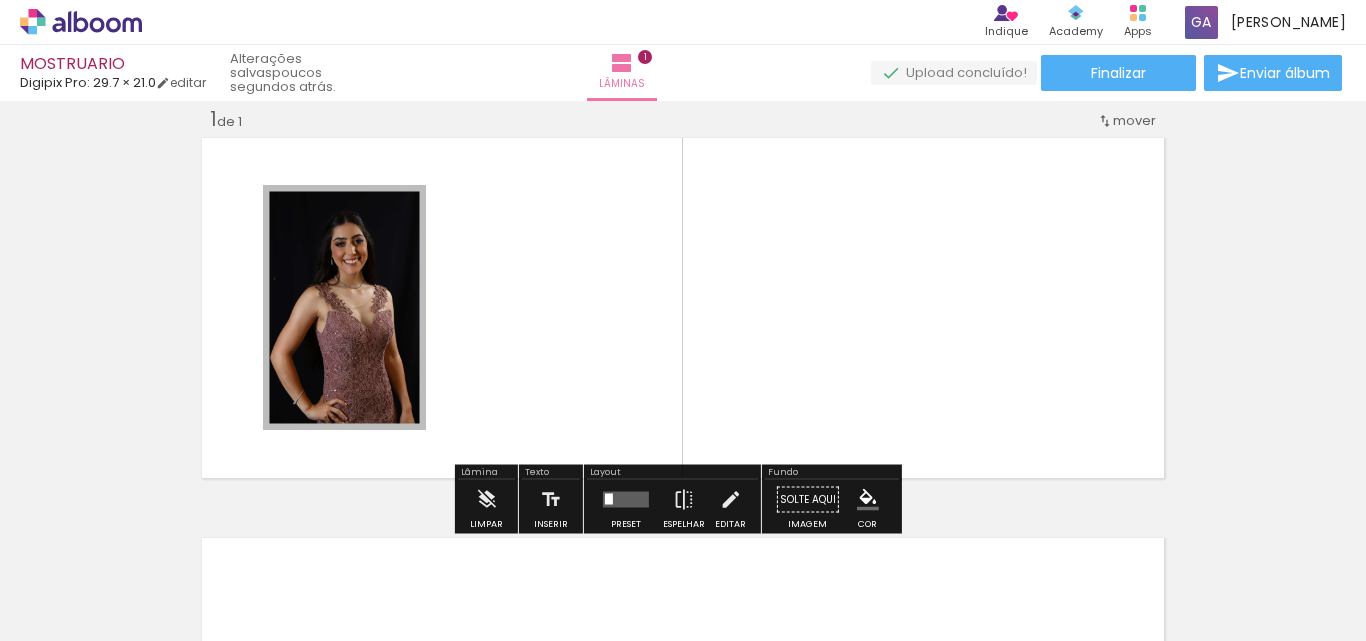 click at bounding box center (683, 308) 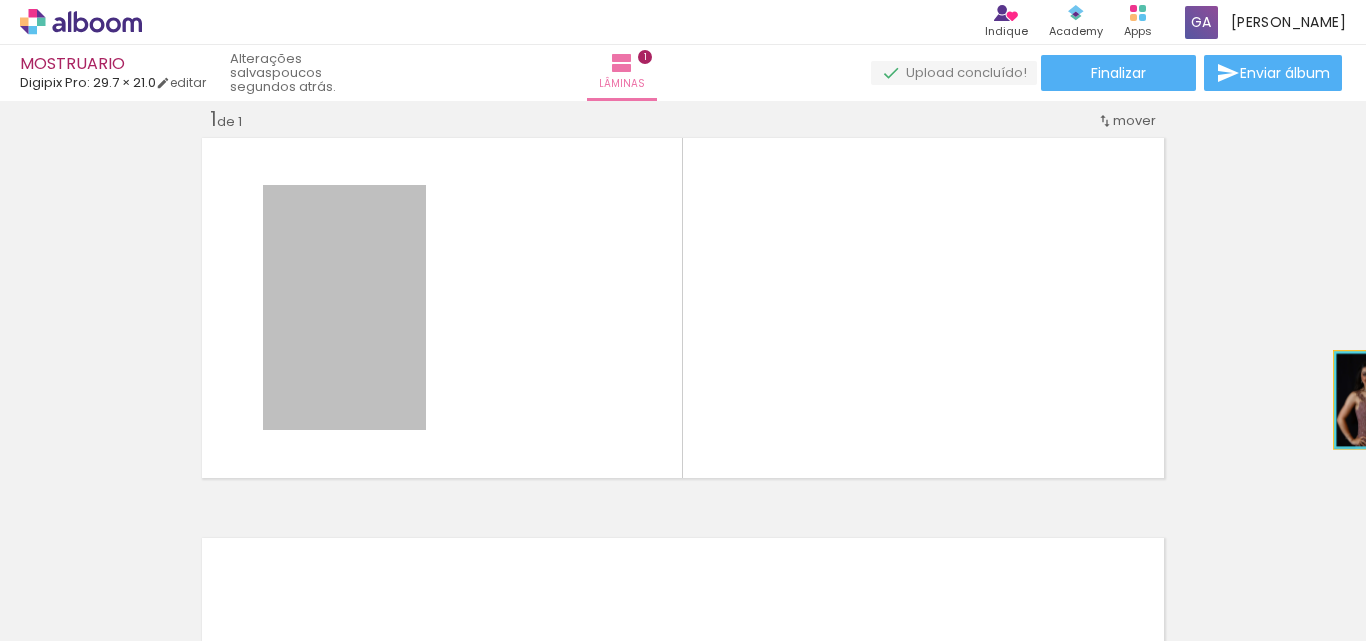 drag, startPoint x: 381, startPoint y: 272, endPoint x: 1359, endPoint y: 400, distance: 986.3407 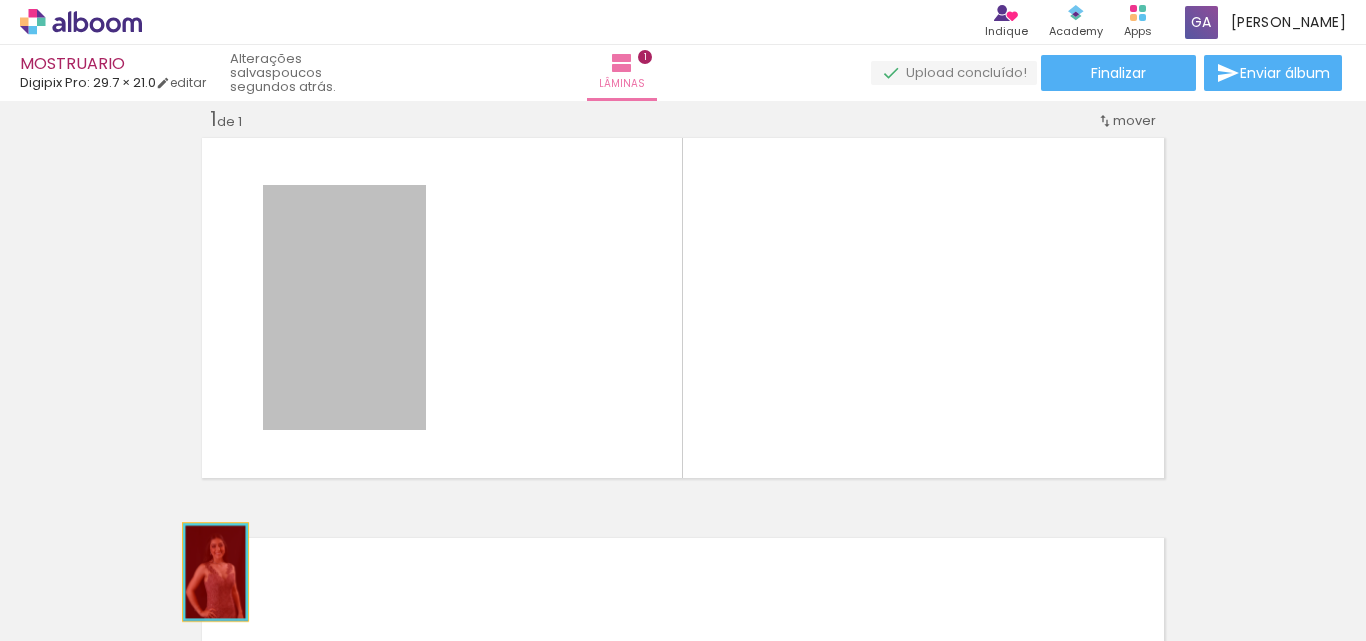 drag, startPoint x: 322, startPoint y: 301, endPoint x: 210, endPoint y: 577, distance: 297.85904 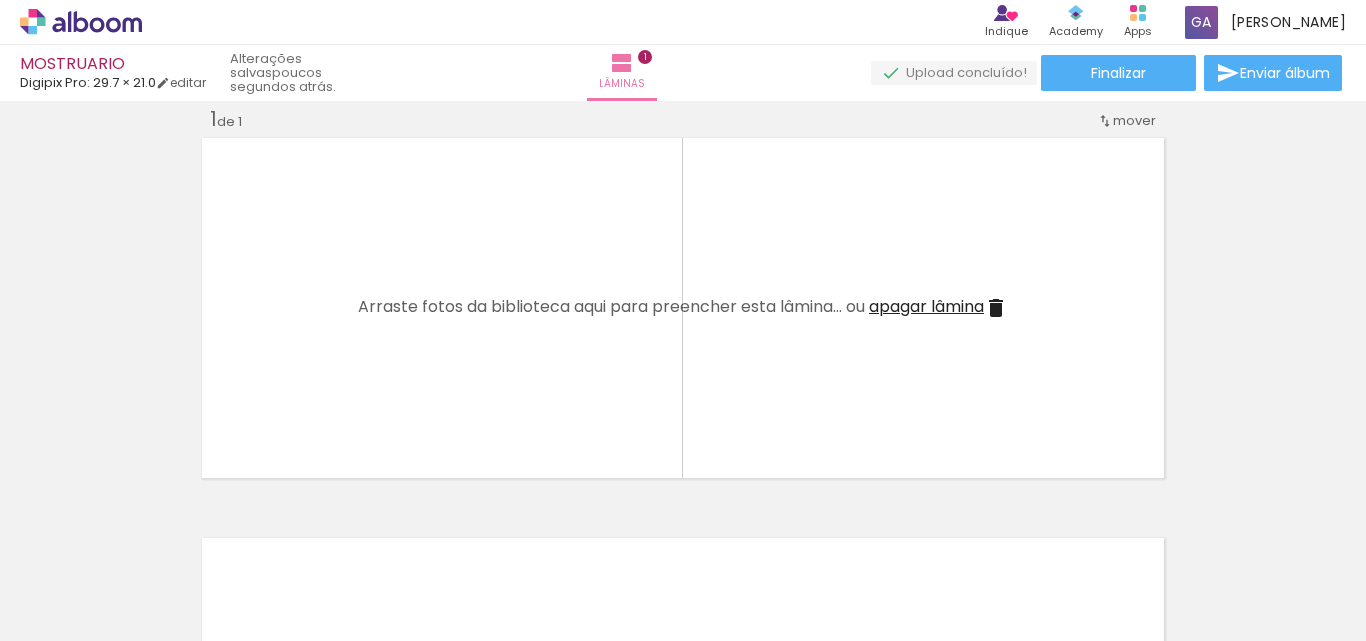 click on "Adicionar
Fotos" at bounding box center [71, 614] 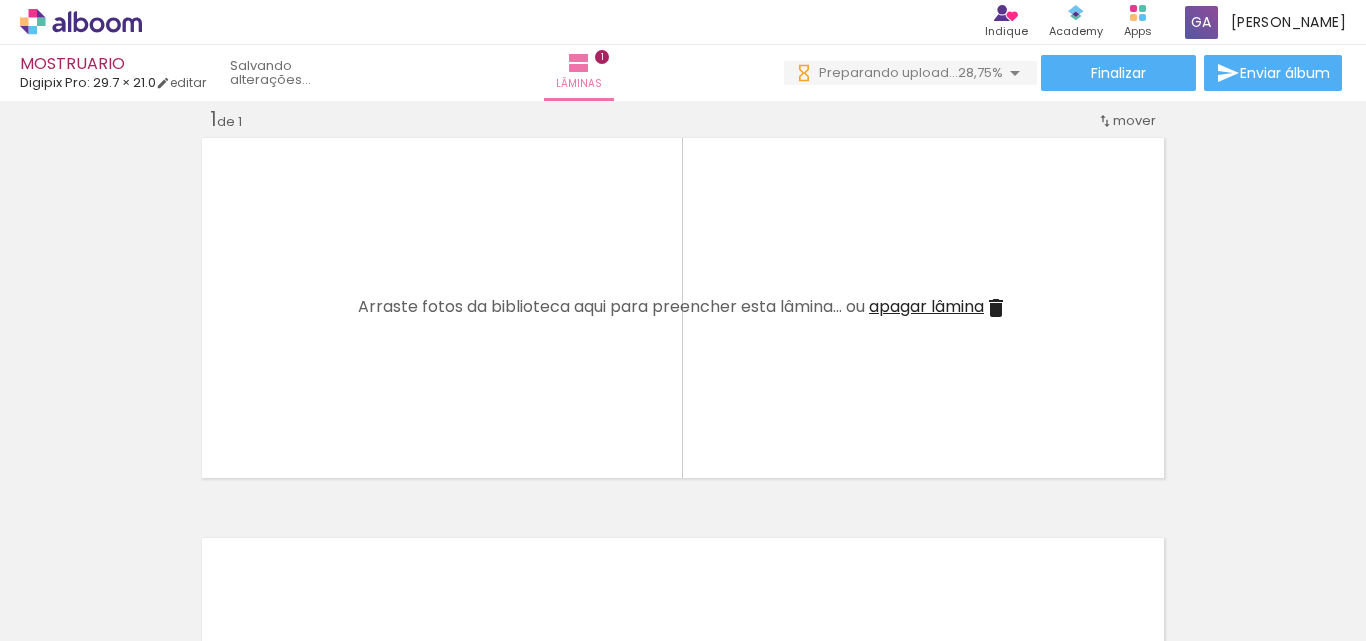 scroll, scrollTop: 0, scrollLeft: 0, axis: both 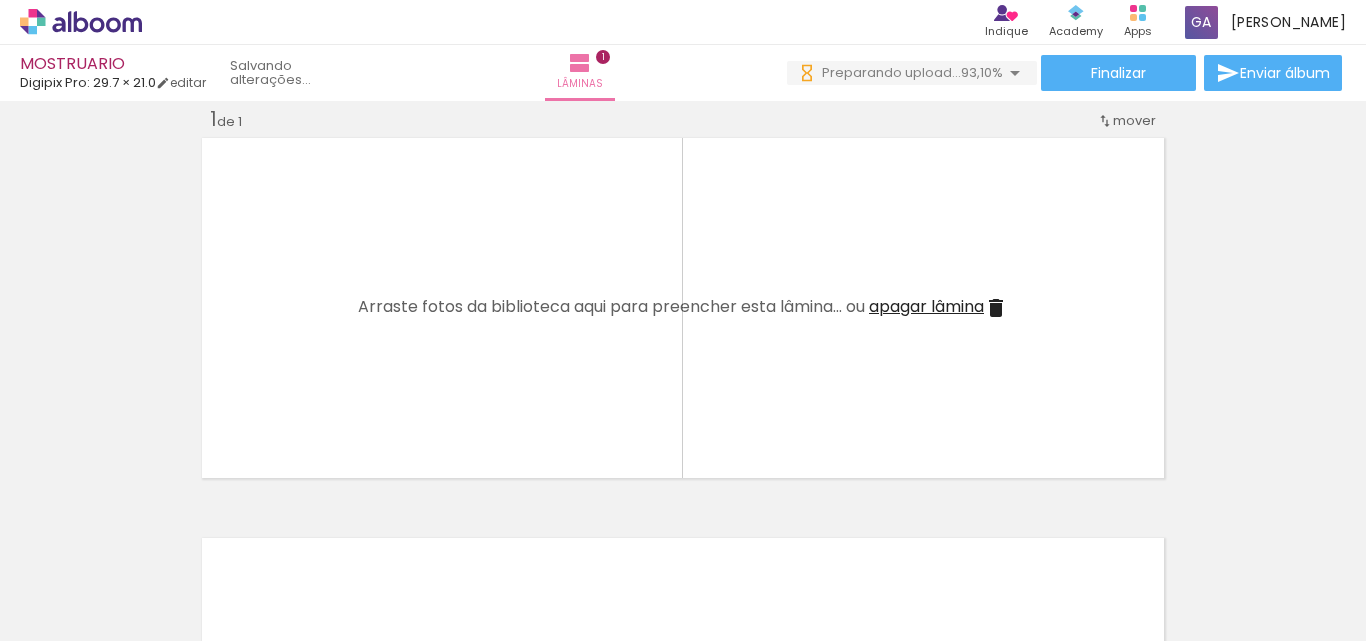 click at bounding box center (1015, 73) 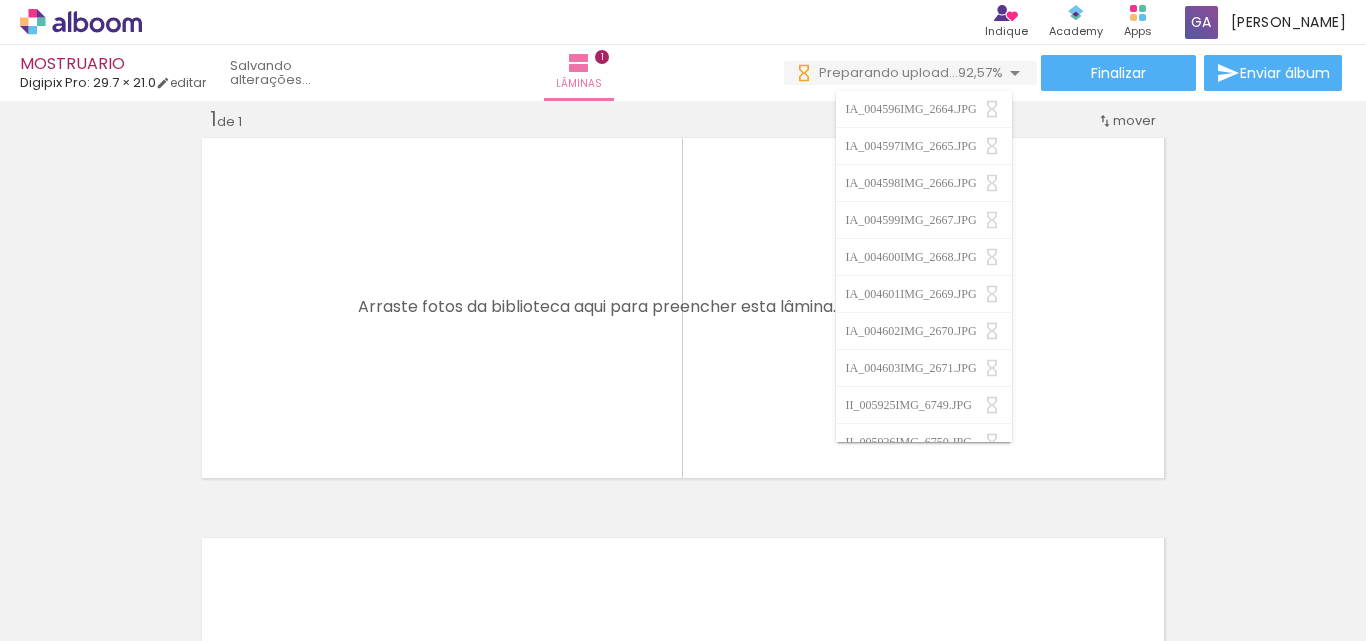 scroll, scrollTop: 0, scrollLeft: 0, axis: both 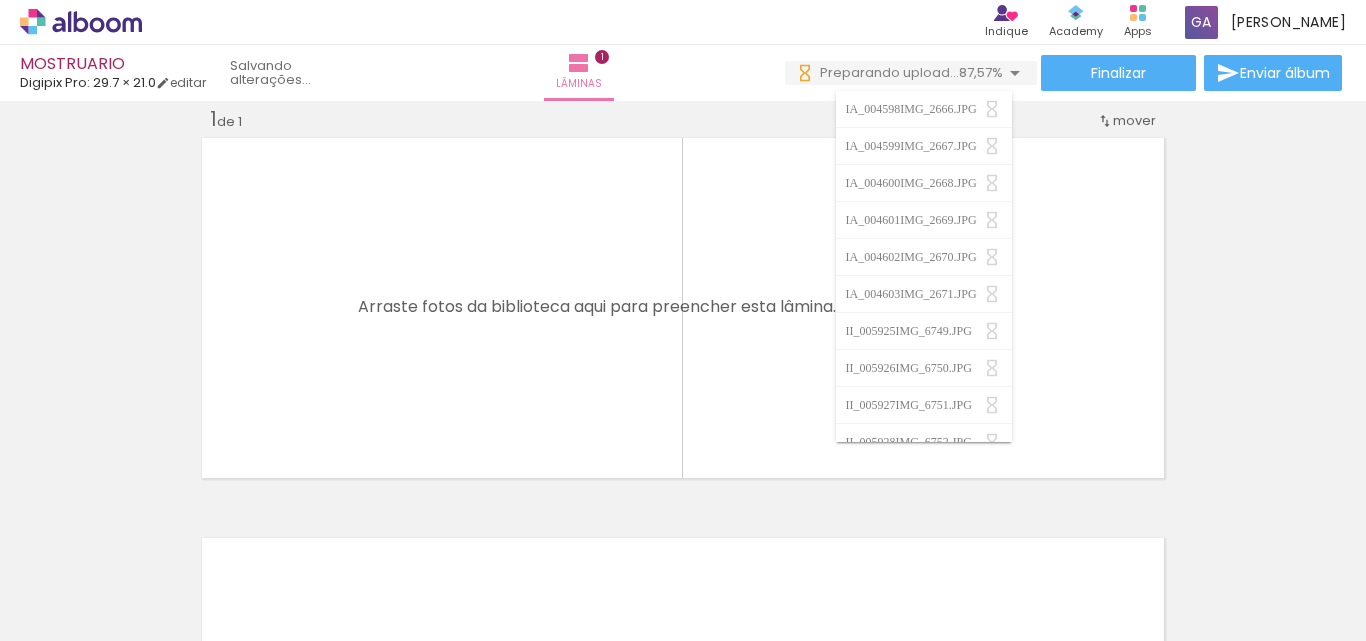 click 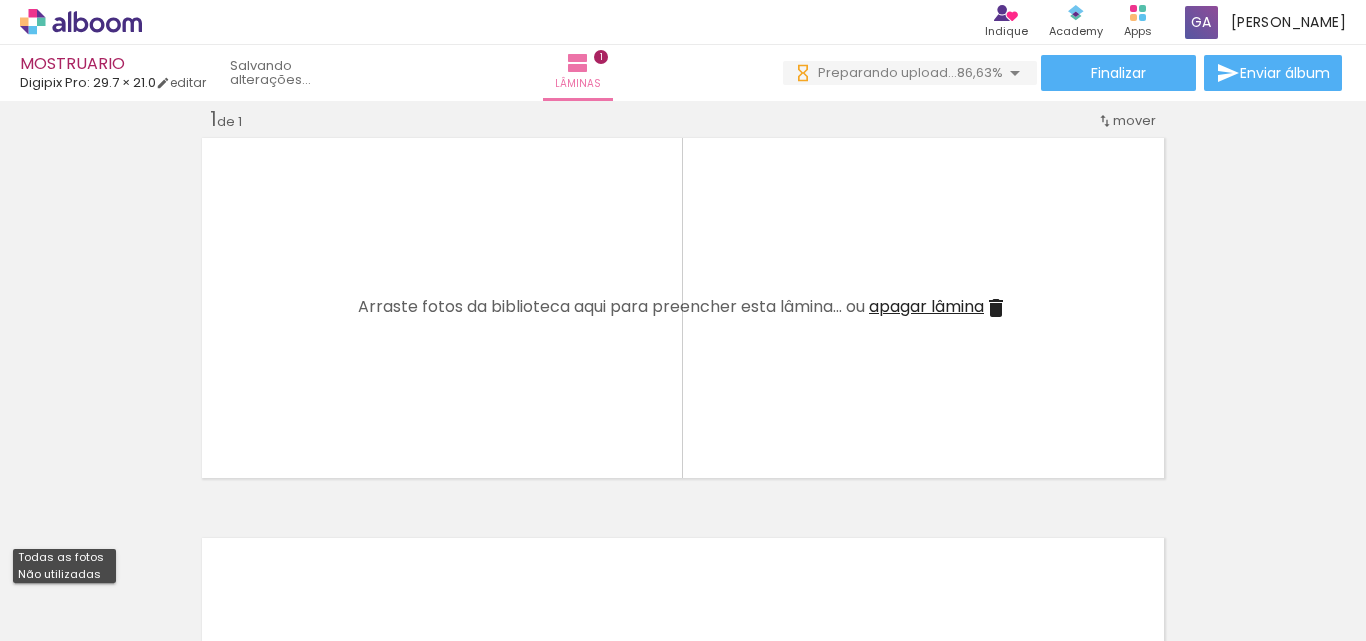 scroll, scrollTop: 0, scrollLeft: 0, axis: both 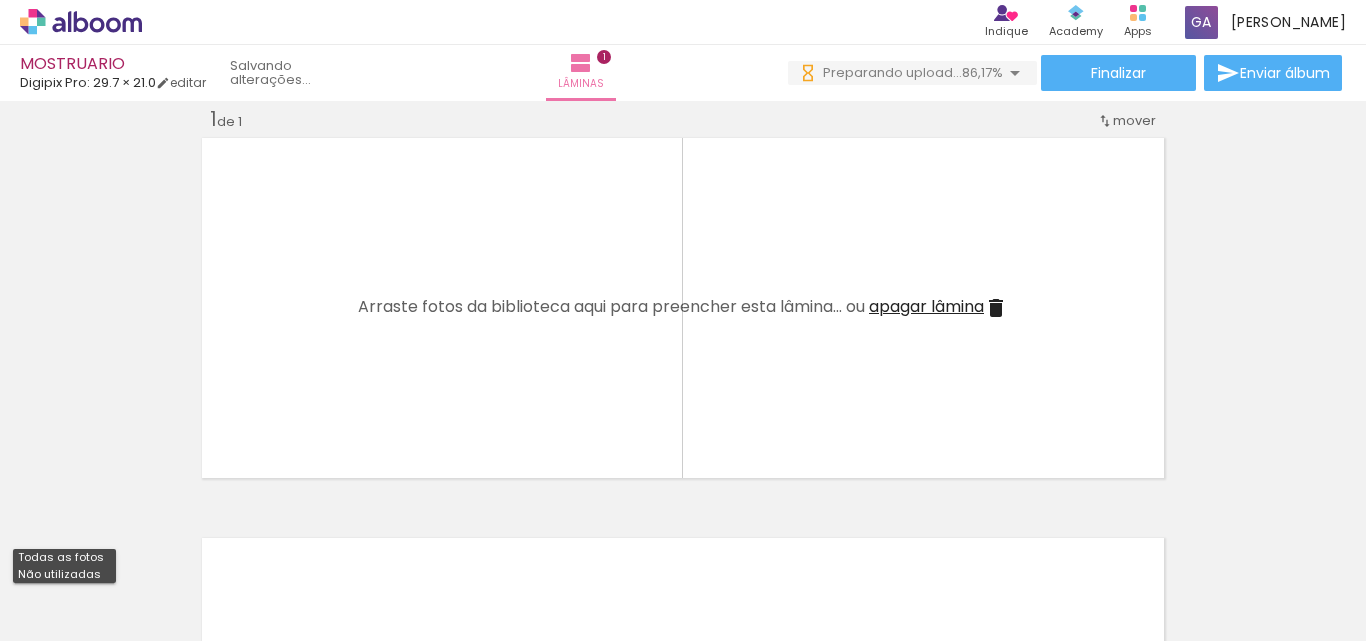 click on "Inserir lâmina 1  de 1" at bounding box center [683, 482] 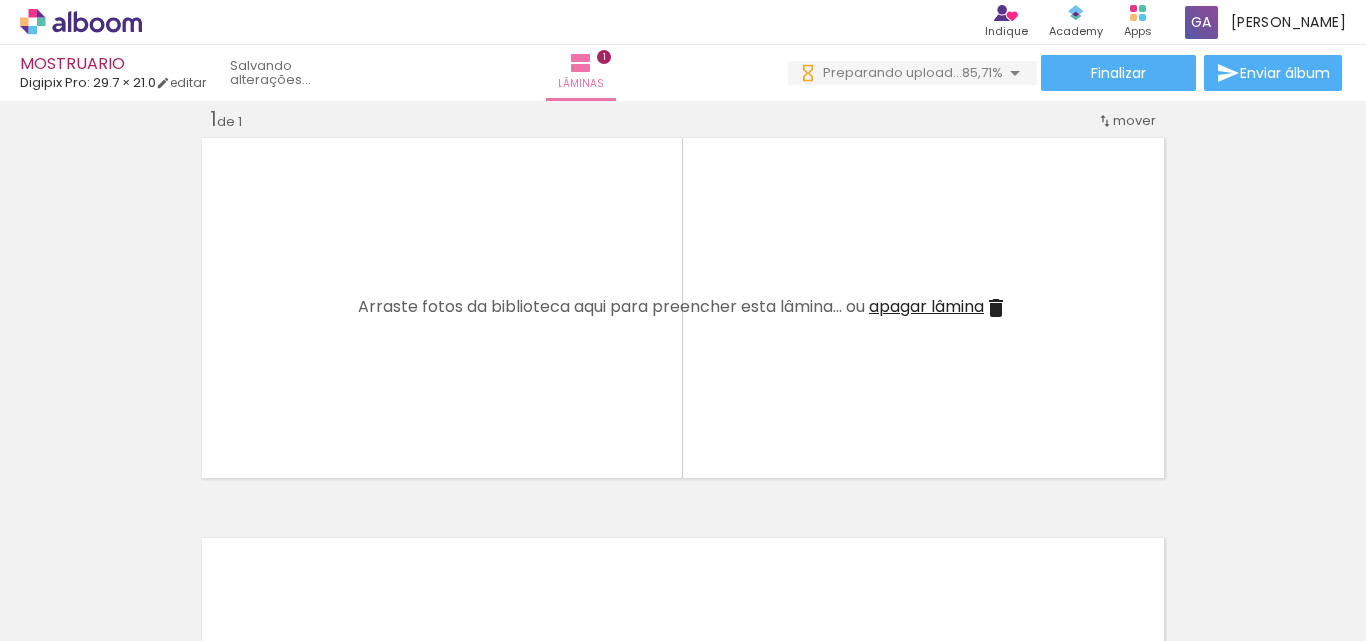 scroll, scrollTop: 0, scrollLeft: 0, axis: both 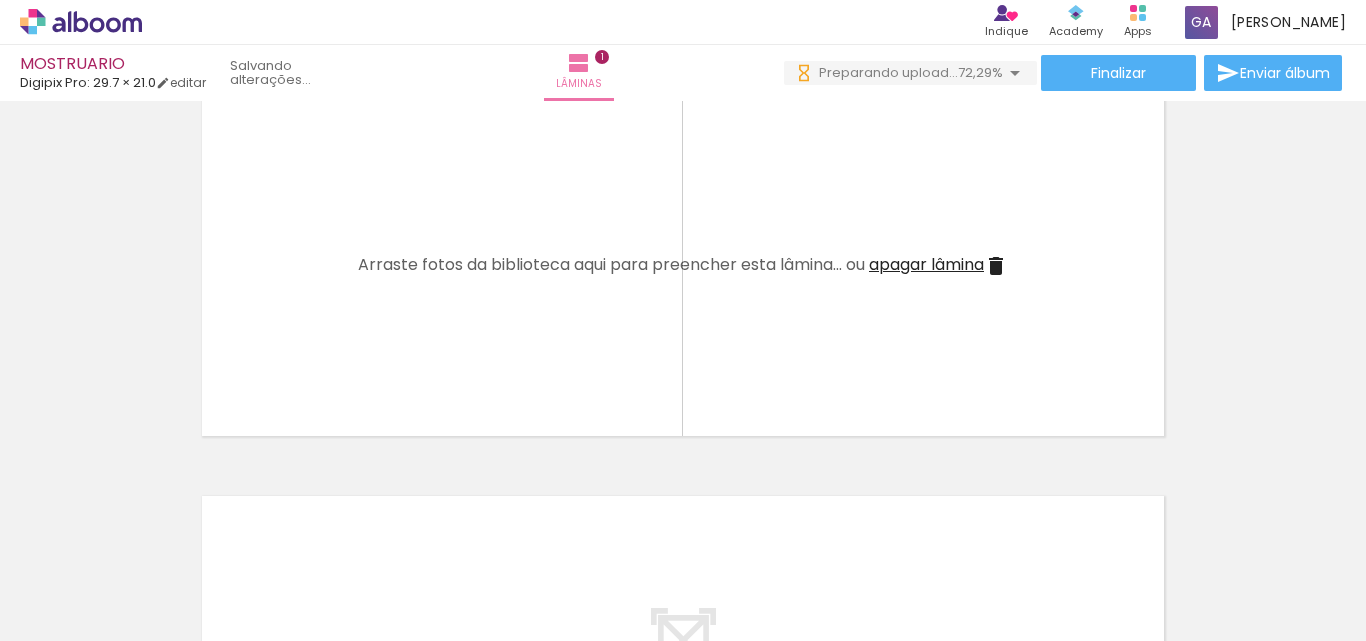 click at bounding box center (683, 266) 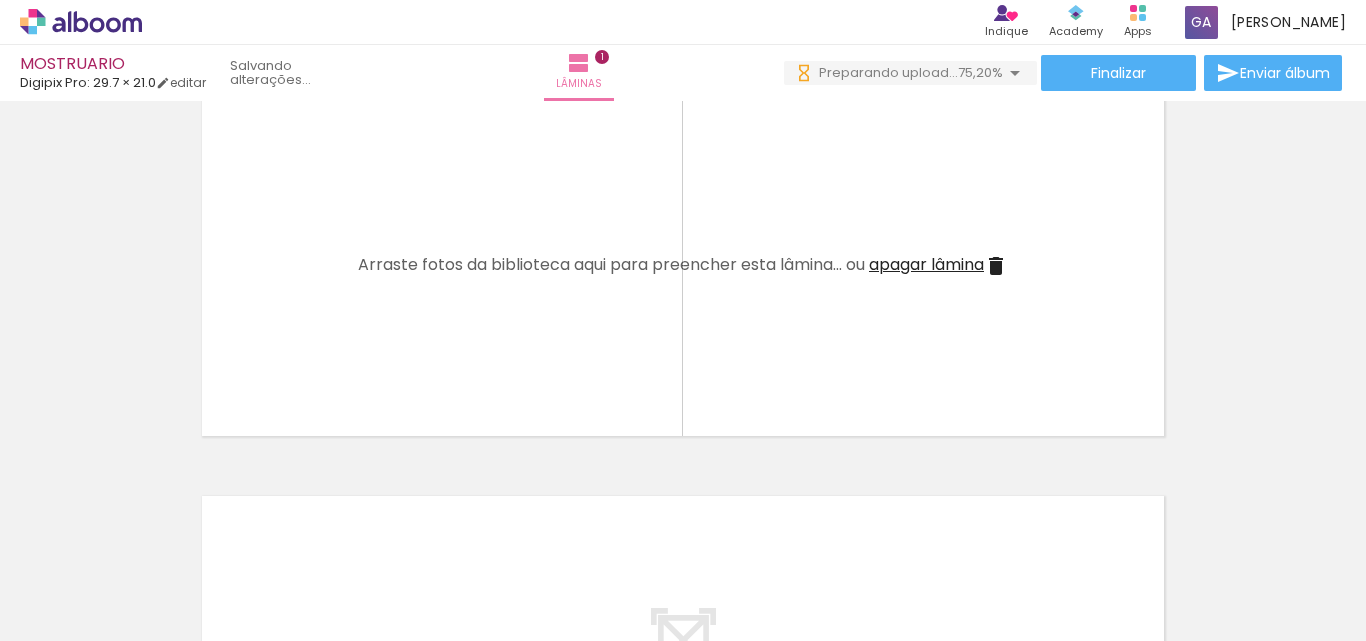 scroll, scrollTop: 0, scrollLeft: 0, axis: both 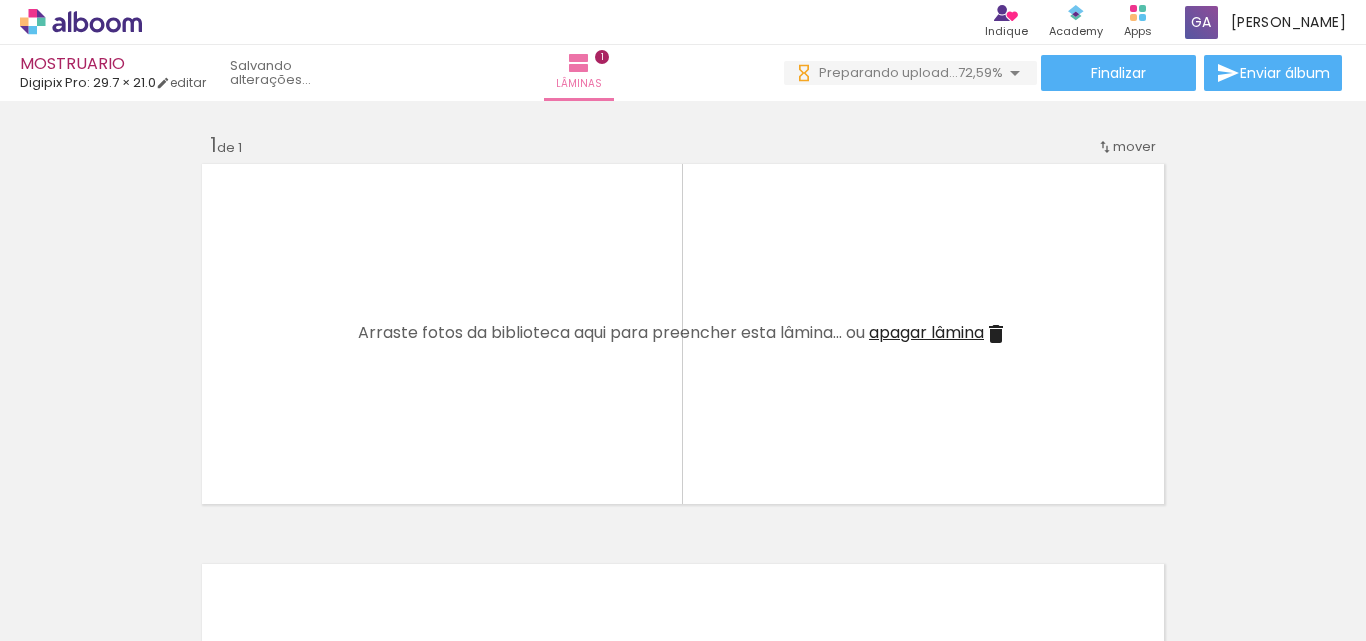click at bounding box center [2816, 574] 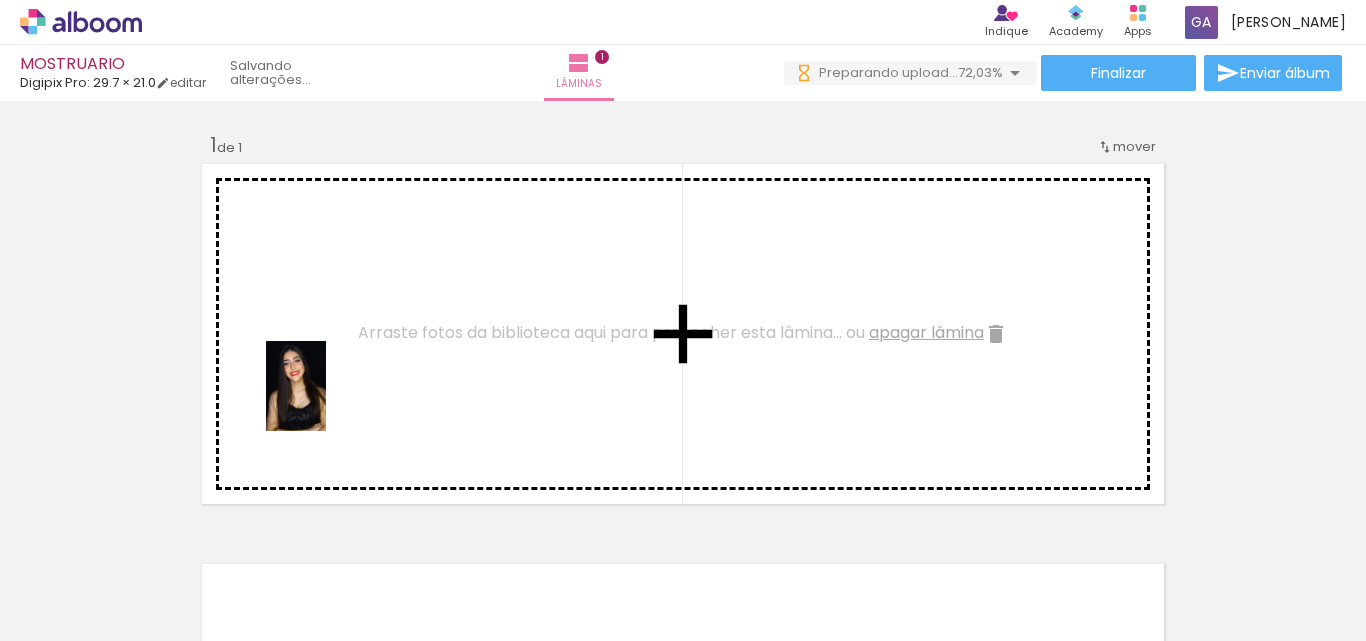 drag, startPoint x: 370, startPoint y: 596, endPoint x: 326, endPoint y: 401, distance: 199.90248 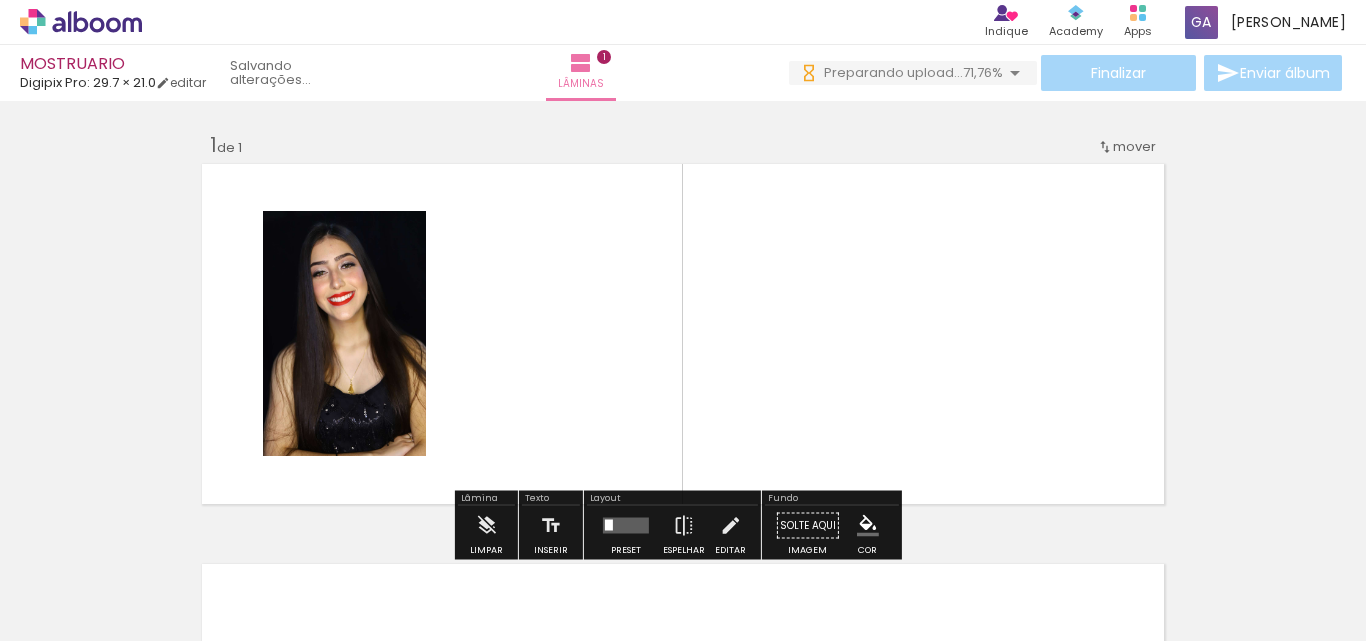 click 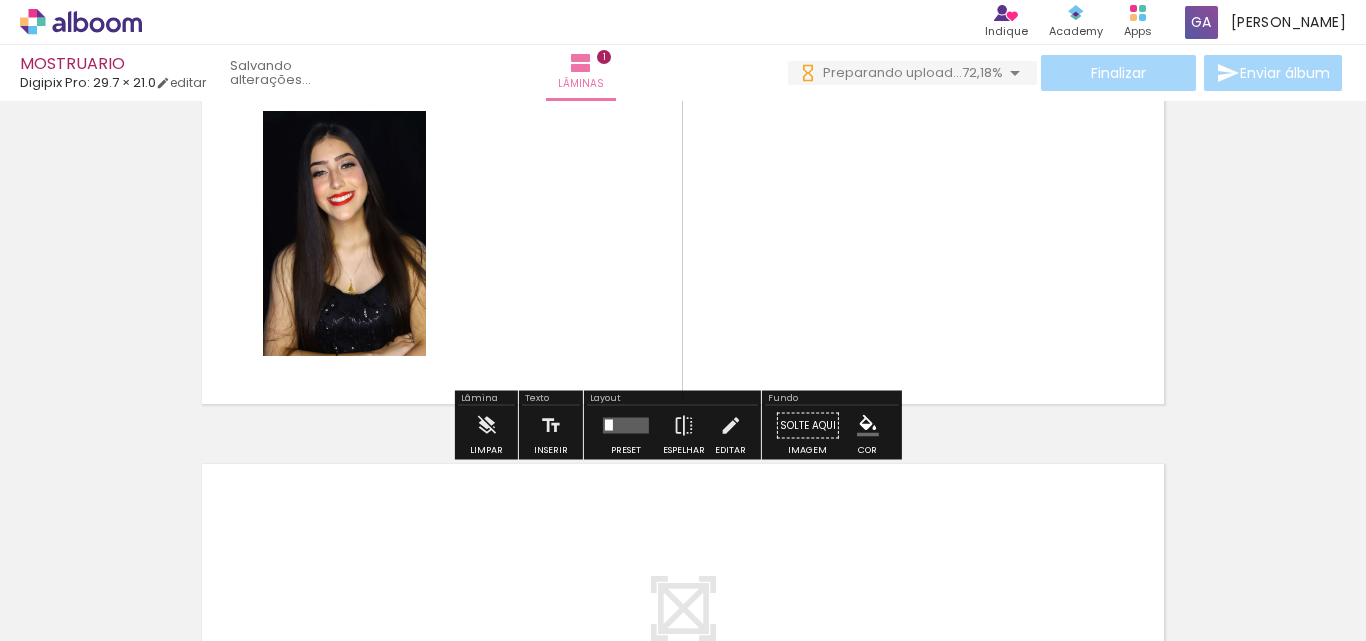 click at bounding box center (730, 426) 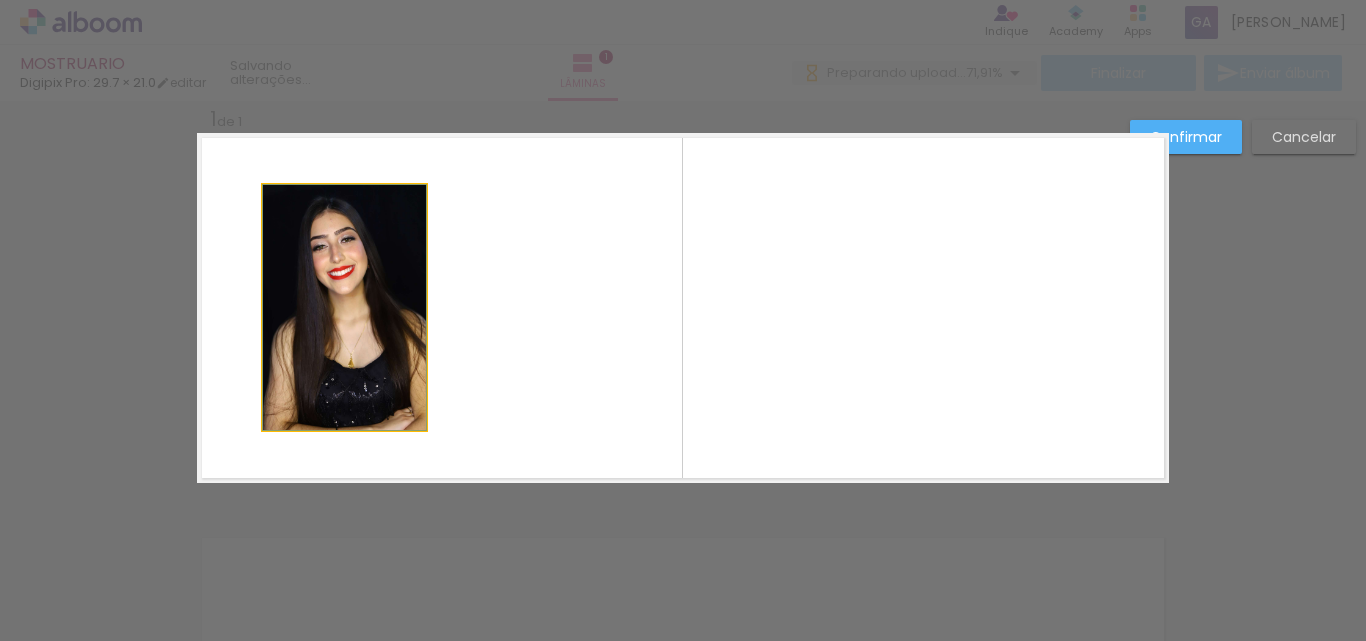 click 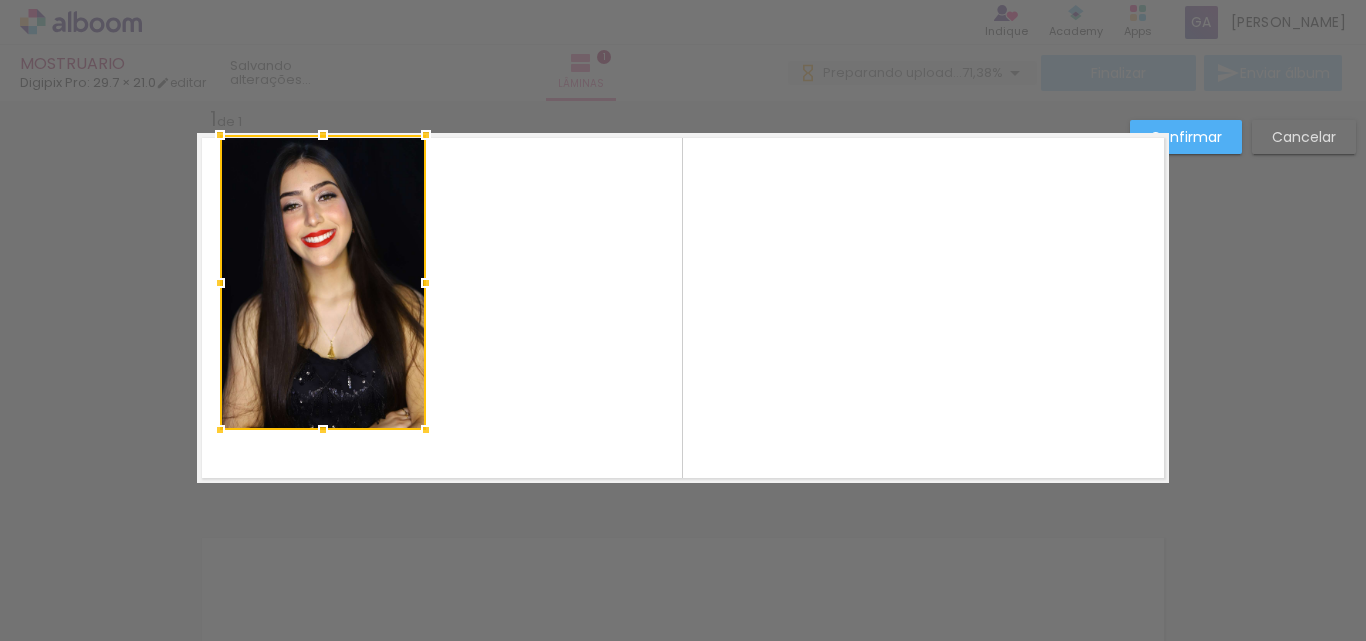drag, startPoint x: 256, startPoint y: 183, endPoint x: 213, endPoint y: 126, distance: 71.40028 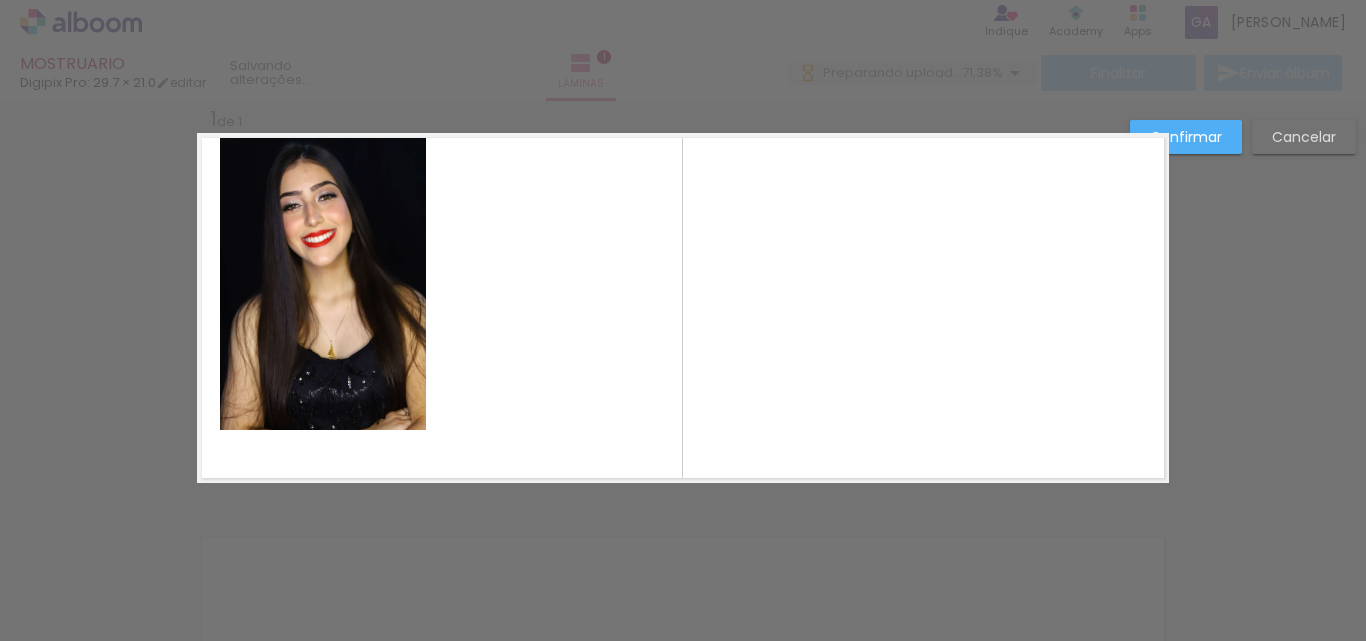 click 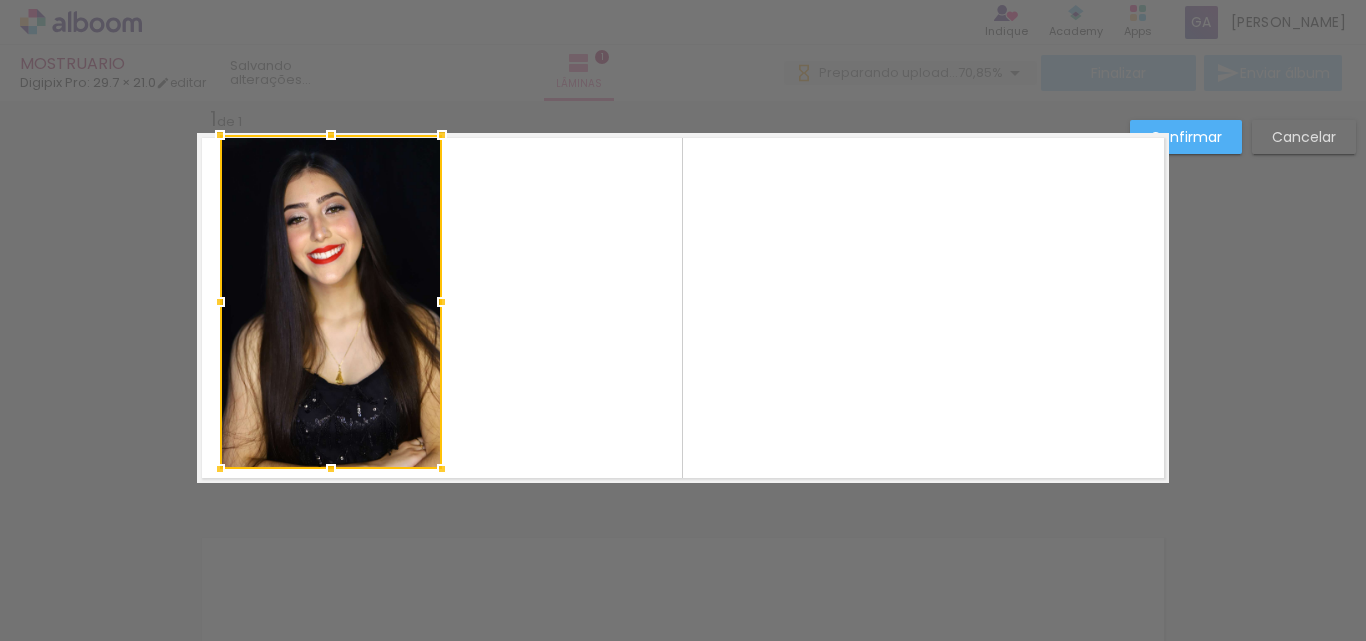 drag, startPoint x: 418, startPoint y: 431, endPoint x: 433, endPoint y: 474, distance: 45.54119 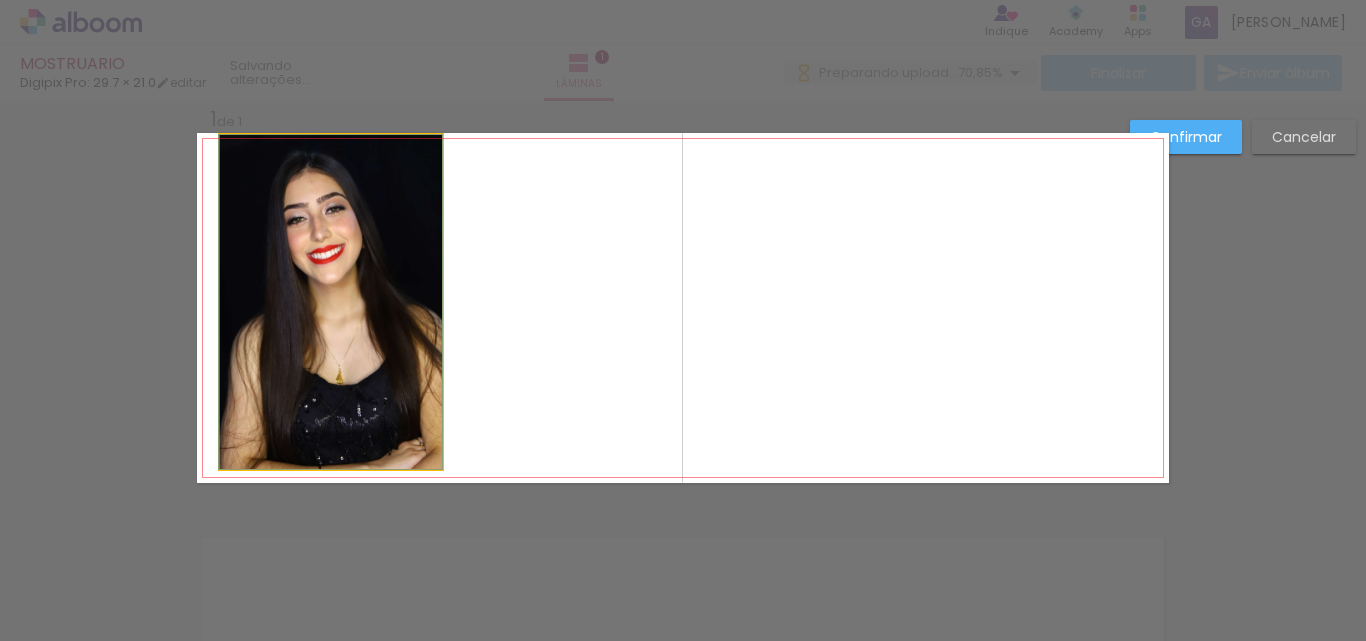 click 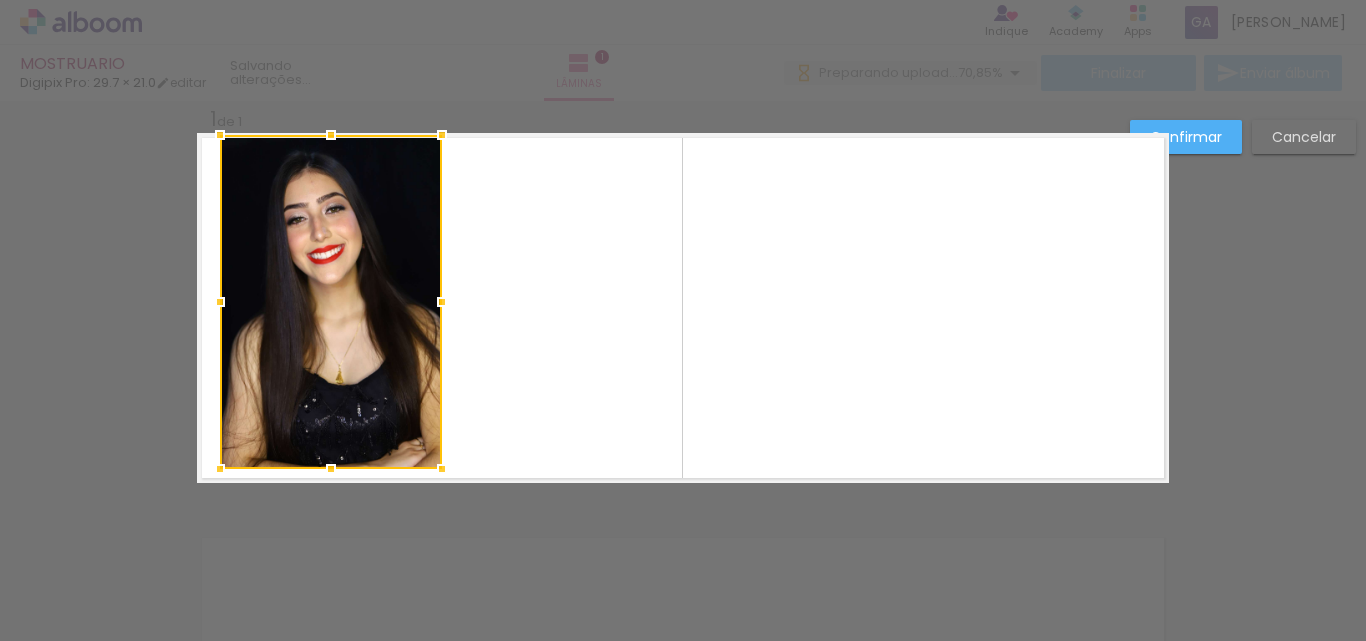 click at bounding box center (683, 308) 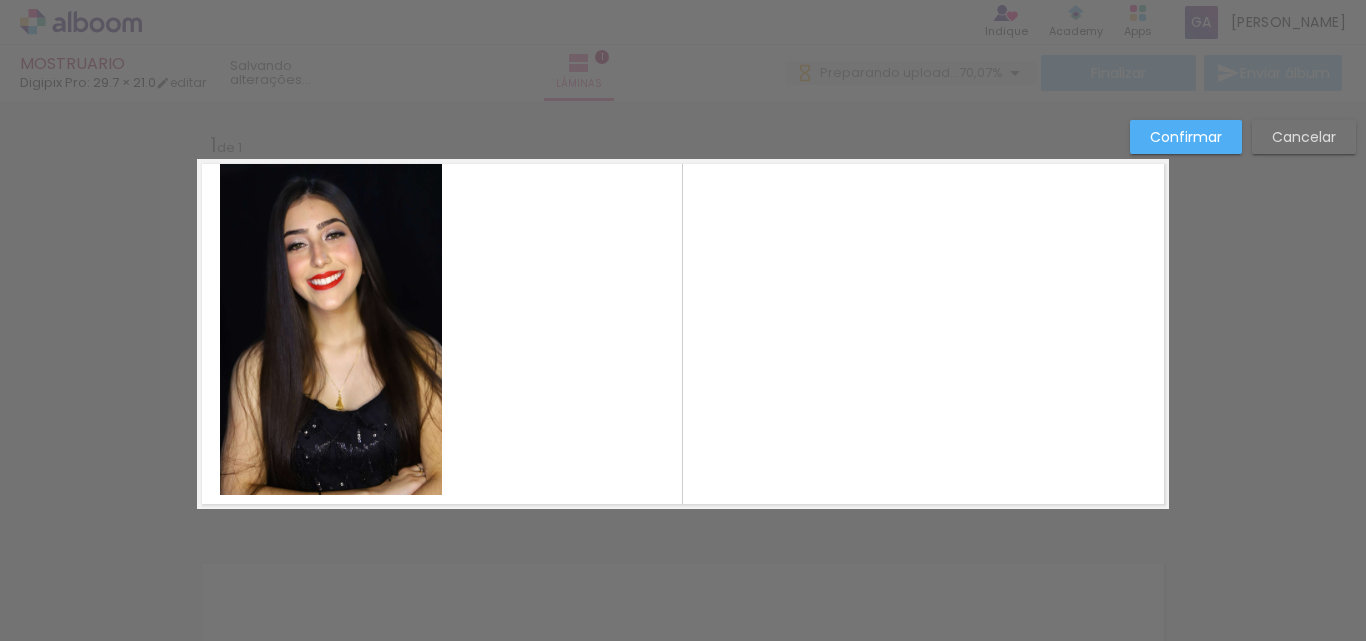 click 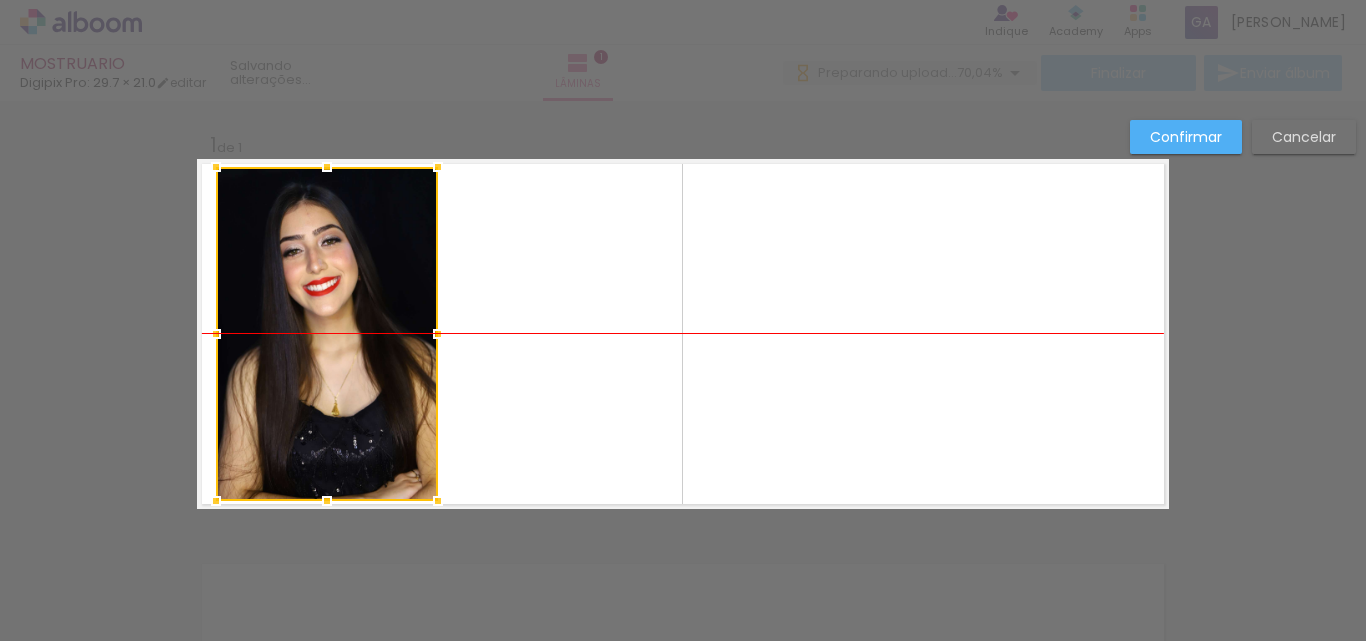 drag, startPoint x: 353, startPoint y: 330, endPoint x: 349, endPoint y: 342, distance: 12.649111 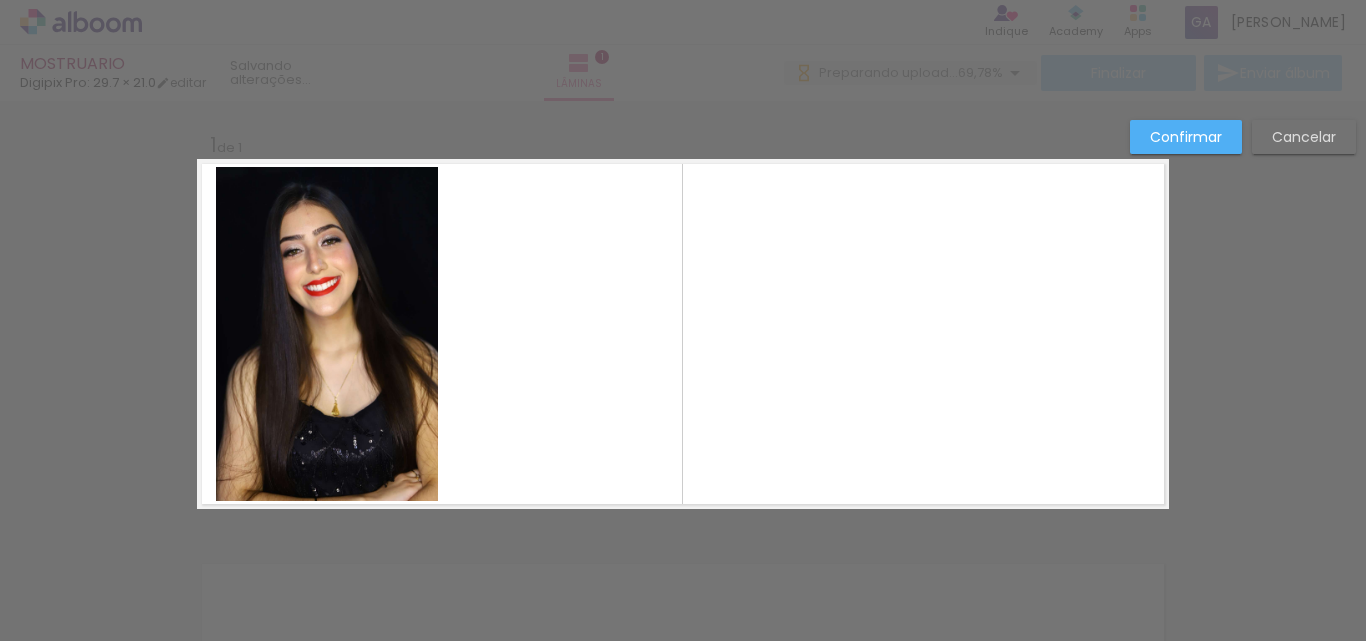 click at bounding box center (683, 334) 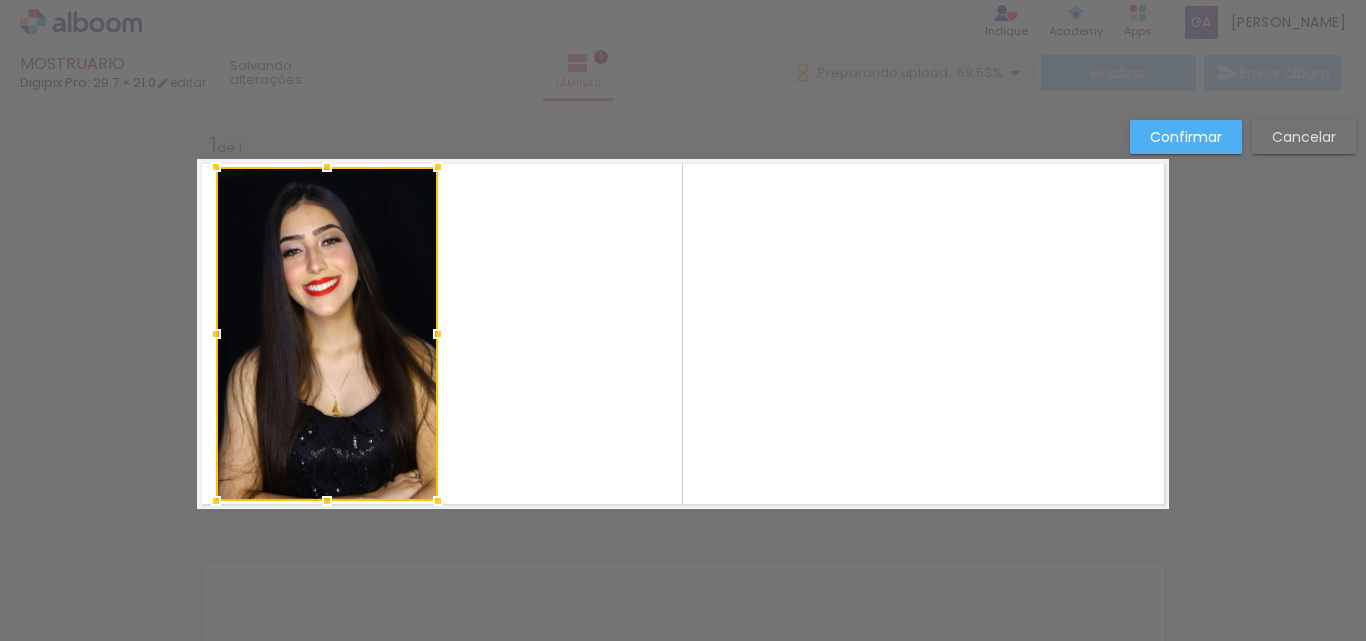 click at bounding box center (327, 334) 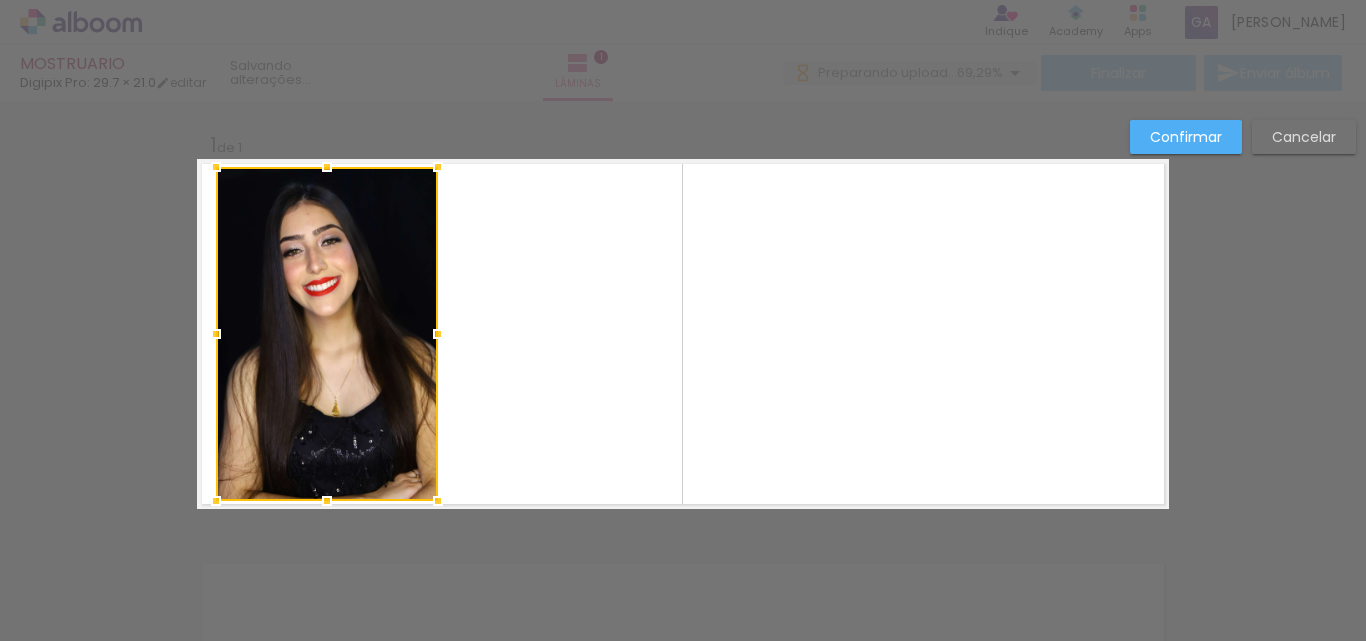 scroll, scrollTop: 0, scrollLeft: 0, axis: both 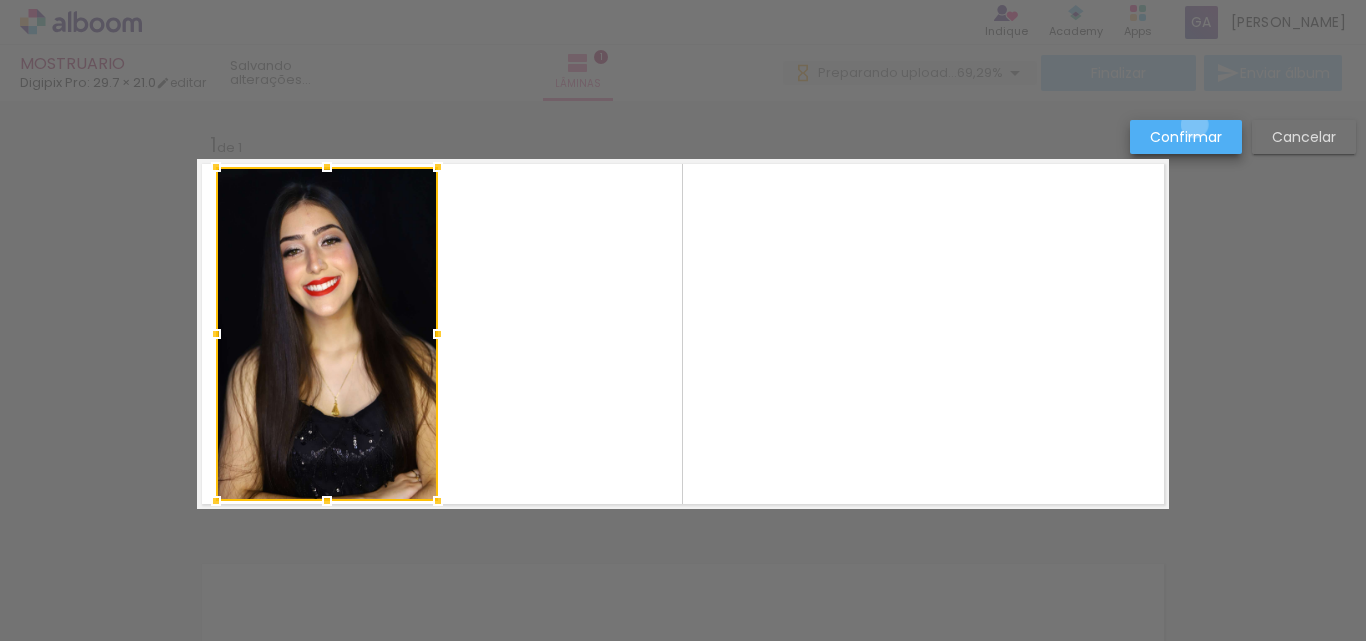 click on "Confirmar" at bounding box center (1186, 137) 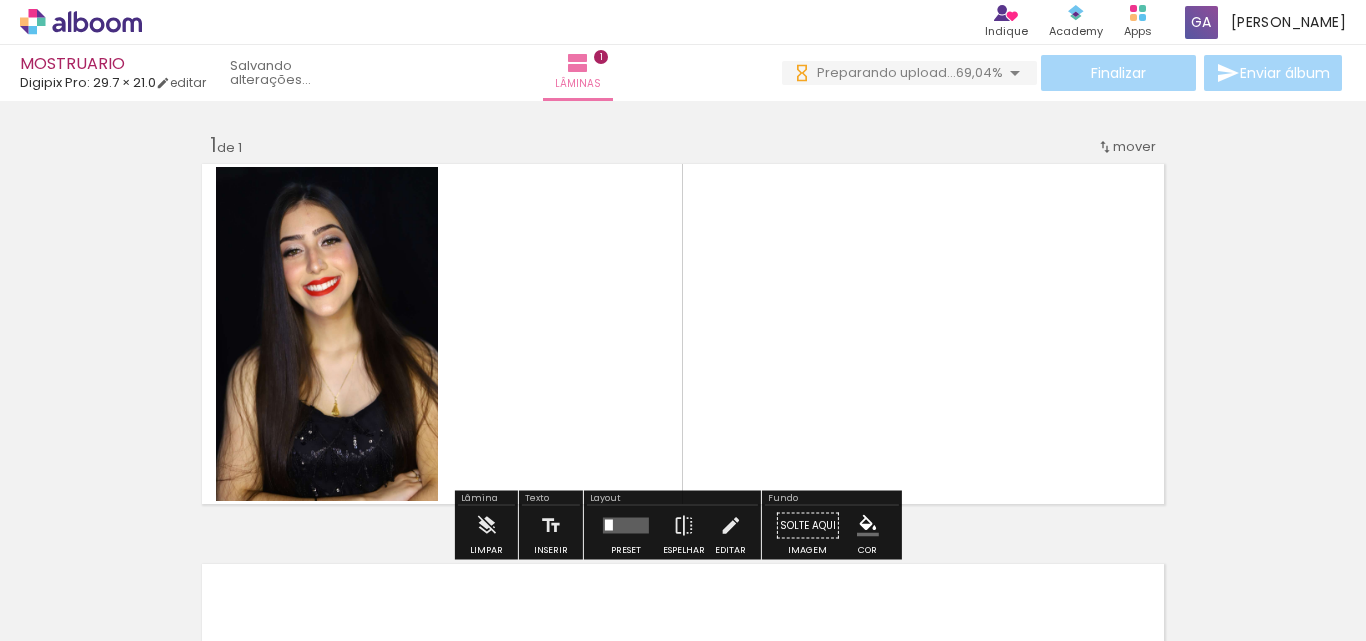 click 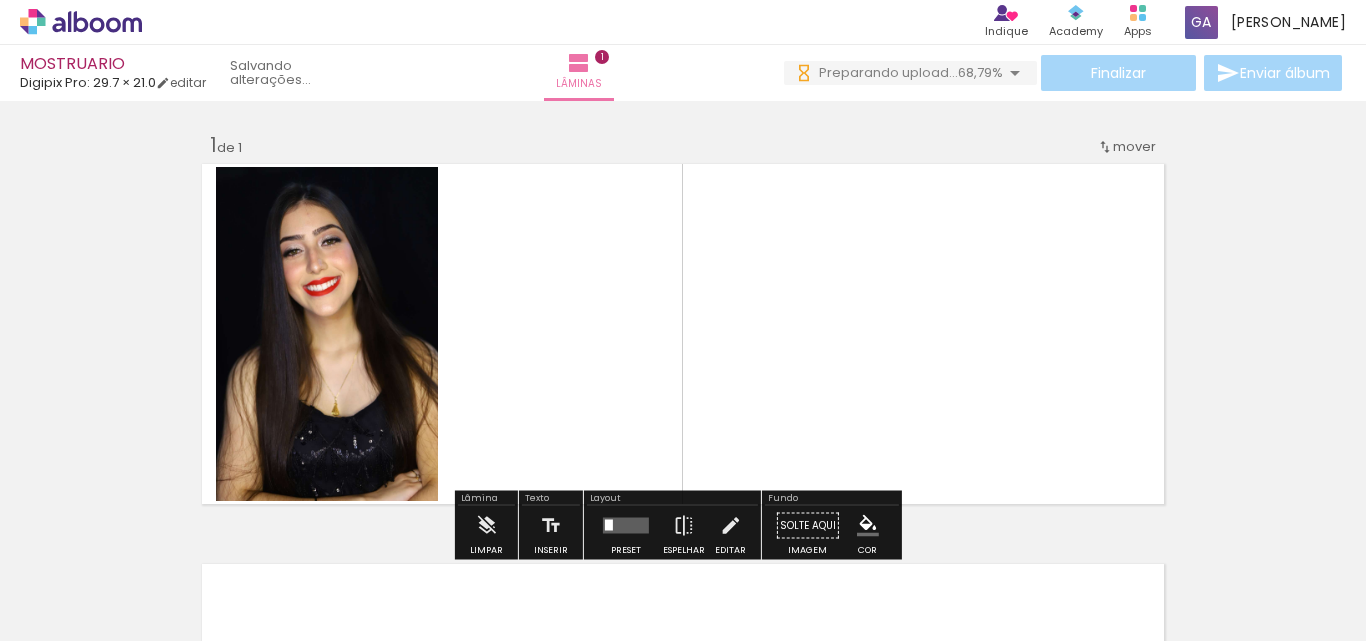 scroll, scrollTop: 0, scrollLeft: 0, axis: both 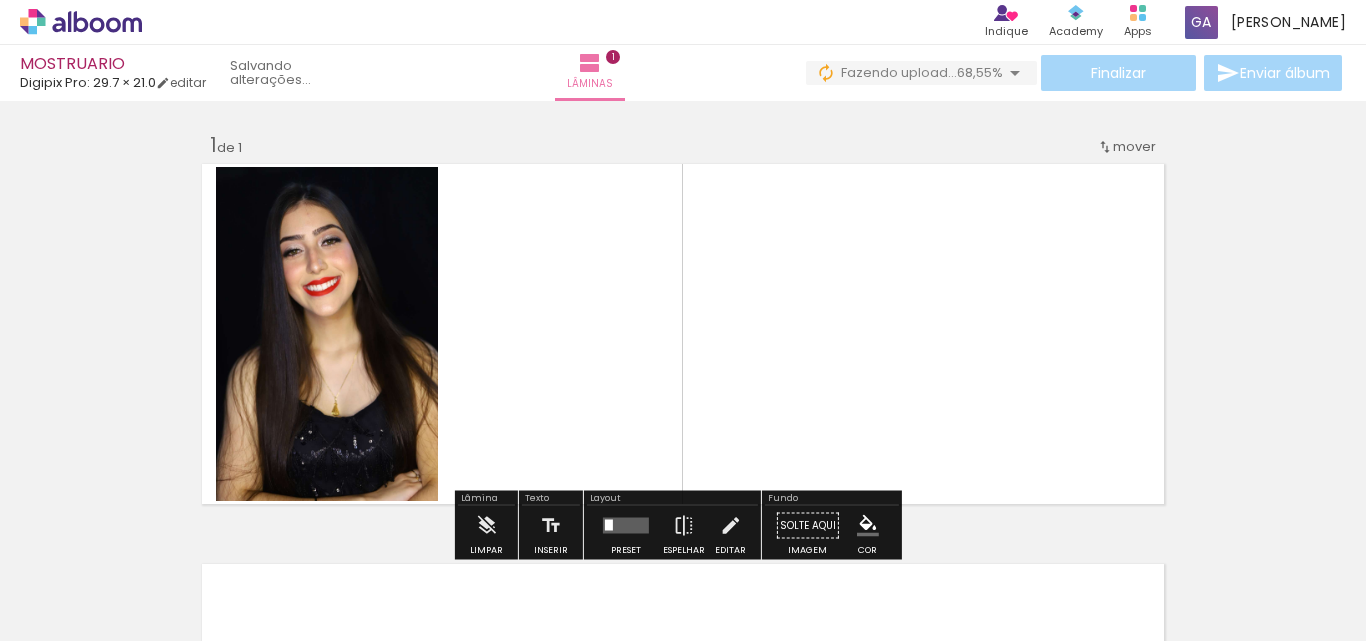 click at bounding box center (420, 291) 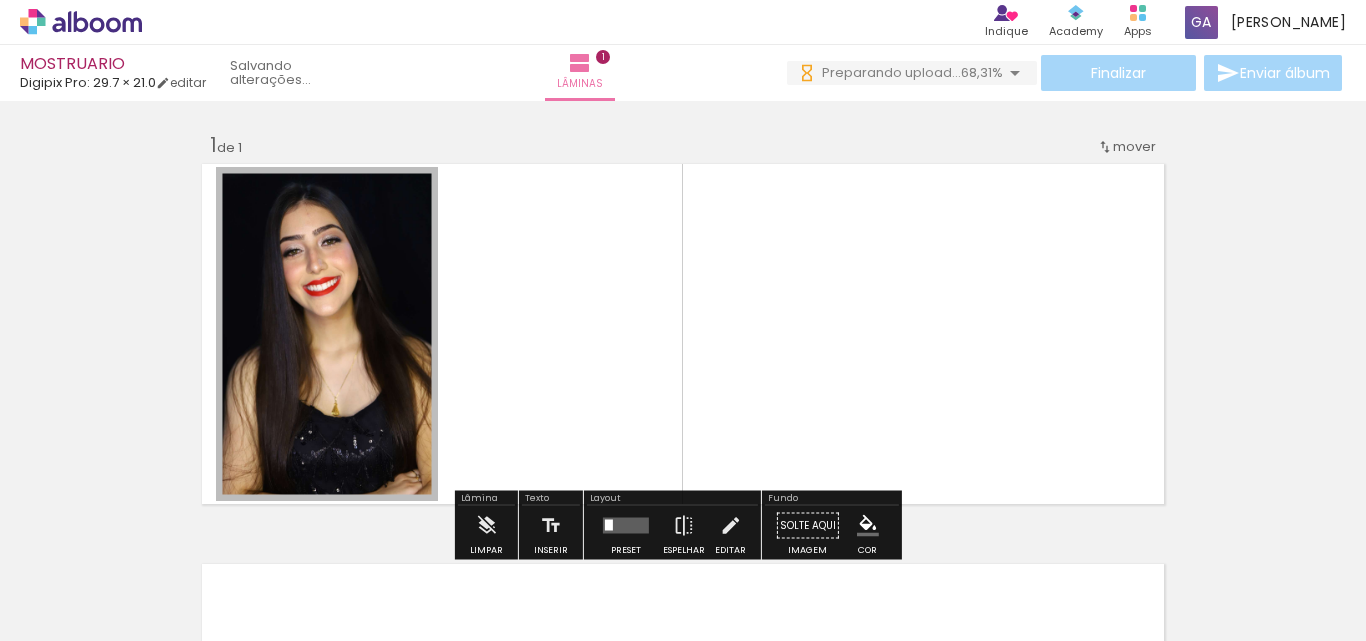 scroll, scrollTop: 0, scrollLeft: 0, axis: both 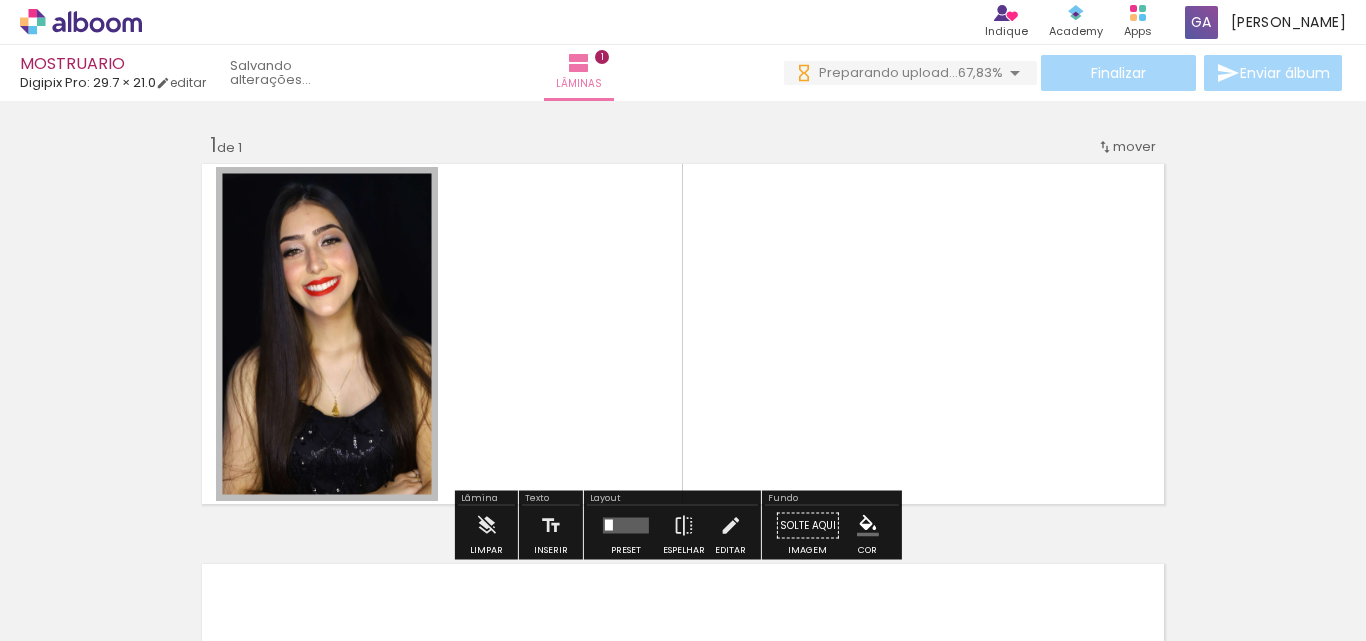 click 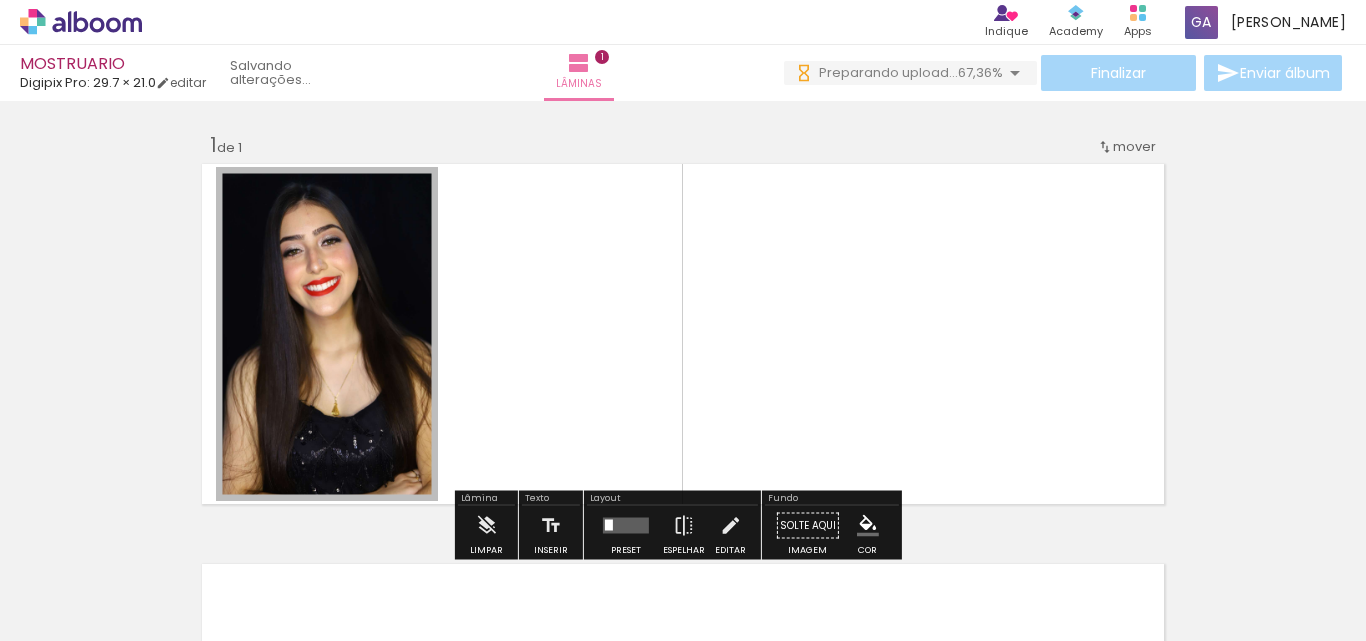 scroll, scrollTop: 0, scrollLeft: 0, axis: both 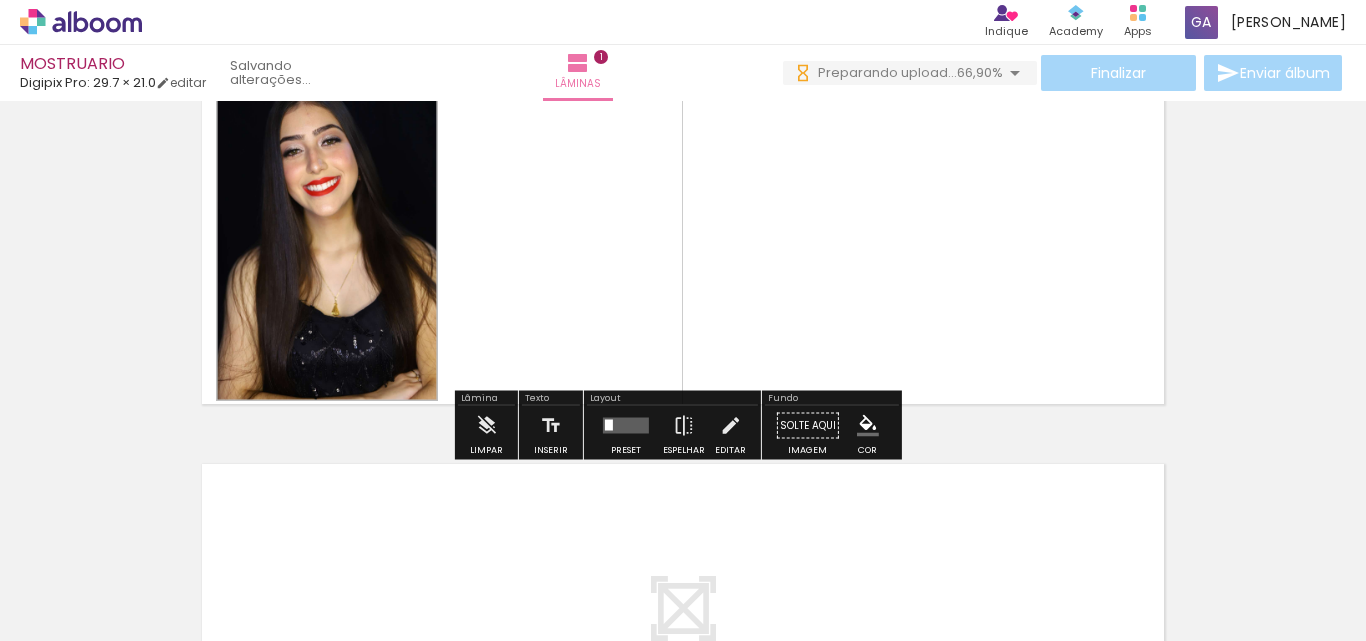 click at bounding box center [868, 426] 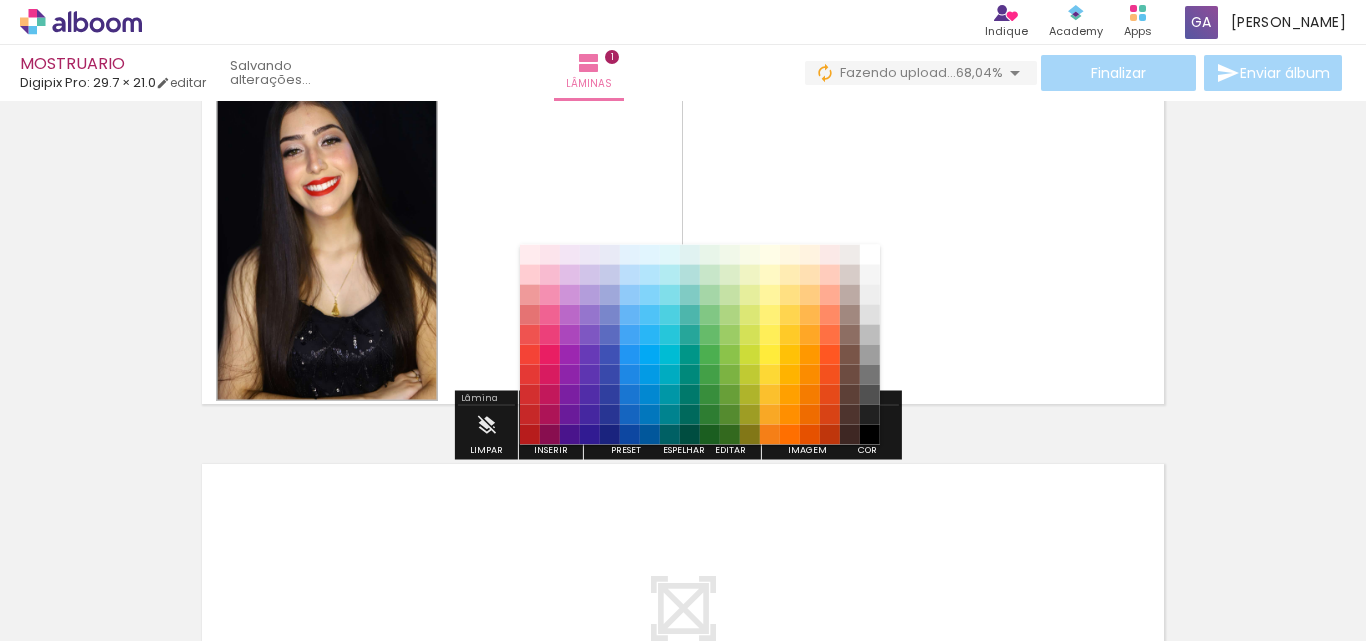 click on "#000000" at bounding box center [870, 435] 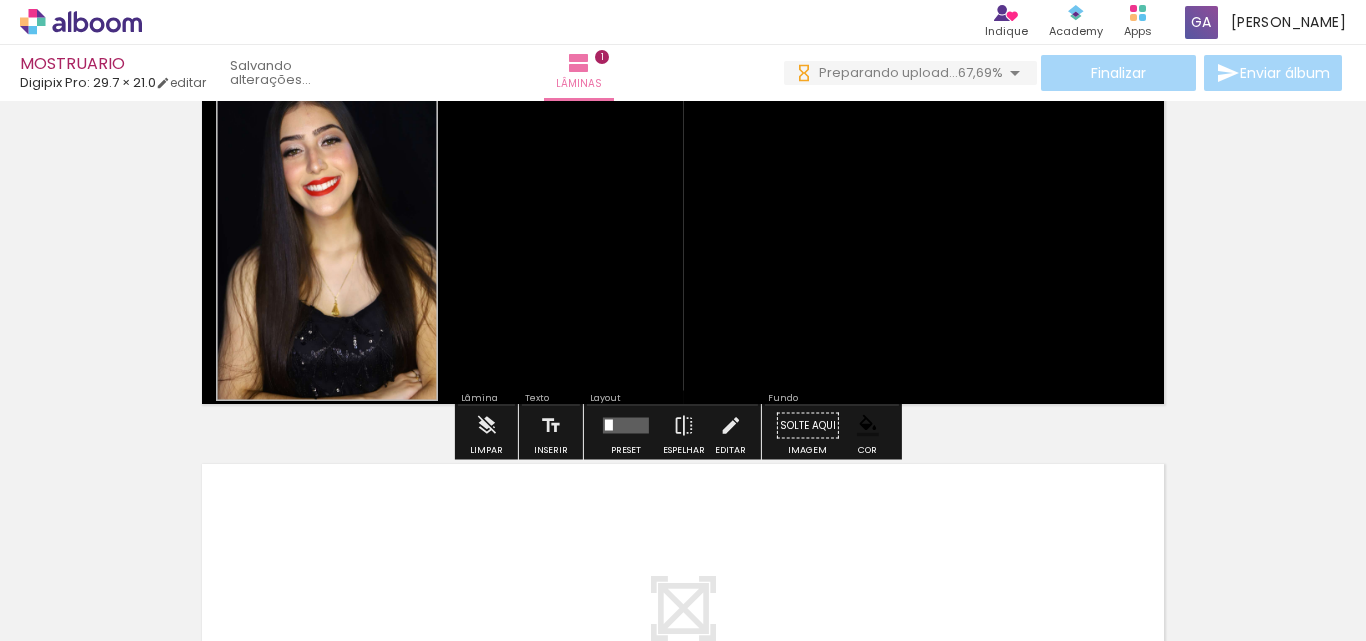 scroll, scrollTop: 0, scrollLeft: 0, axis: both 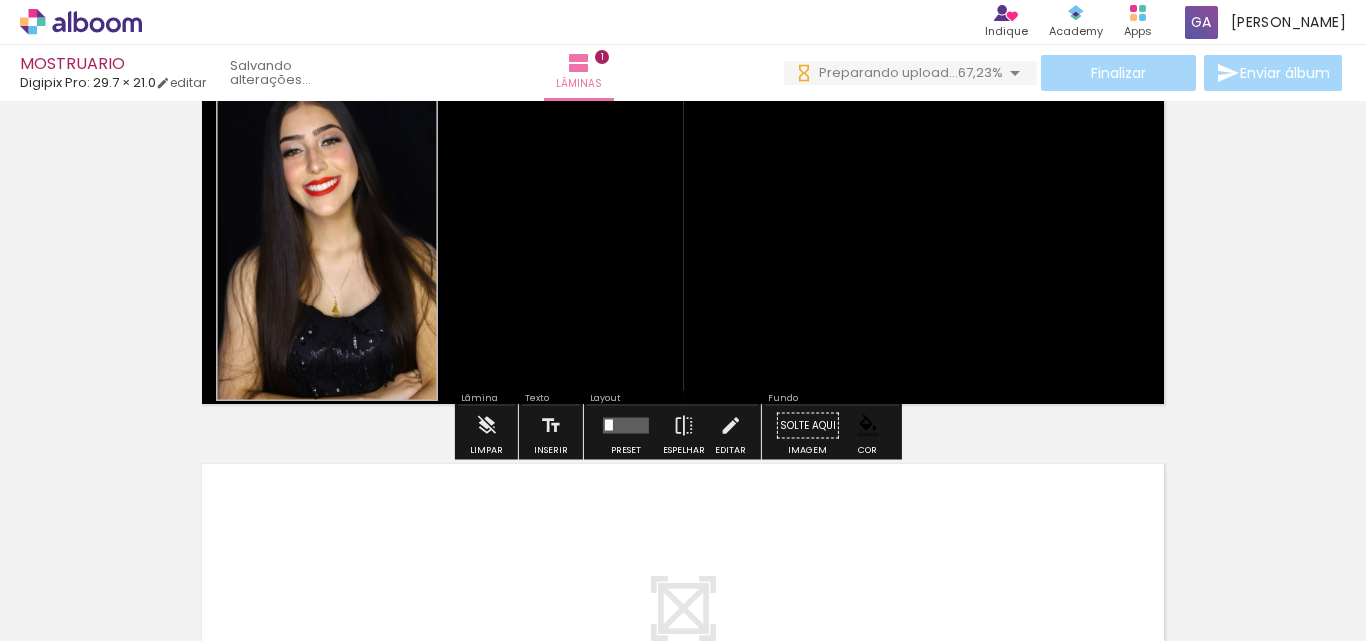 click at bounding box center [868, 426] 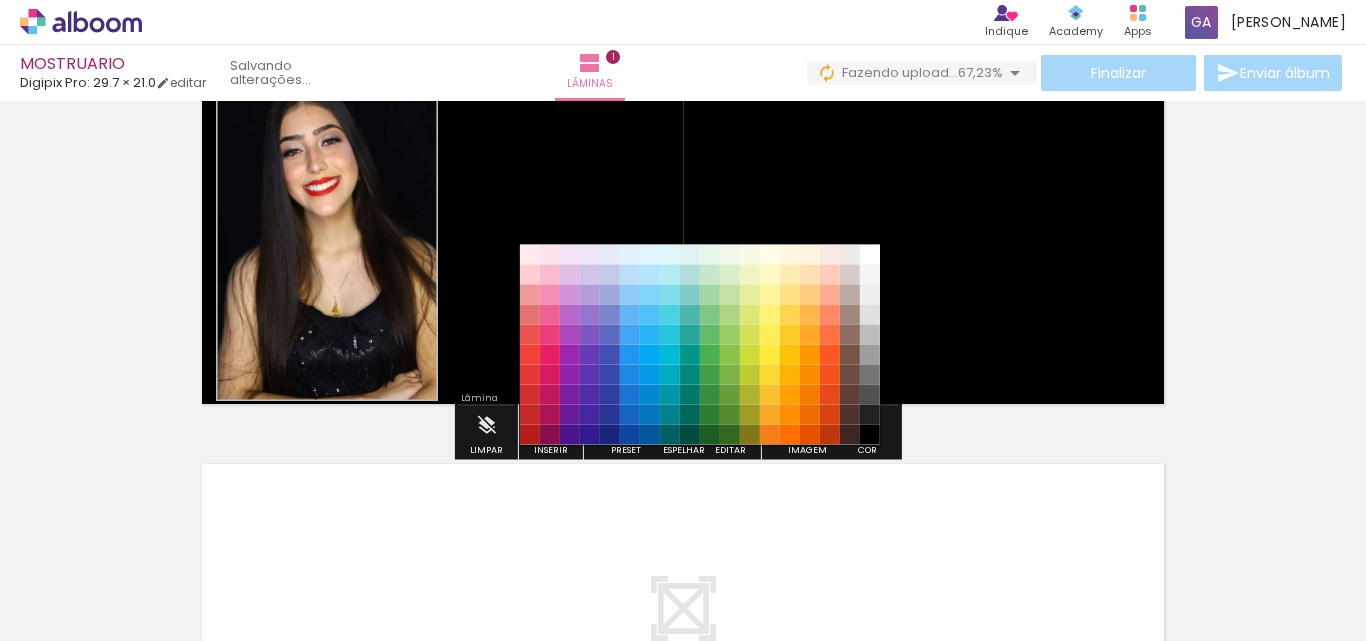 scroll, scrollTop: 0, scrollLeft: 0, axis: both 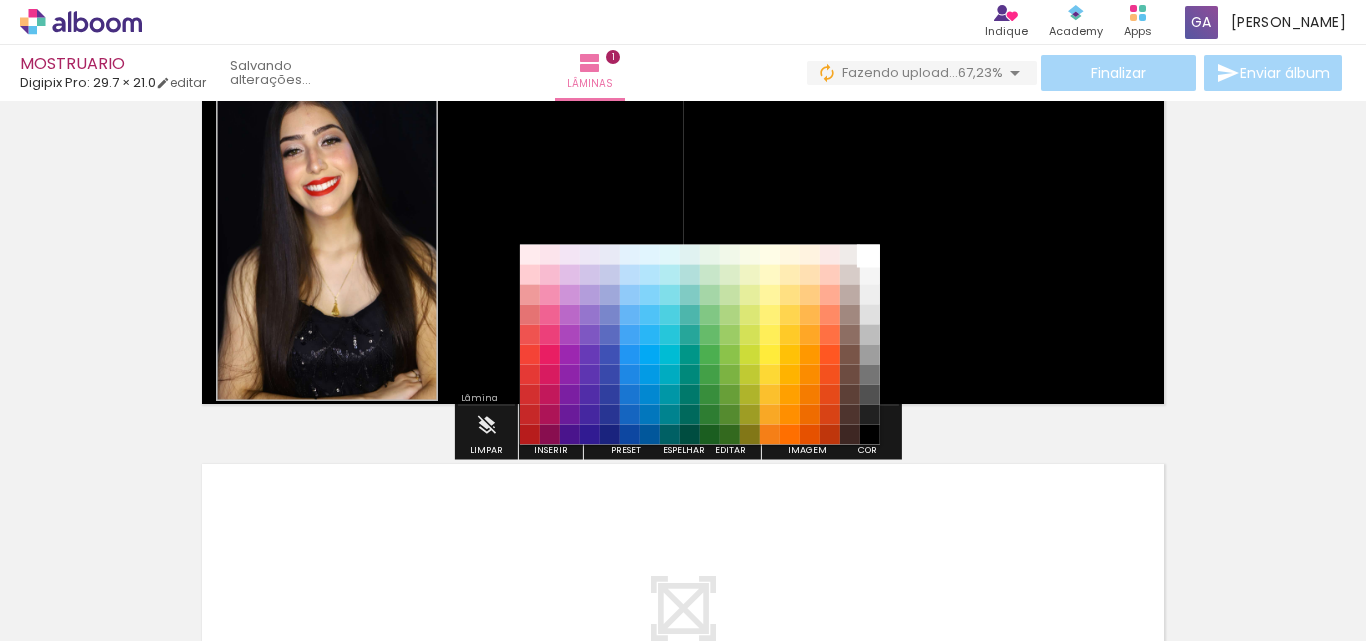 click on "#ffffff" at bounding box center (870, 255) 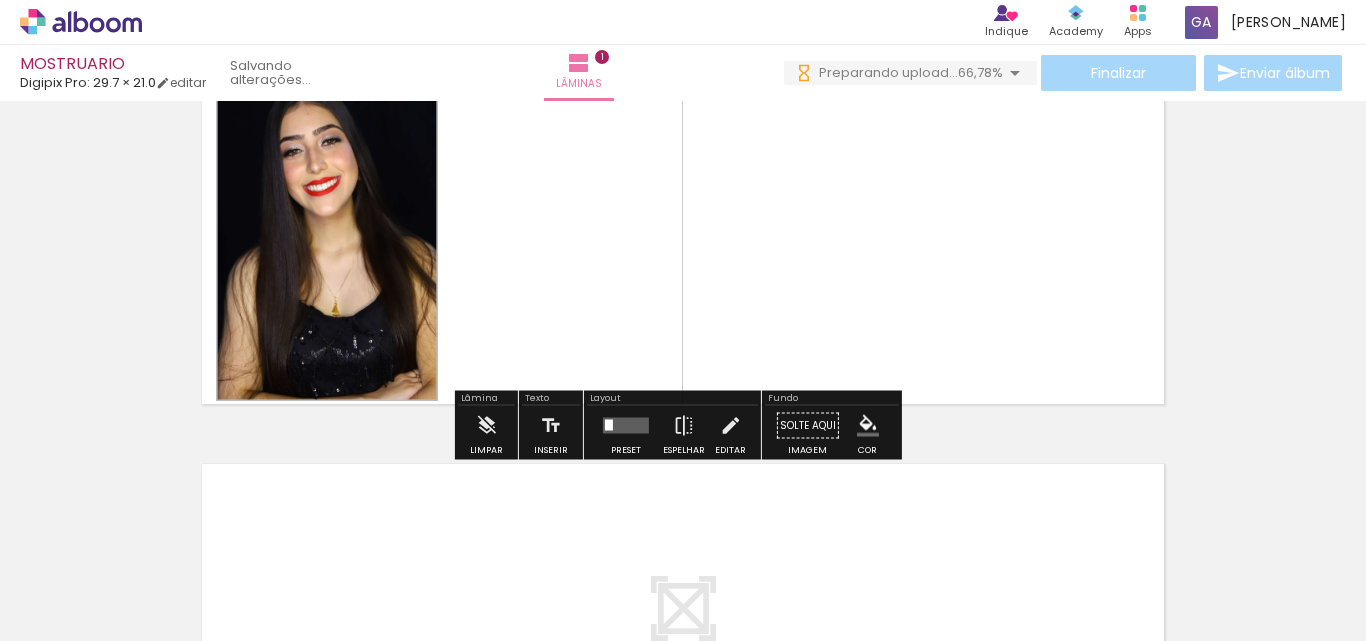 scroll, scrollTop: 0, scrollLeft: 0, axis: both 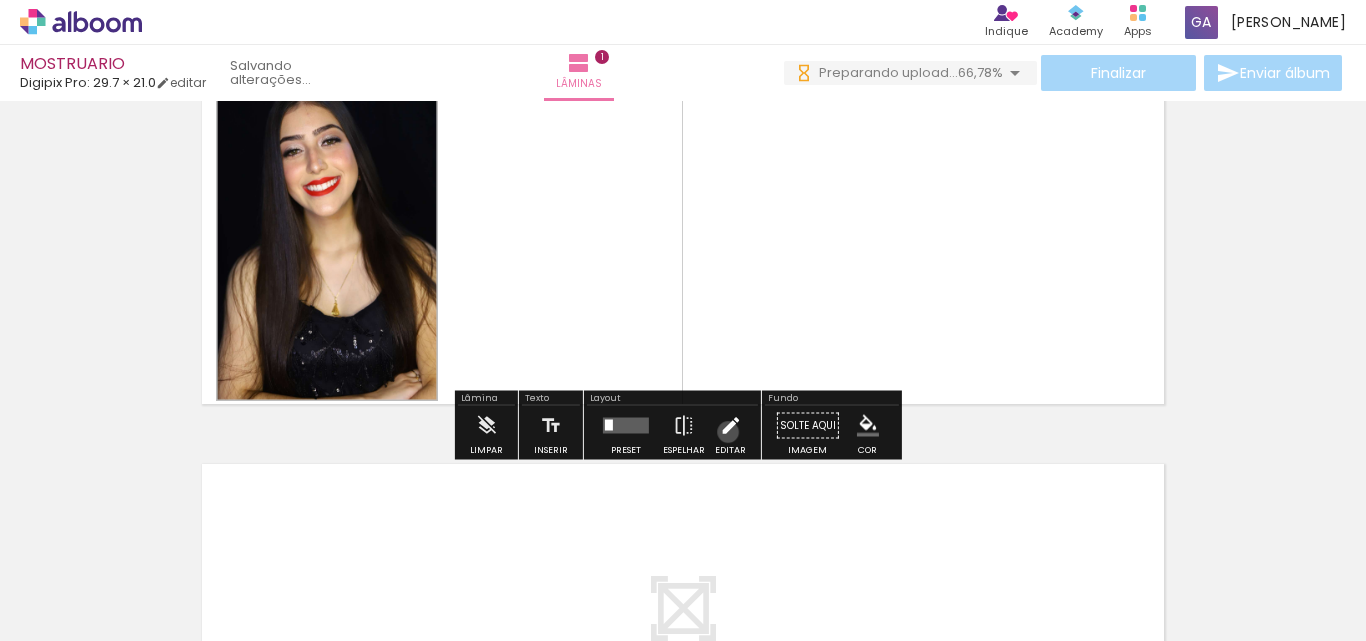 click at bounding box center (730, 426) 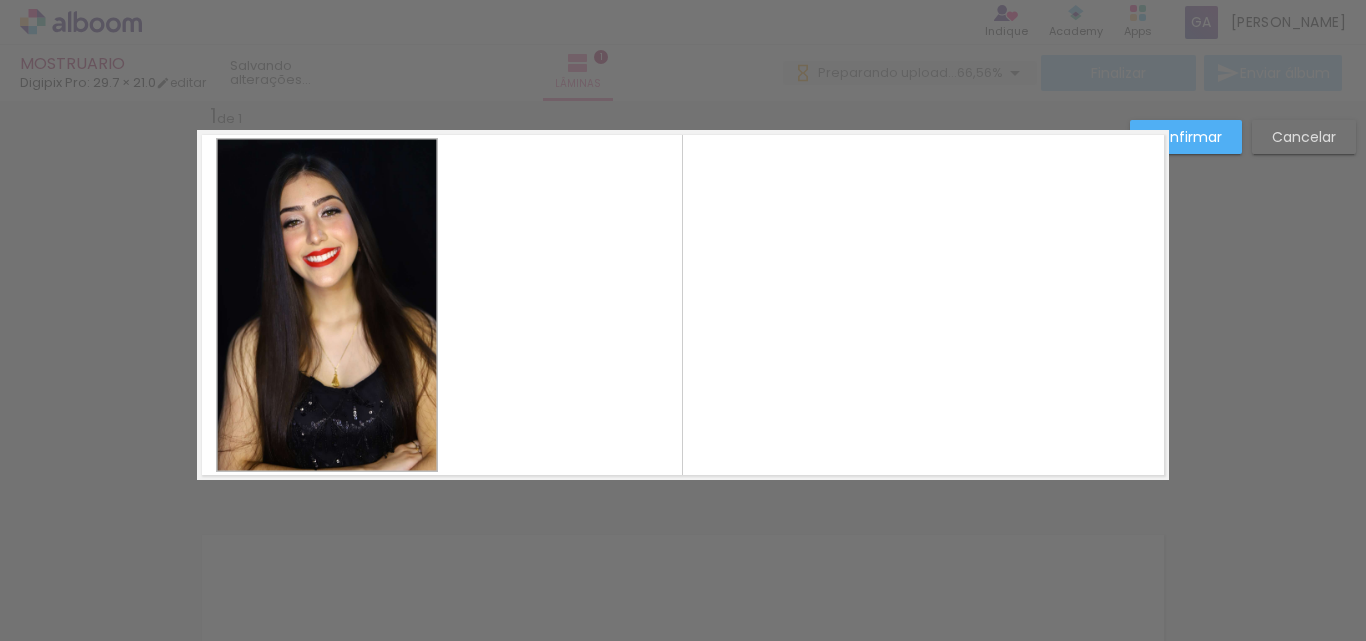 scroll, scrollTop: 26, scrollLeft: 0, axis: vertical 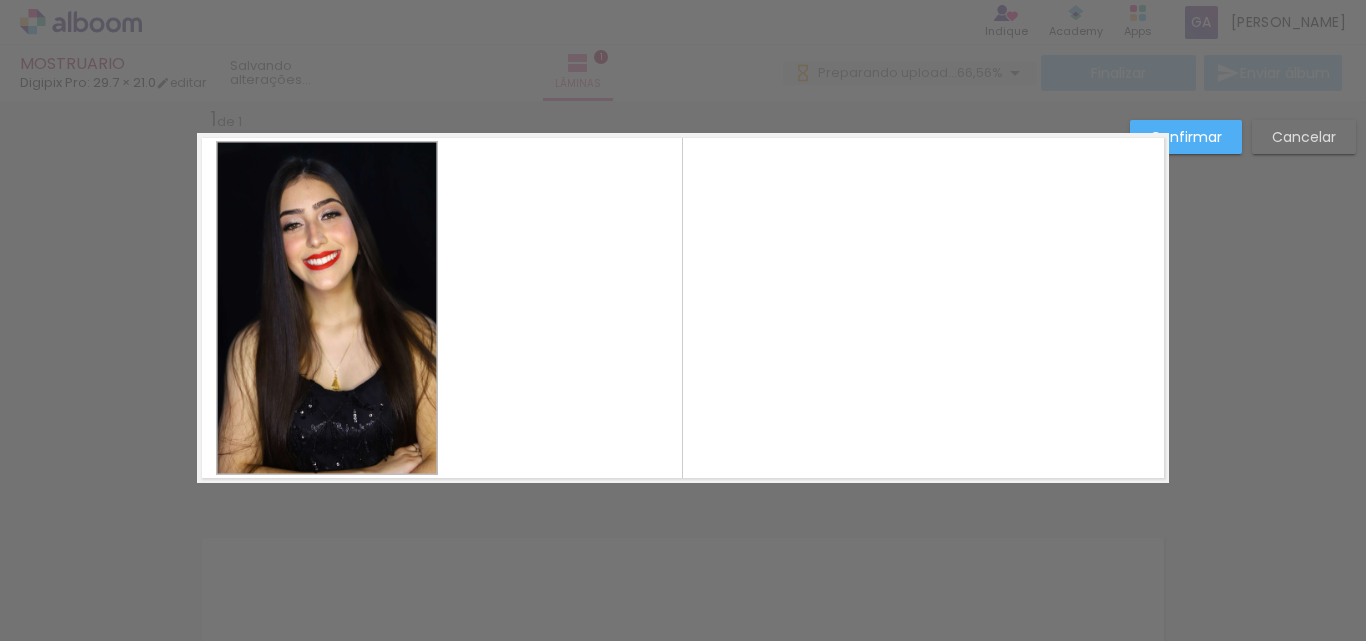 click 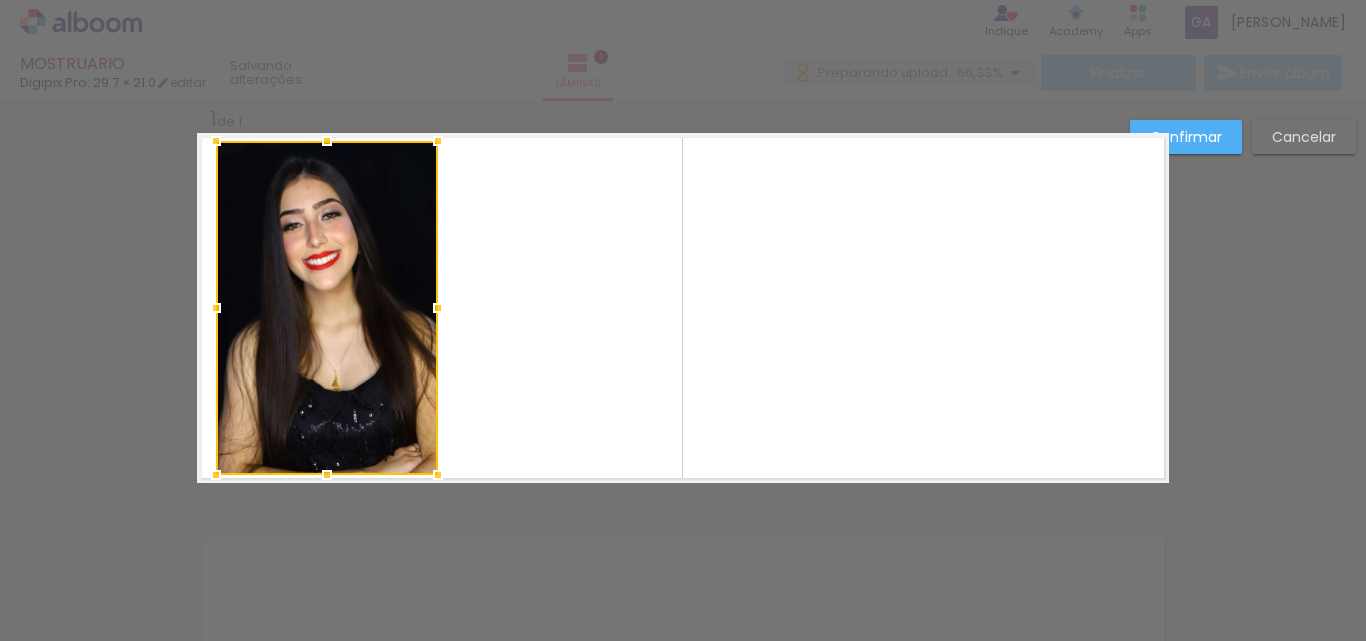 scroll, scrollTop: 0, scrollLeft: 0, axis: both 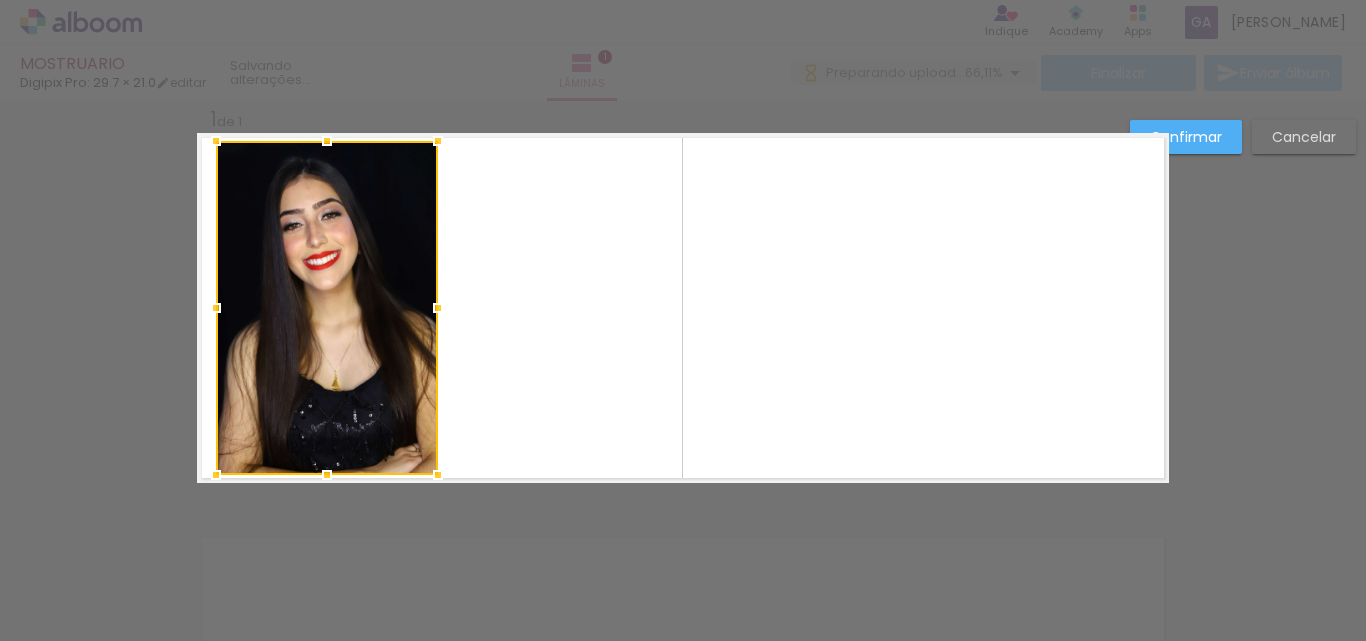 click at bounding box center [327, 308] 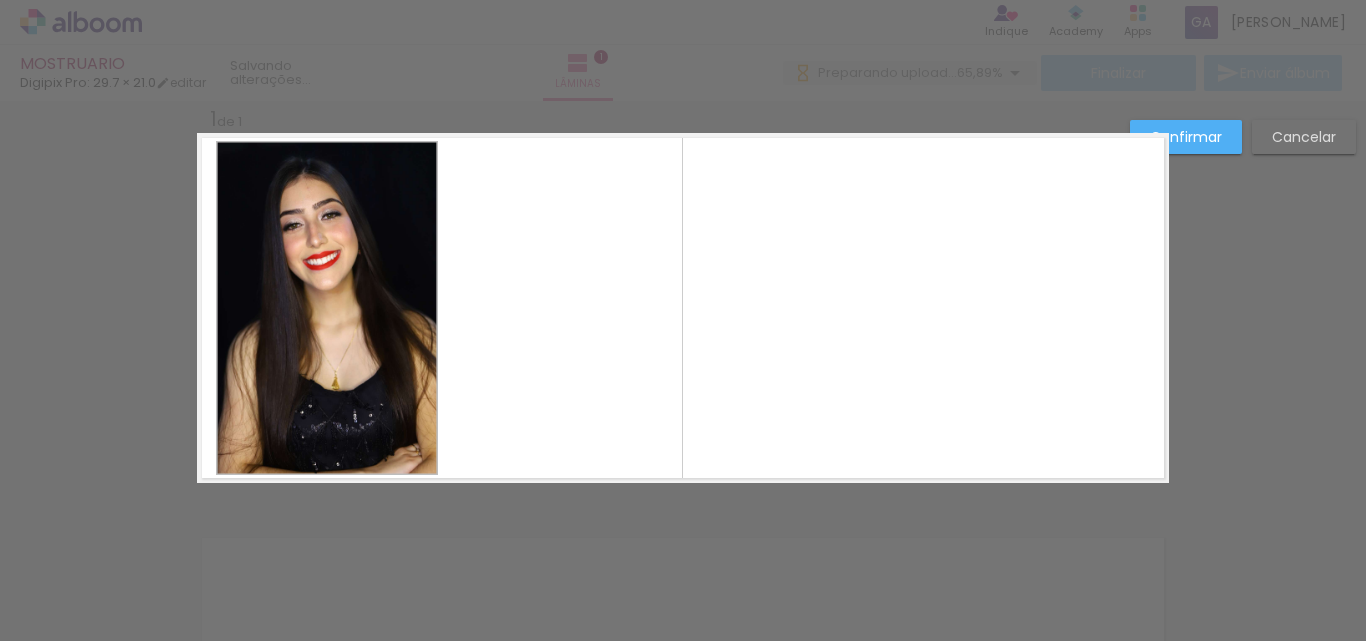 click 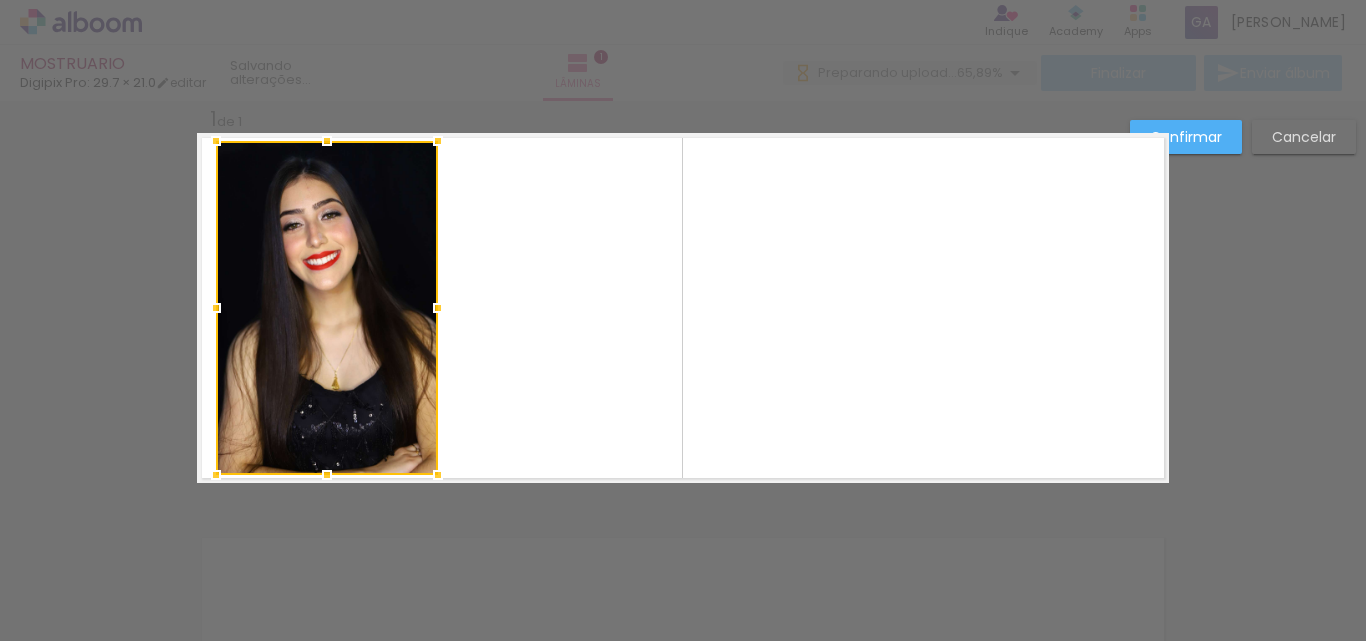 scroll, scrollTop: 0, scrollLeft: 0, axis: both 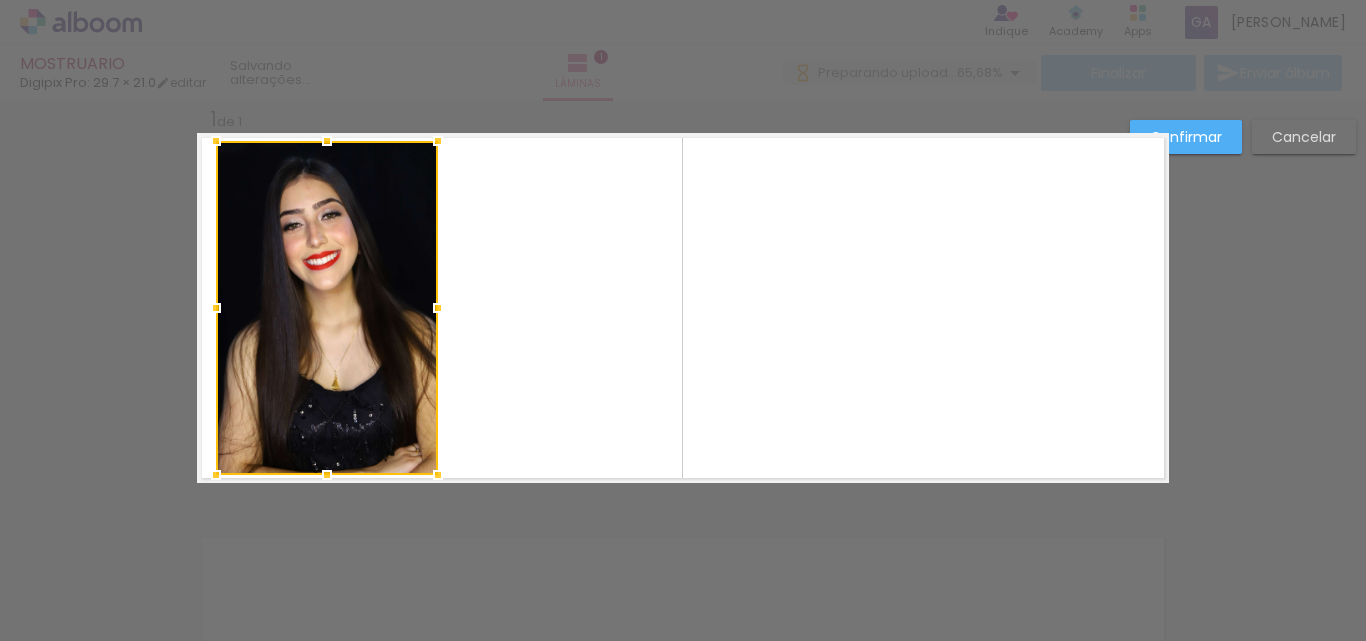 click on "Confirmar Cancelar" at bounding box center (683, 499) 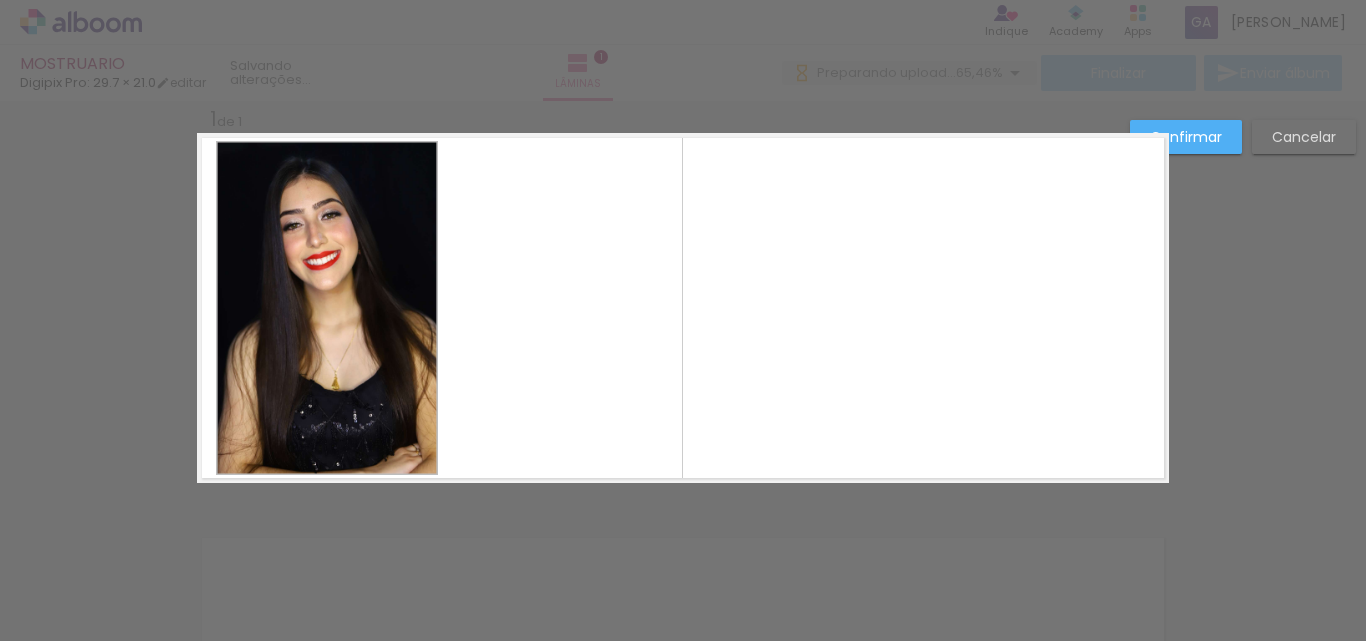 scroll, scrollTop: 0, scrollLeft: 0, axis: both 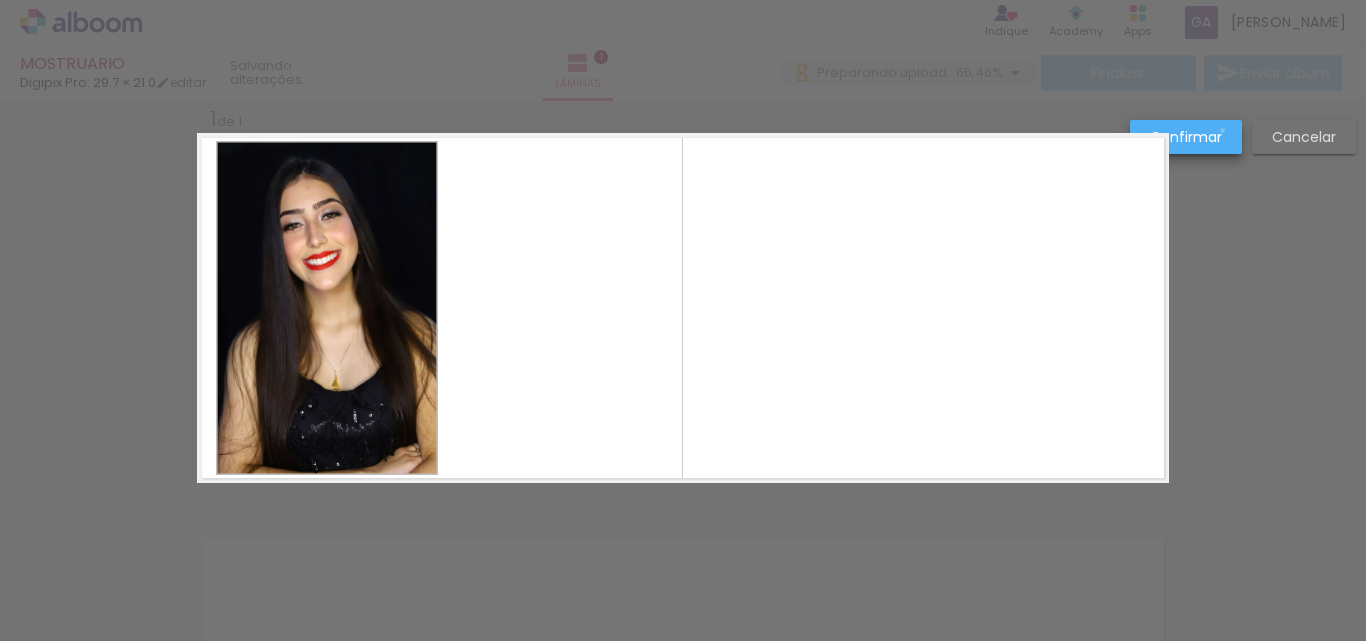 click on "Confirmar" at bounding box center (1186, 137) 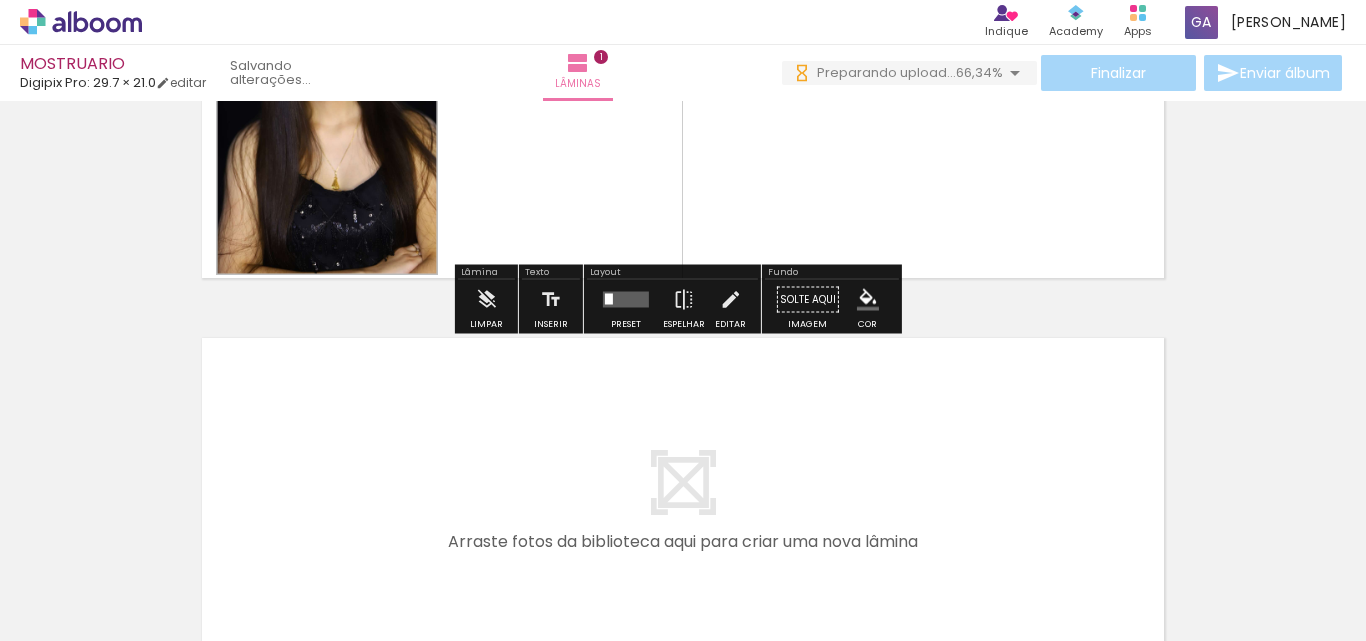 scroll, scrollTop: 126, scrollLeft: 0, axis: vertical 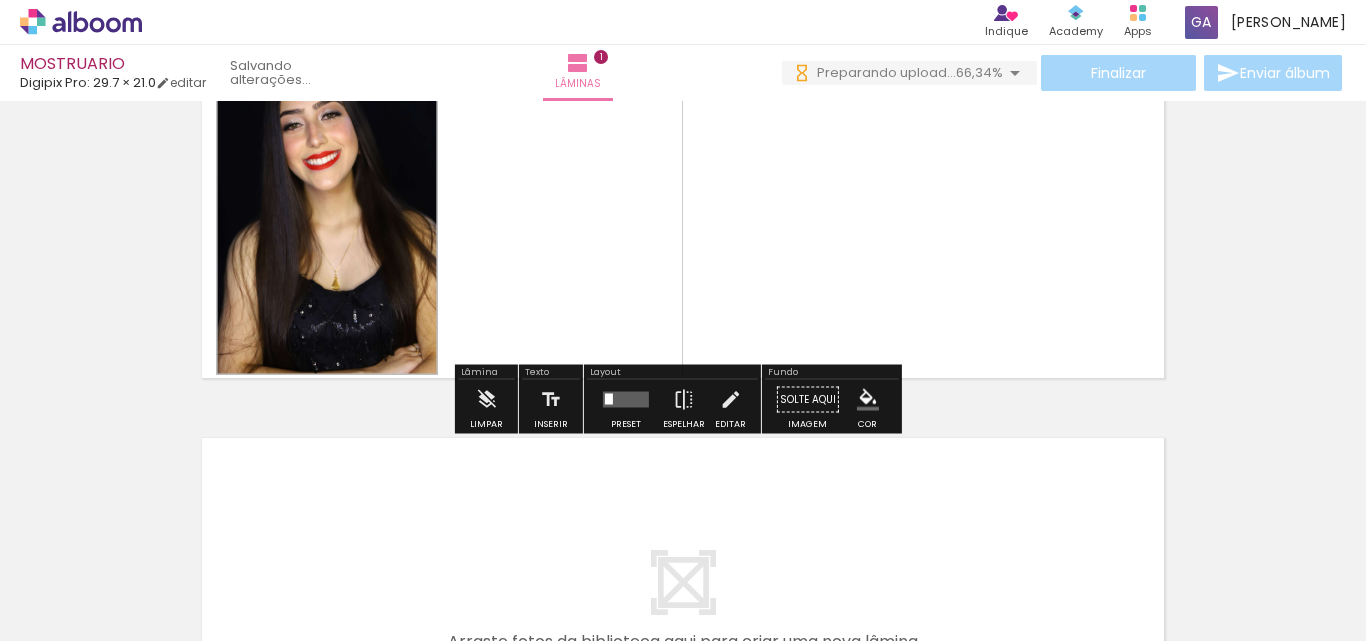 click at bounding box center [626, 400] 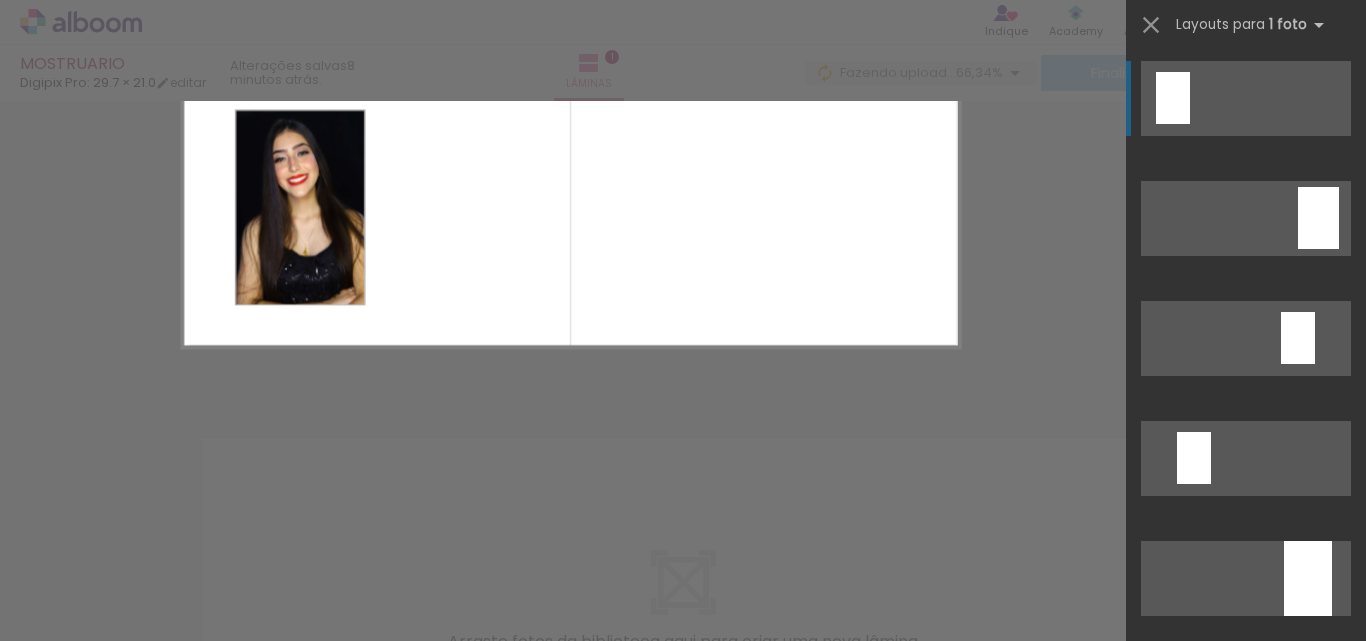 scroll, scrollTop: 26, scrollLeft: 0, axis: vertical 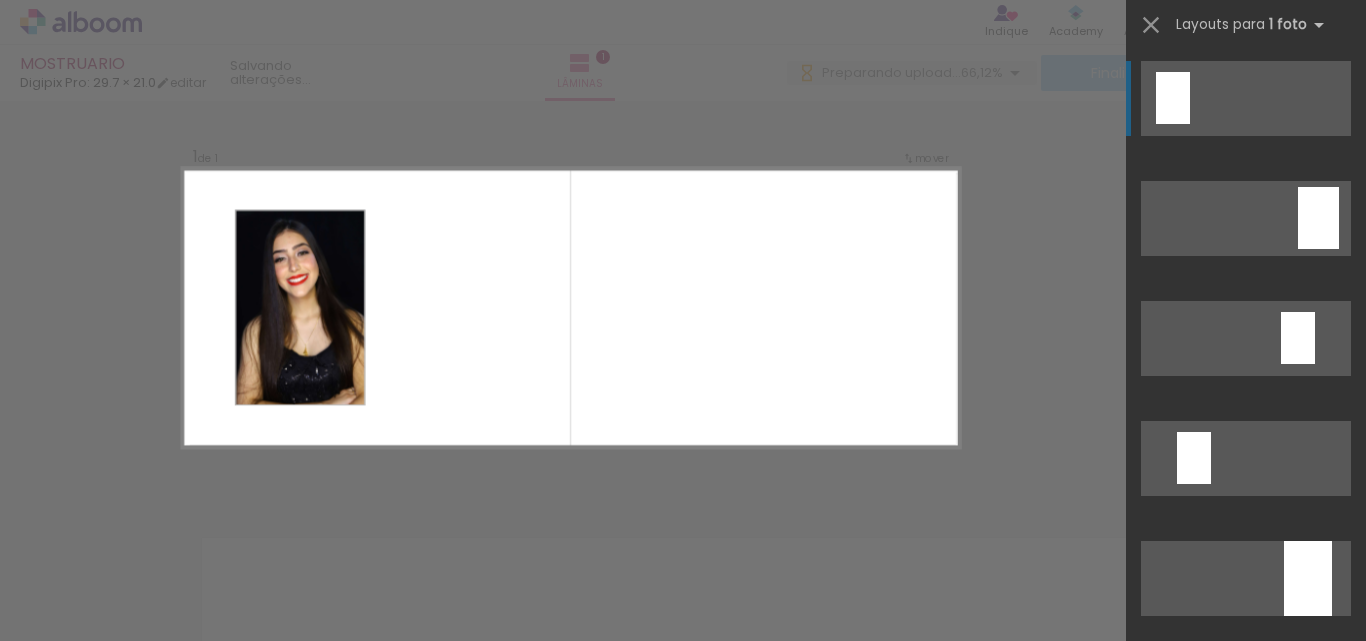 click on "Confirmar Cancelar" at bounding box center [683, 499] 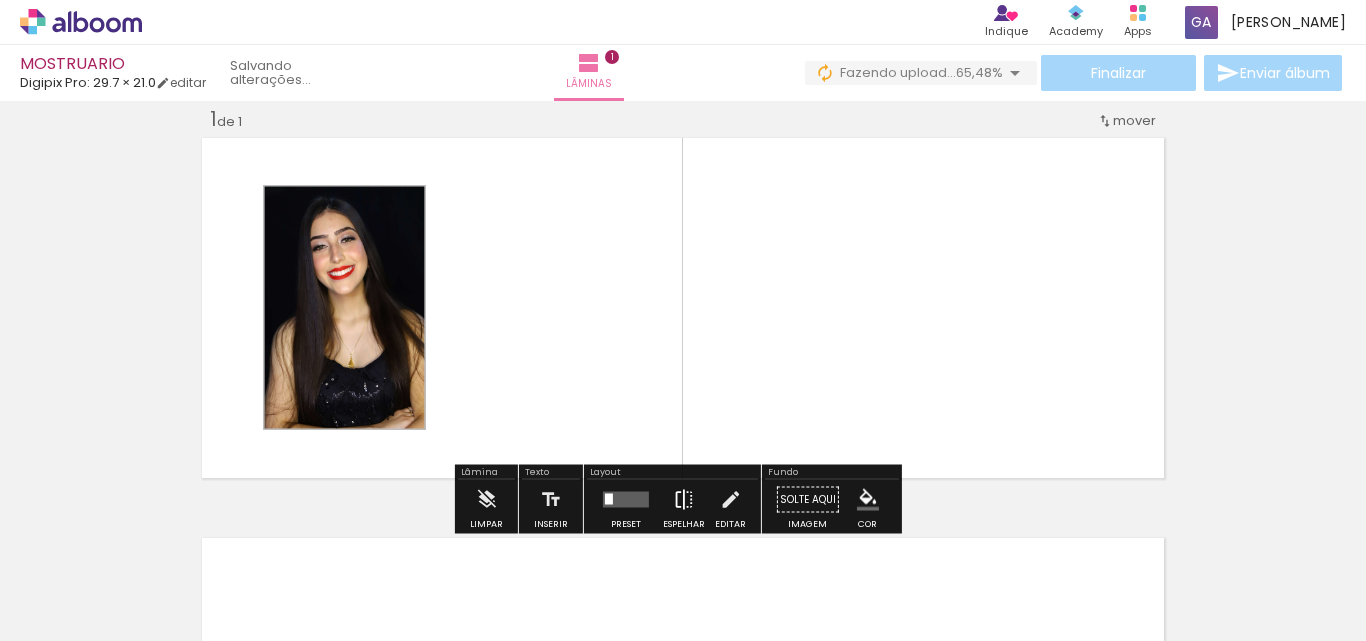 scroll, scrollTop: 0, scrollLeft: 0, axis: both 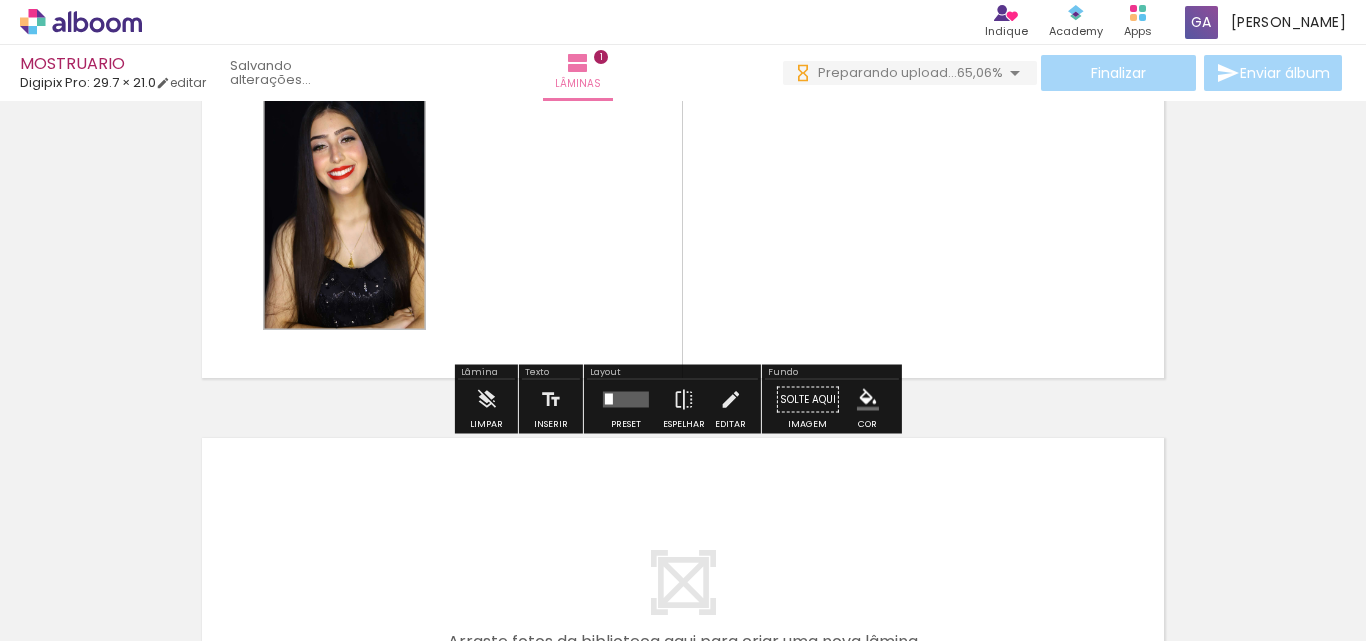 click 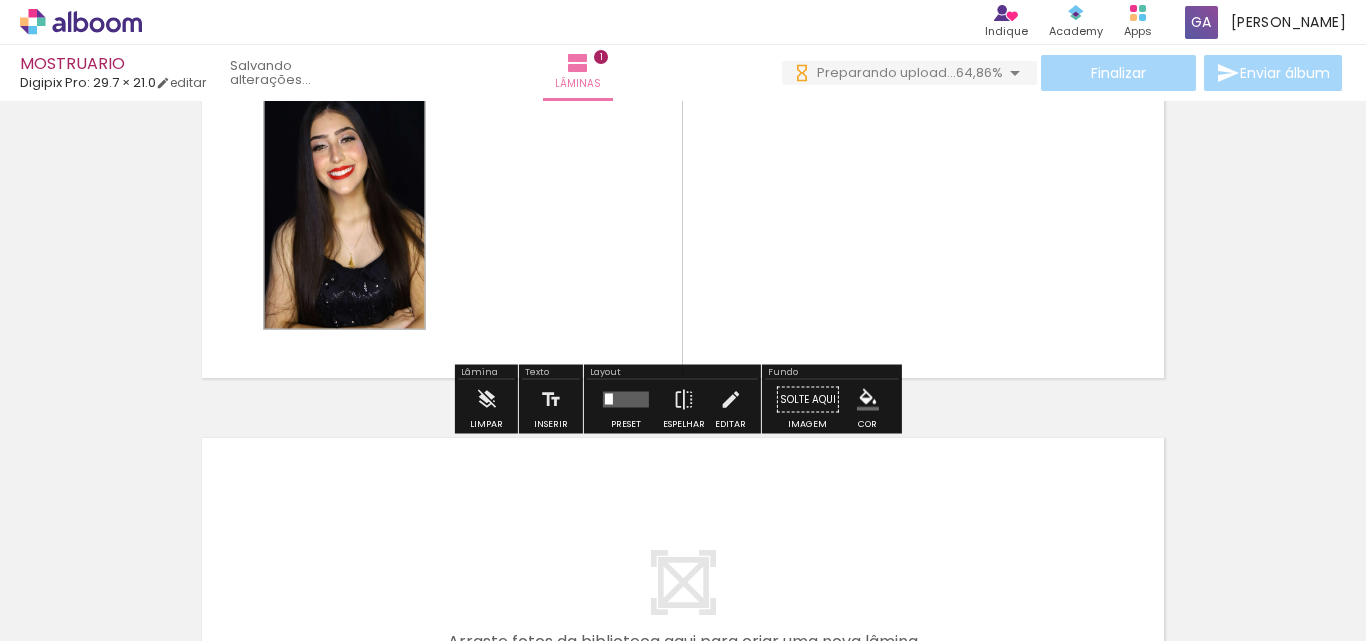 scroll, scrollTop: 0, scrollLeft: 0, axis: both 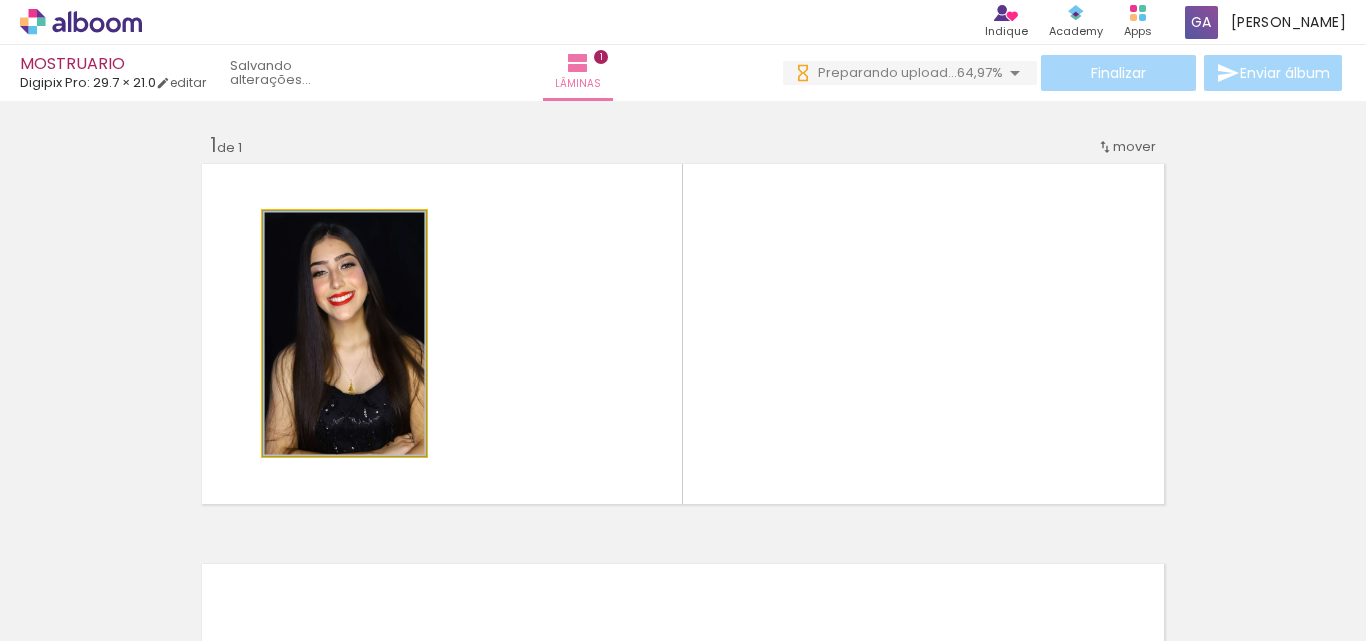 click at bounding box center (284, 232) 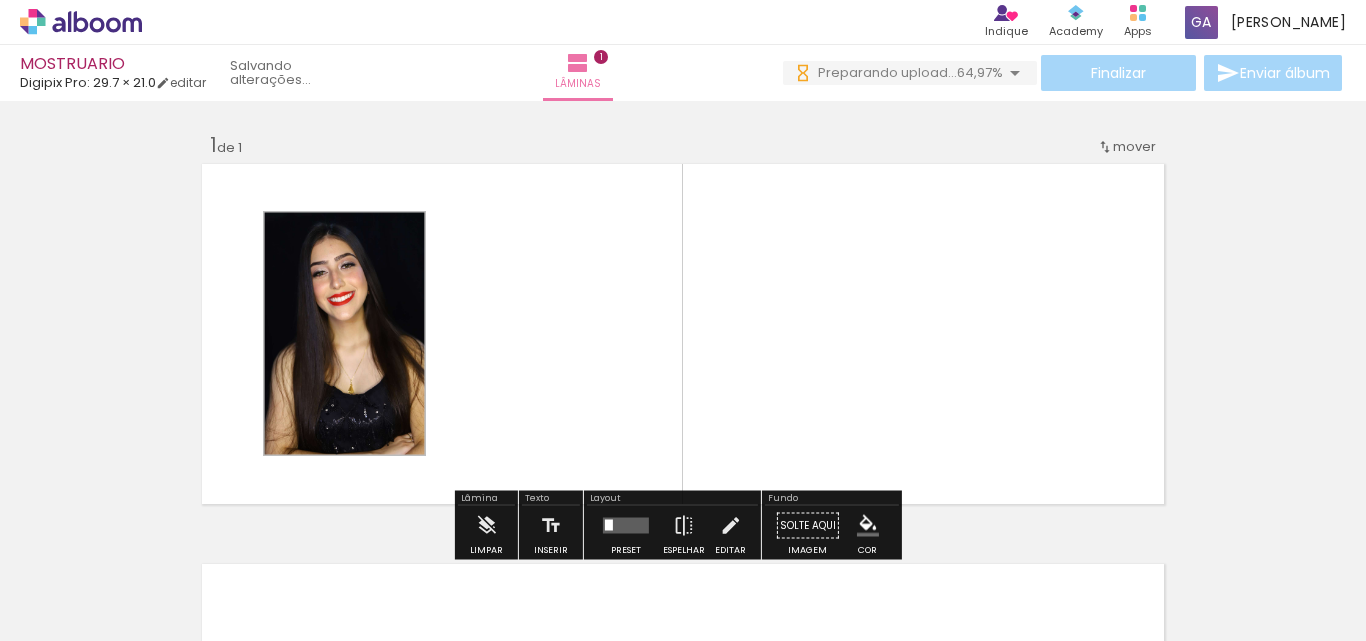 click at bounding box center (284, 232) 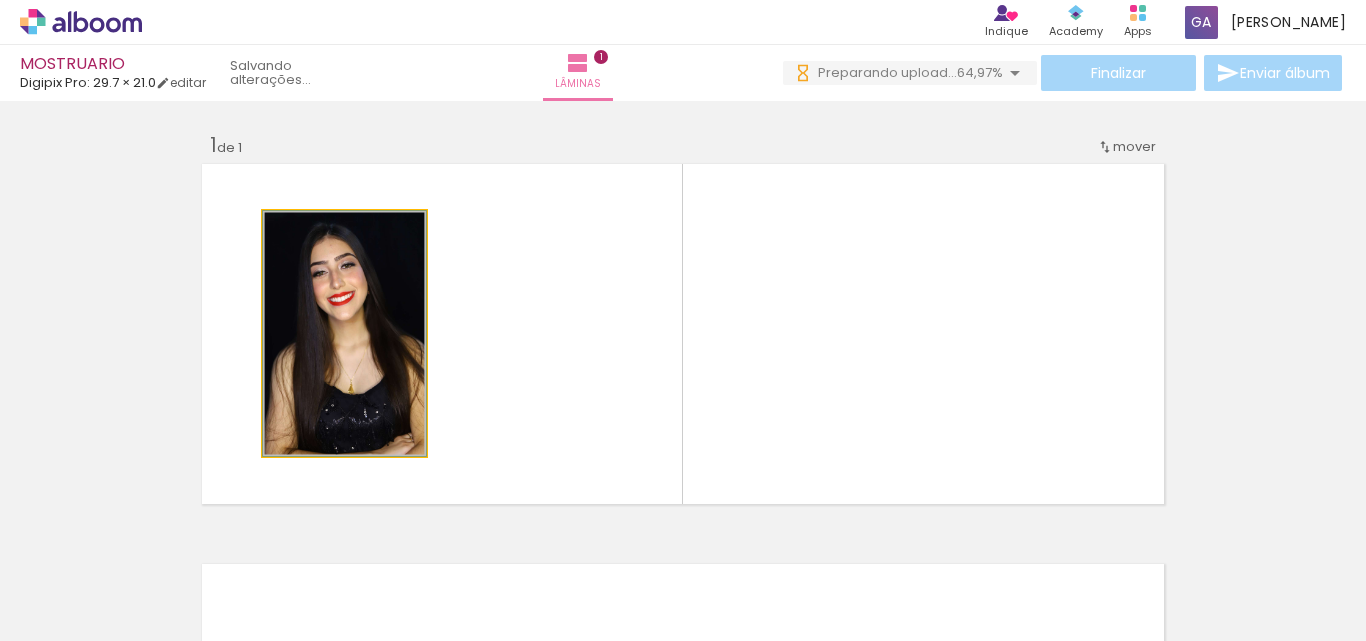 click at bounding box center [284, 232] 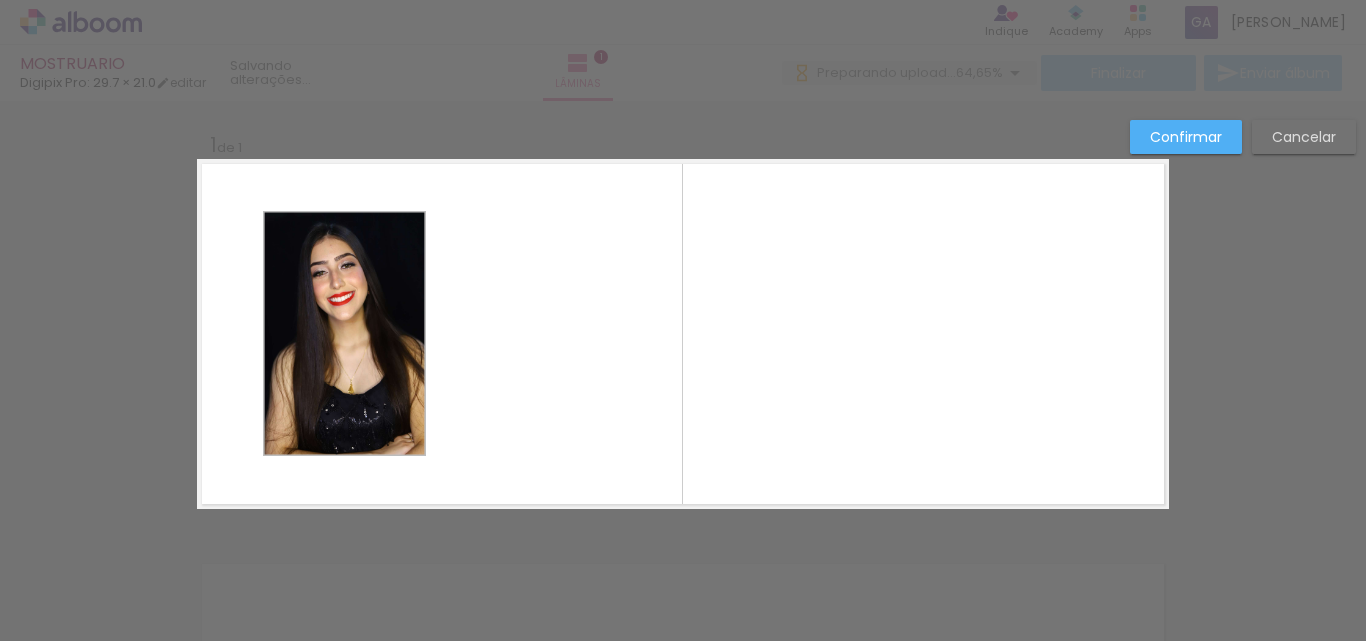 scroll, scrollTop: 22, scrollLeft: 0, axis: vertical 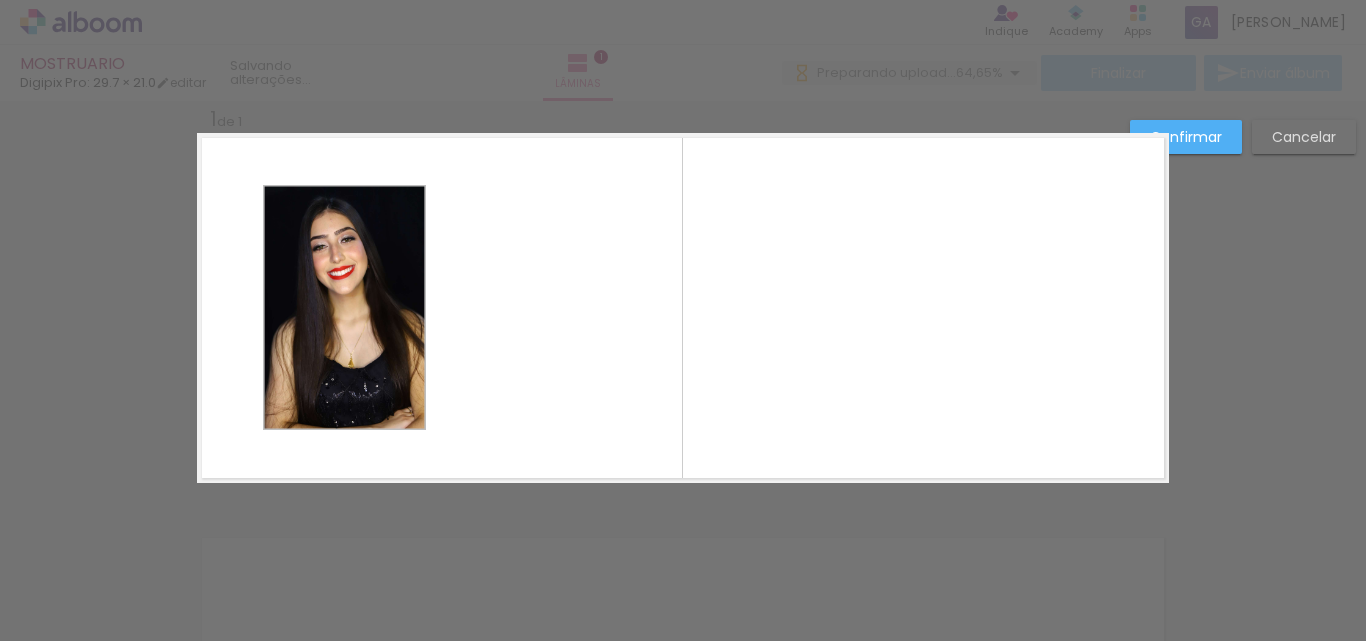 drag, startPoint x: 273, startPoint y: 236, endPoint x: 276, endPoint y: 222, distance: 14.3178215 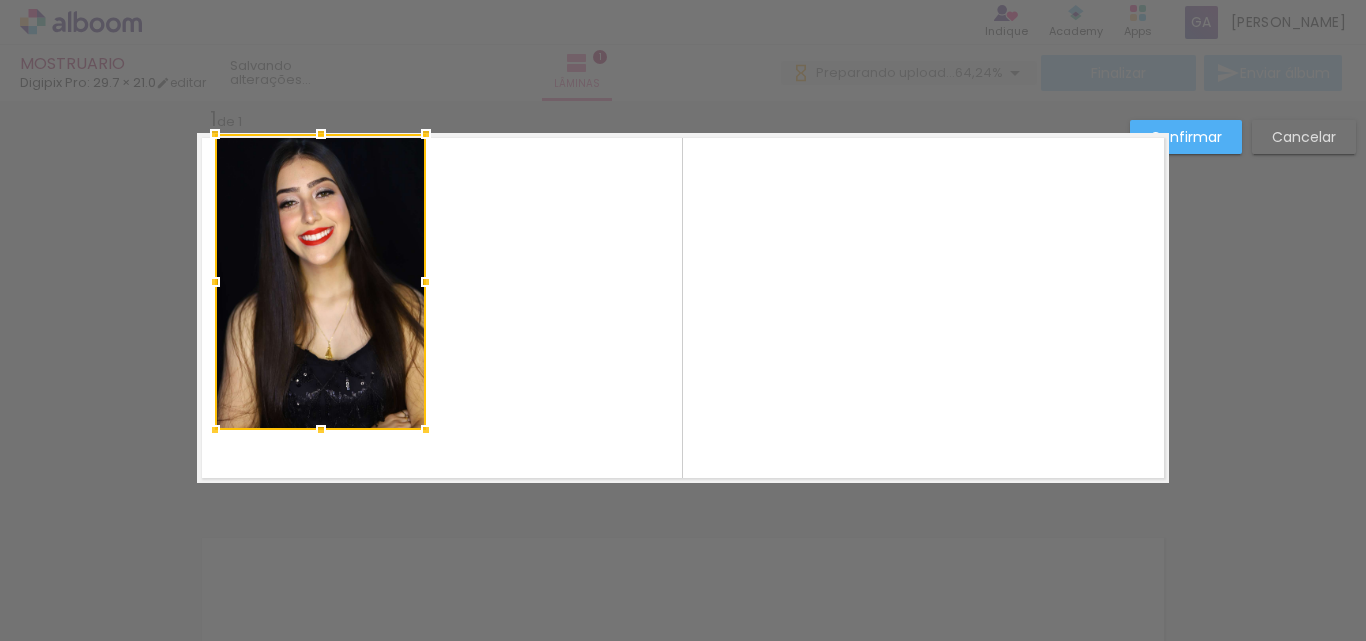 scroll, scrollTop: 0, scrollLeft: 0, axis: both 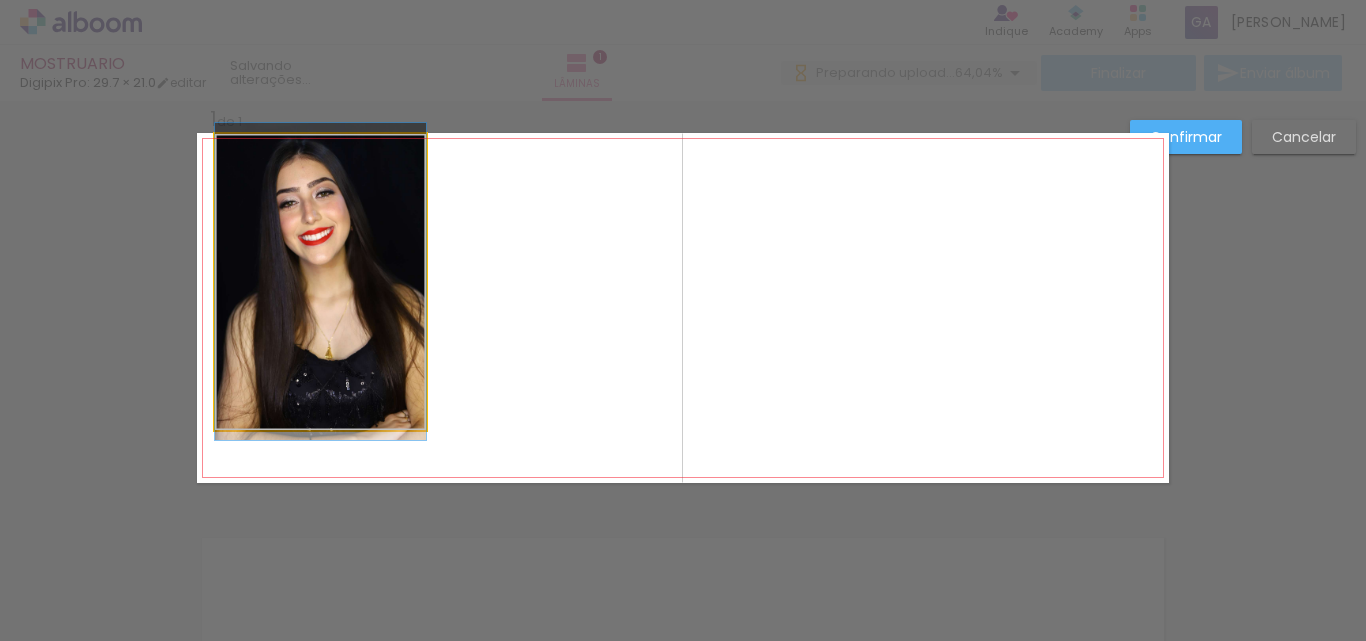 click 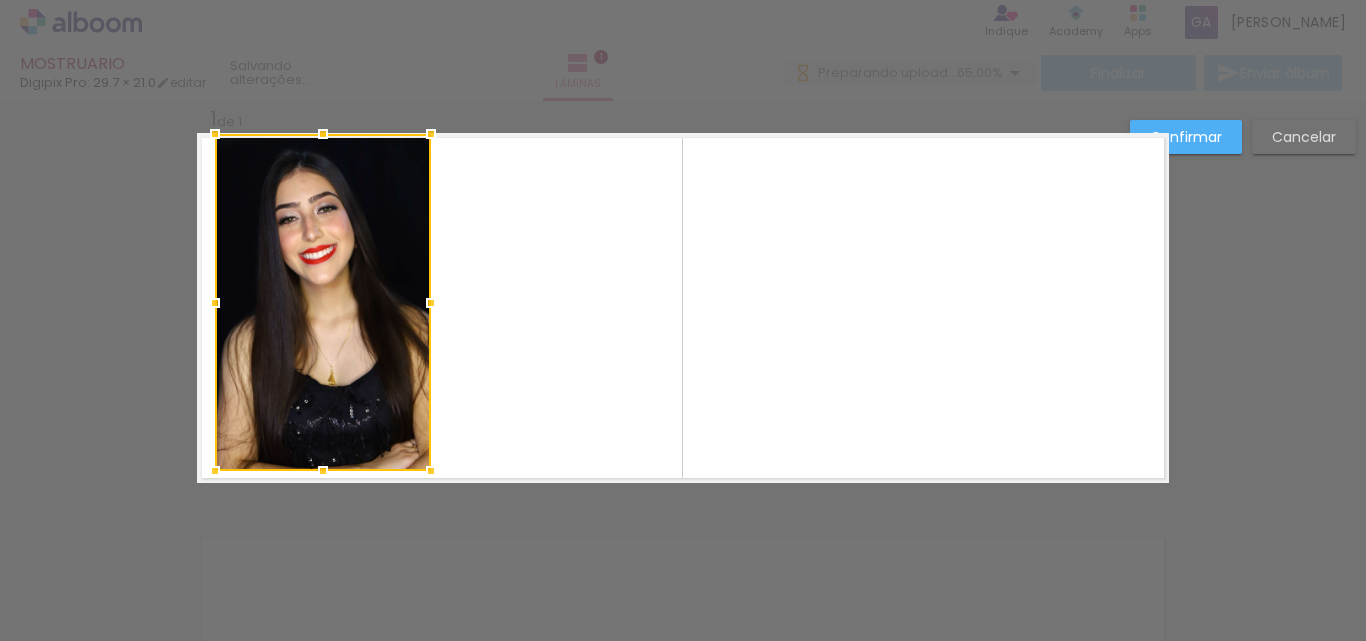 scroll, scrollTop: 0, scrollLeft: 0, axis: both 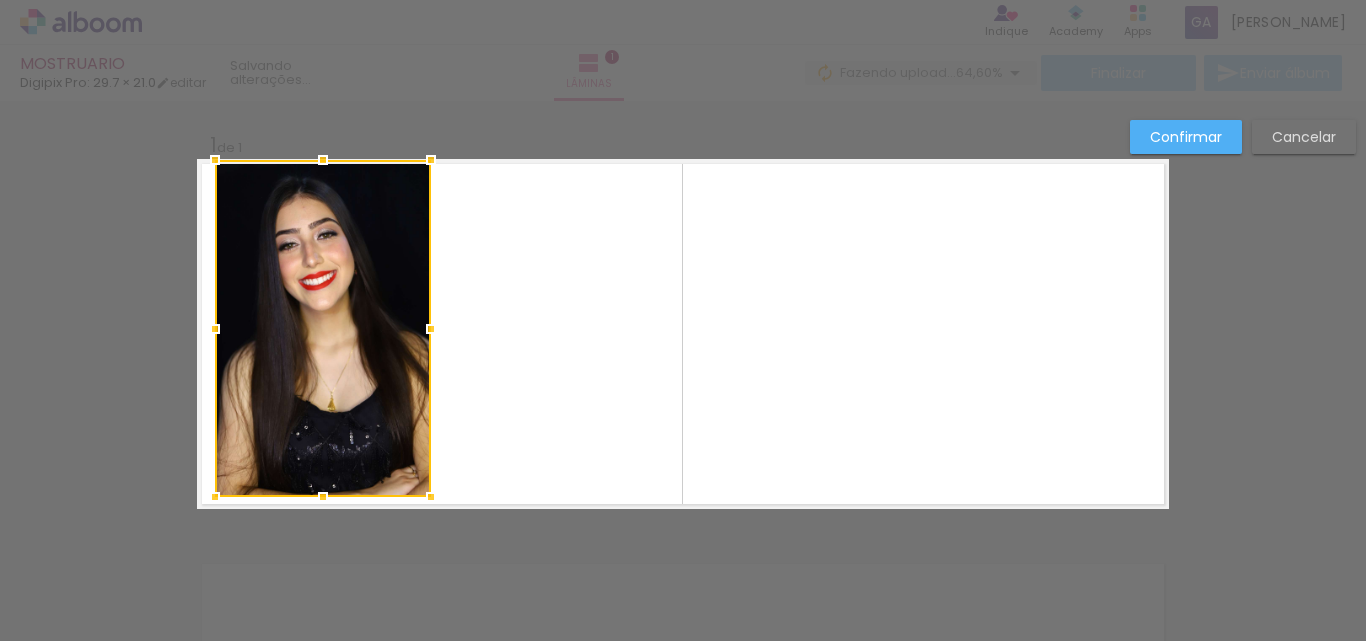 click at bounding box center [683, 334] 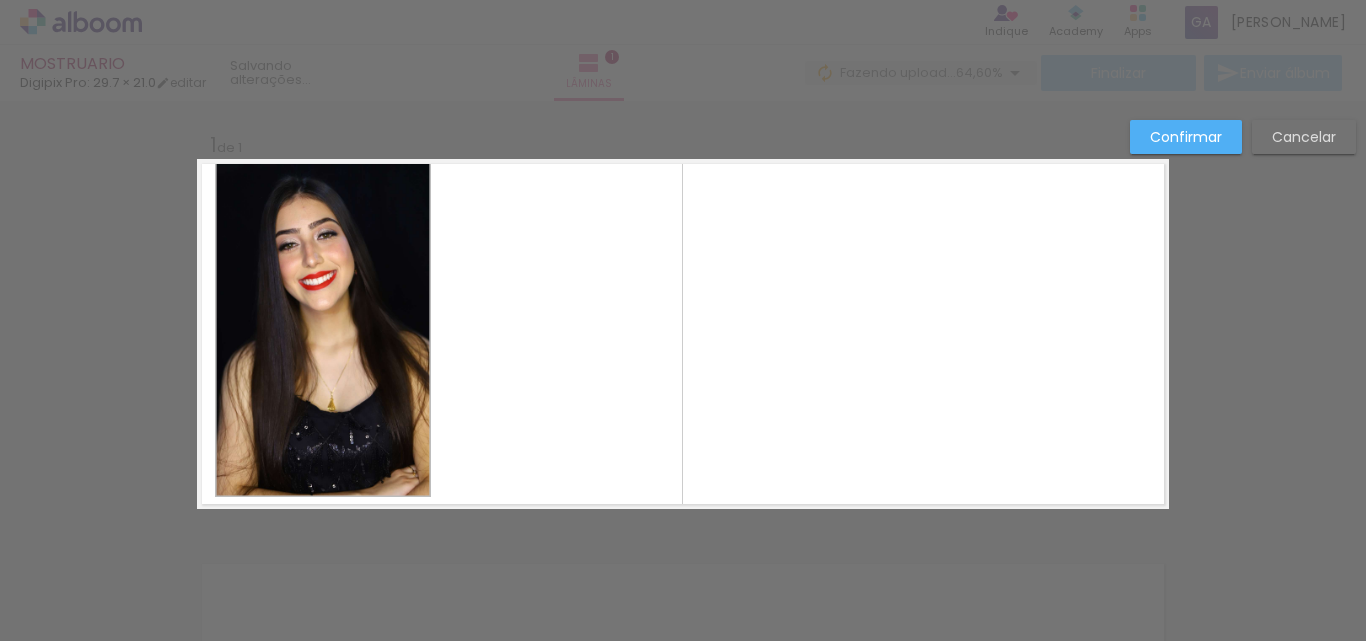 click 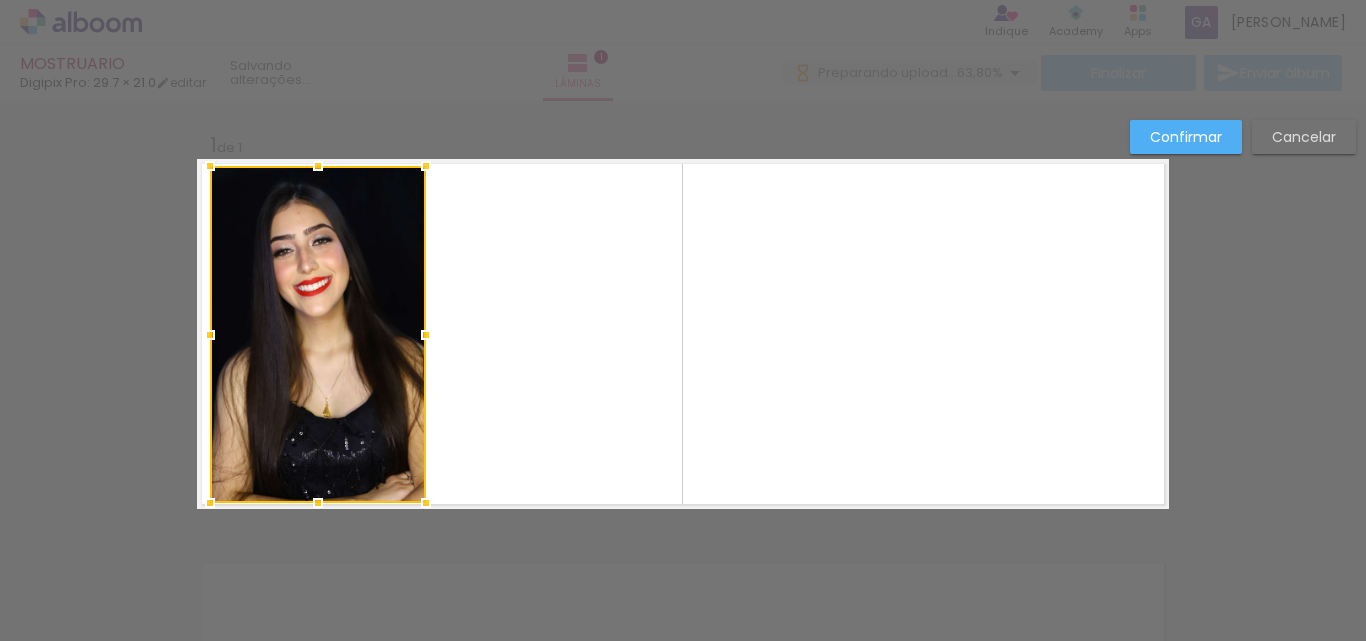 scroll, scrollTop: 0, scrollLeft: 0, axis: both 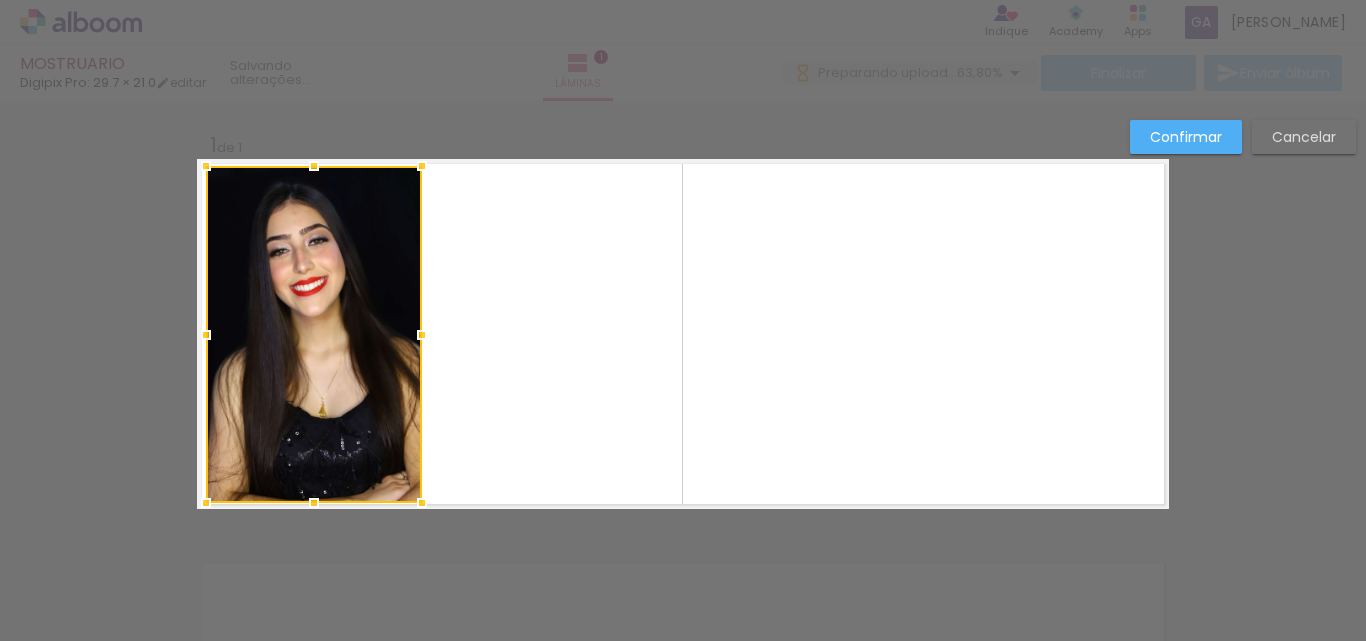 click at bounding box center [314, 334] 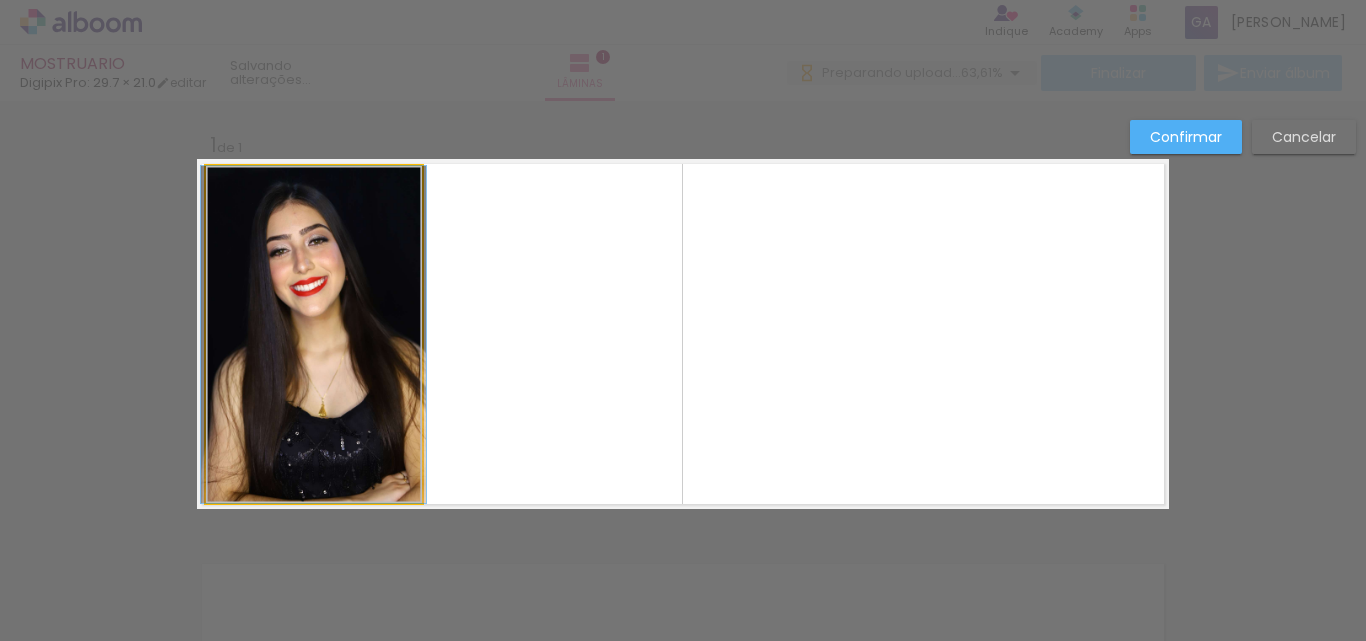 click 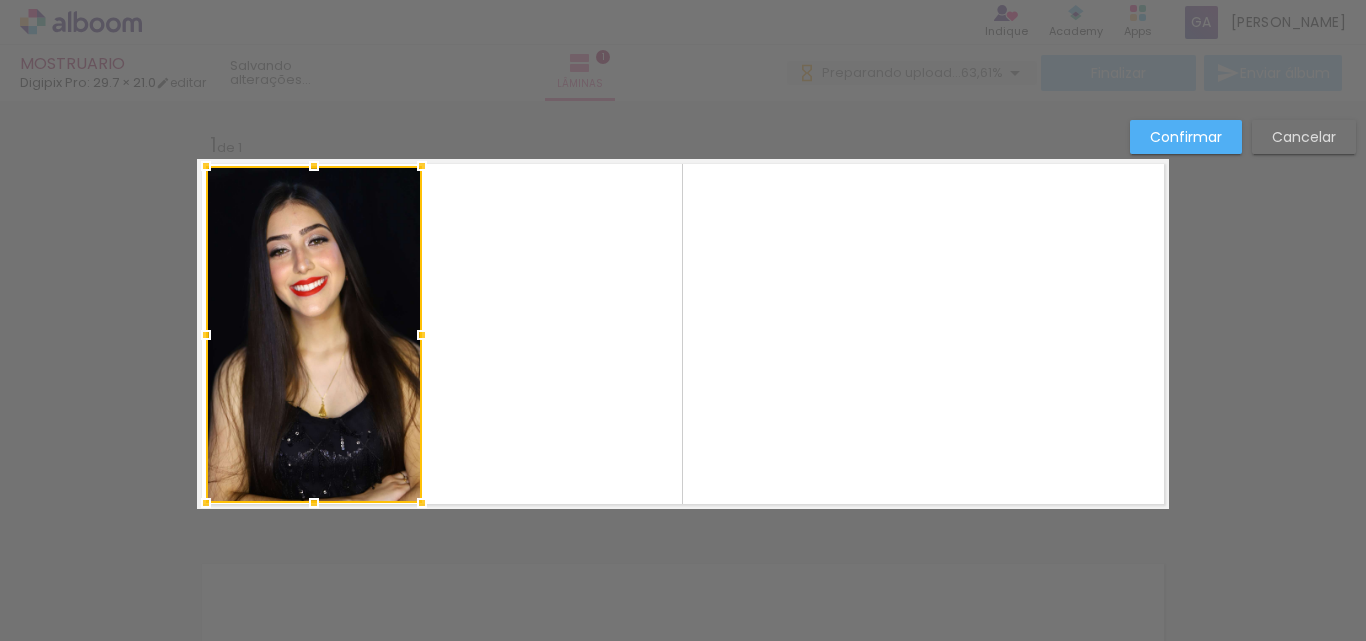 click at bounding box center [683, 334] 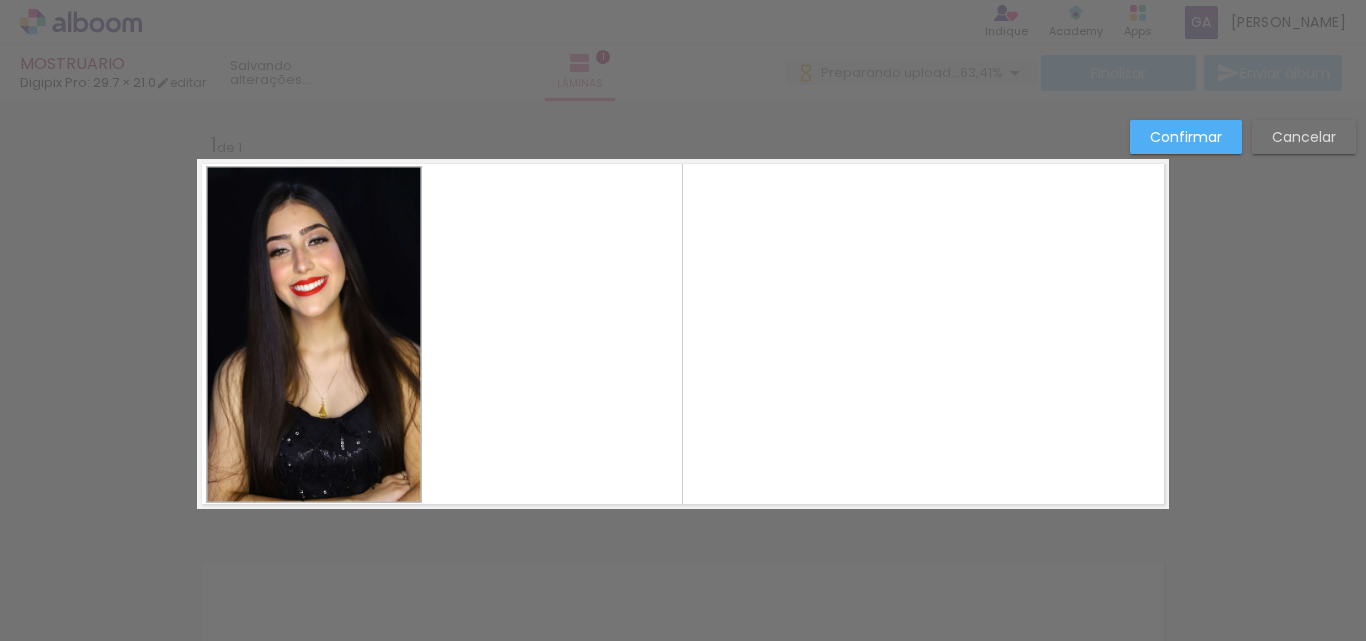 click at bounding box center [683, 334] 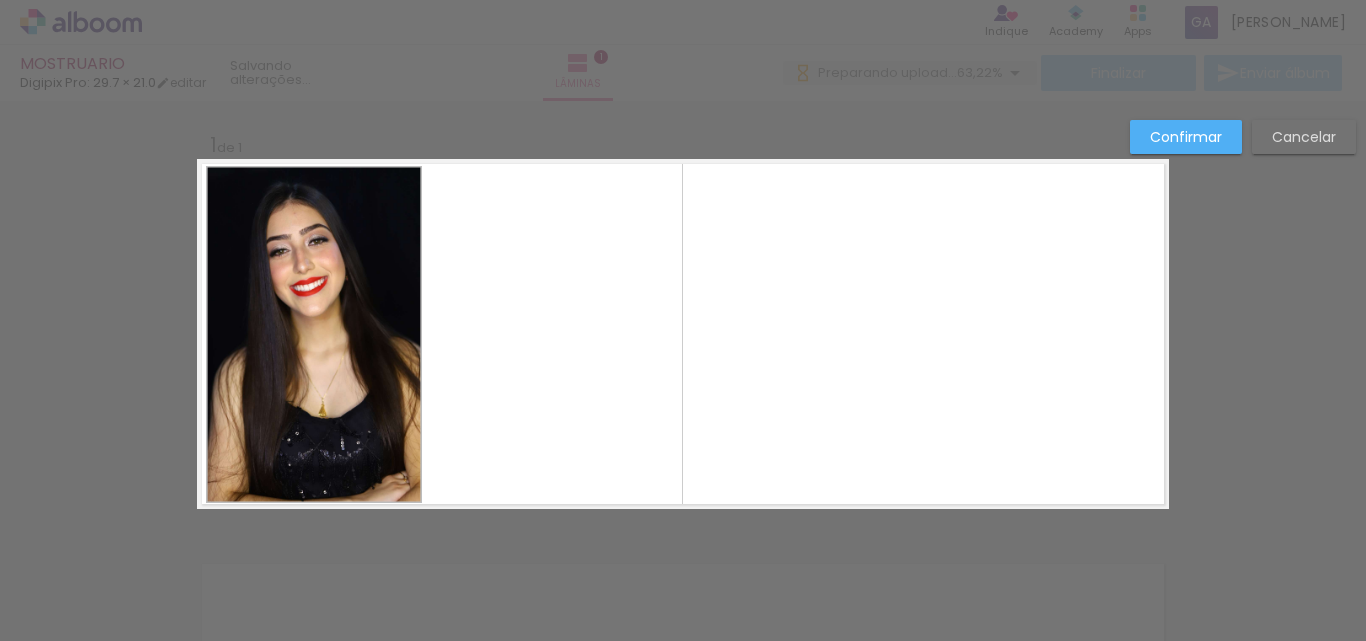 click on "Confirmar" at bounding box center (1186, 137) 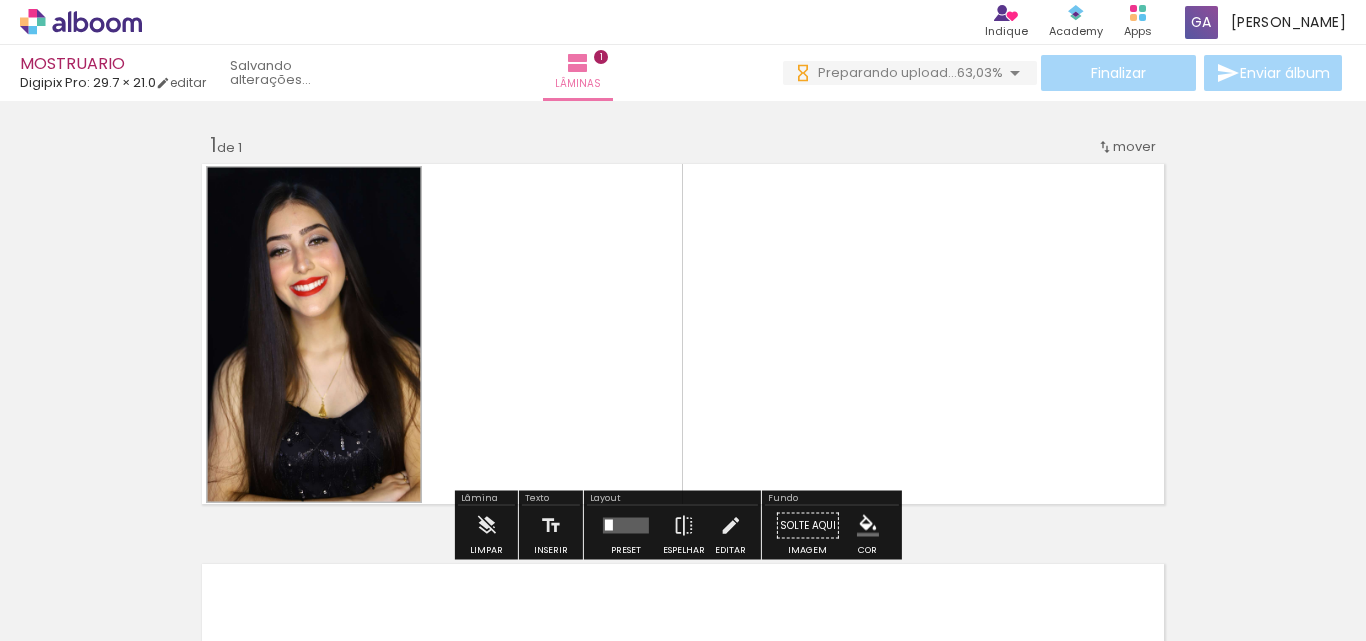 scroll, scrollTop: 0, scrollLeft: 0, axis: both 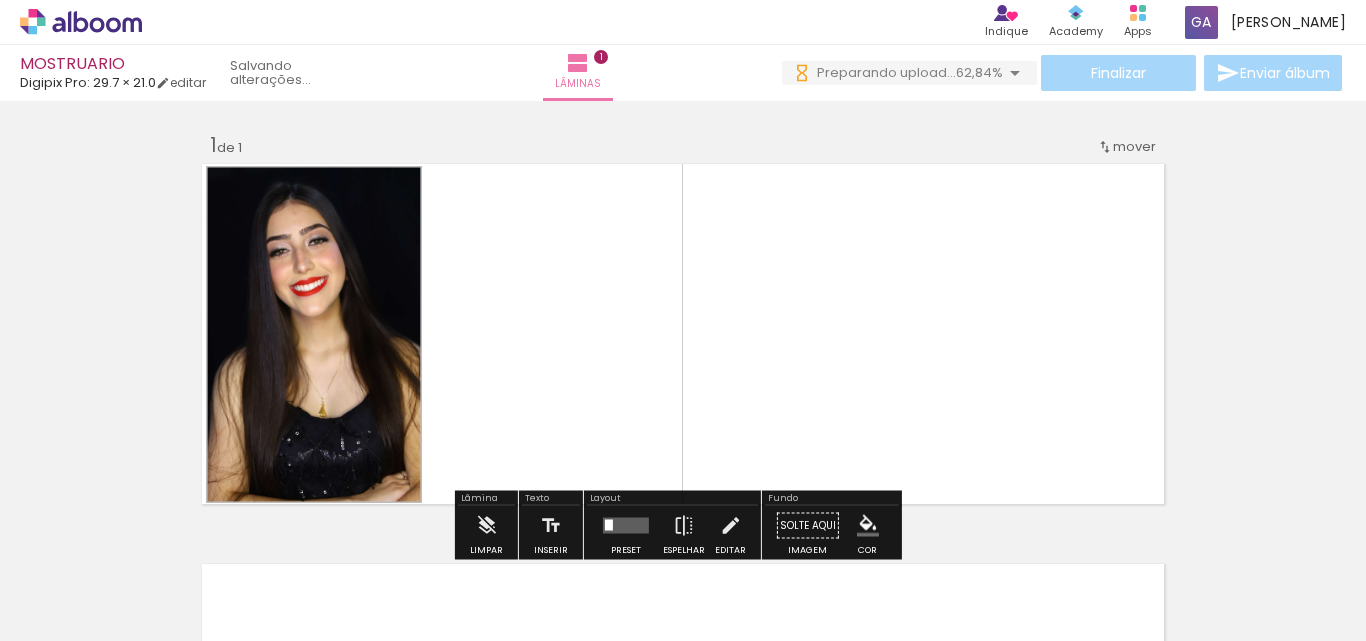 click at bounding box center (230, 218) 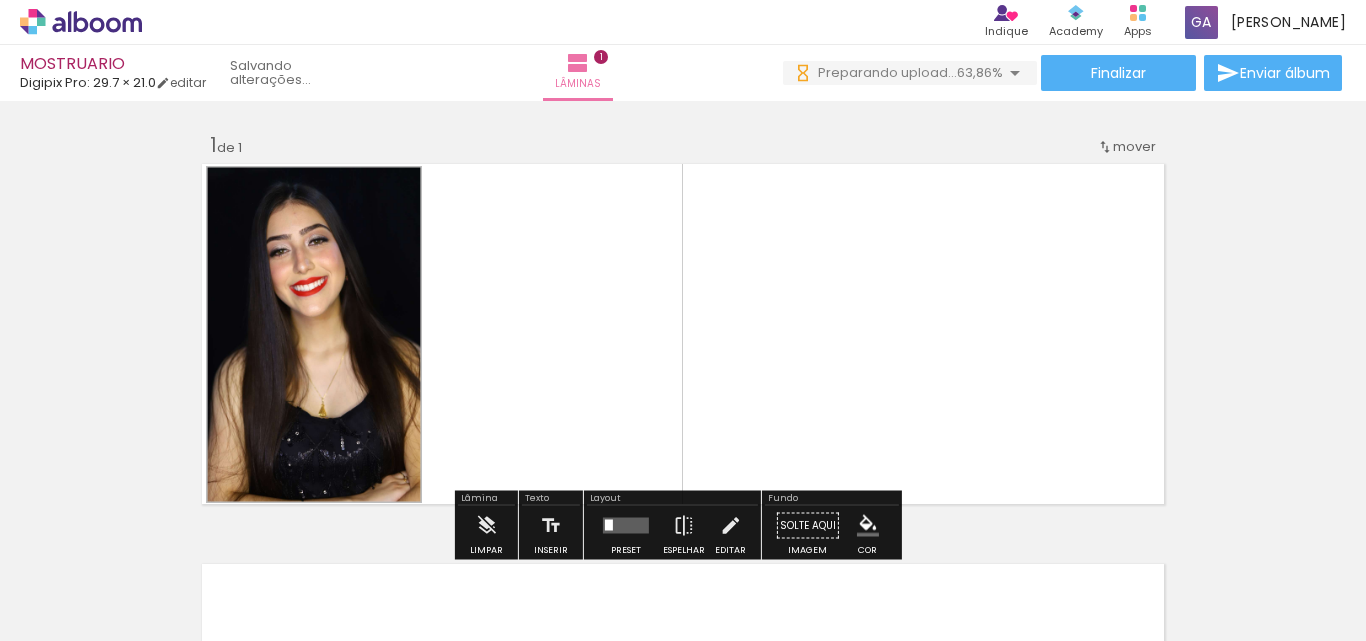 scroll, scrollTop: 0, scrollLeft: 0, axis: both 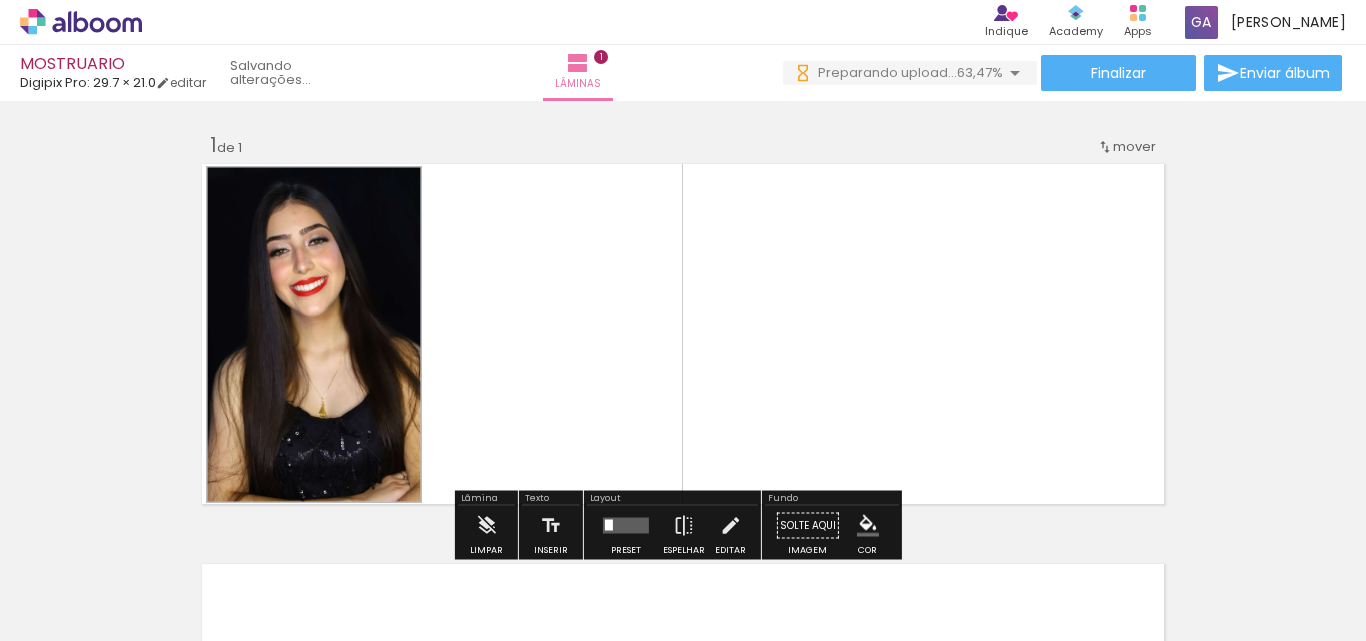 click at bounding box center [230, 293] 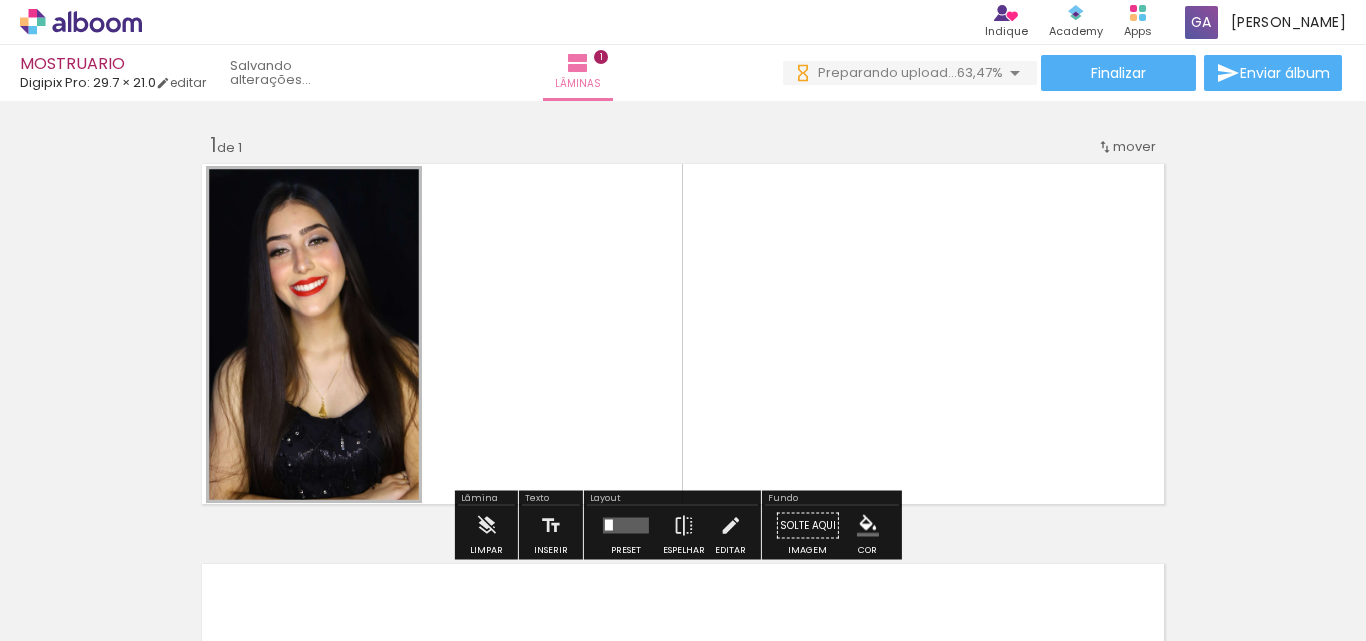 scroll, scrollTop: 0, scrollLeft: 0, axis: both 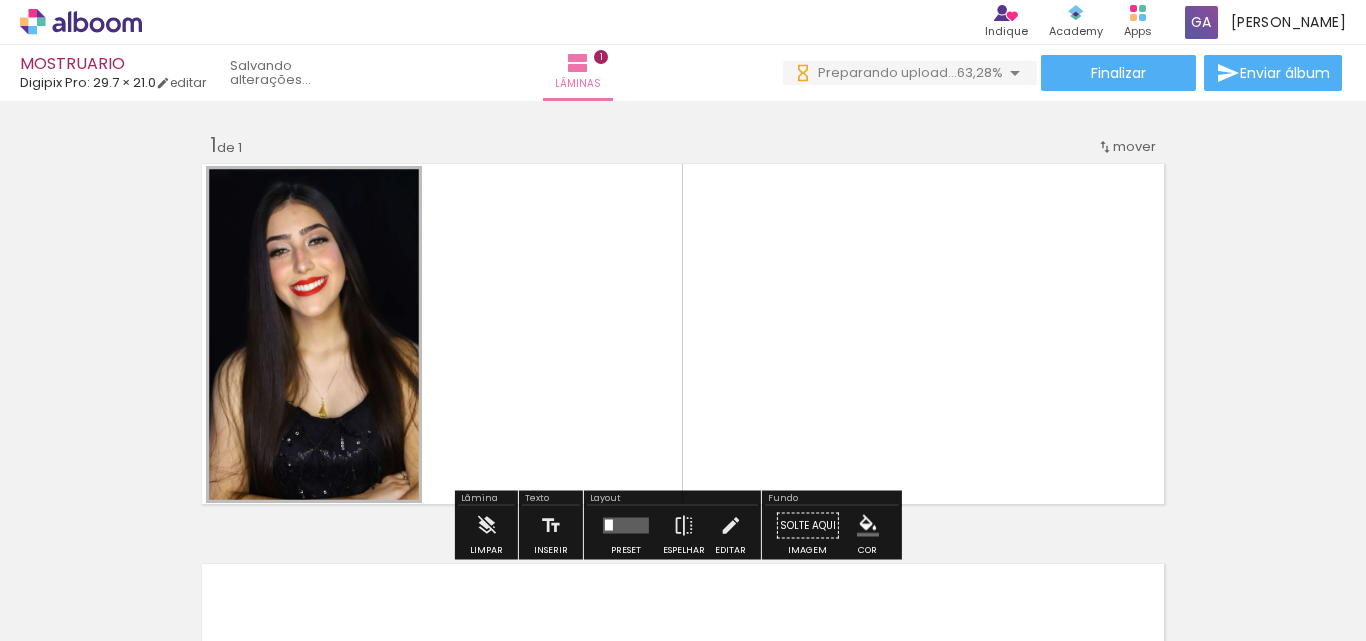 click at bounding box center [232, 345] 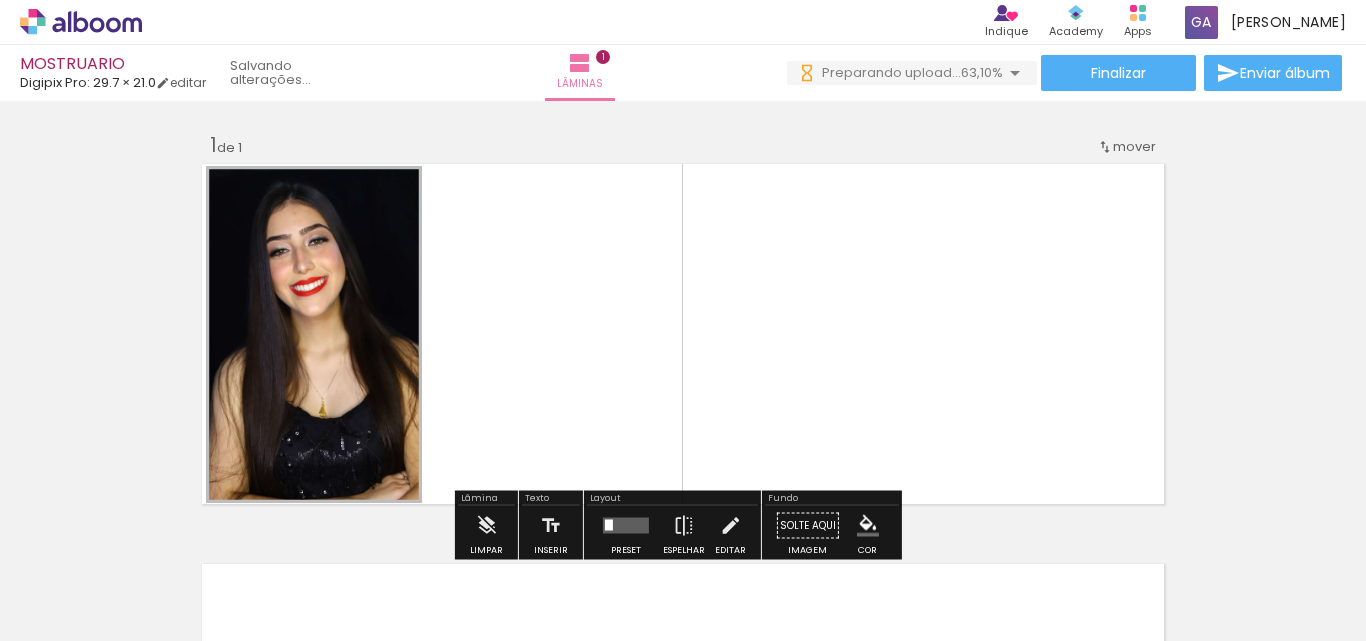 scroll, scrollTop: 0, scrollLeft: 0, axis: both 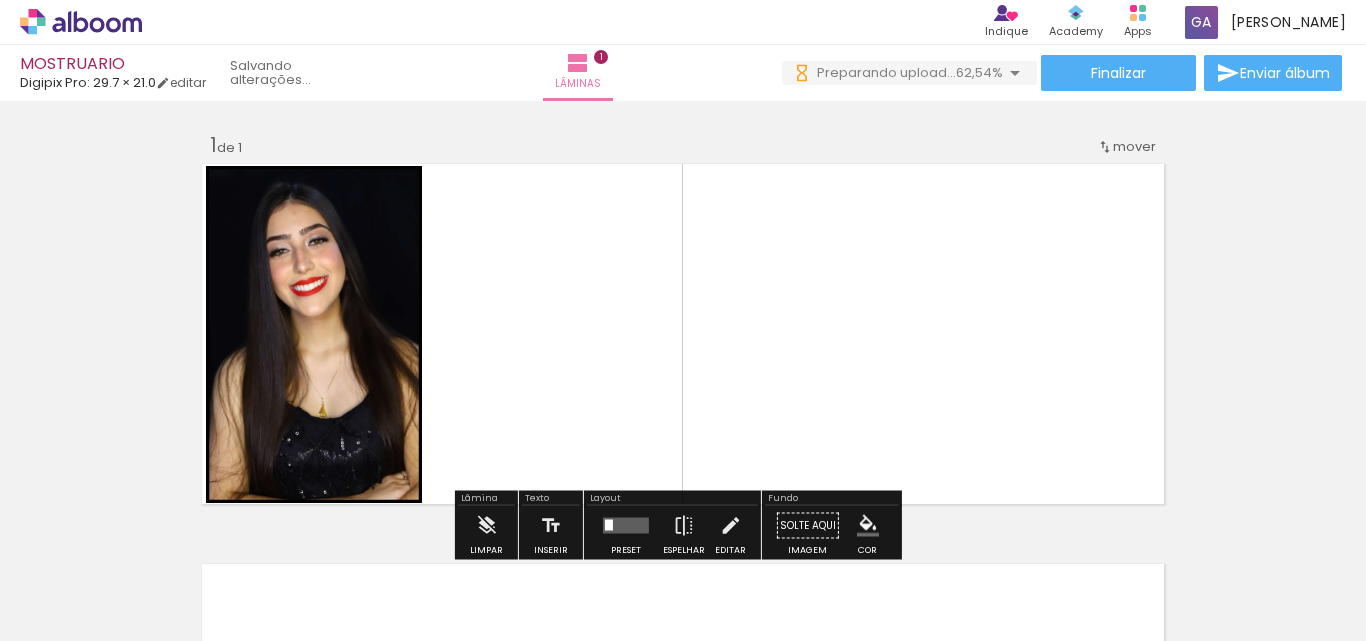 click on "Inserir lâmina 1  de 1" at bounding box center (683, 508) 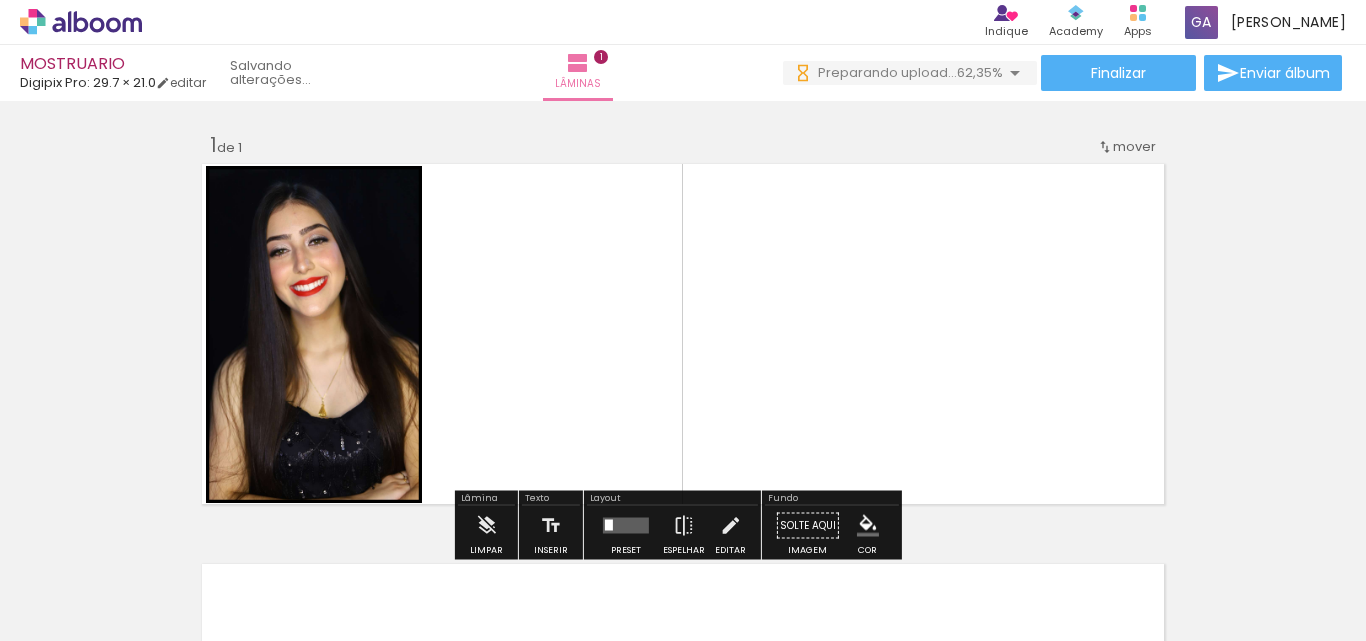 click on "Inserir lâmina 1  de 1" at bounding box center (683, 508) 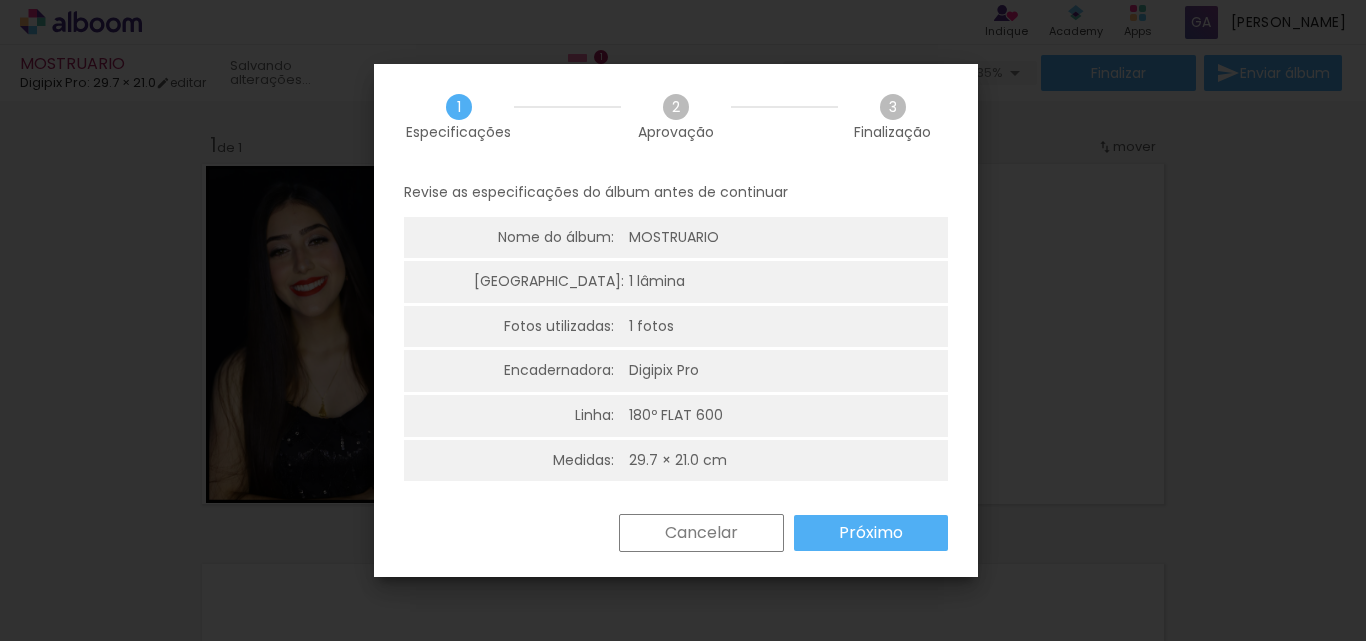 scroll, scrollTop: 0, scrollLeft: 0, axis: both 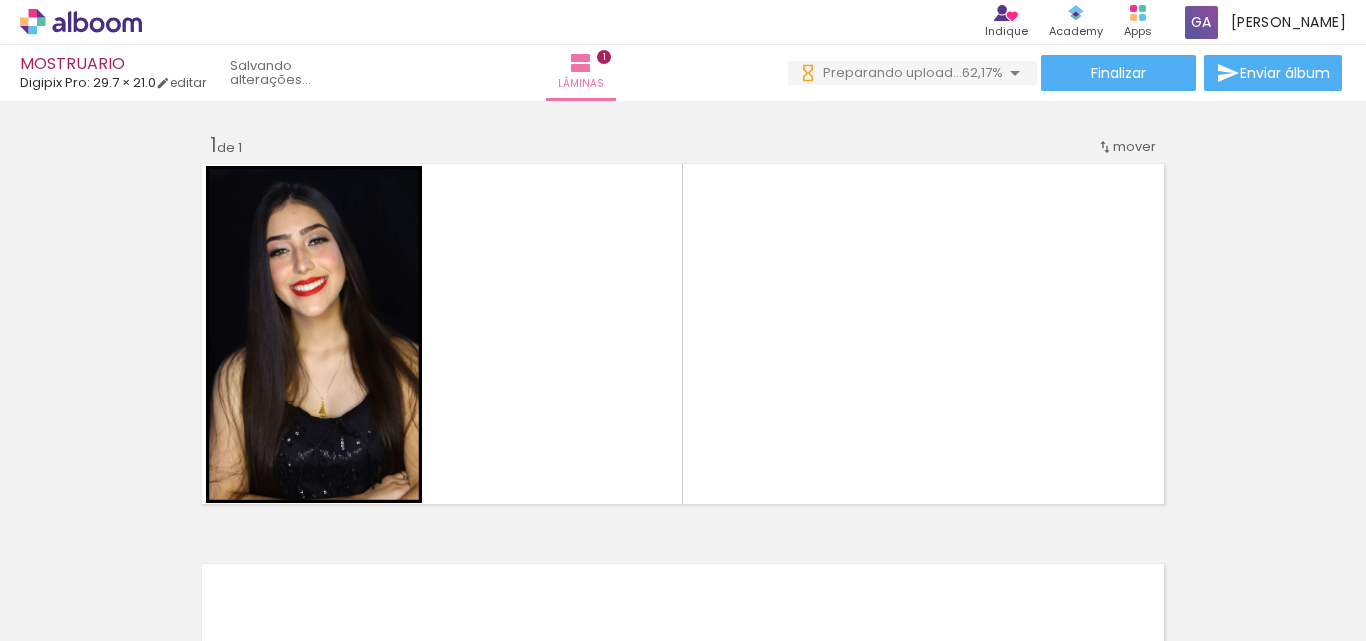 click on "Inserir lâmina 1  de 1" at bounding box center (683, 508) 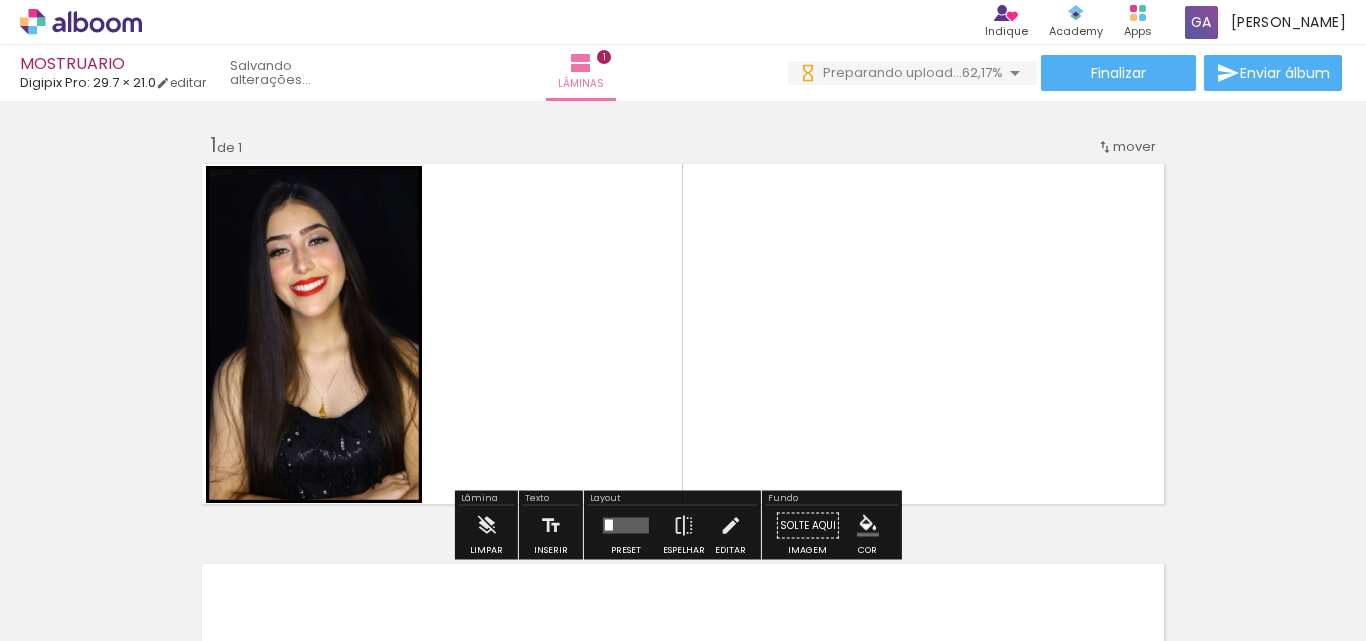 scroll, scrollTop: 300, scrollLeft: 0, axis: vertical 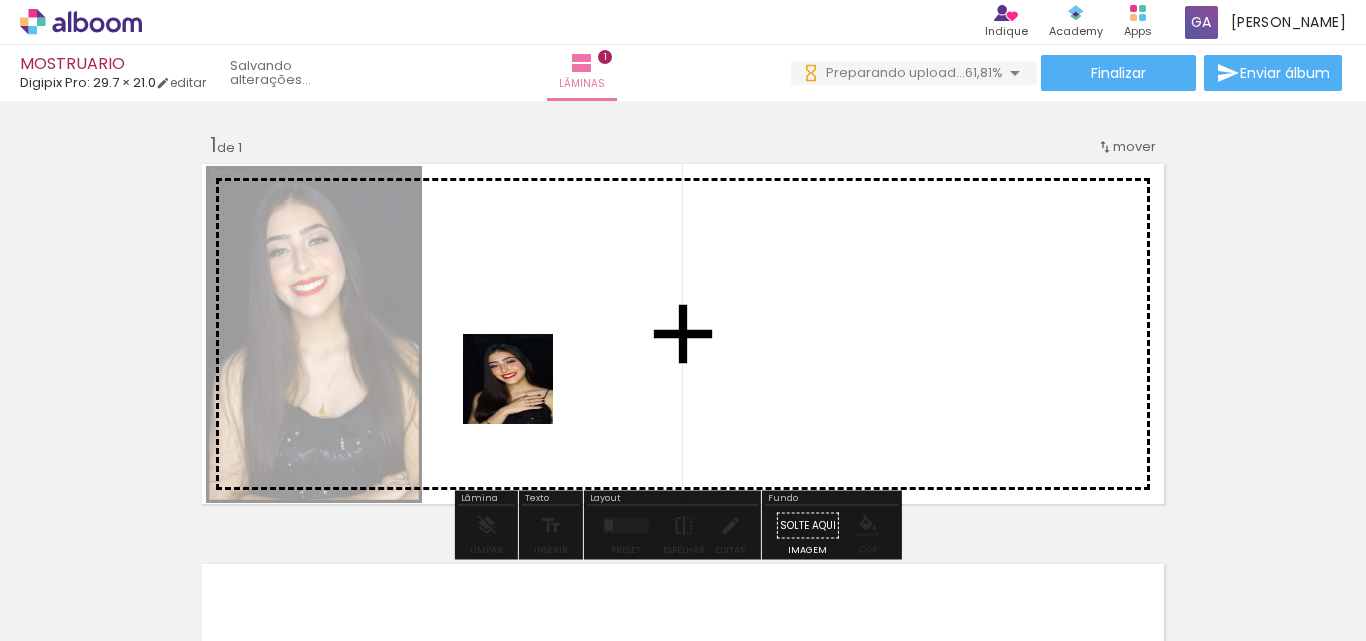 drag, startPoint x: 476, startPoint y: 609, endPoint x: 523, endPoint y: 394, distance: 220.07726 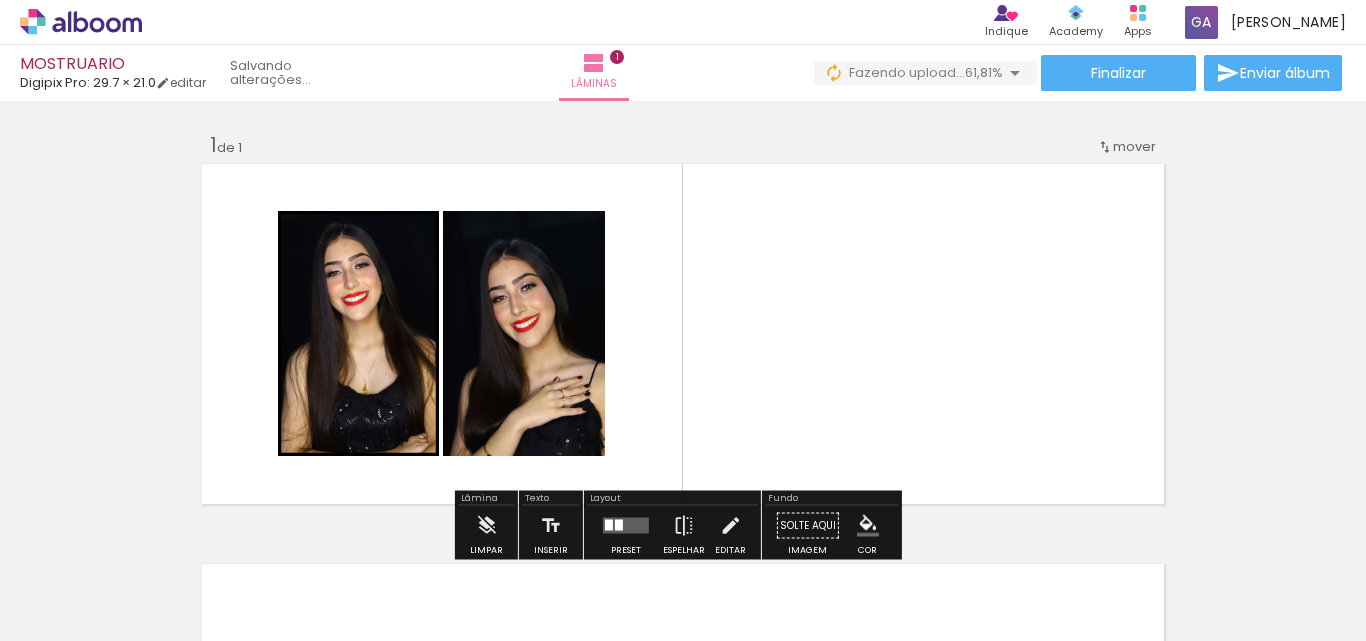 scroll, scrollTop: 0, scrollLeft: 0, axis: both 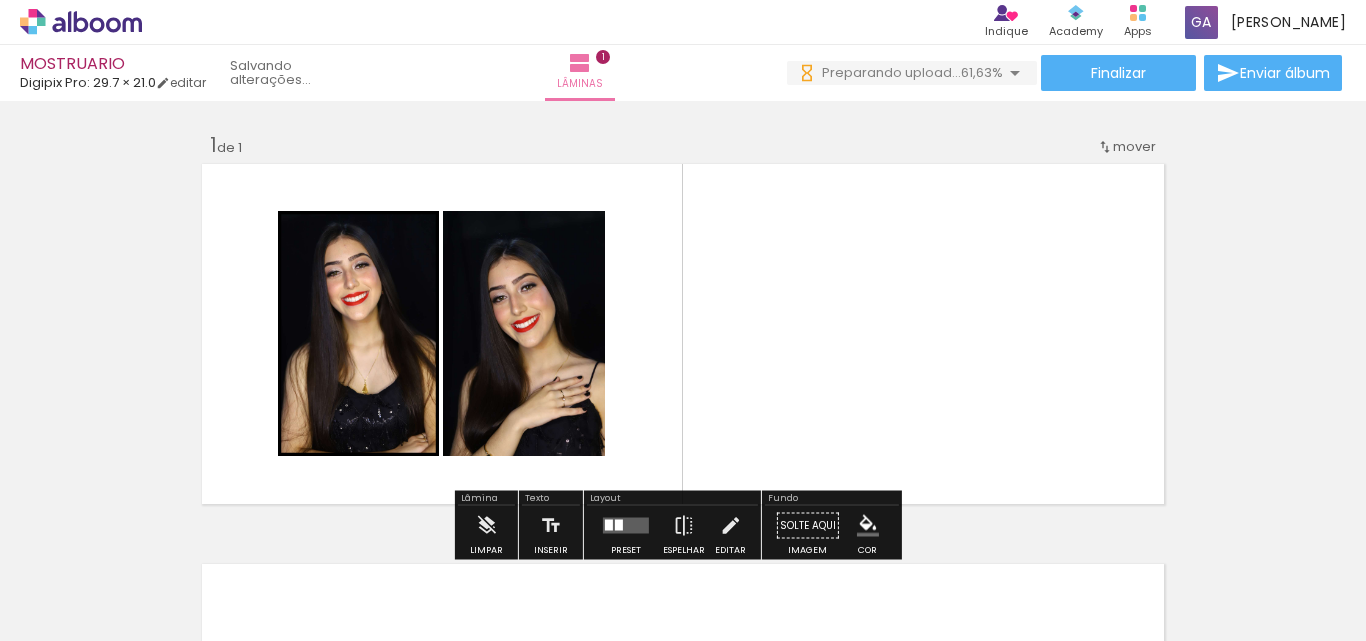 click 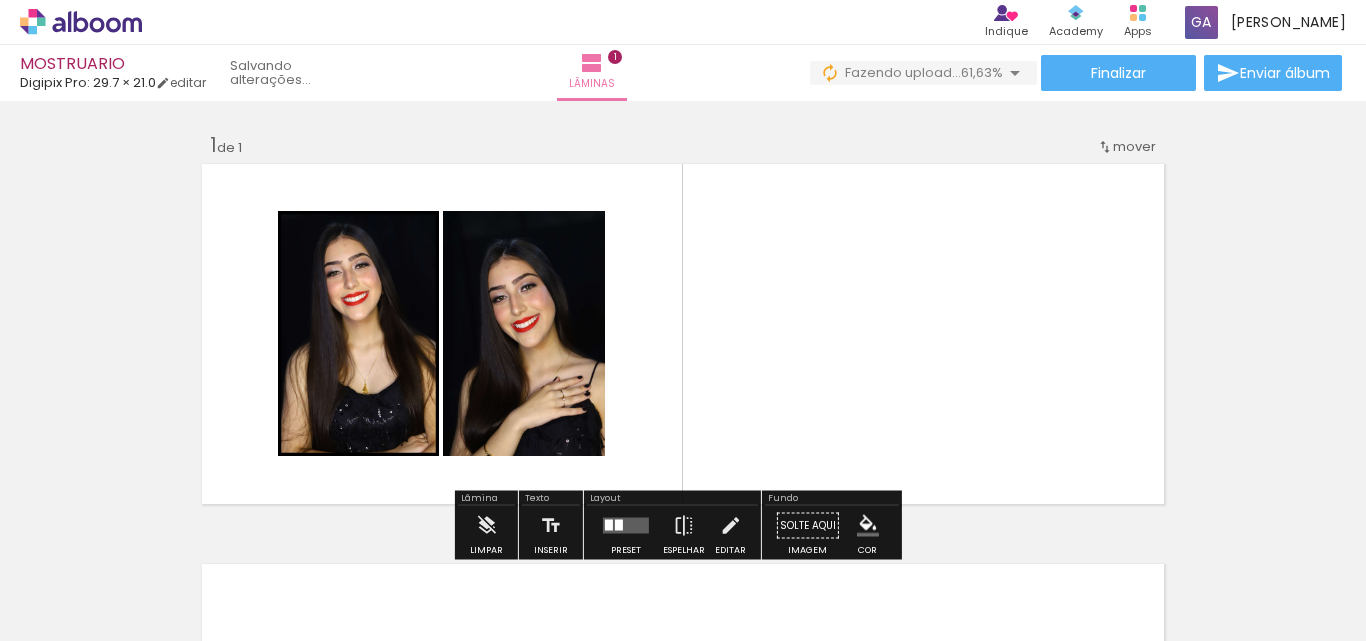scroll, scrollTop: 0, scrollLeft: 0, axis: both 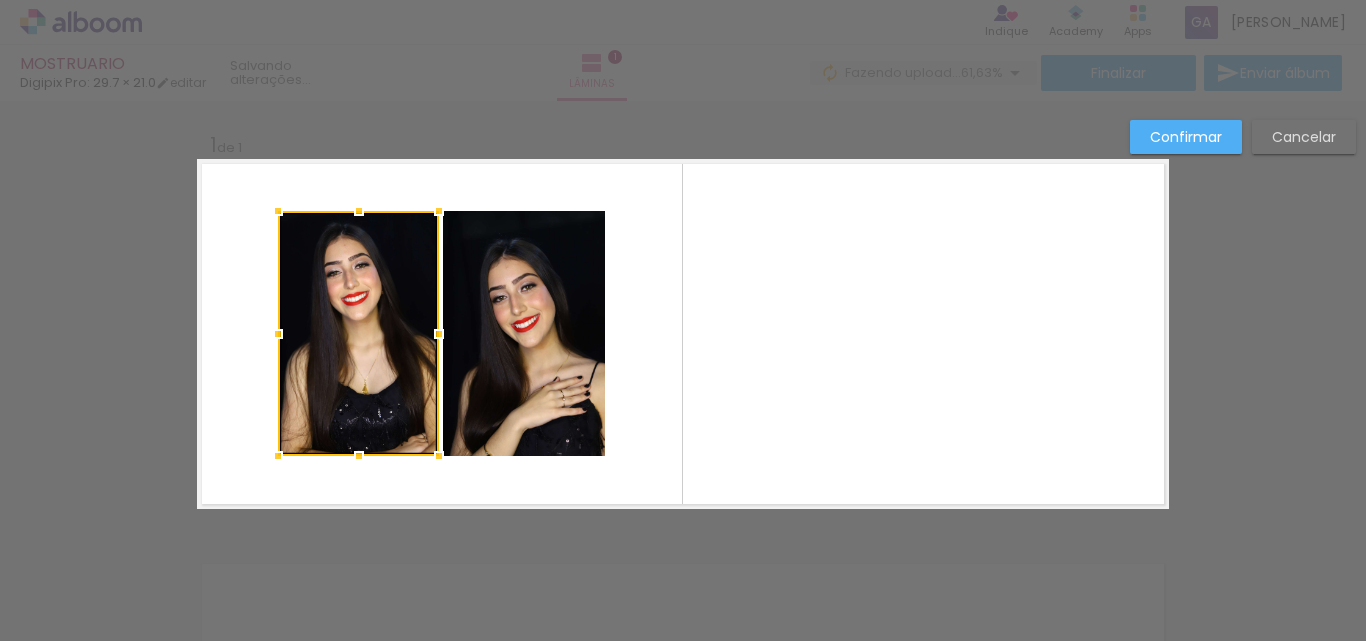click 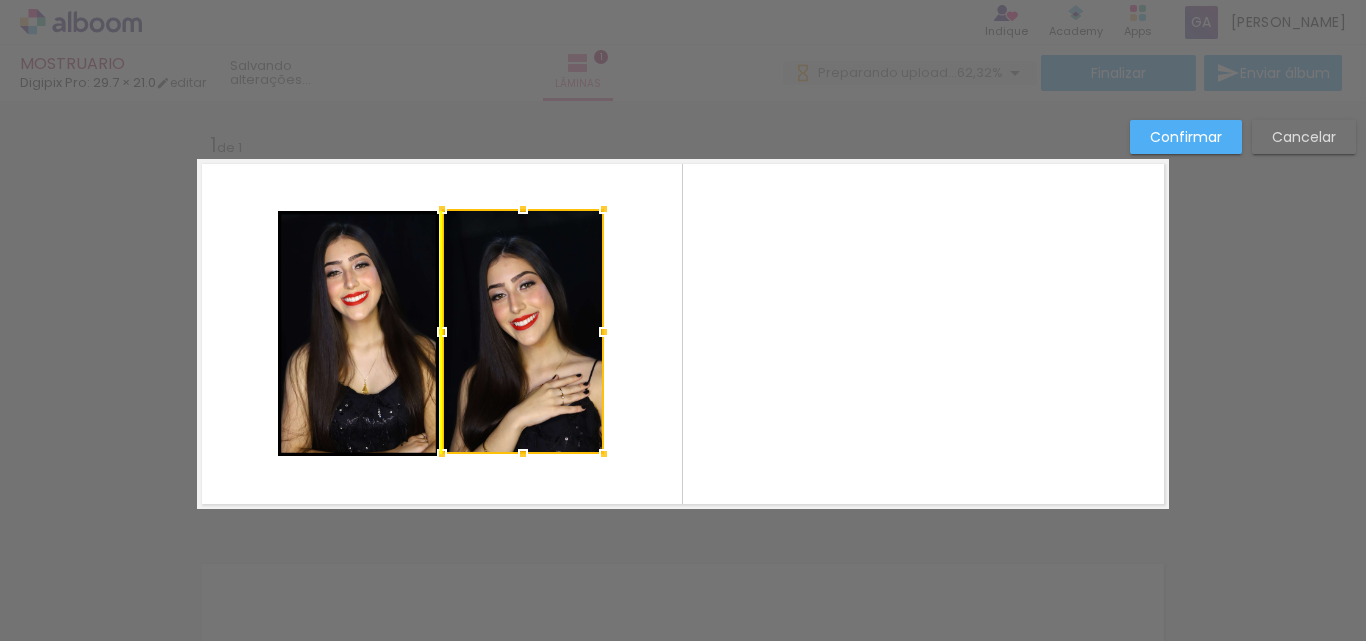 click at bounding box center (523, 331) 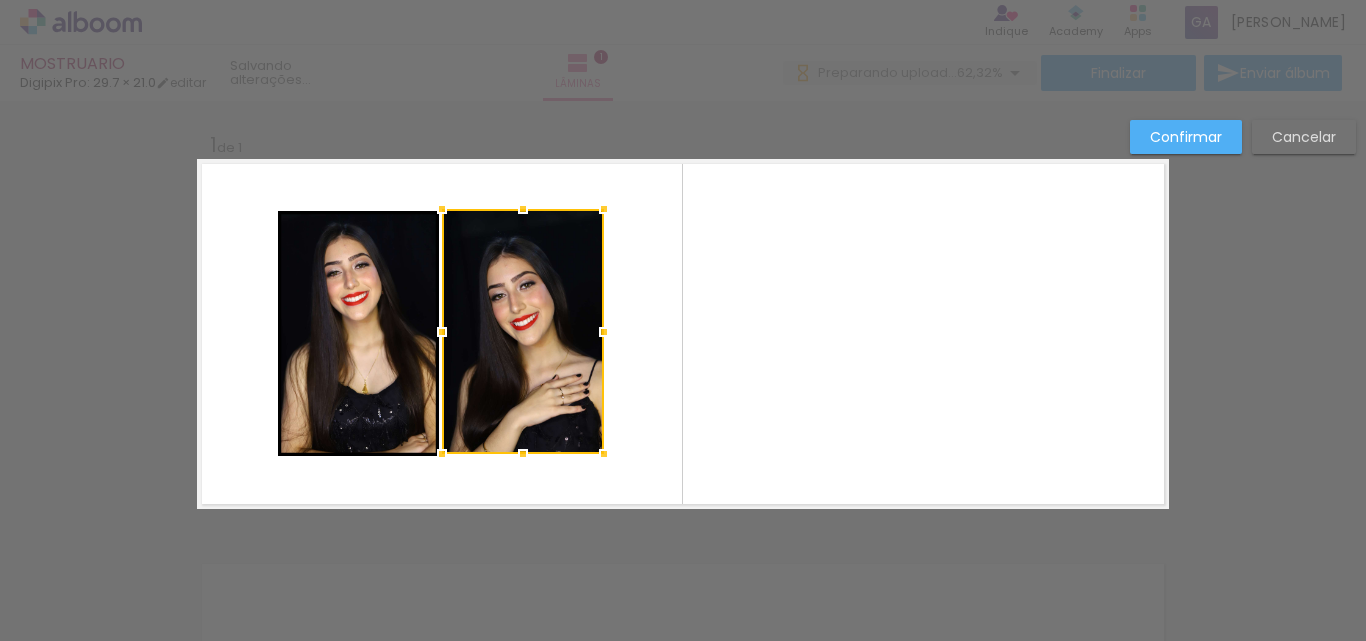 scroll, scrollTop: 26, scrollLeft: 0, axis: vertical 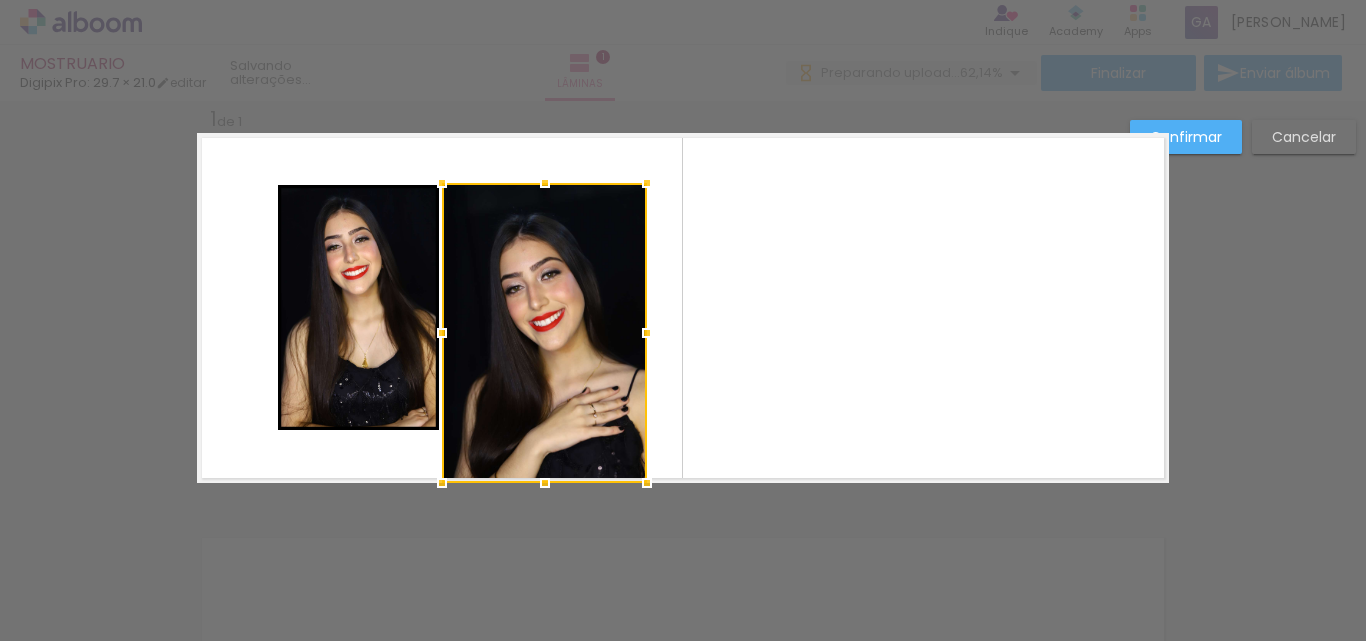 drag, startPoint x: 597, startPoint y: 428, endPoint x: 638, endPoint y: 494, distance: 77.698135 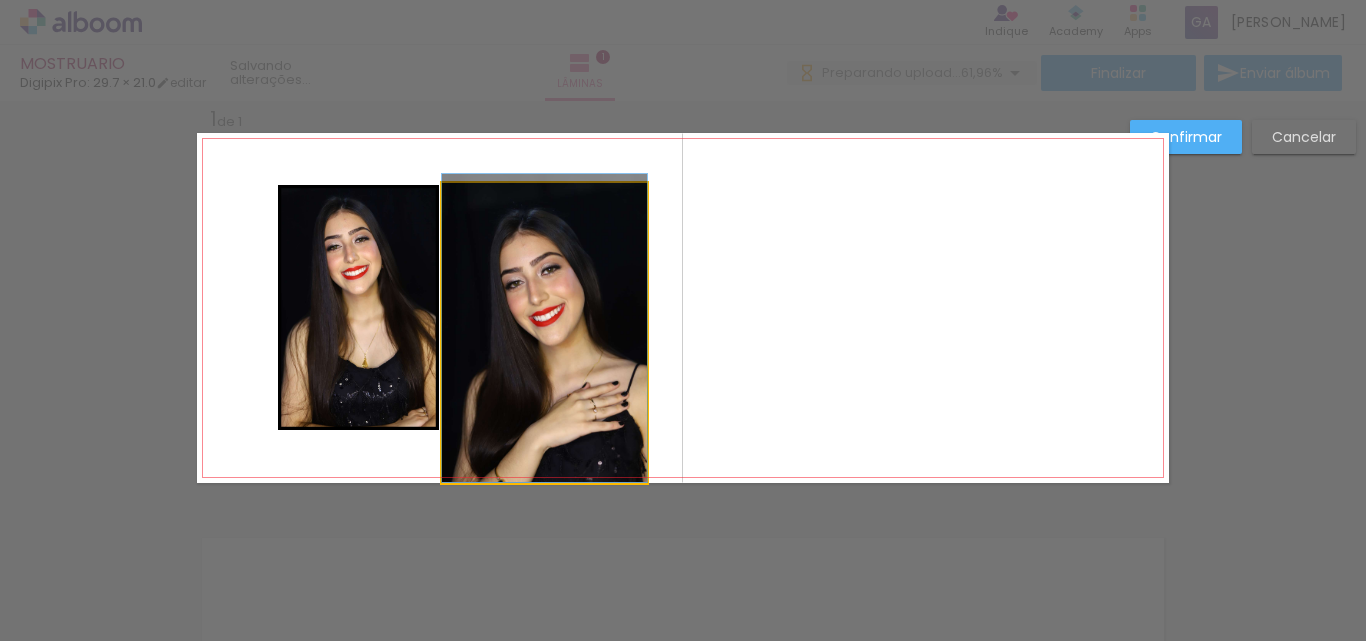 scroll, scrollTop: 0, scrollLeft: 0, axis: both 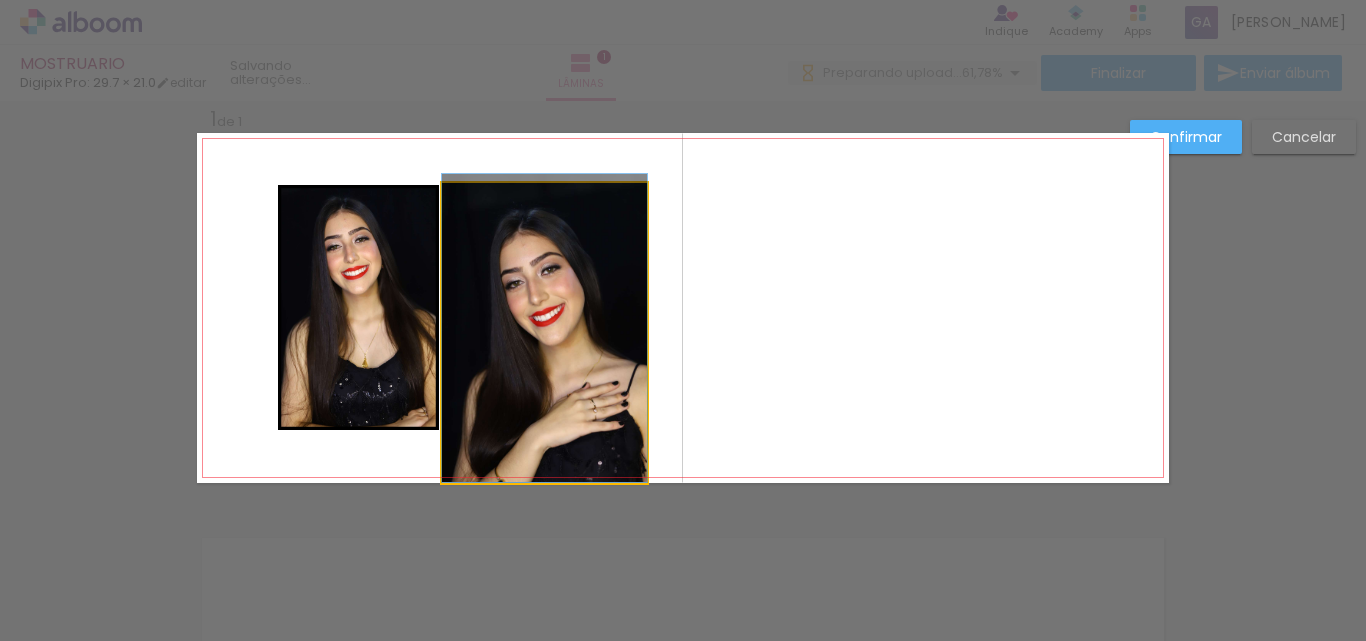 drag, startPoint x: 586, startPoint y: 343, endPoint x: 645, endPoint y: 216, distance: 140.0357 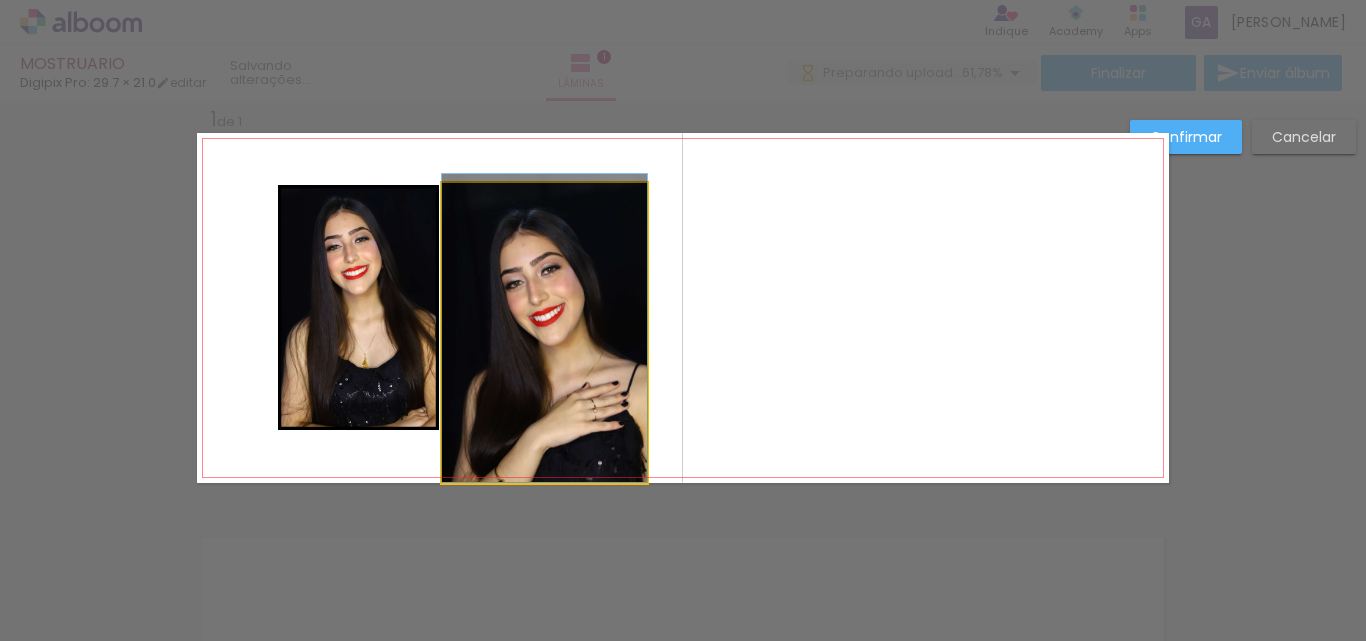 drag, startPoint x: 530, startPoint y: 318, endPoint x: 575, endPoint y: 272, distance: 64.3506 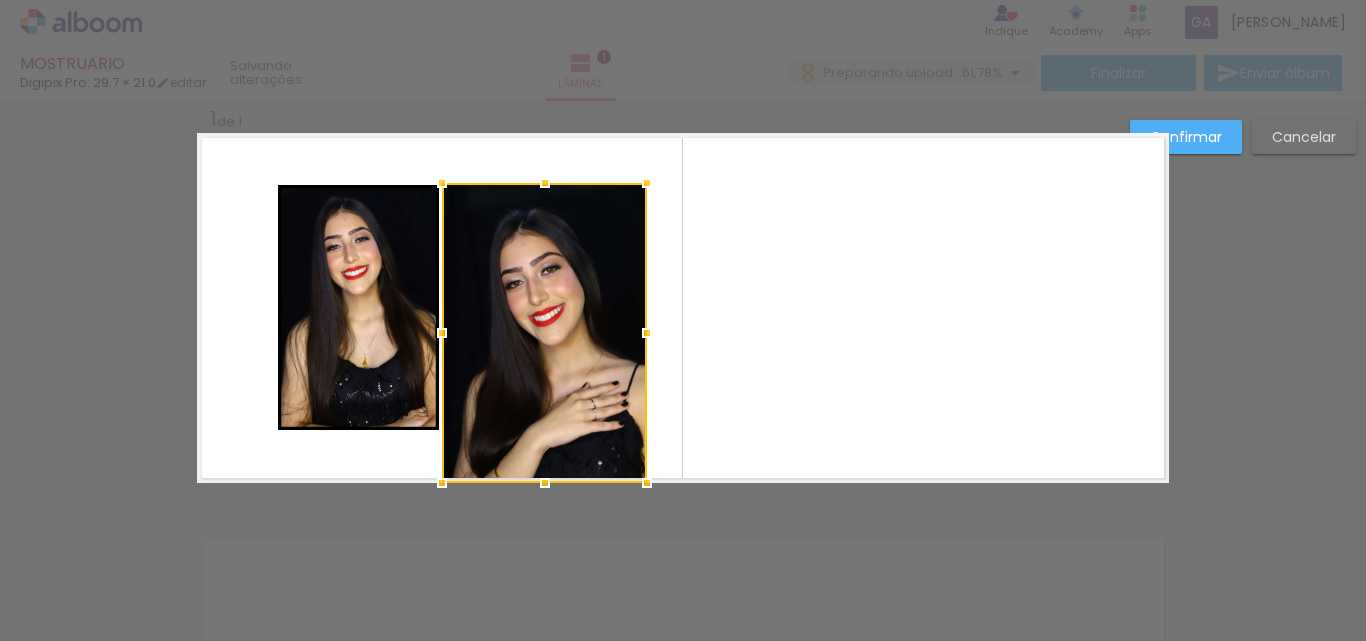click at bounding box center [544, 333] 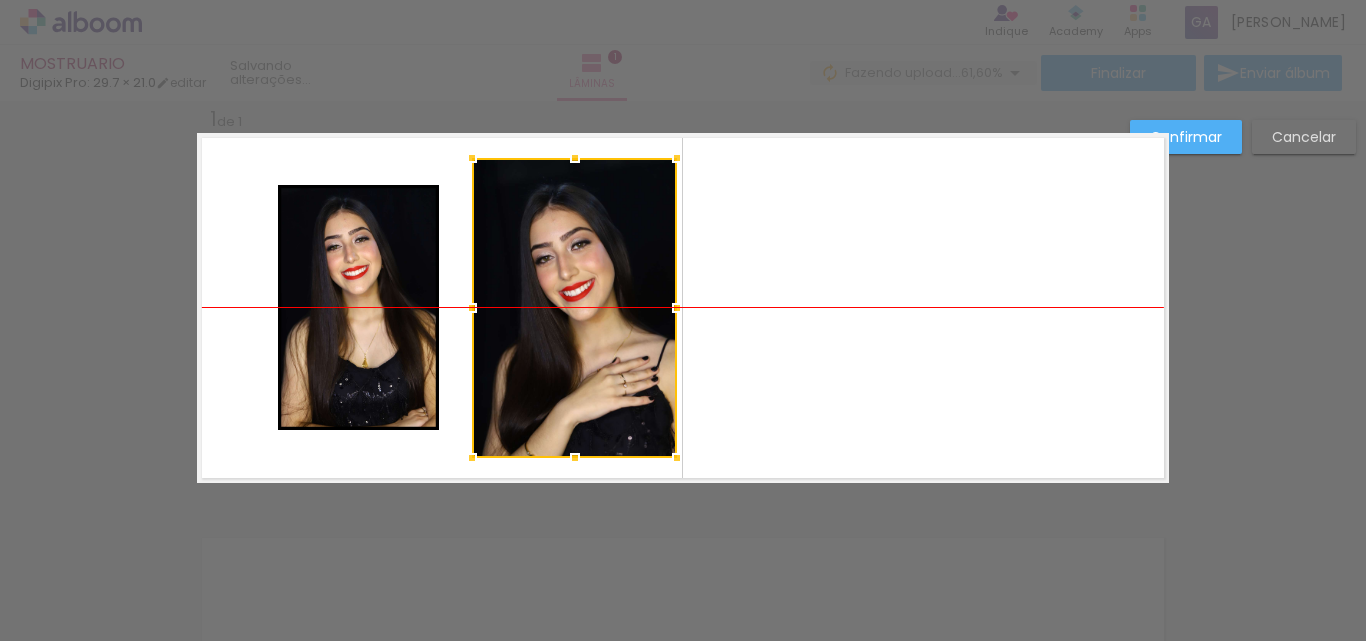 scroll, scrollTop: 0, scrollLeft: 0, axis: both 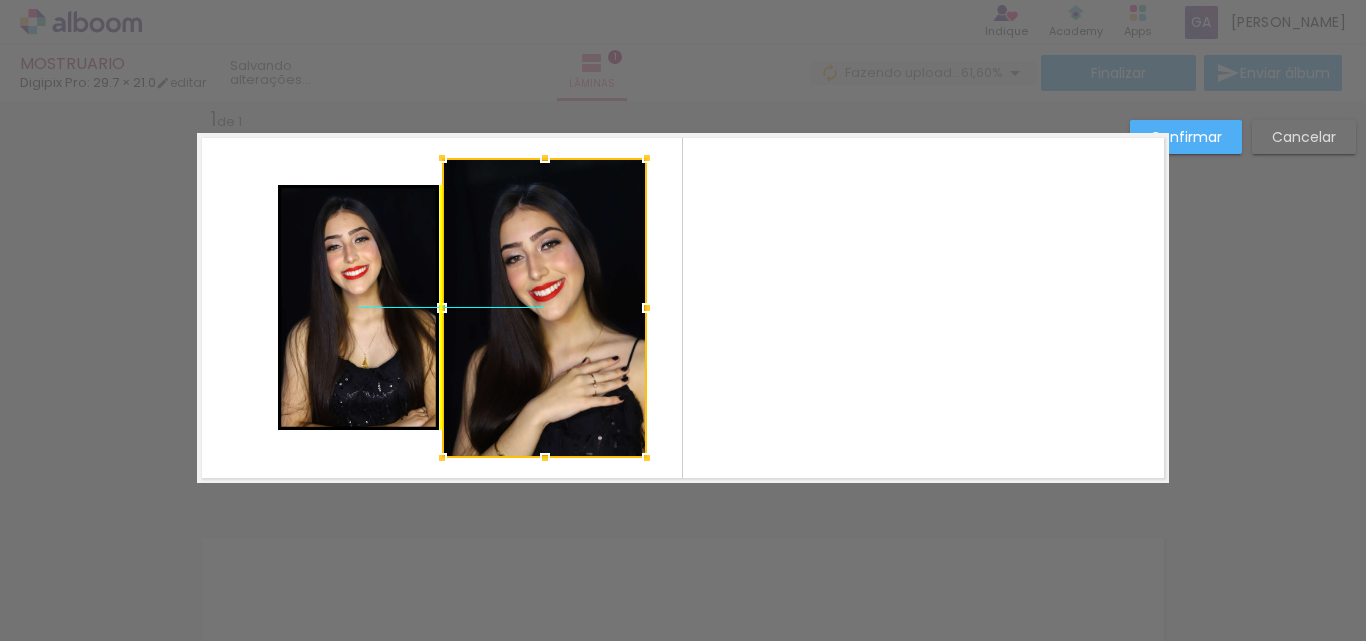 drag, startPoint x: 544, startPoint y: 311, endPoint x: 558, endPoint y: 294, distance: 22.022715 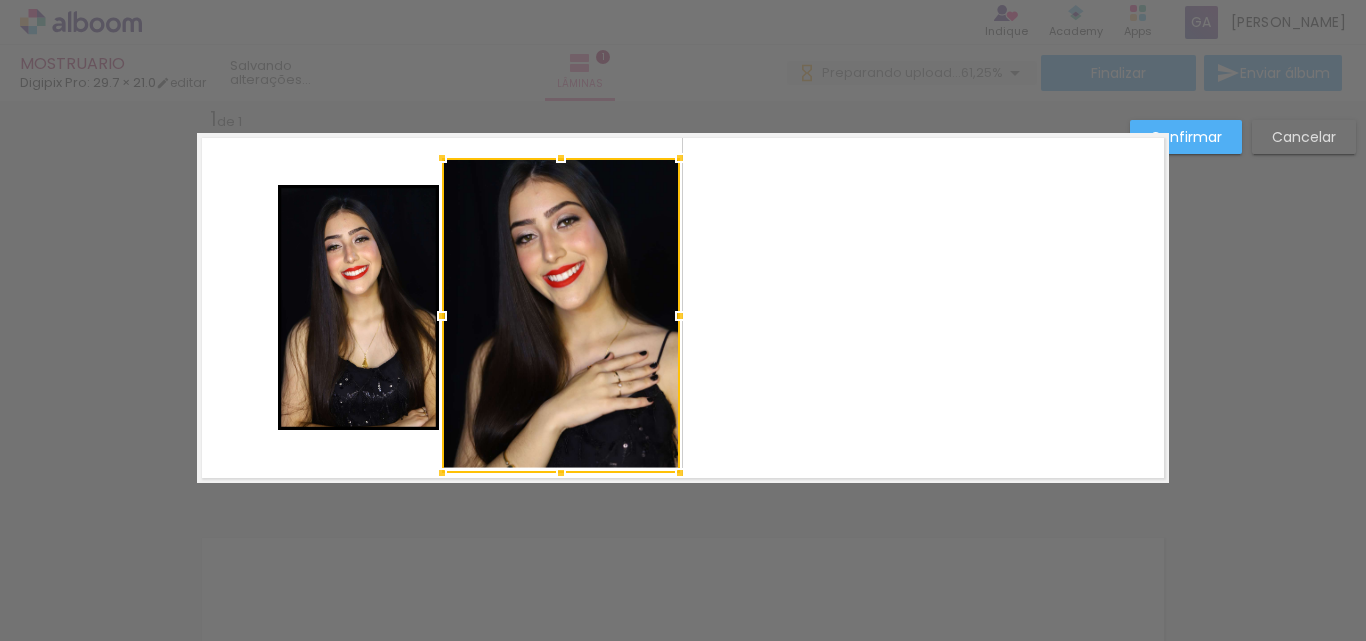 scroll, scrollTop: 0, scrollLeft: 0, axis: both 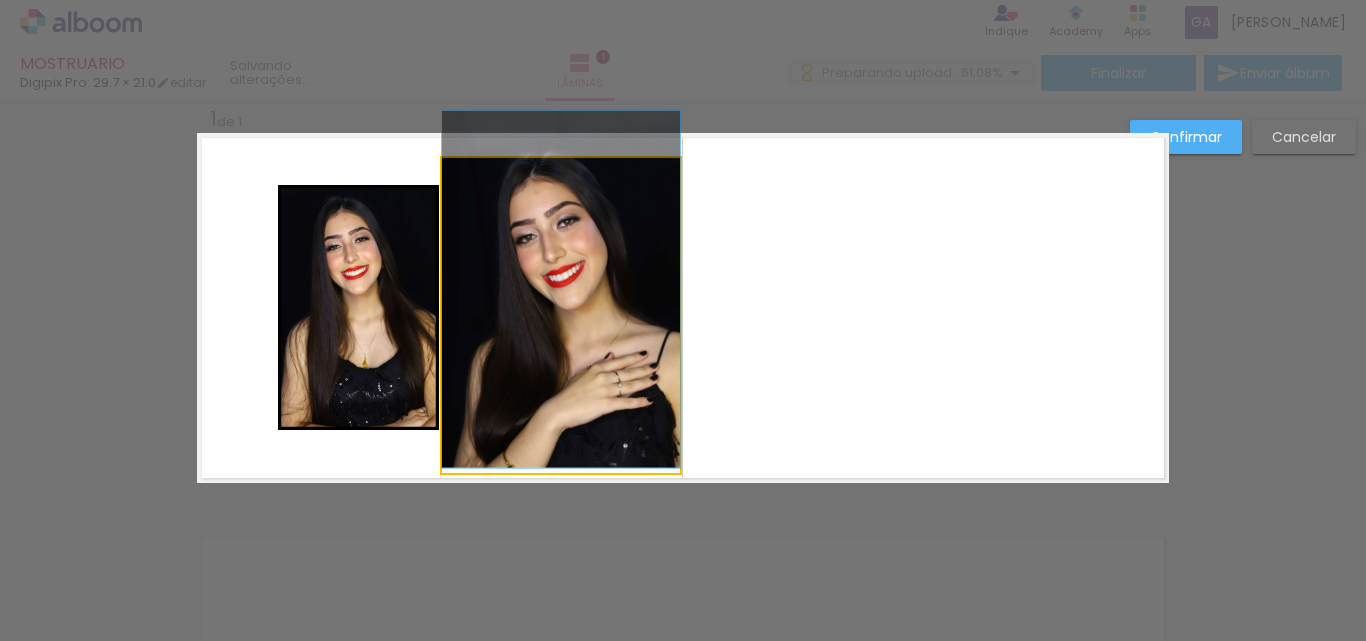 click 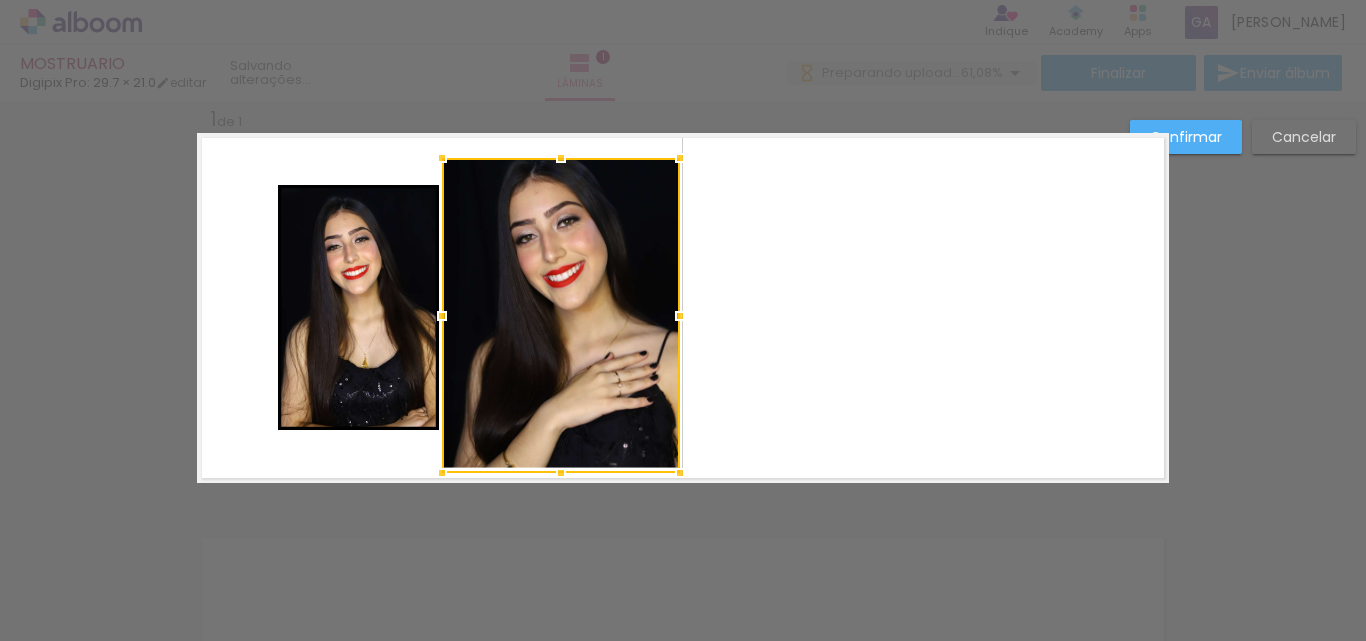 scroll, scrollTop: 0, scrollLeft: 0, axis: both 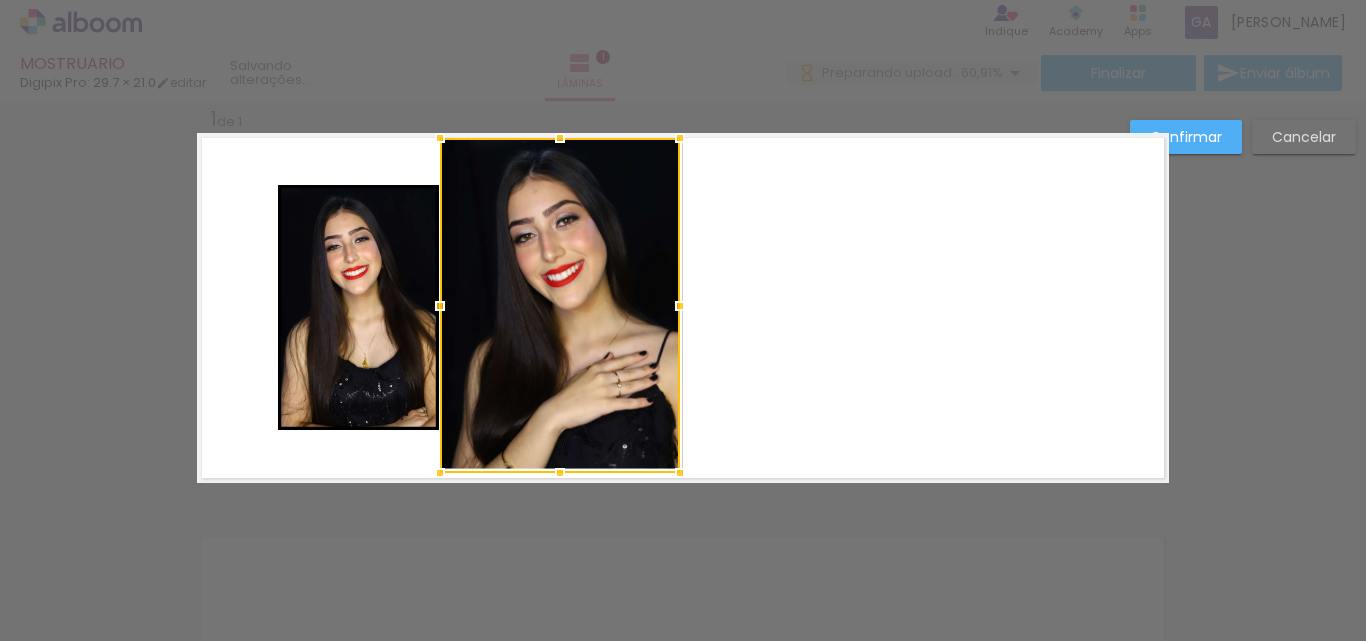 drag, startPoint x: 434, startPoint y: 162, endPoint x: 432, endPoint y: 124, distance: 38.052597 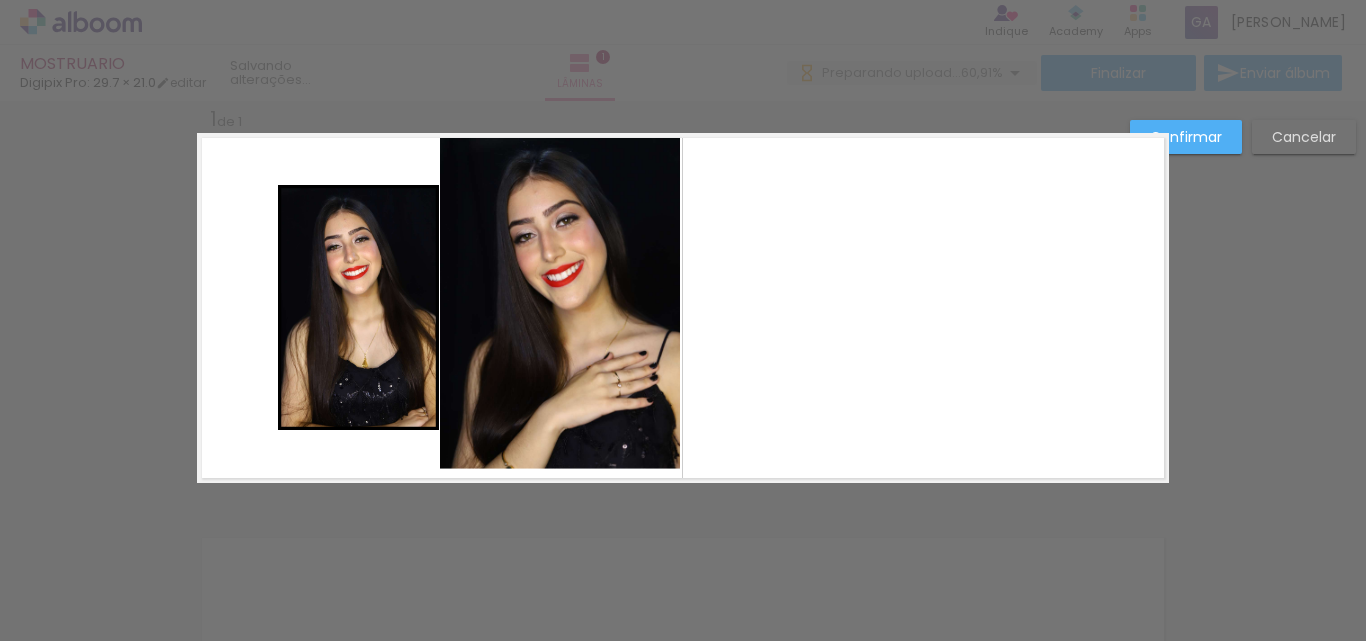 scroll, scrollTop: 0, scrollLeft: 0, axis: both 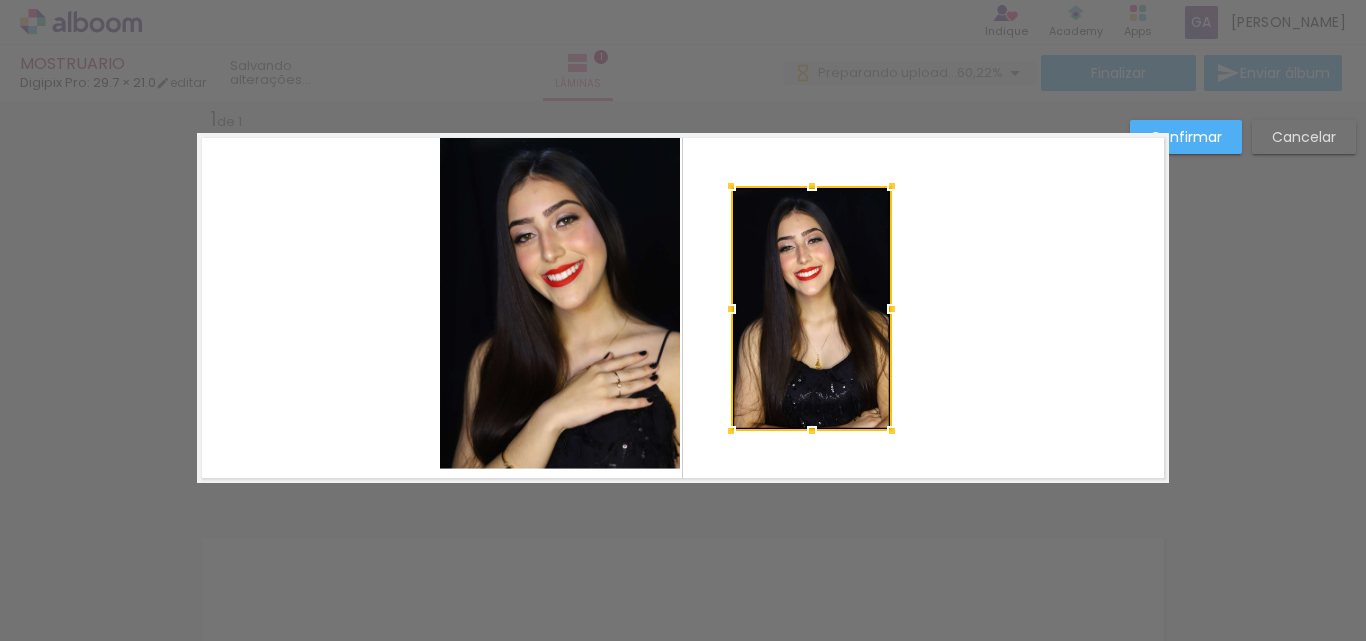 drag, startPoint x: 370, startPoint y: 367, endPoint x: 823, endPoint y: 361, distance: 453.03973 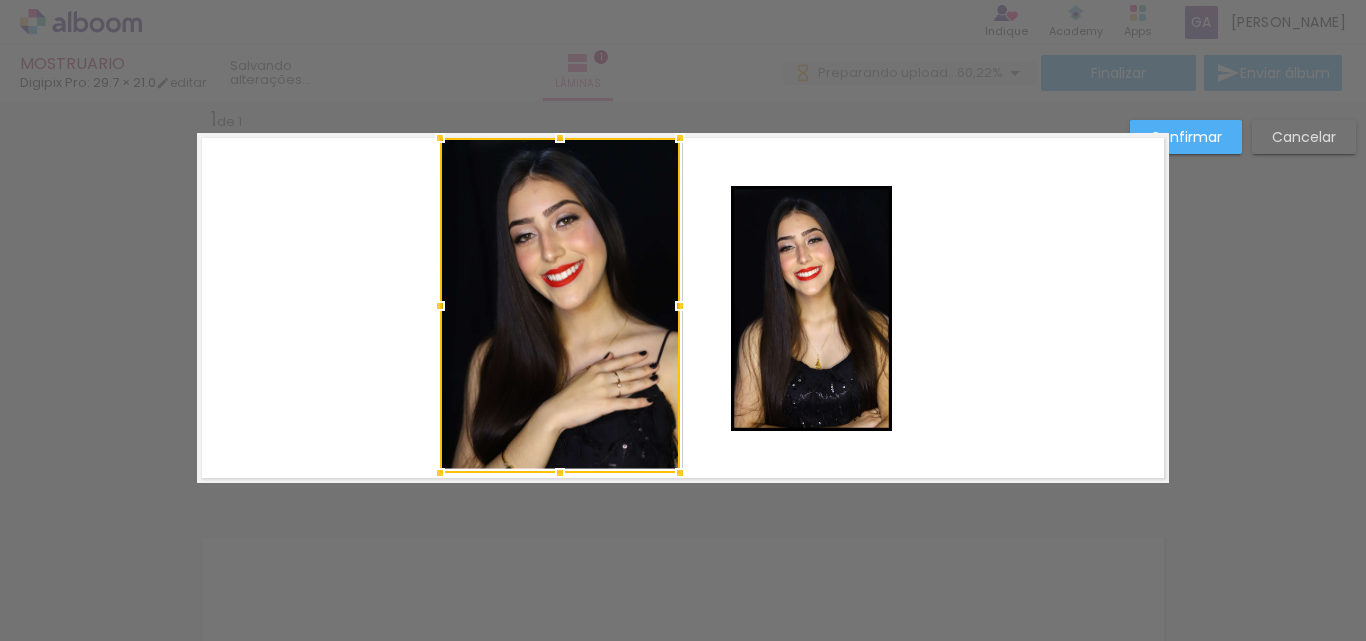 scroll, scrollTop: 0, scrollLeft: 0, axis: both 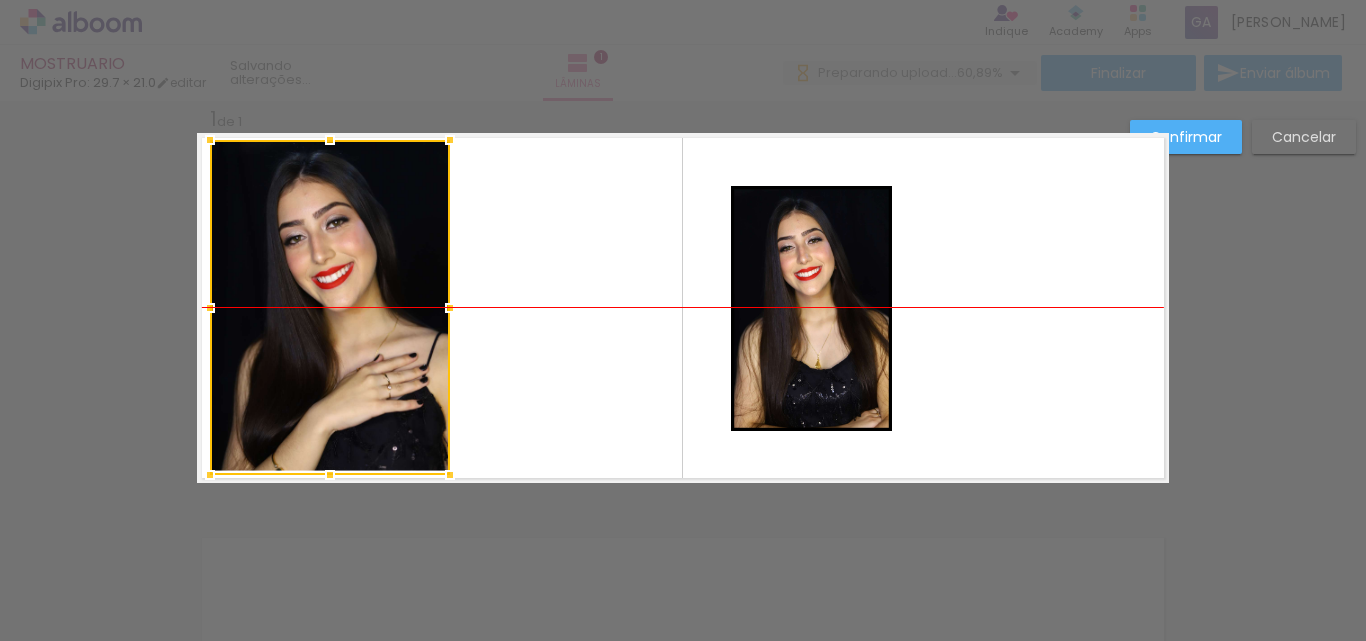 drag, startPoint x: 528, startPoint y: 283, endPoint x: 362, endPoint y: 290, distance: 166.14752 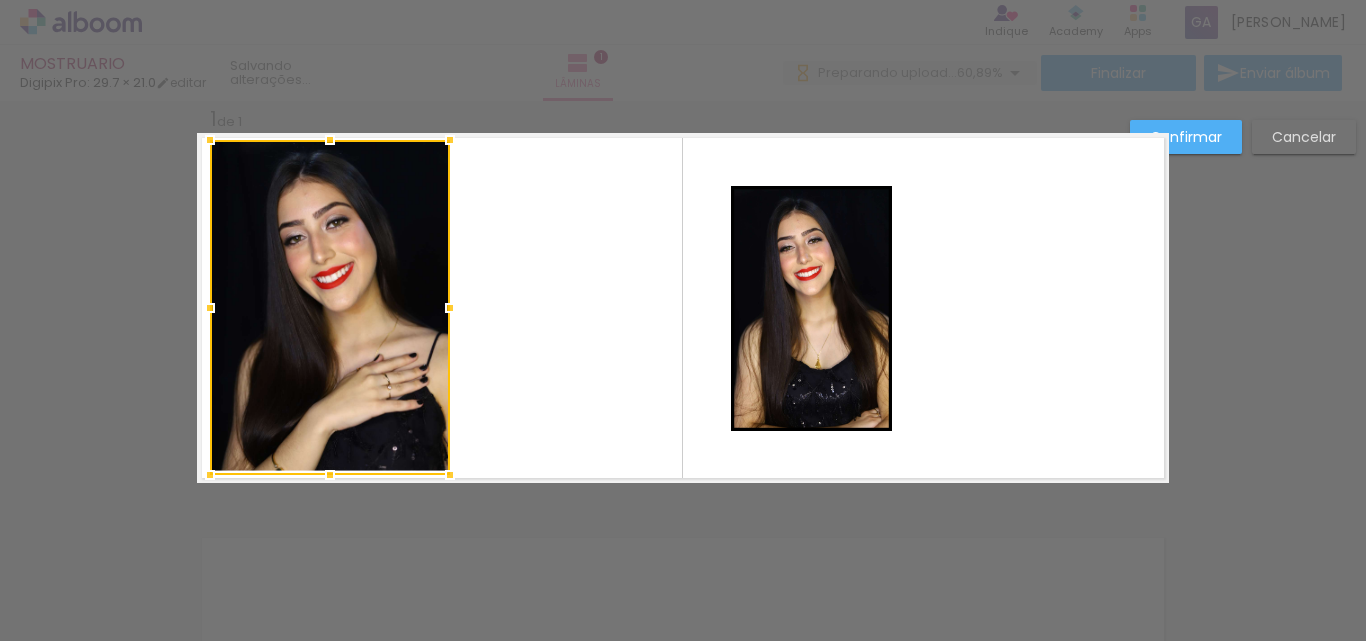 click 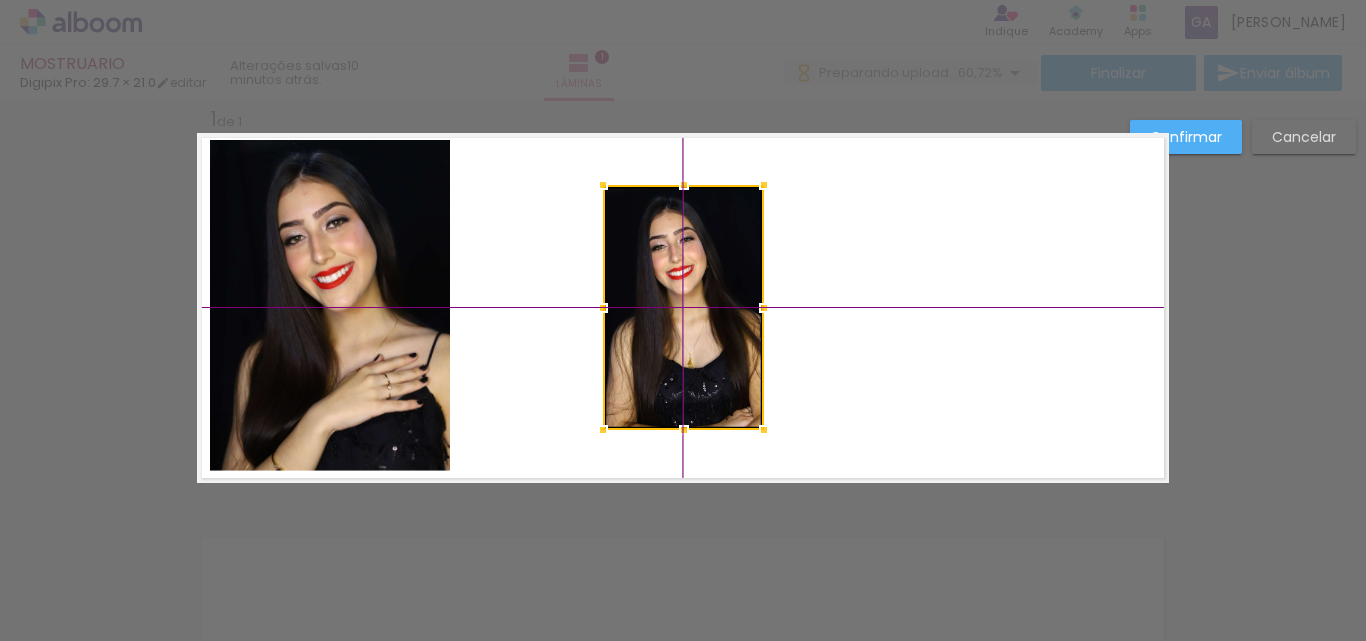 scroll, scrollTop: 0, scrollLeft: 0, axis: both 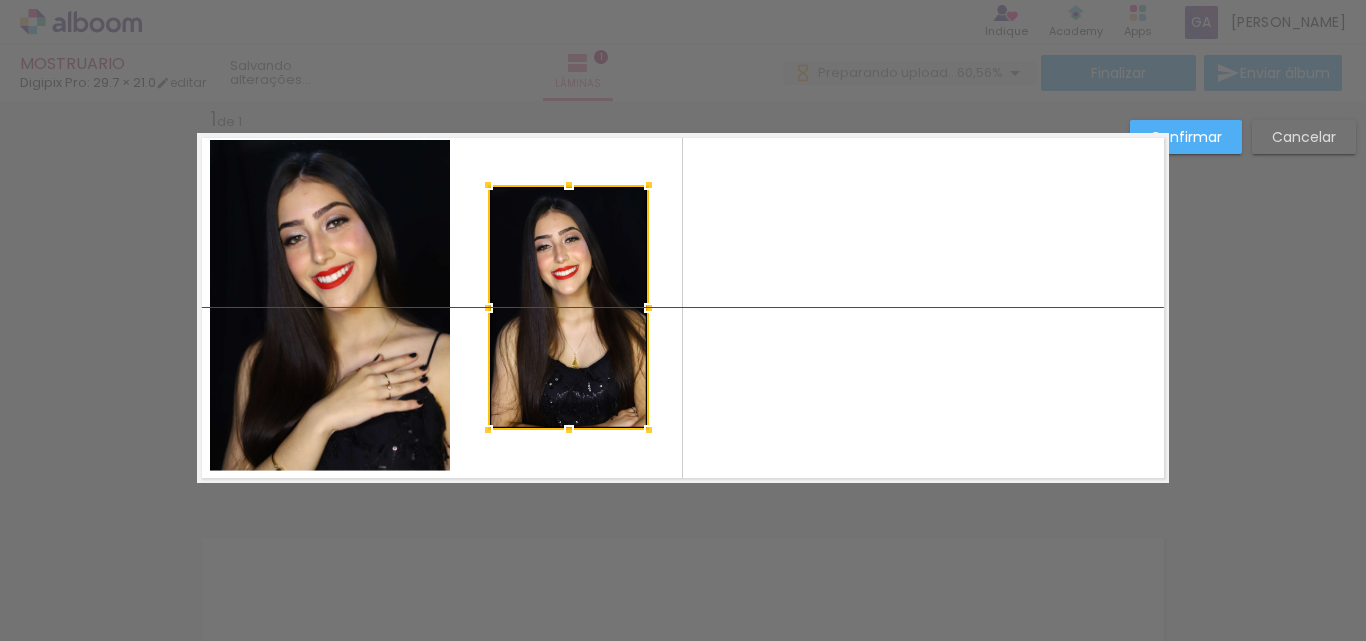 drag, startPoint x: 713, startPoint y: 293, endPoint x: 567, endPoint y: 292, distance: 146.00342 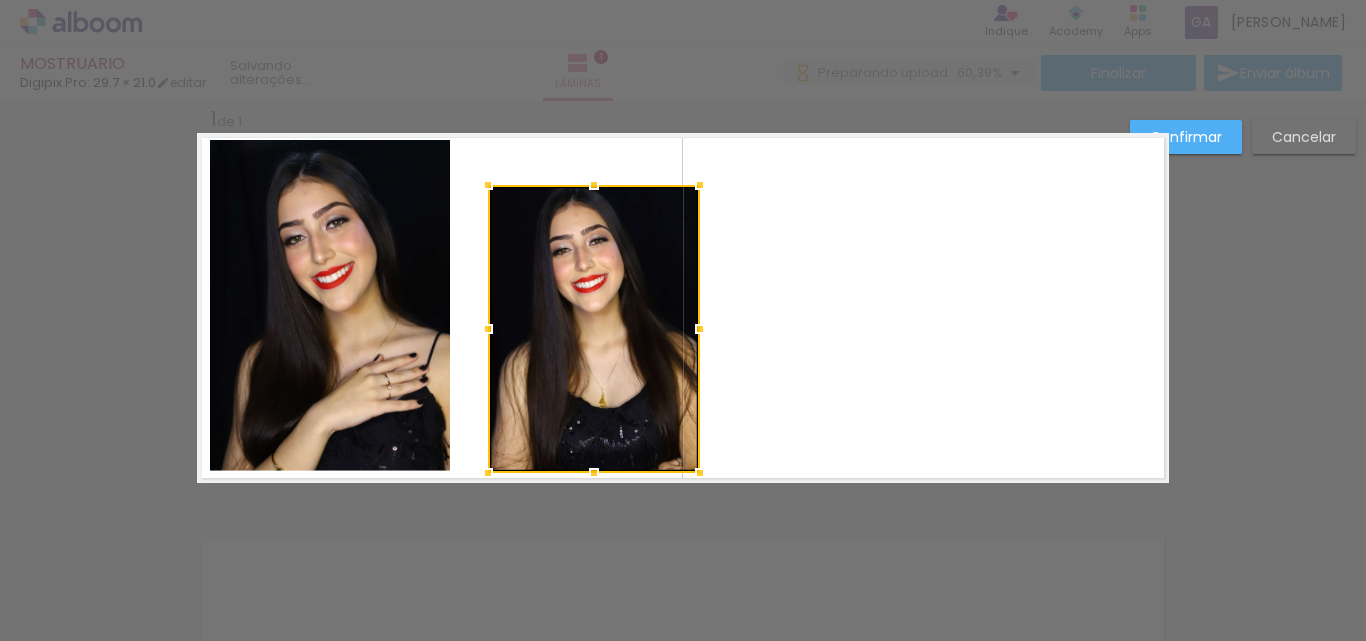 scroll, scrollTop: 0, scrollLeft: 0, axis: both 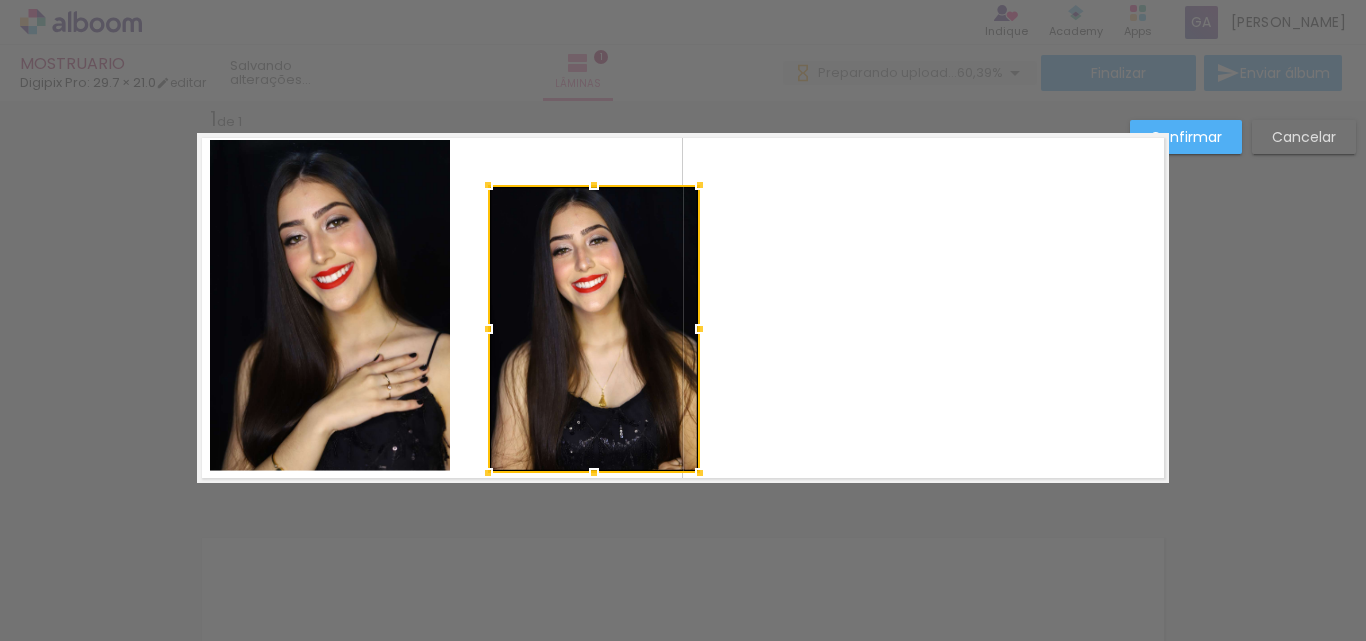 click at bounding box center [594, 329] 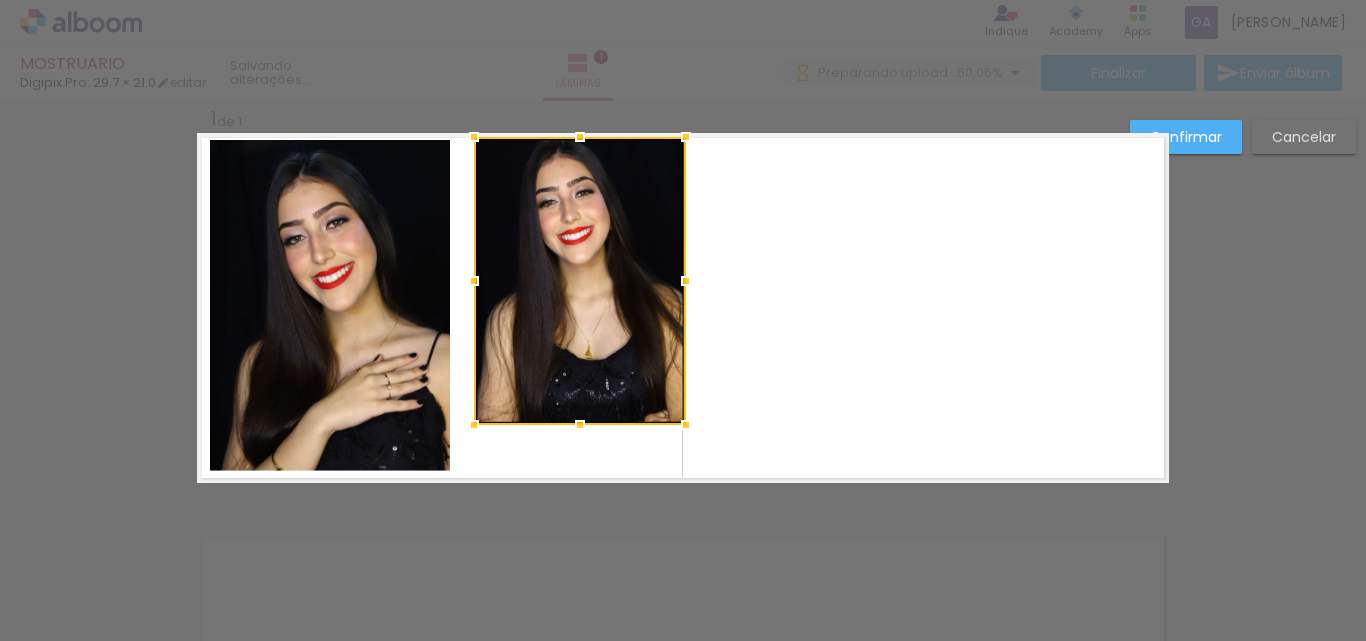 scroll, scrollTop: 0, scrollLeft: 0, axis: both 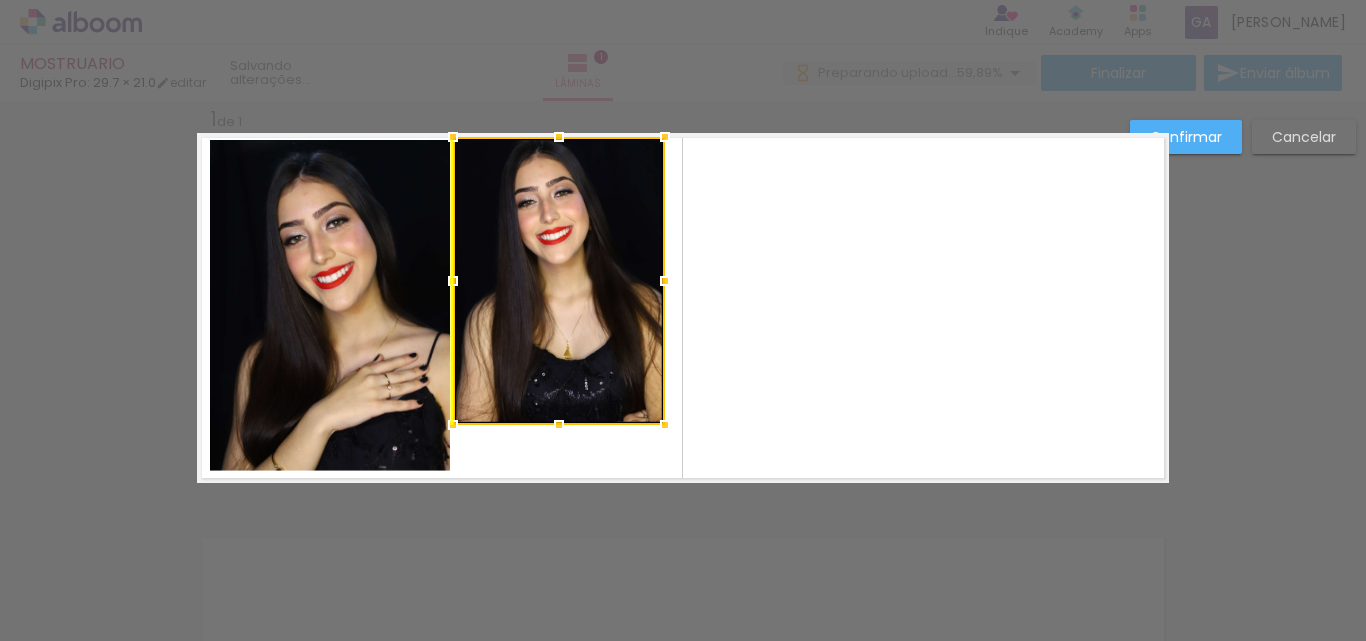 drag, startPoint x: 602, startPoint y: 324, endPoint x: 658, endPoint y: 431, distance: 120.76837 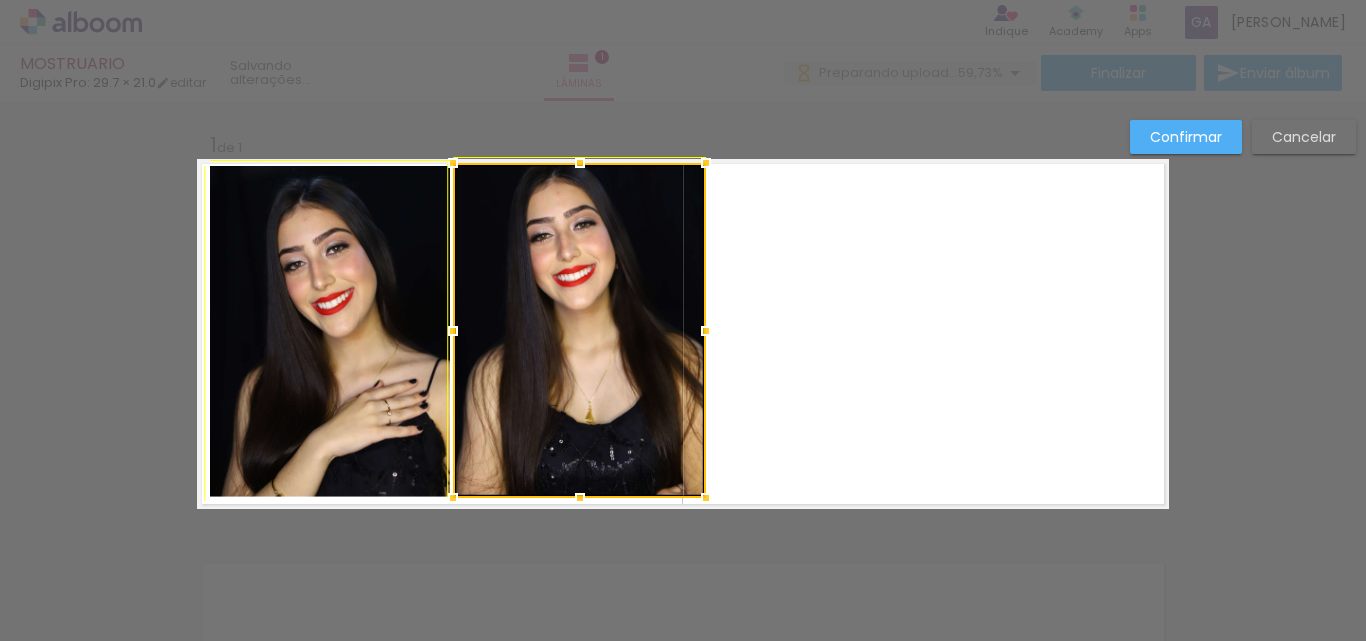 click at bounding box center (579, 330) 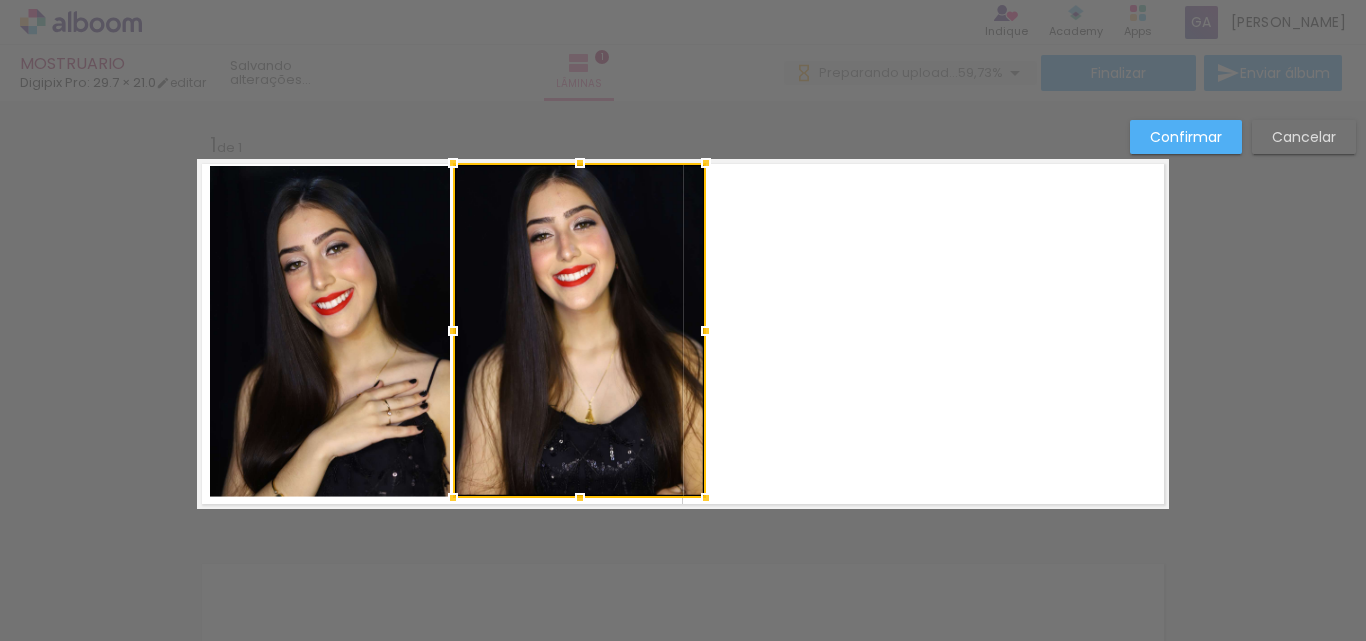 click at bounding box center [683, 334] 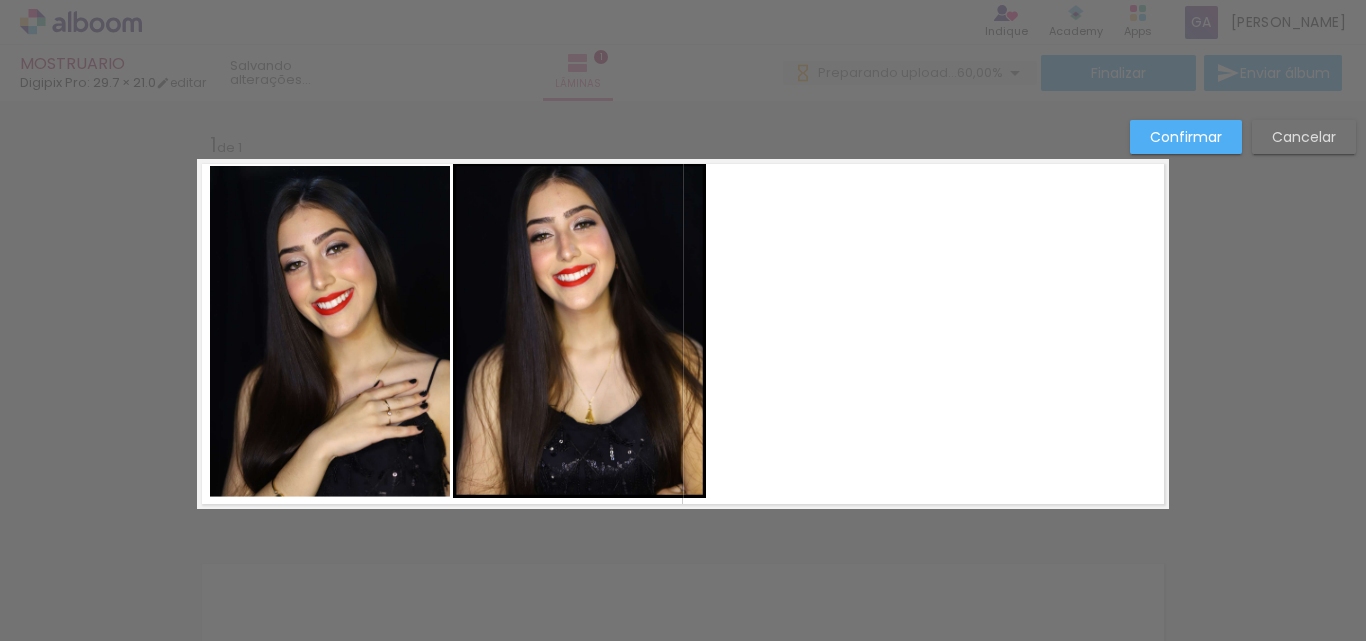 scroll, scrollTop: 26, scrollLeft: 0, axis: vertical 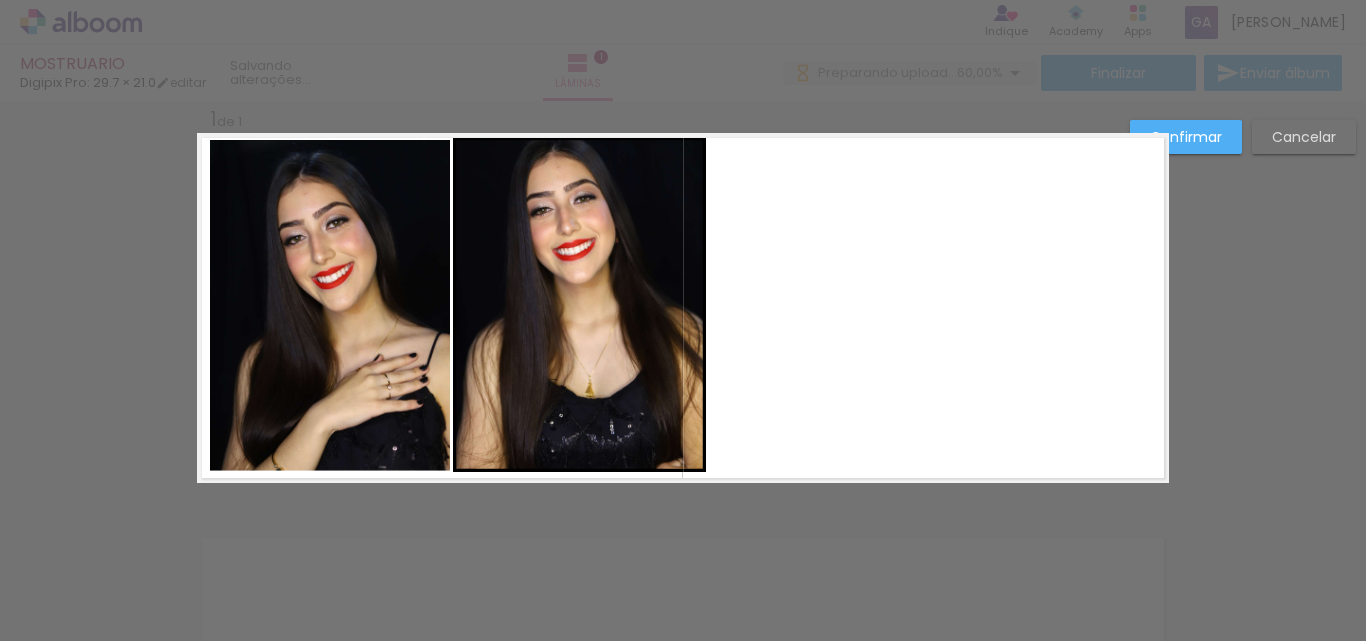 click 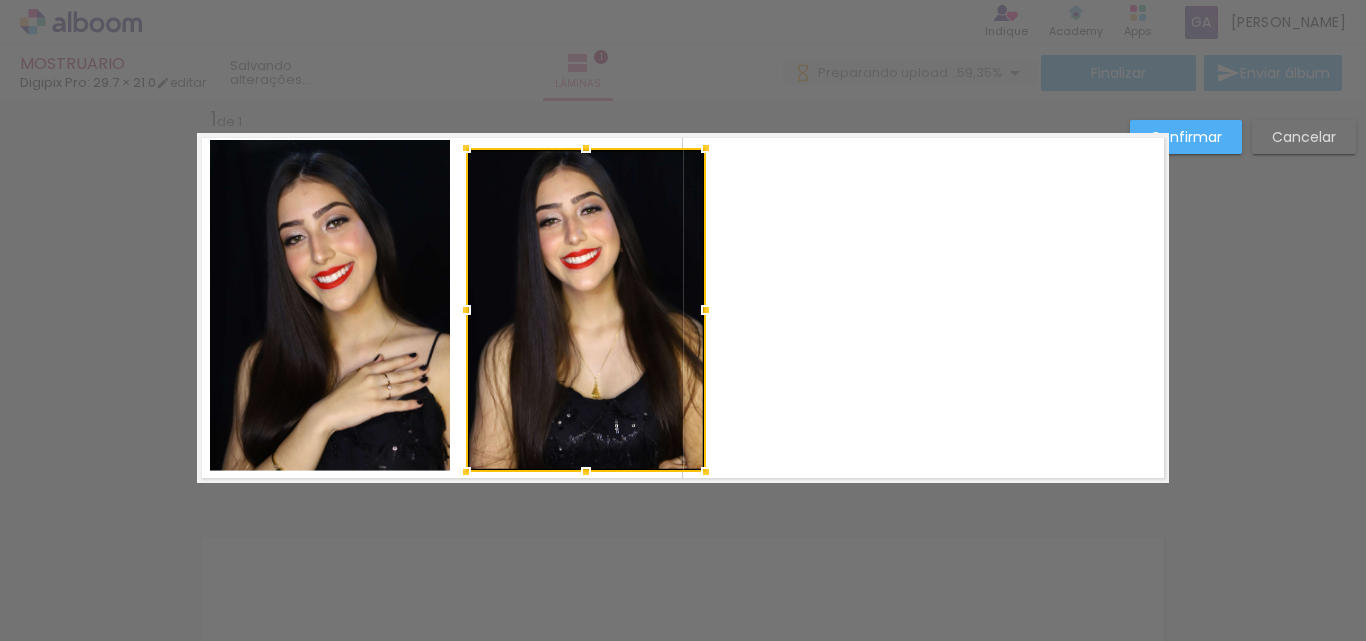 drag, startPoint x: 446, startPoint y: 138, endPoint x: 475, endPoint y: 161, distance: 37.01351 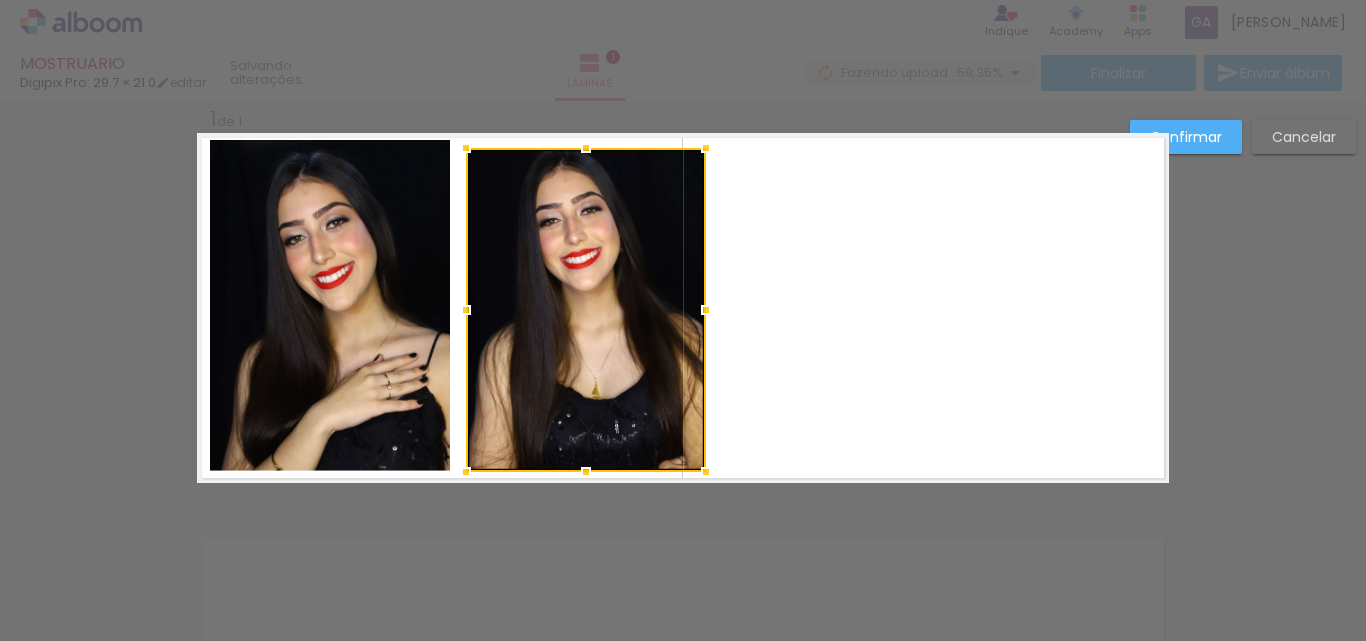 click at bounding box center (683, 308) 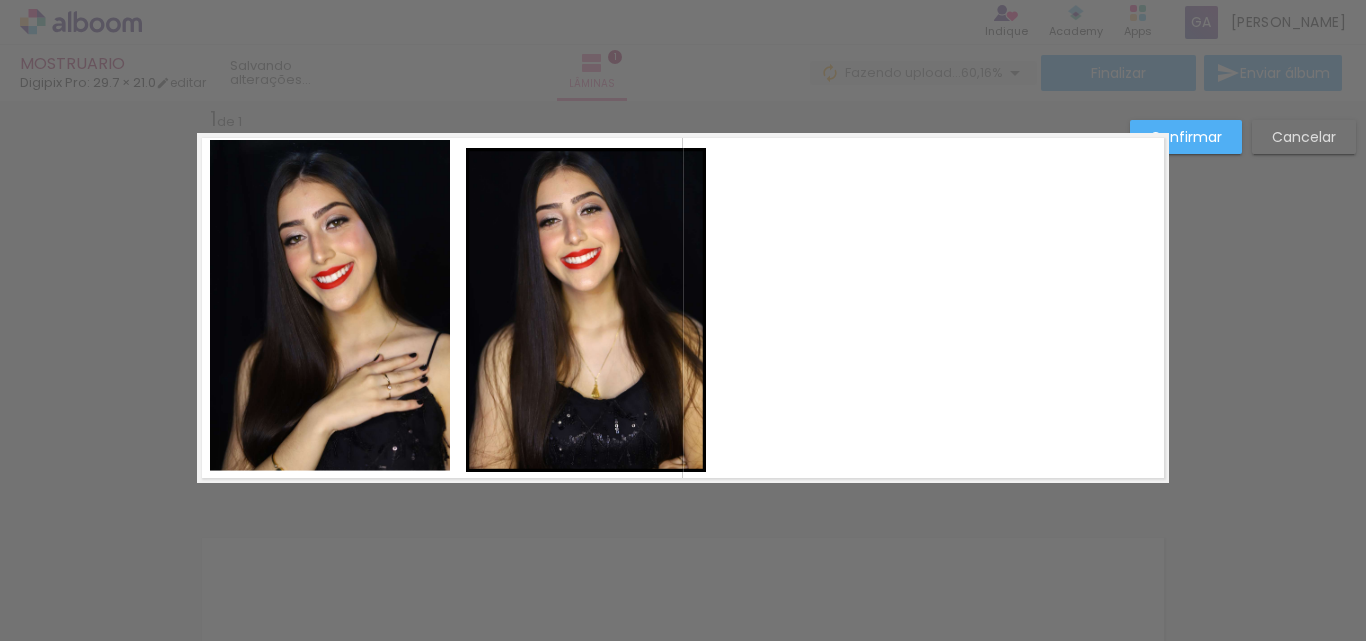click on "Confirmar Cancelar" at bounding box center [683, 499] 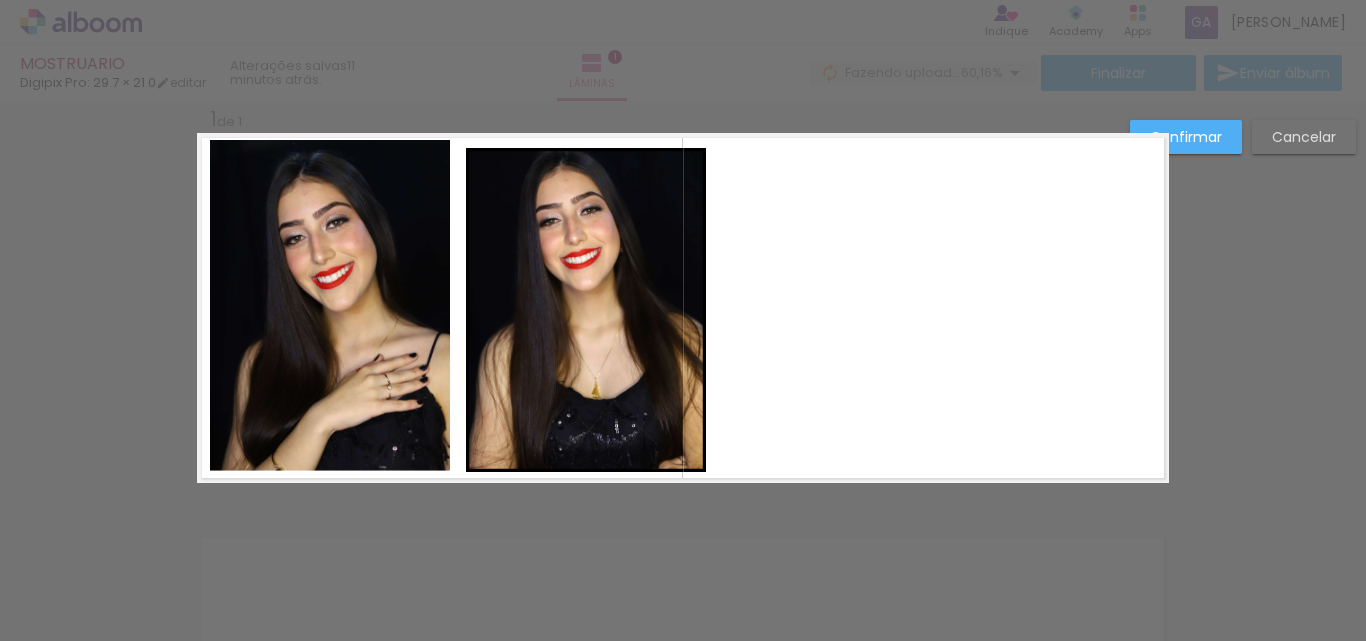 click 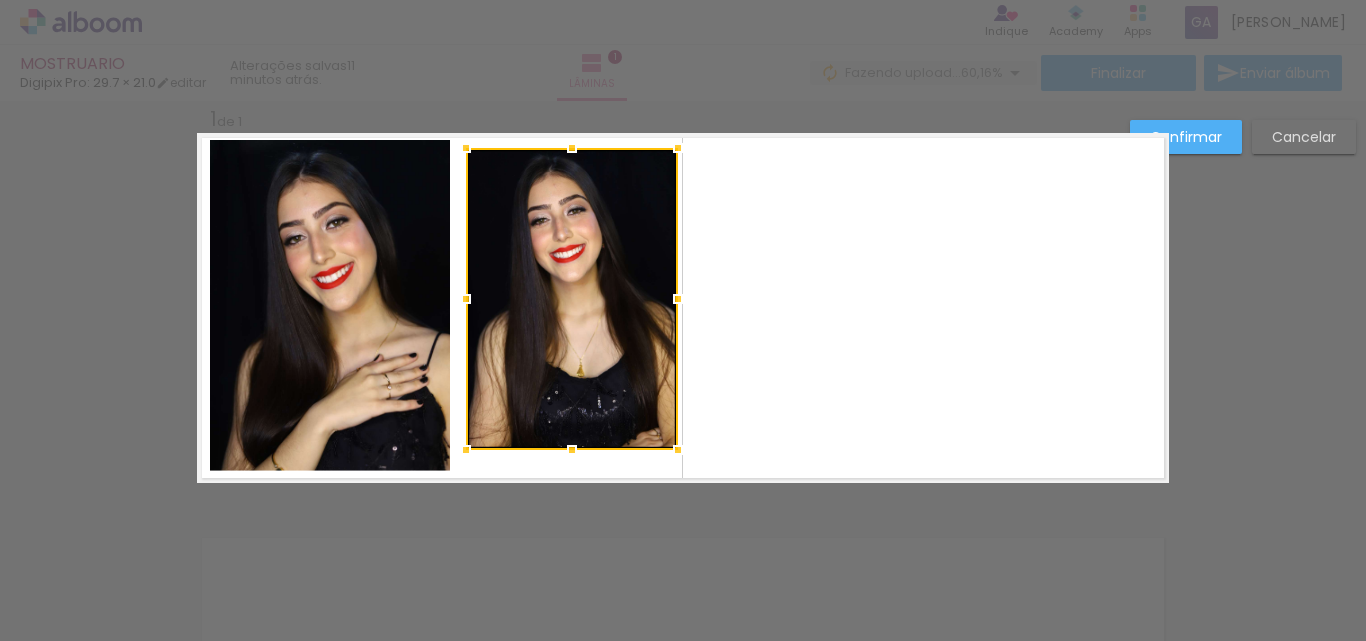 drag, startPoint x: 699, startPoint y: 467, endPoint x: 671, endPoint y: 445, distance: 35.608986 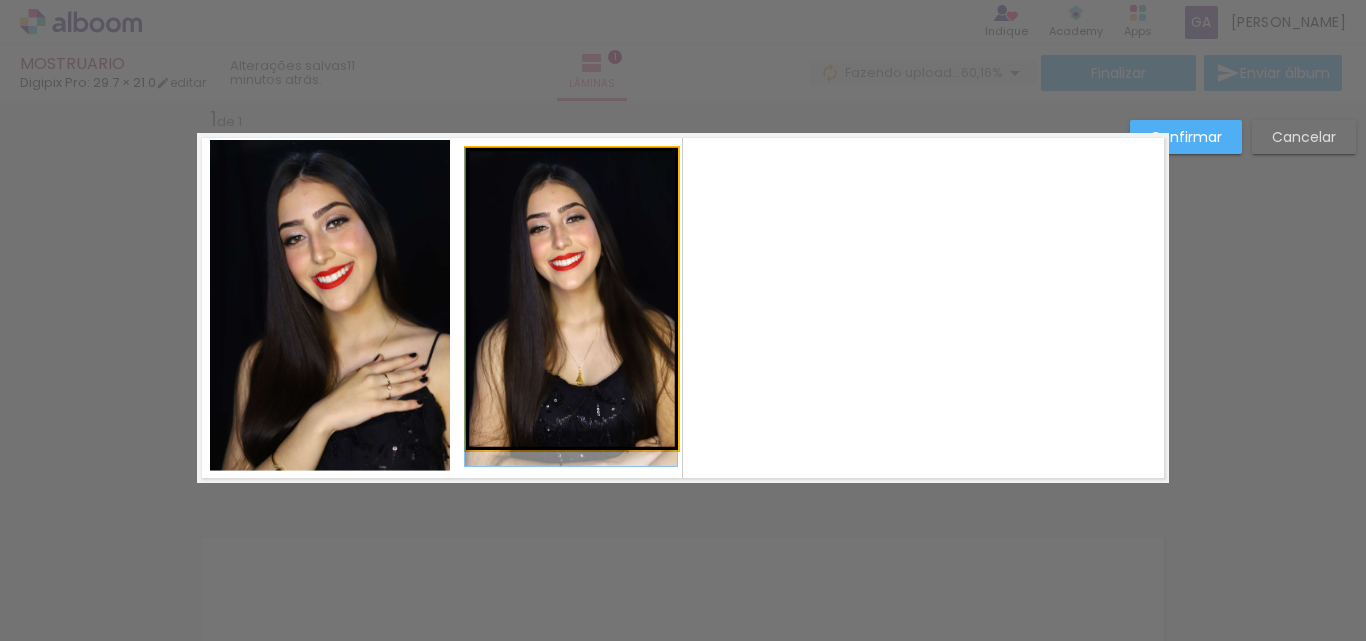 drag, startPoint x: 581, startPoint y: 351, endPoint x: 554, endPoint y: 364, distance: 29.966648 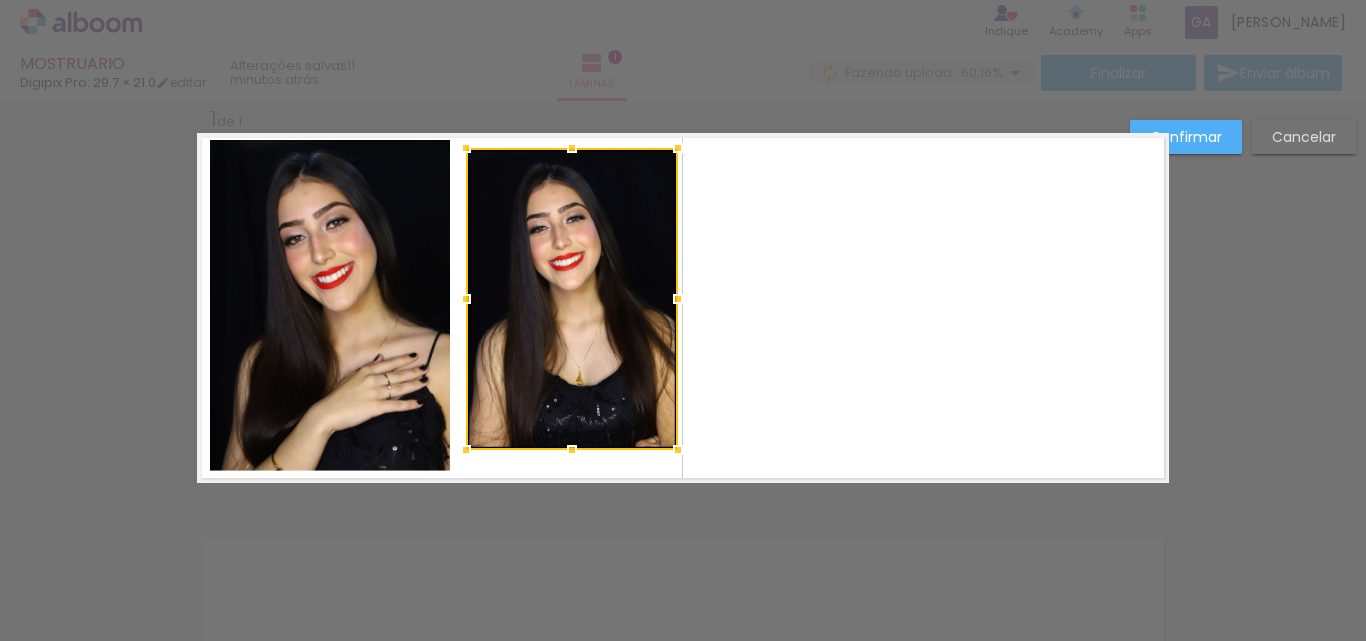 click at bounding box center (683, 308) 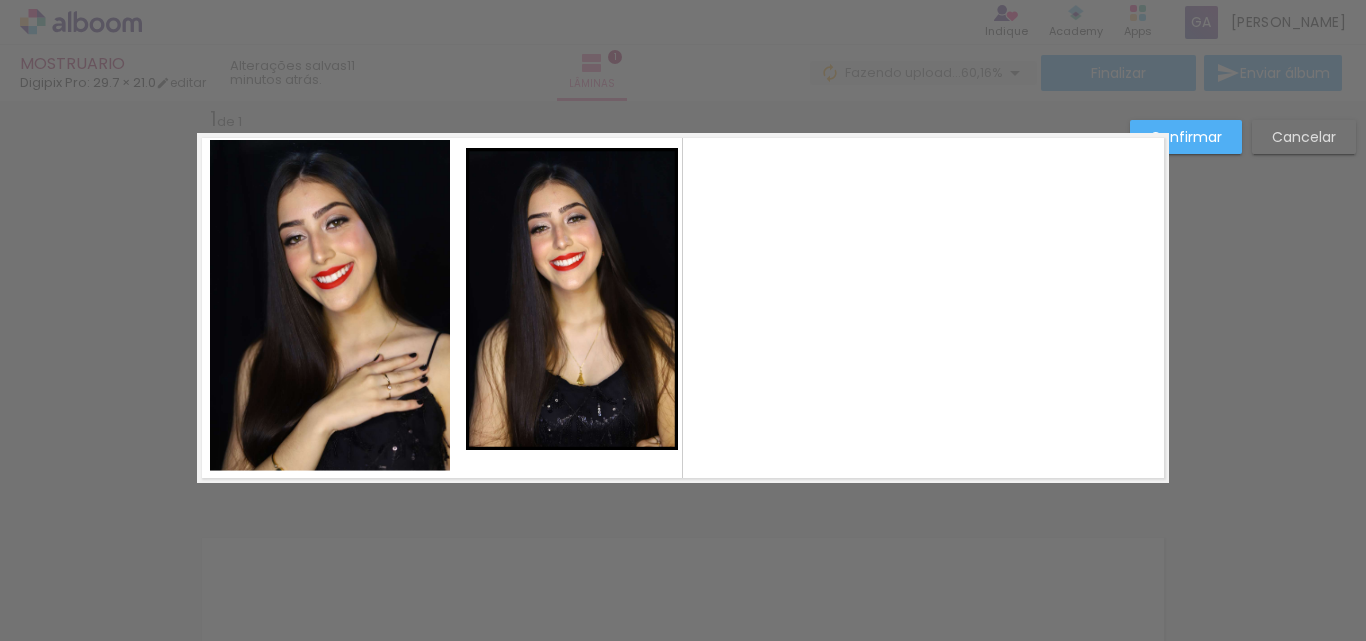 click at bounding box center (683, 308) 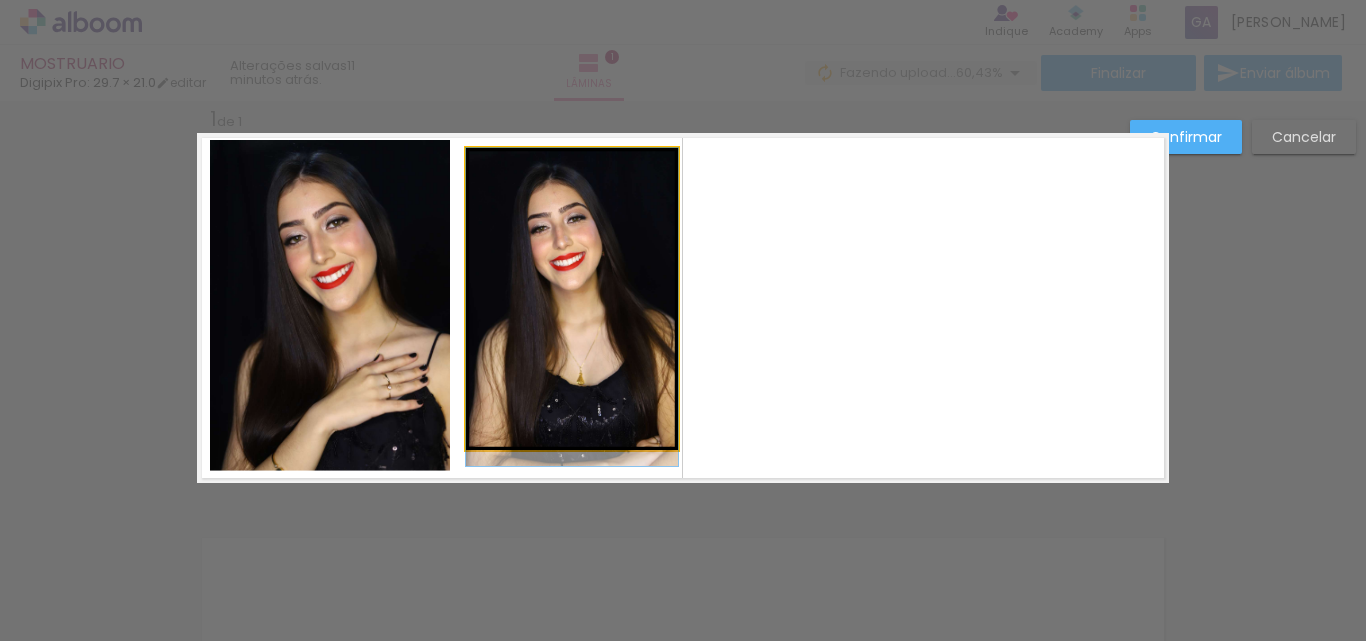 click 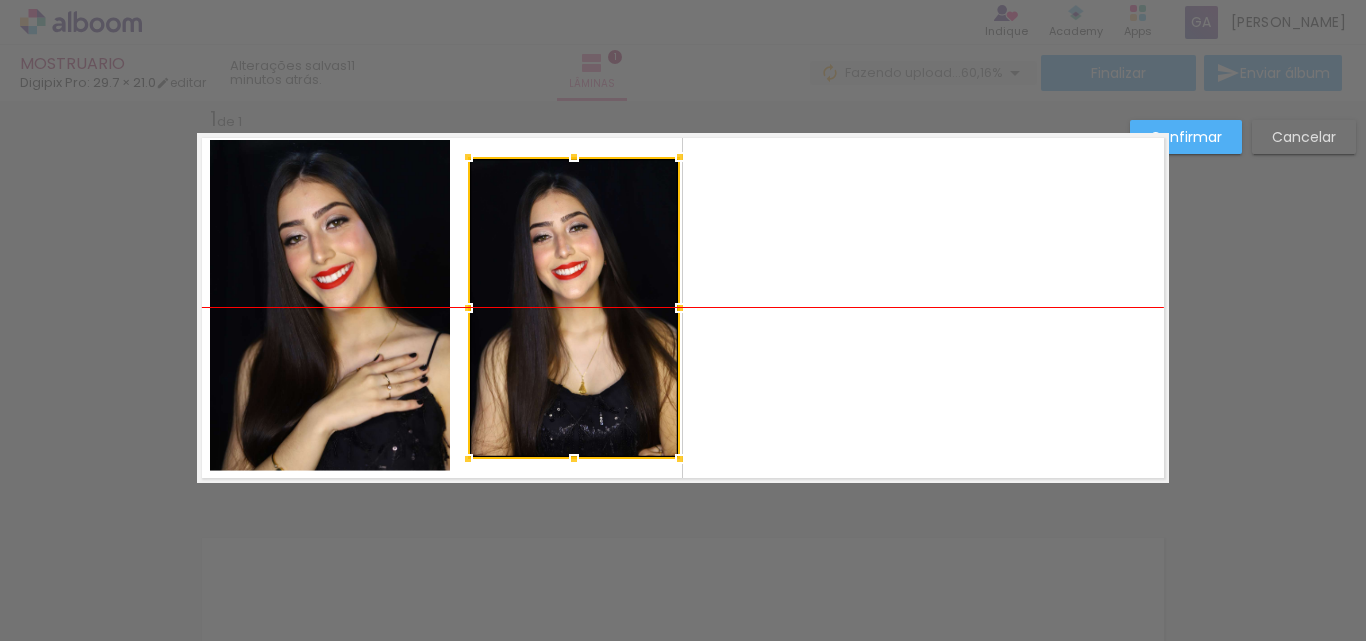 drag, startPoint x: 568, startPoint y: 293, endPoint x: 570, endPoint y: 303, distance: 10.198039 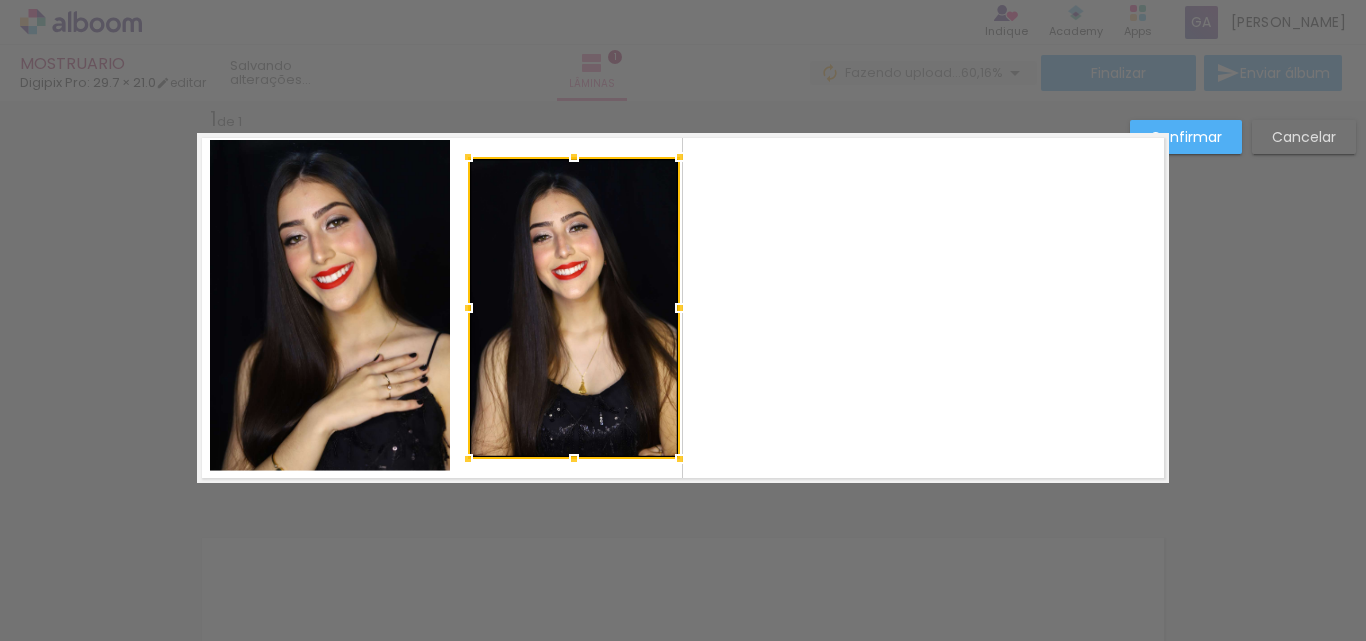 click at bounding box center [683, 308] 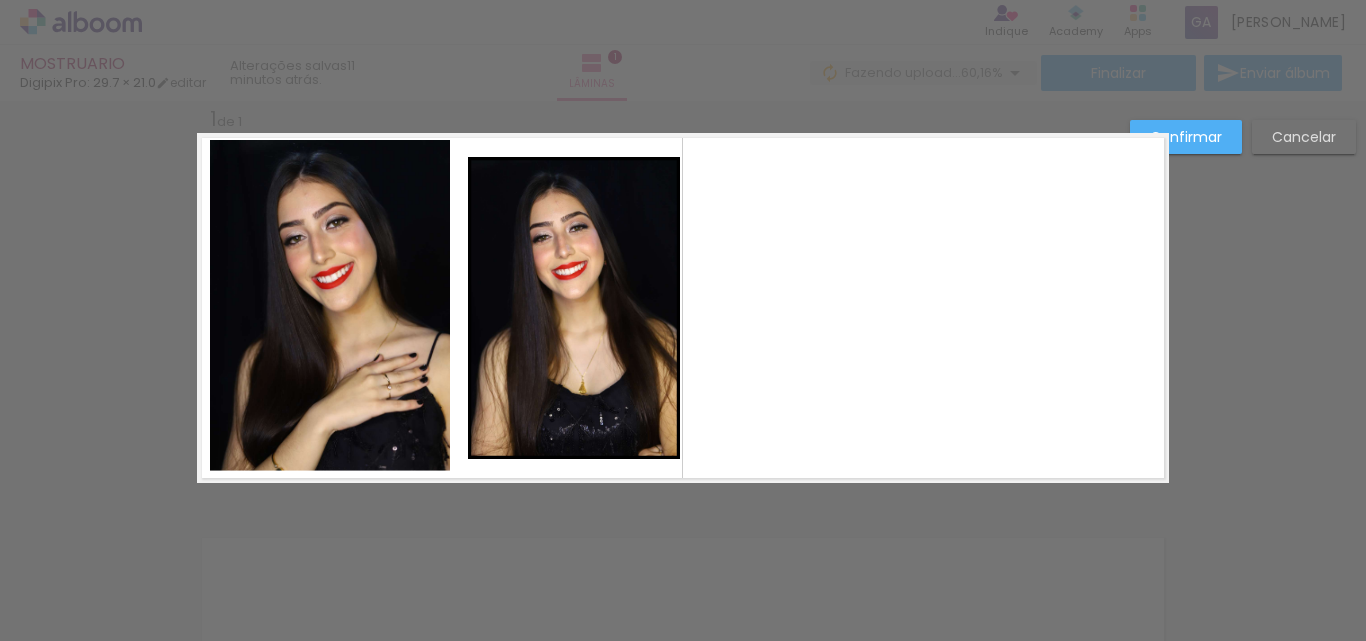 click on "Confirmar Cancelar" at bounding box center [683, 499] 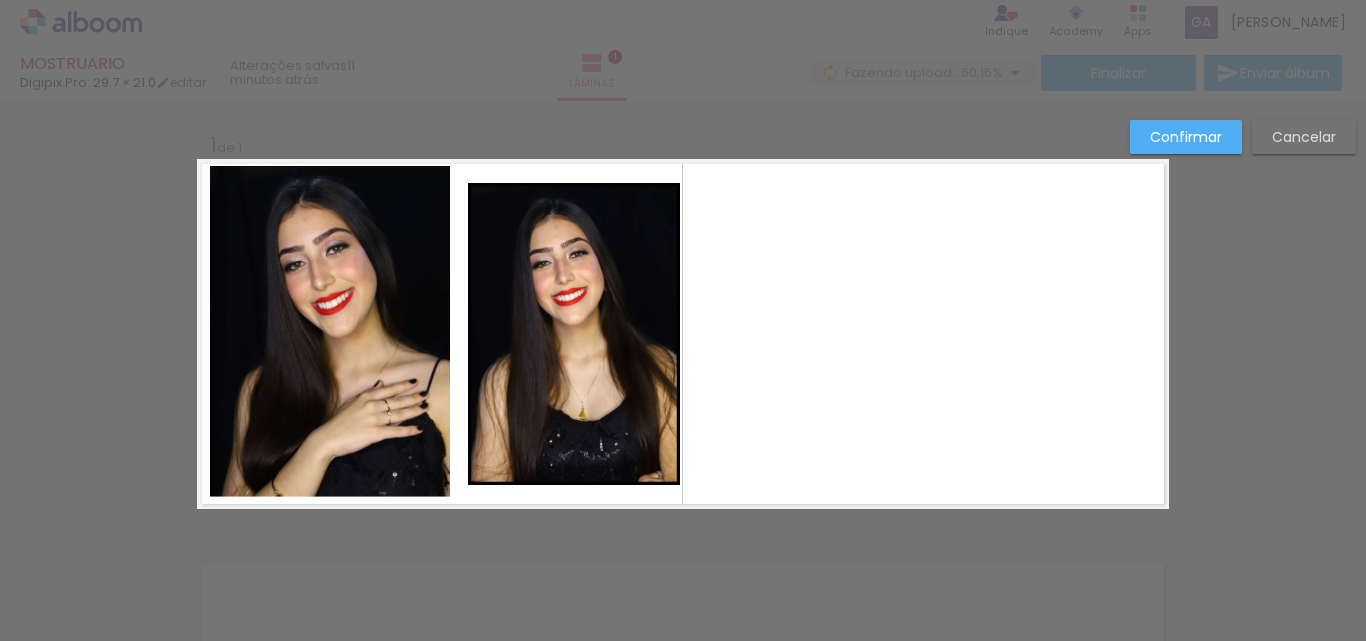 click on "Confirmar" at bounding box center [0, 0] 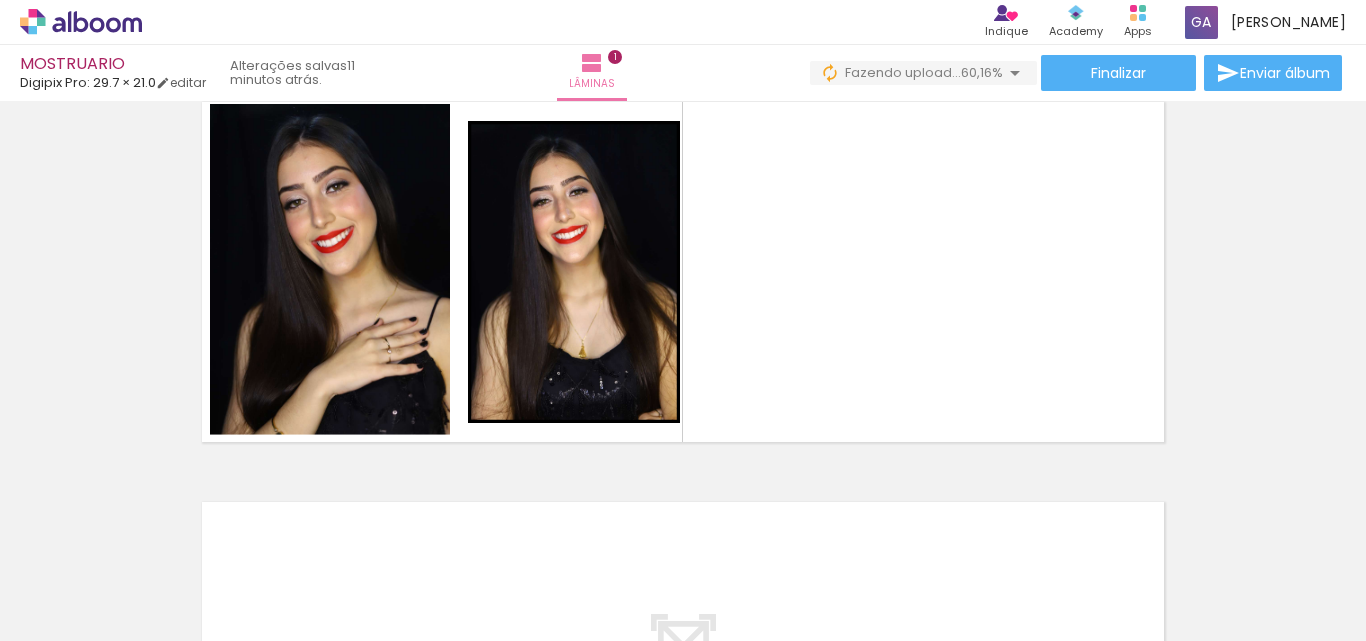 scroll, scrollTop: 58, scrollLeft: 0, axis: vertical 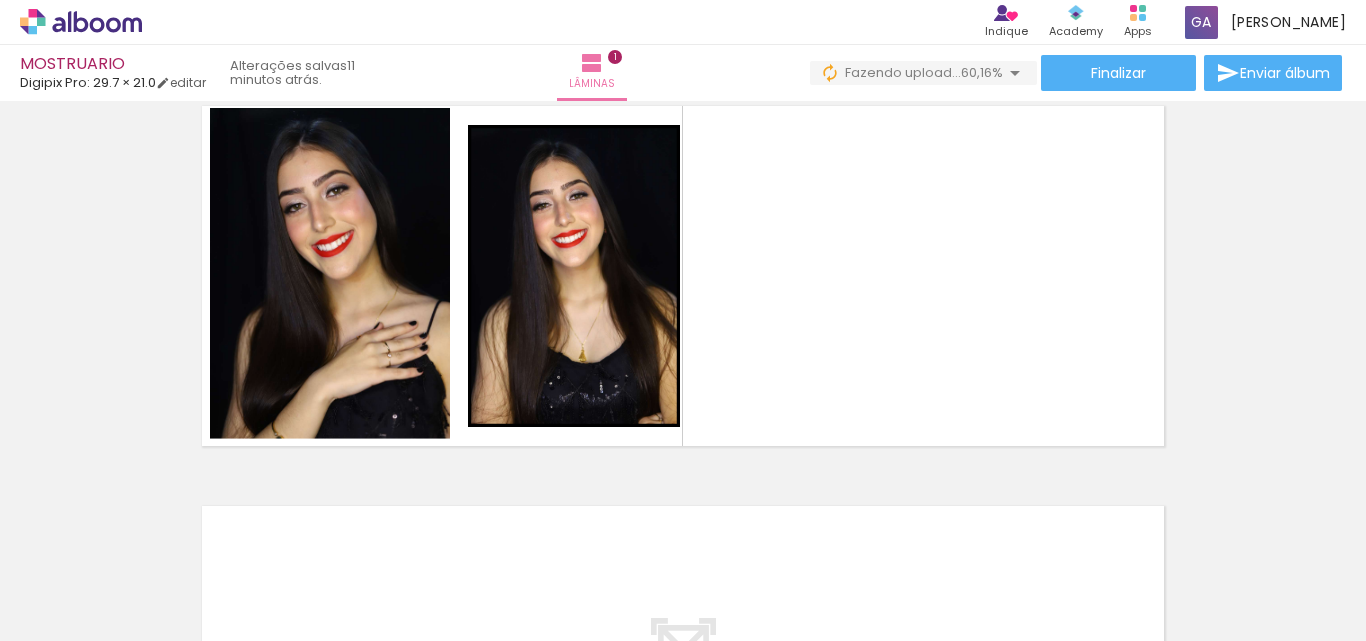 click at bounding box center [-12080, 574] 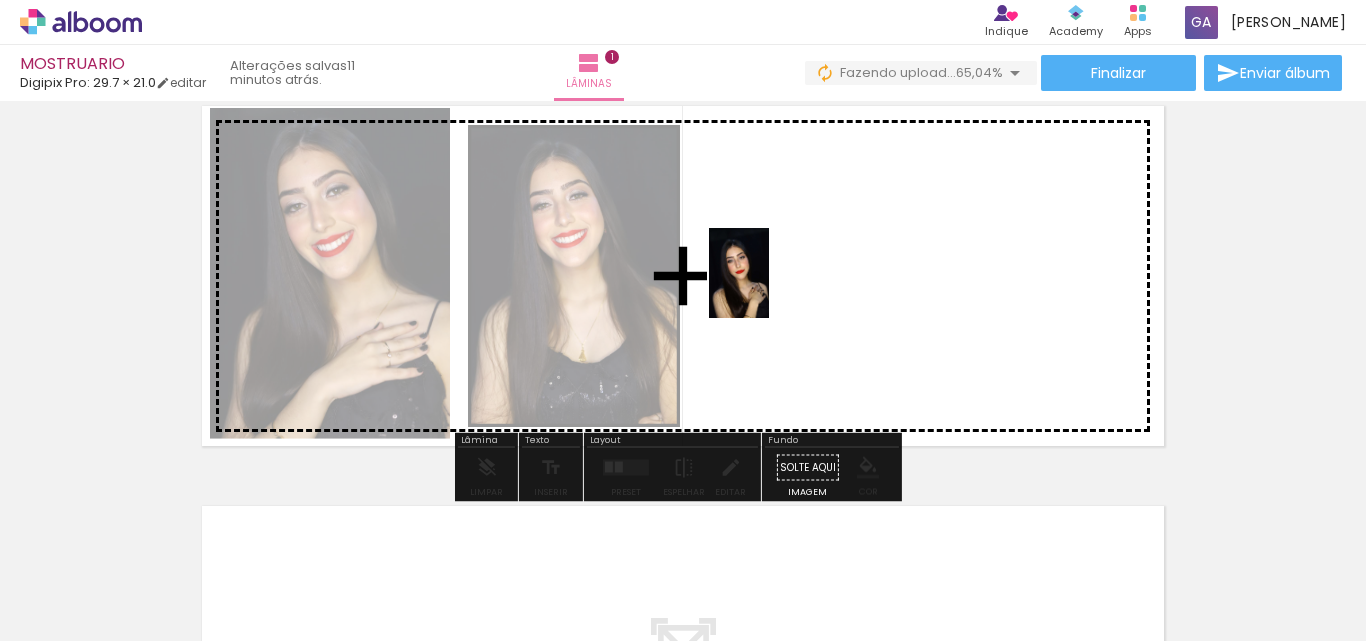 drag, startPoint x: 707, startPoint y: 599, endPoint x: 769, endPoint y: 288, distance: 317.11984 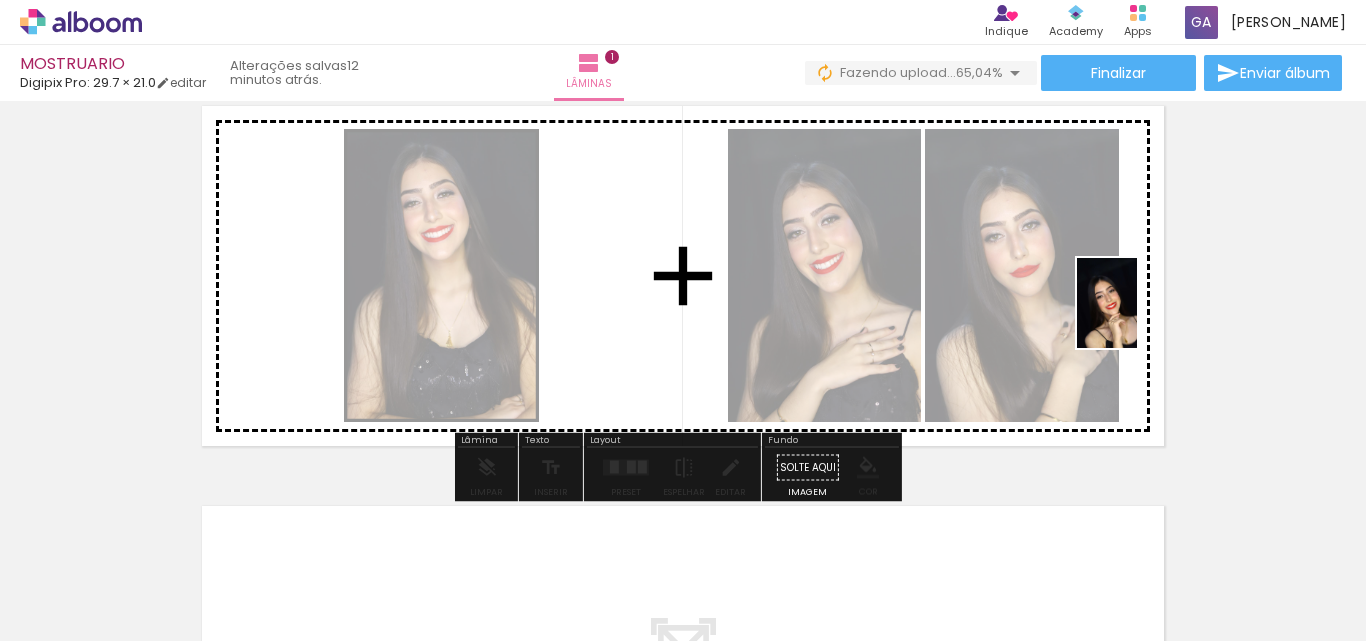drag, startPoint x: 1153, startPoint y: 362, endPoint x: 1137, endPoint y: 318, distance: 46.818798 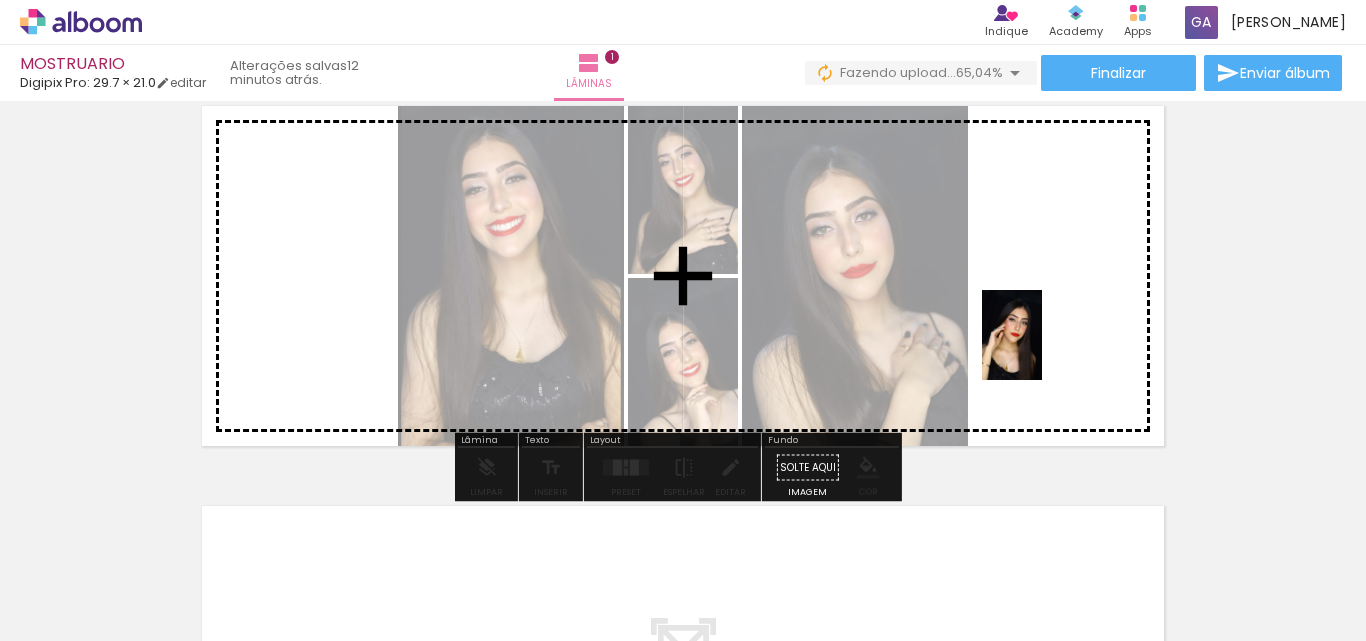 drag, startPoint x: 1019, startPoint y: 584, endPoint x: 1045, endPoint y: 341, distance: 244.387 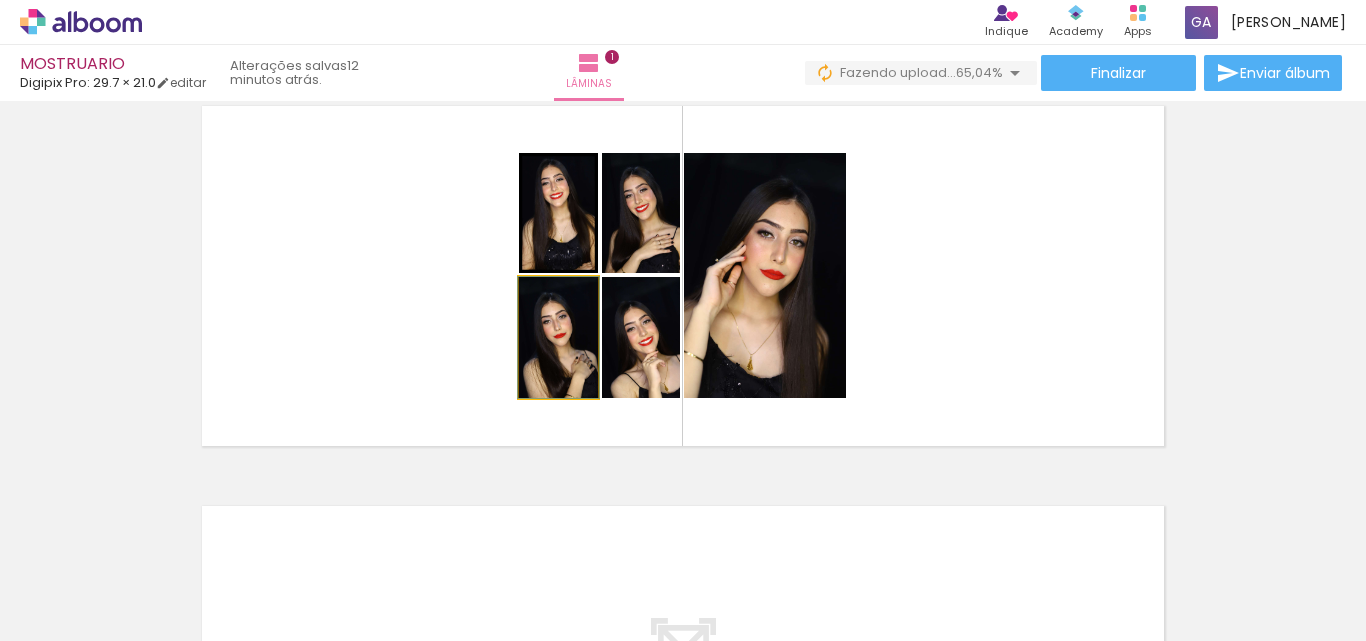 click 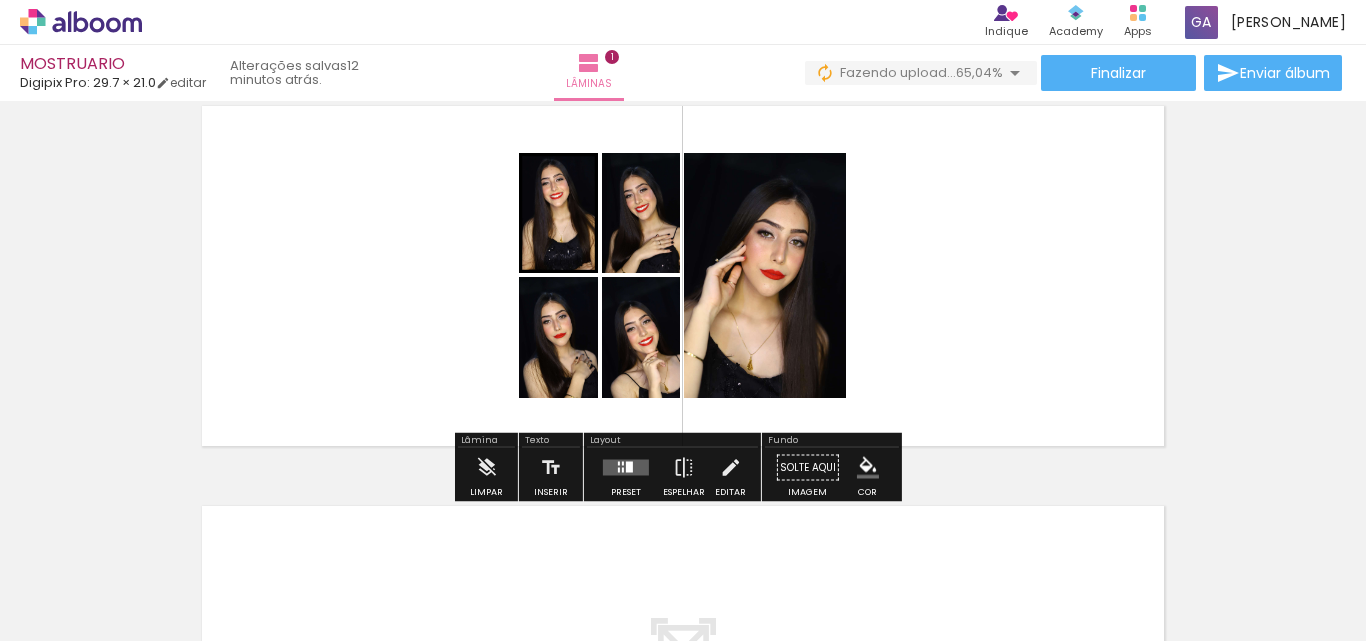 click 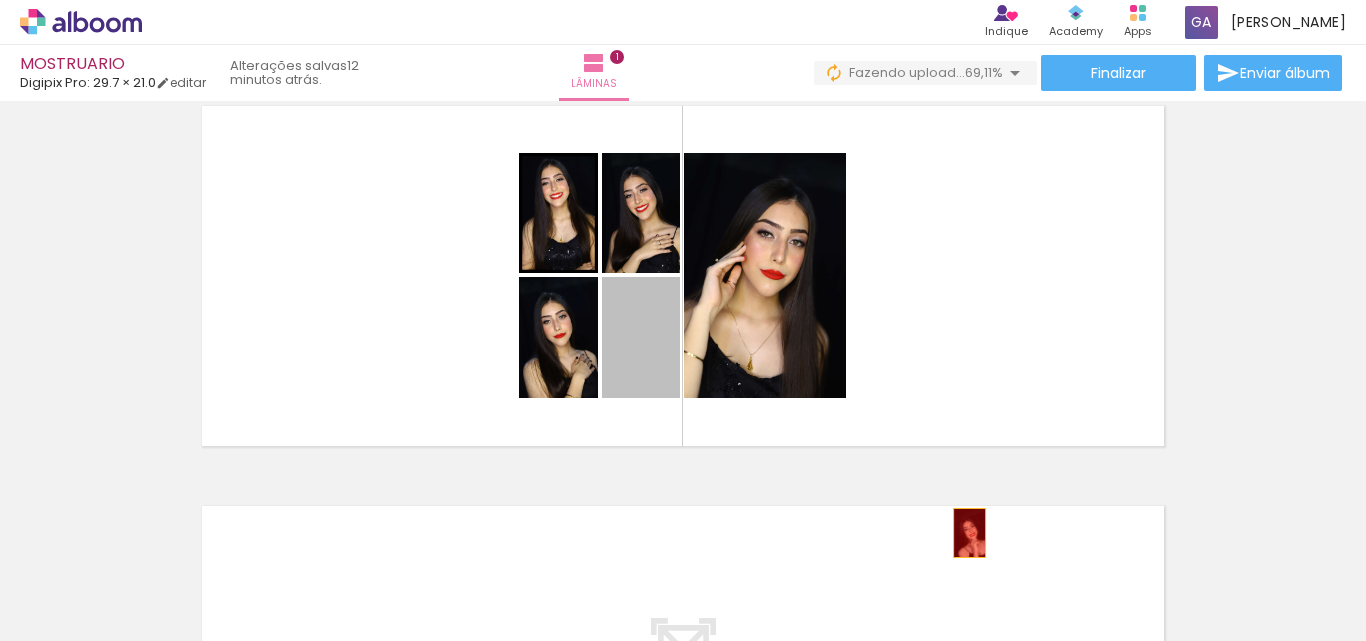 drag, startPoint x: 640, startPoint y: 378, endPoint x: 556, endPoint y: 362, distance: 85.51023 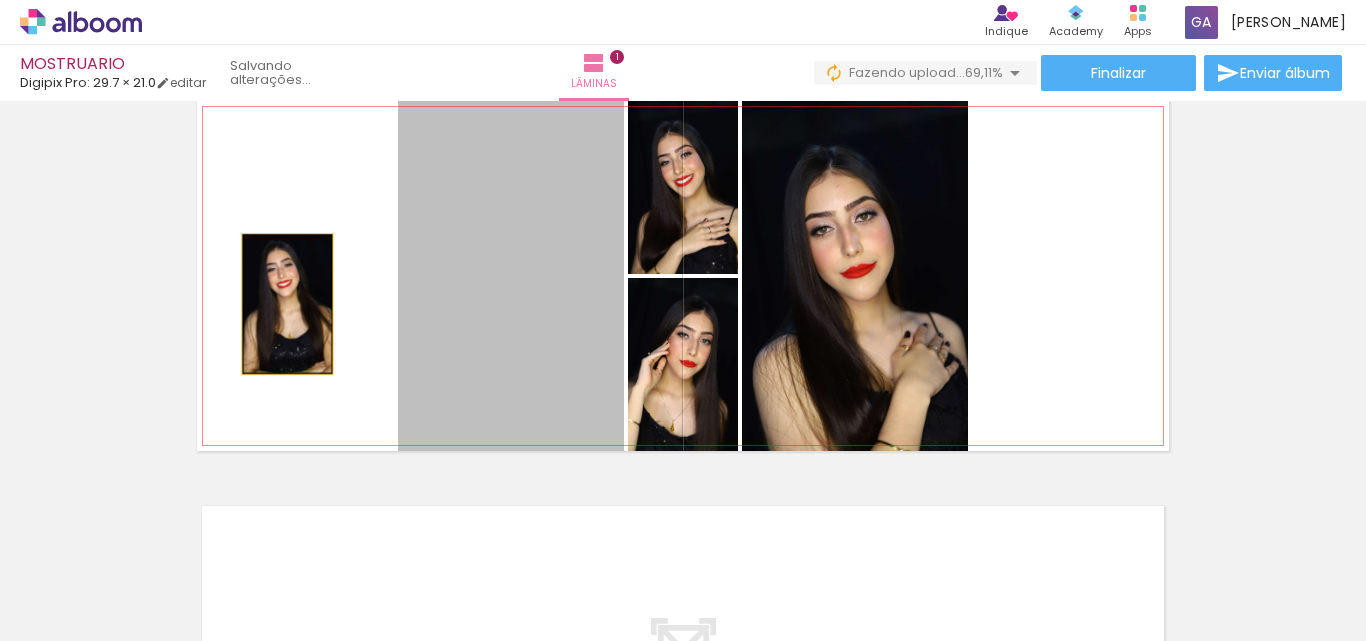 drag, startPoint x: 496, startPoint y: 331, endPoint x: 279, endPoint y: 302, distance: 218.92921 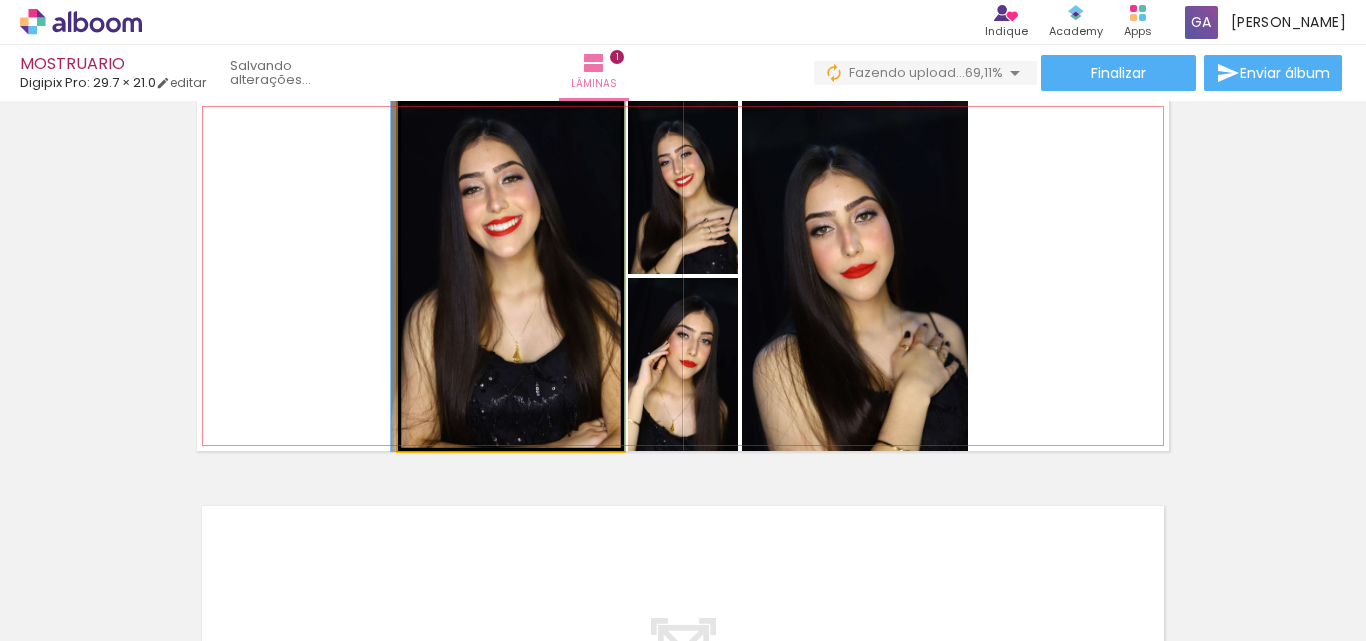 click 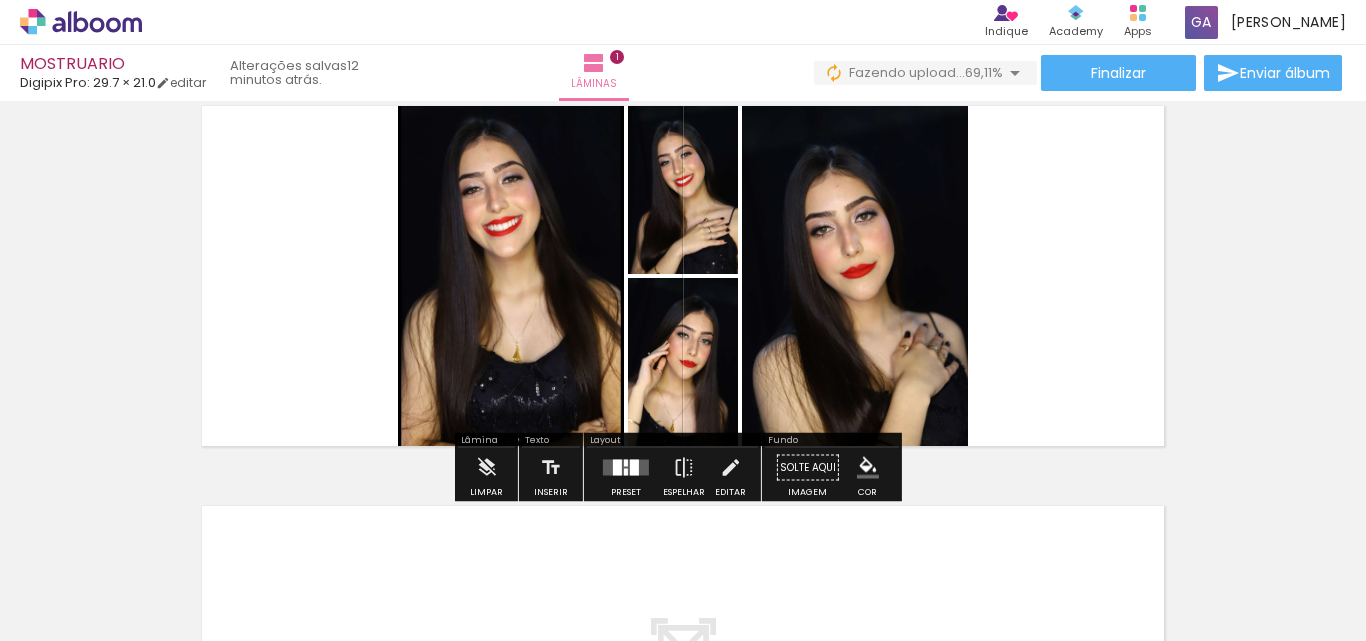 click 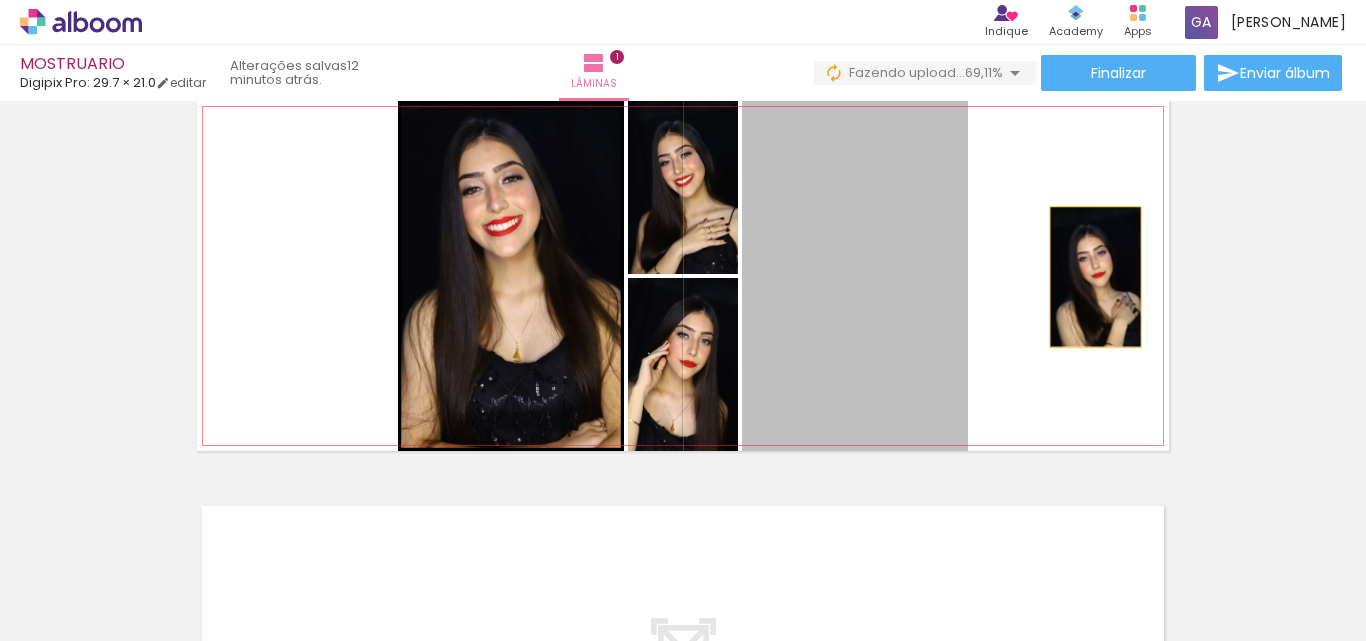 drag, startPoint x: 891, startPoint y: 318, endPoint x: 1088, endPoint y: 277, distance: 201.22127 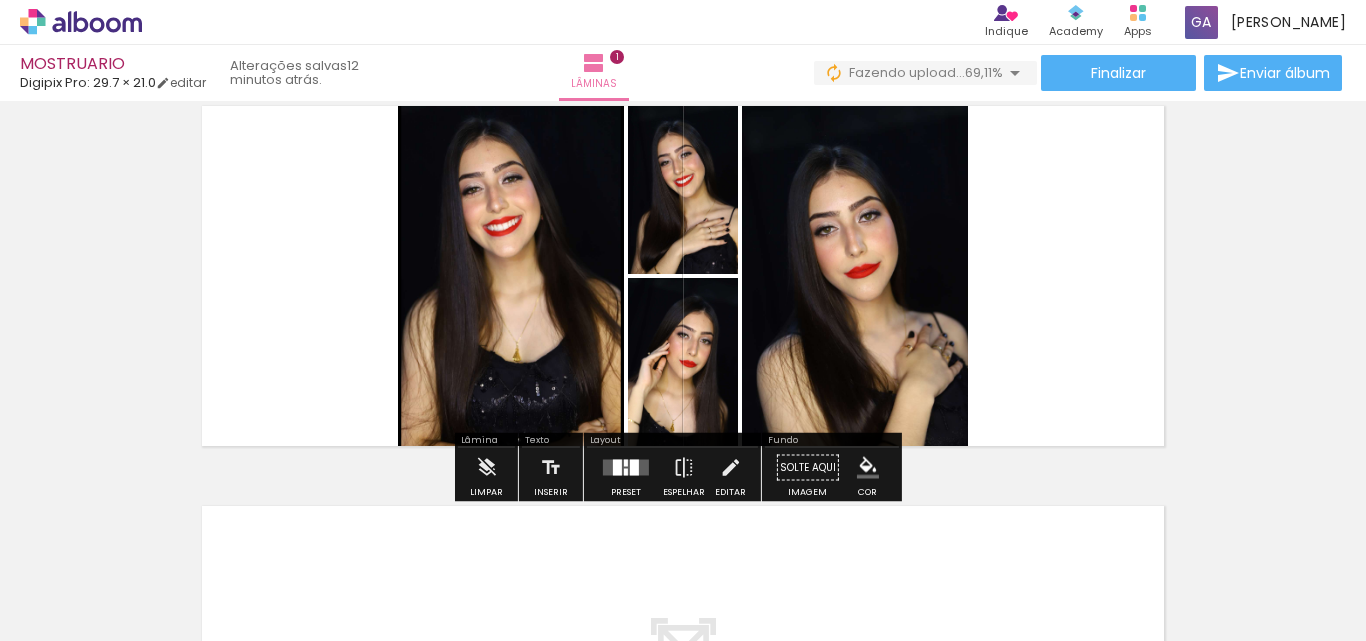 click 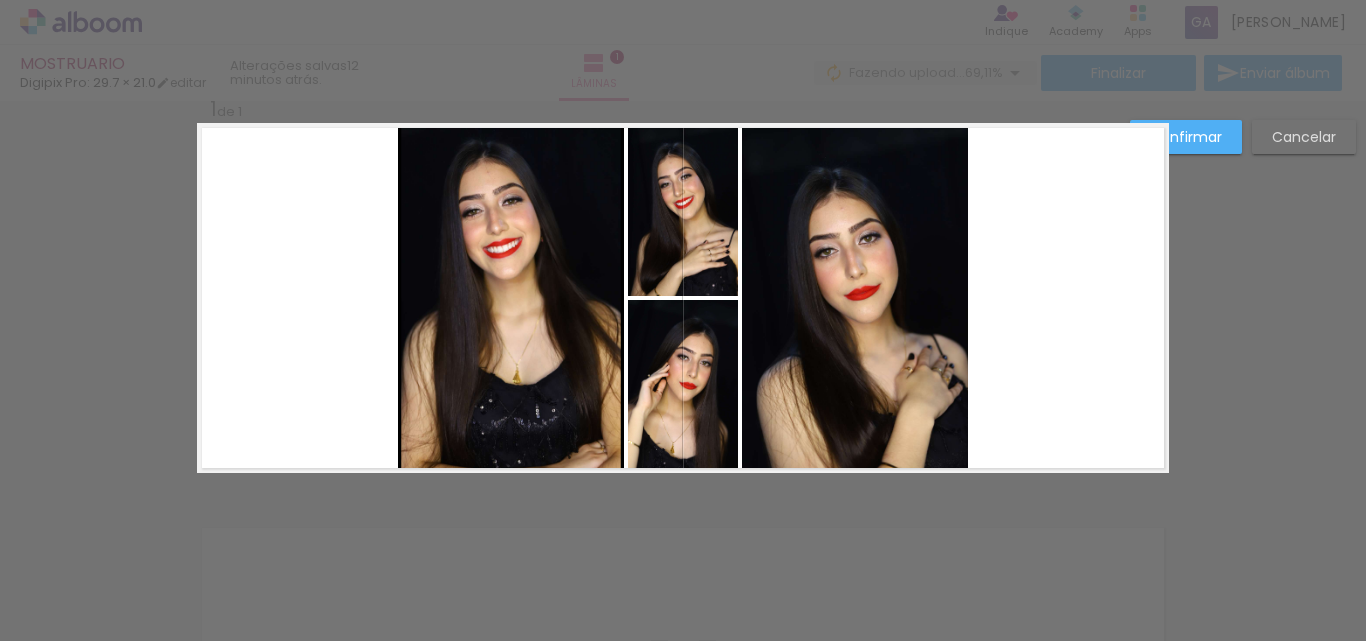 scroll, scrollTop: 26, scrollLeft: 0, axis: vertical 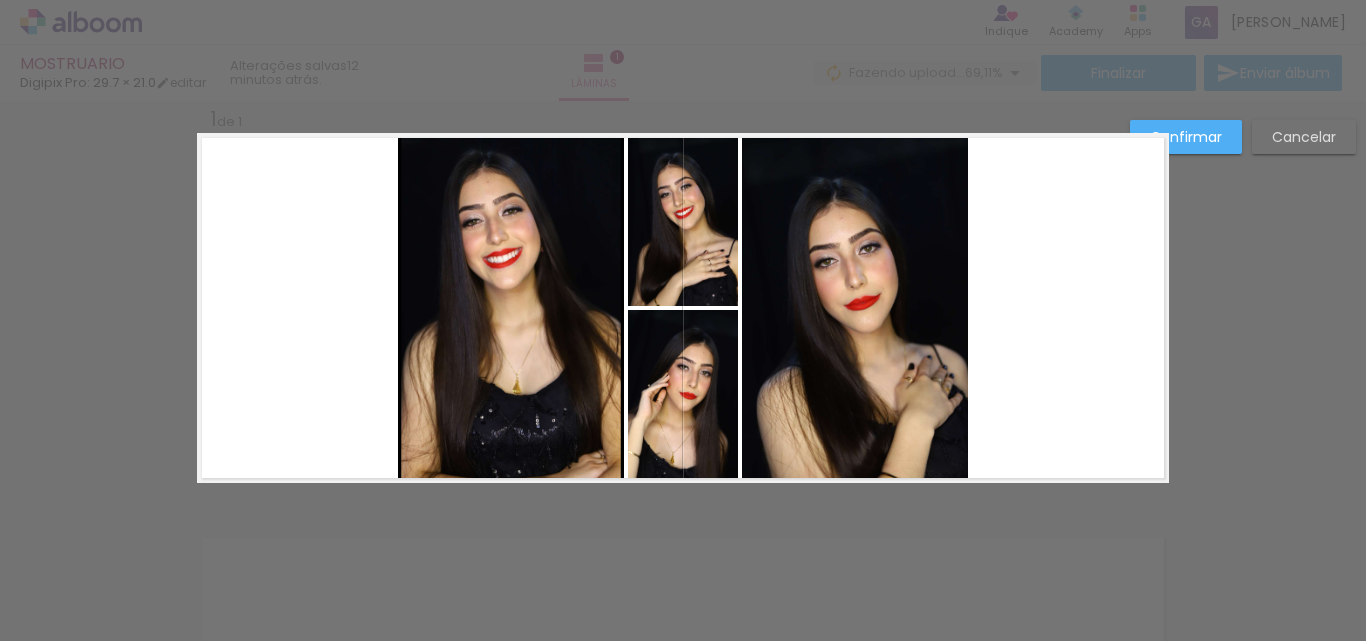click 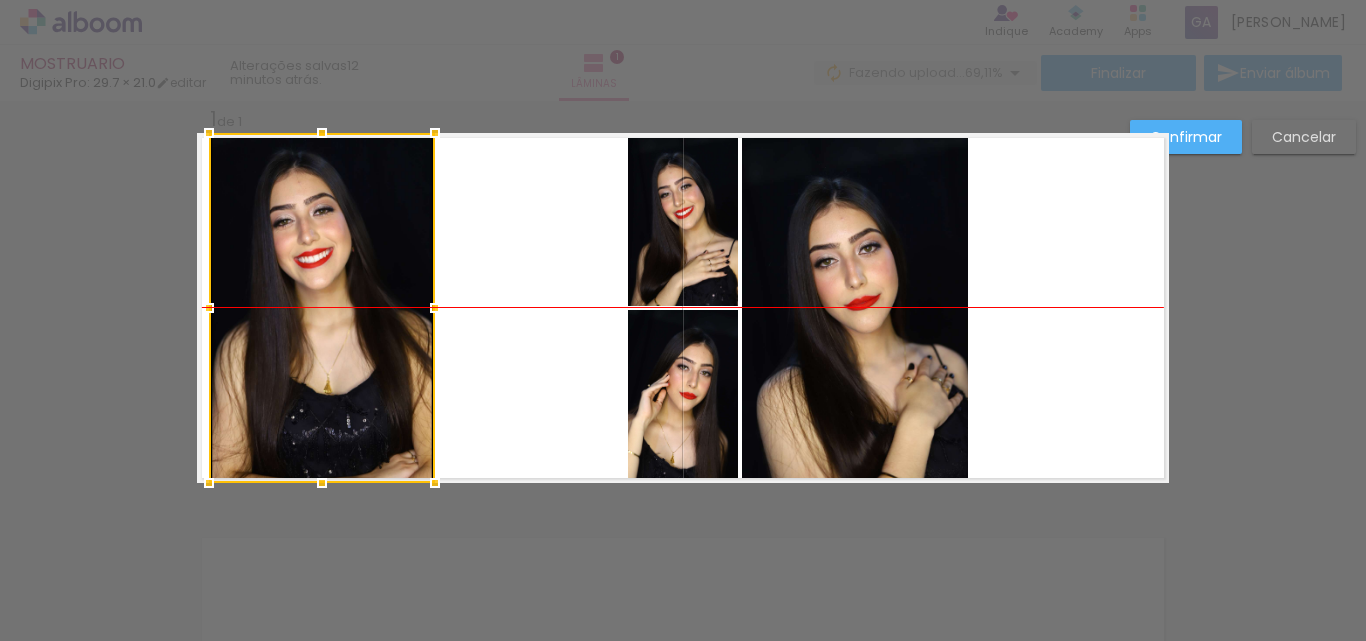 drag, startPoint x: 444, startPoint y: 352, endPoint x: 340, endPoint y: 352, distance: 104 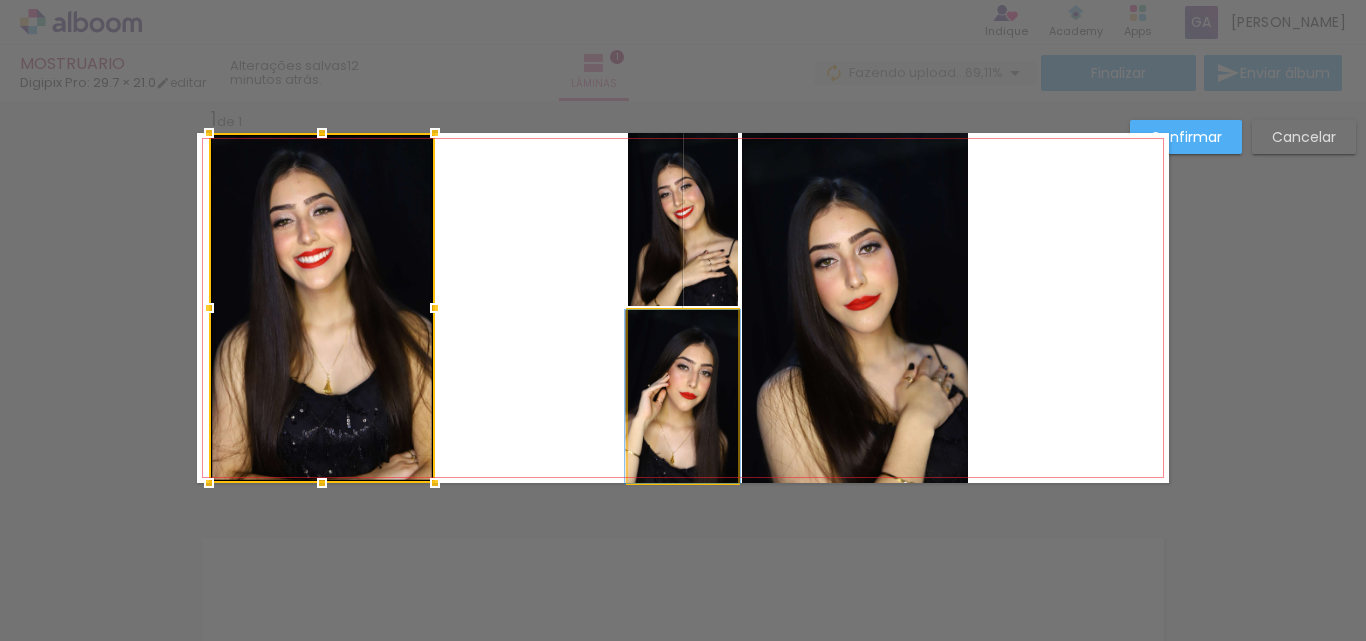 click 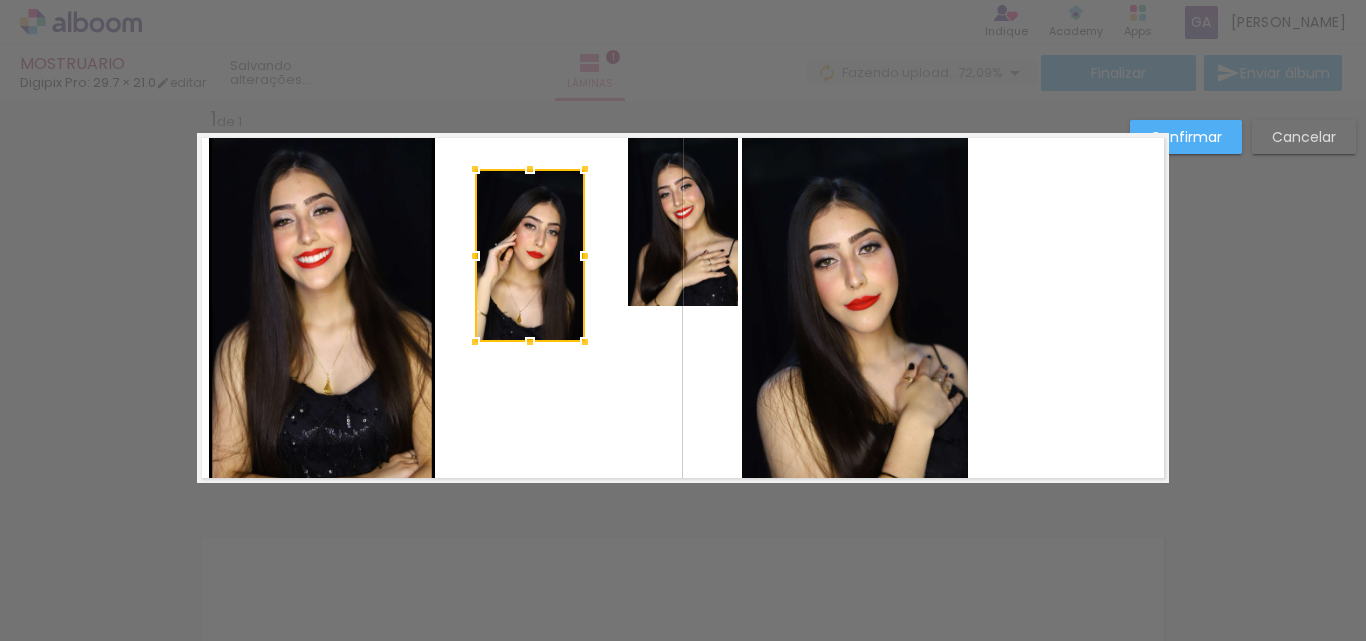 drag, startPoint x: 662, startPoint y: 424, endPoint x: 509, endPoint y: 284, distance: 207.38611 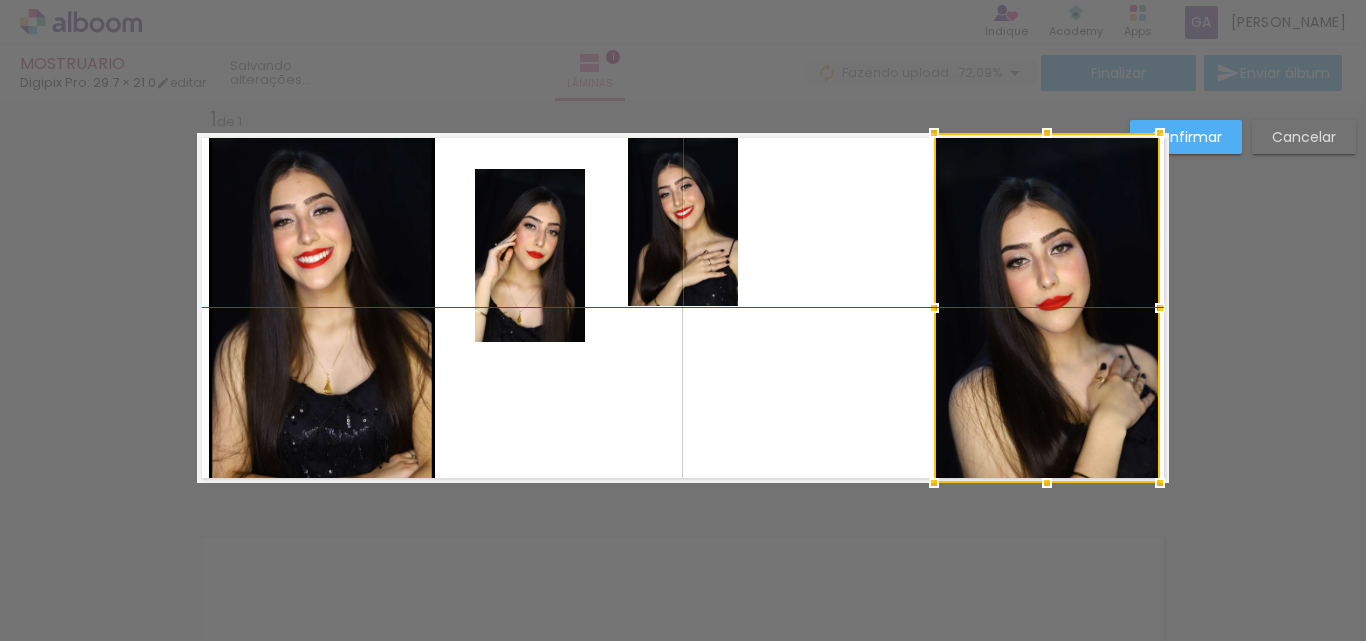 drag, startPoint x: 986, startPoint y: 350, endPoint x: 1061, endPoint y: 347, distance: 75.059975 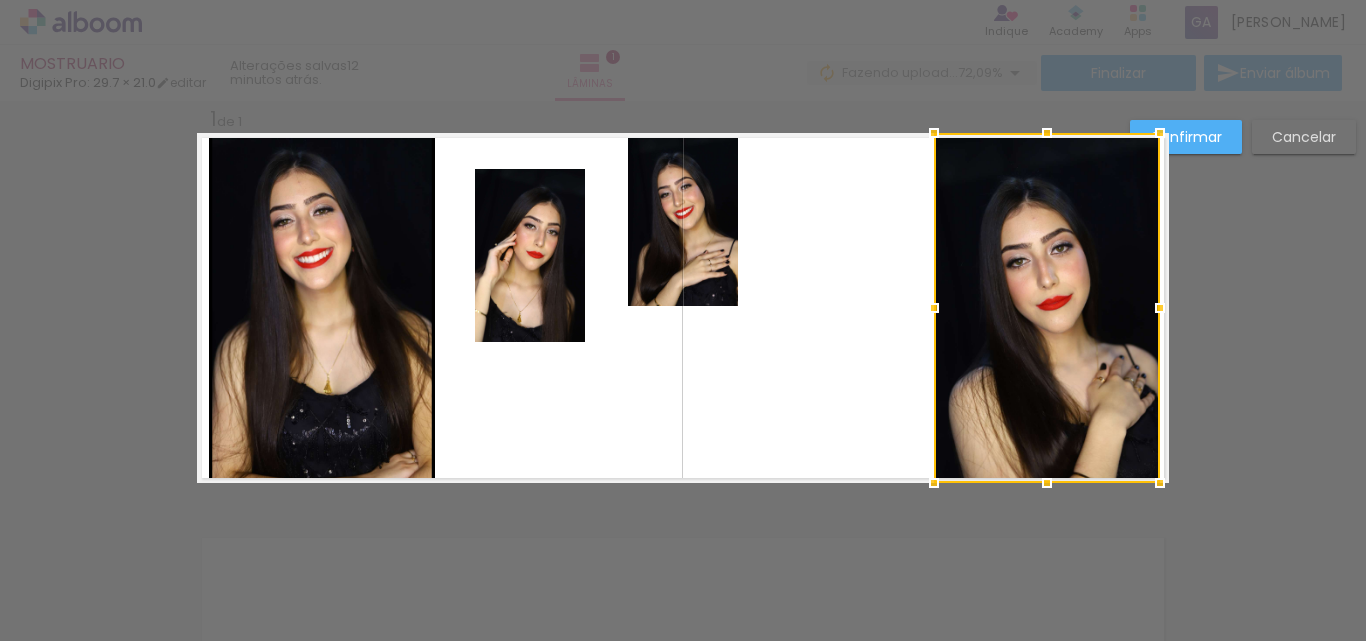 click 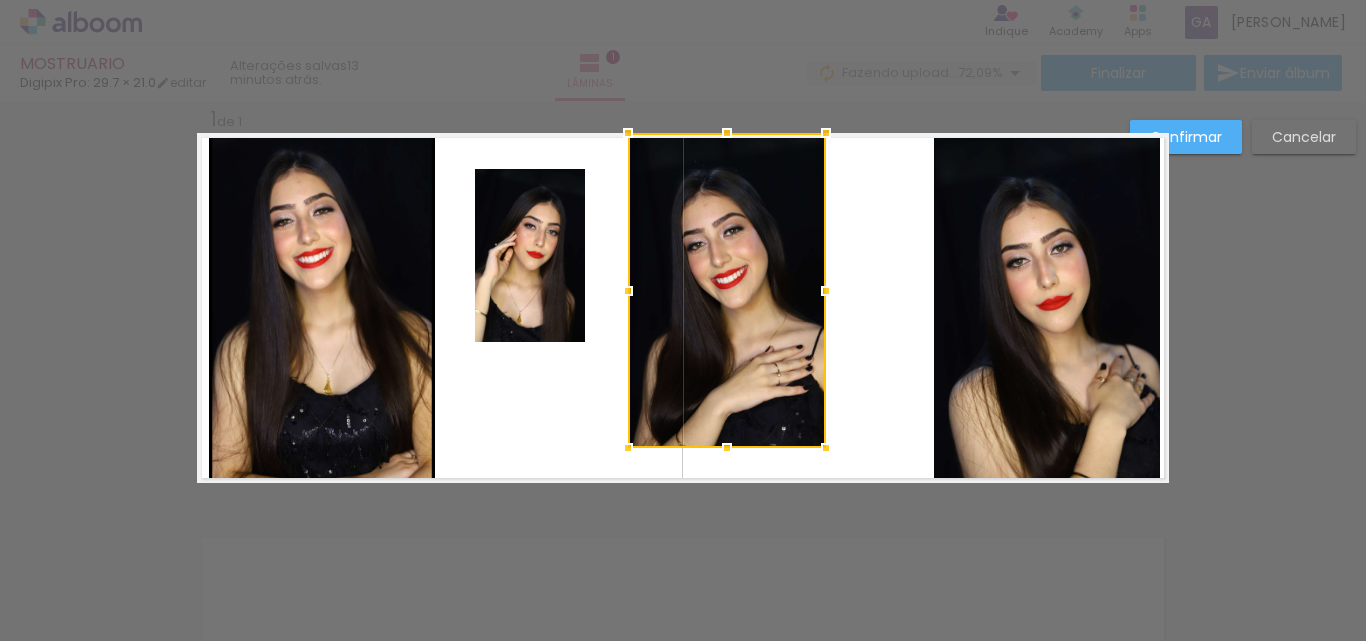 drag, startPoint x: 727, startPoint y: 307, endPoint x: 814, endPoint y: 458, distance: 174.26991 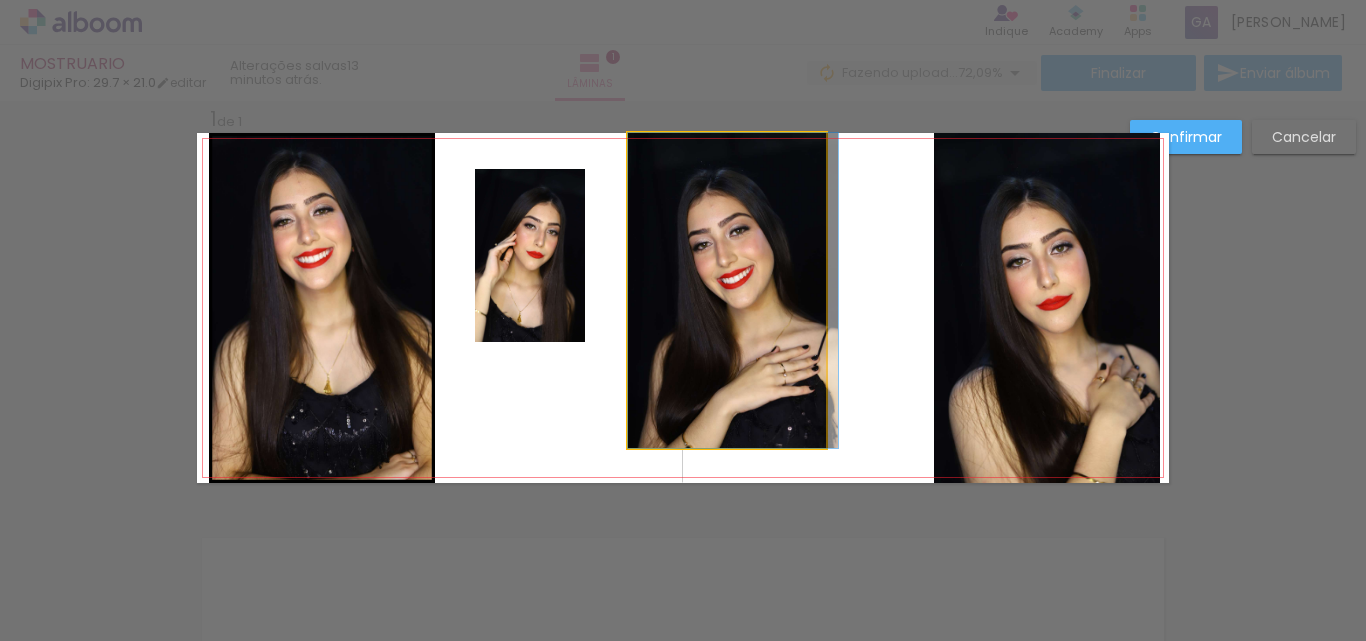 drag, startPoint x: 767, startPoint y: 330, endPoint x: 820, endPoint y: 296, distance: 62.968246 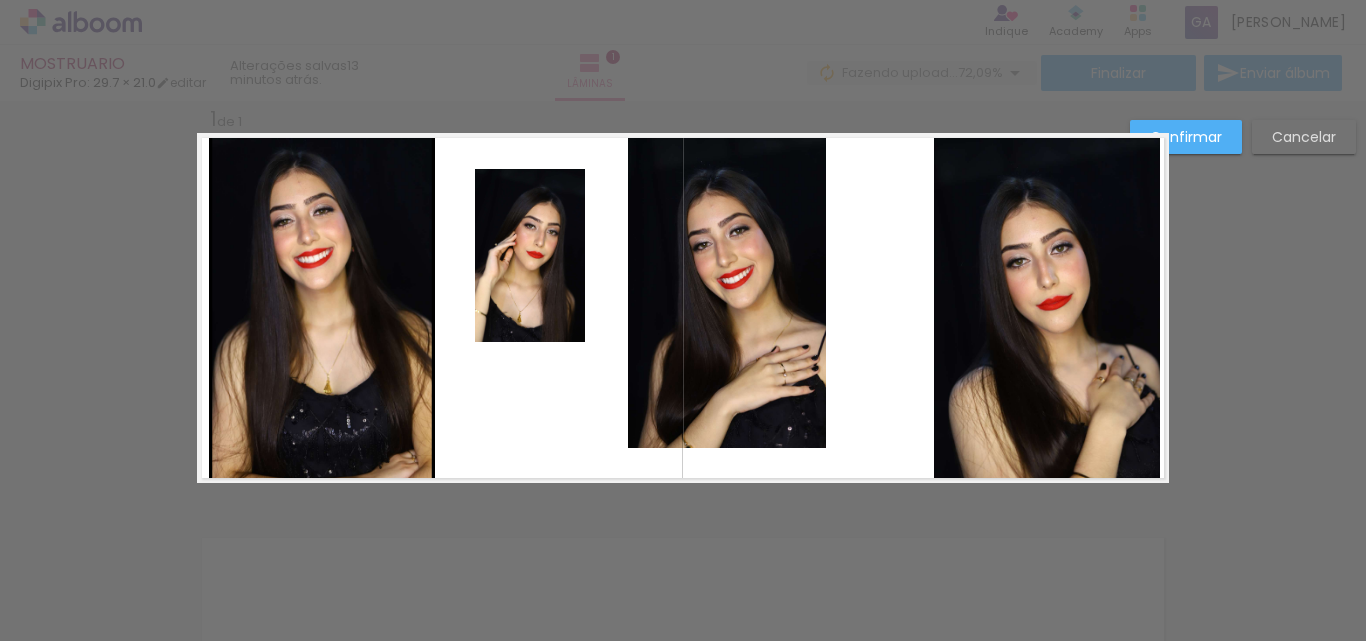 click 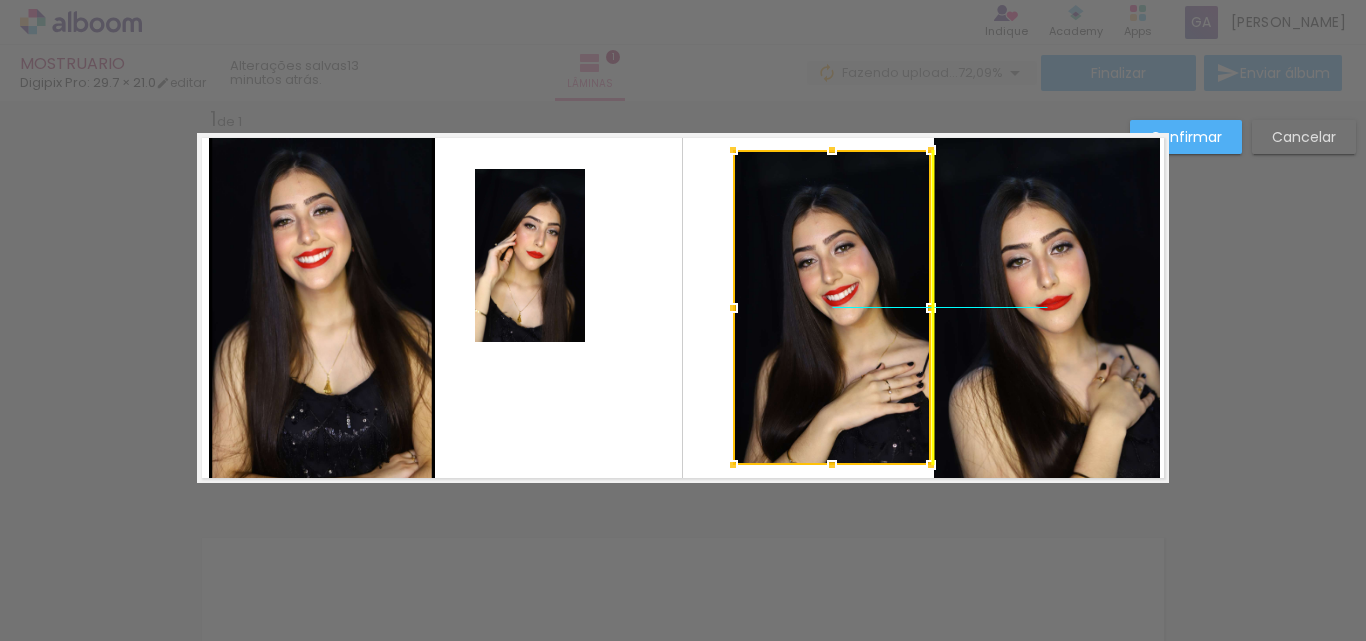 drag, startPoint x: 731, startPoint y: 300, endPoint x: 814, endPoint y: 304, distance: 83.09633 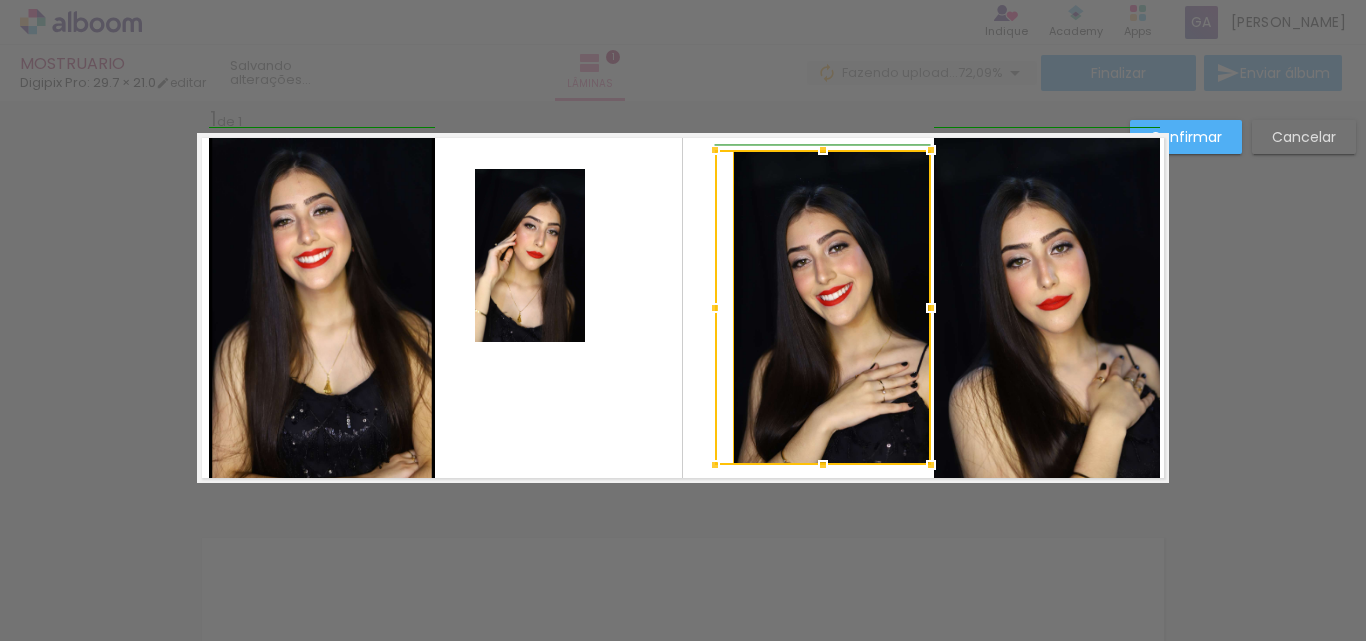 drag, startPoint x: 724, startPoint y: 311, endPoint x: 689, endPoint y: 311, distance: 35 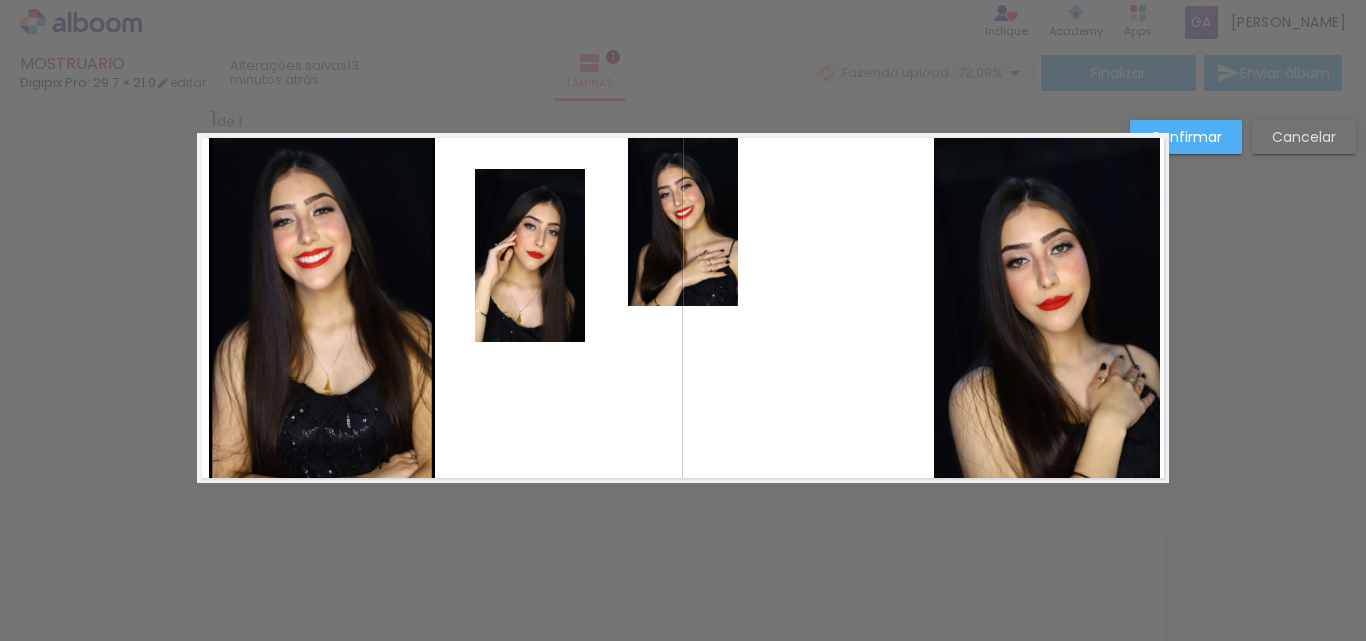 click 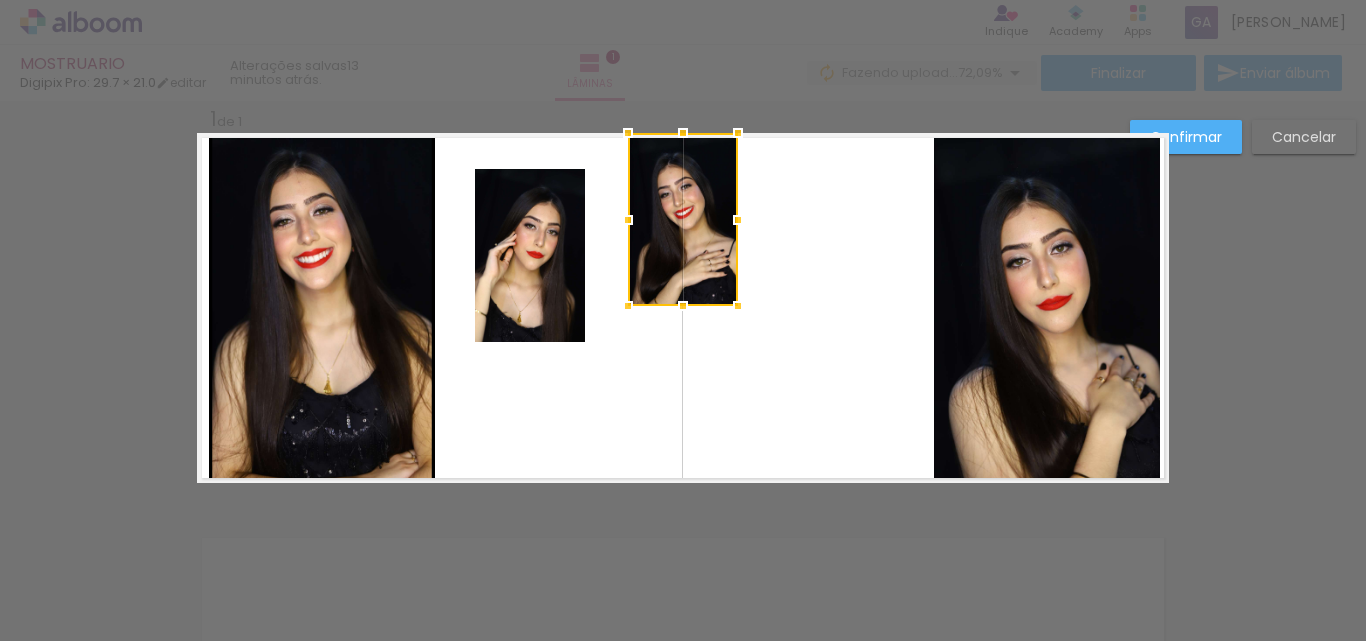 drag, startPoint x: 721, startPoint y: 290, endPoint x: 768, endPoint y: 335, distance: 65.06919 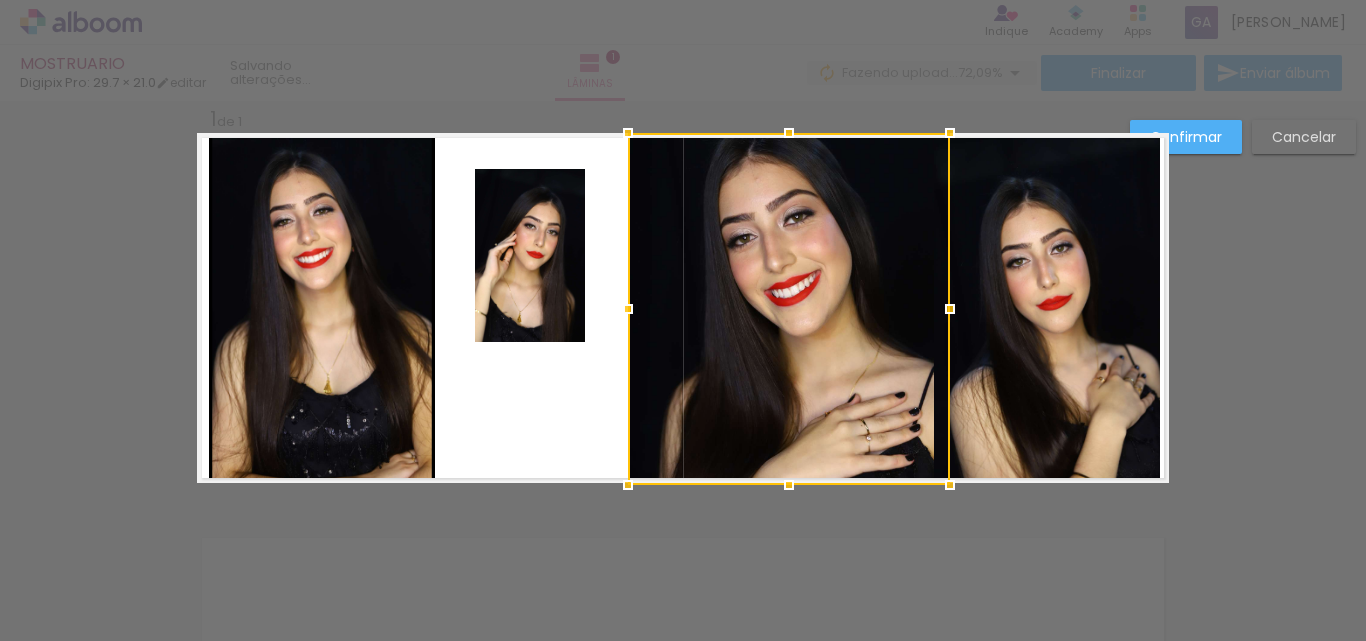 drag, startPoint x: 726, startPoint y: 304, endPoint x: 945, endPoint y: 538, distance: 320.49493 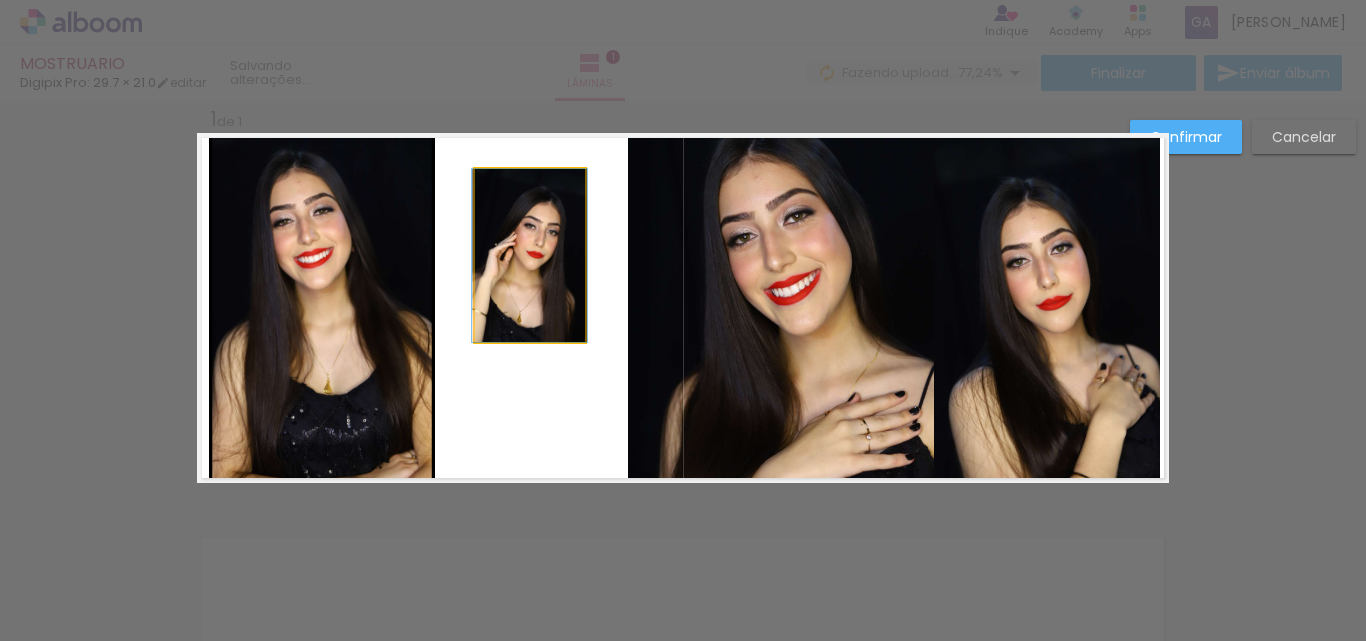 click 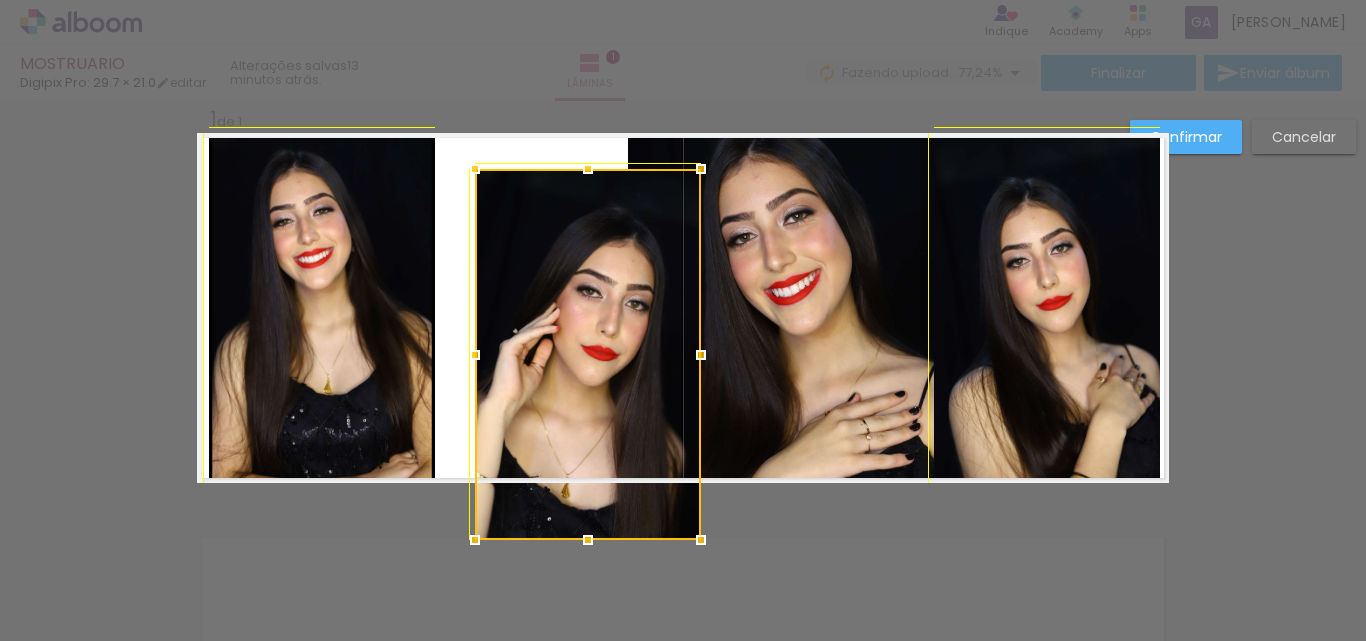 drag, startPoint x: 640, startPoint y: 462, endPoint x: 679, endPoint y: 542, distance: 89 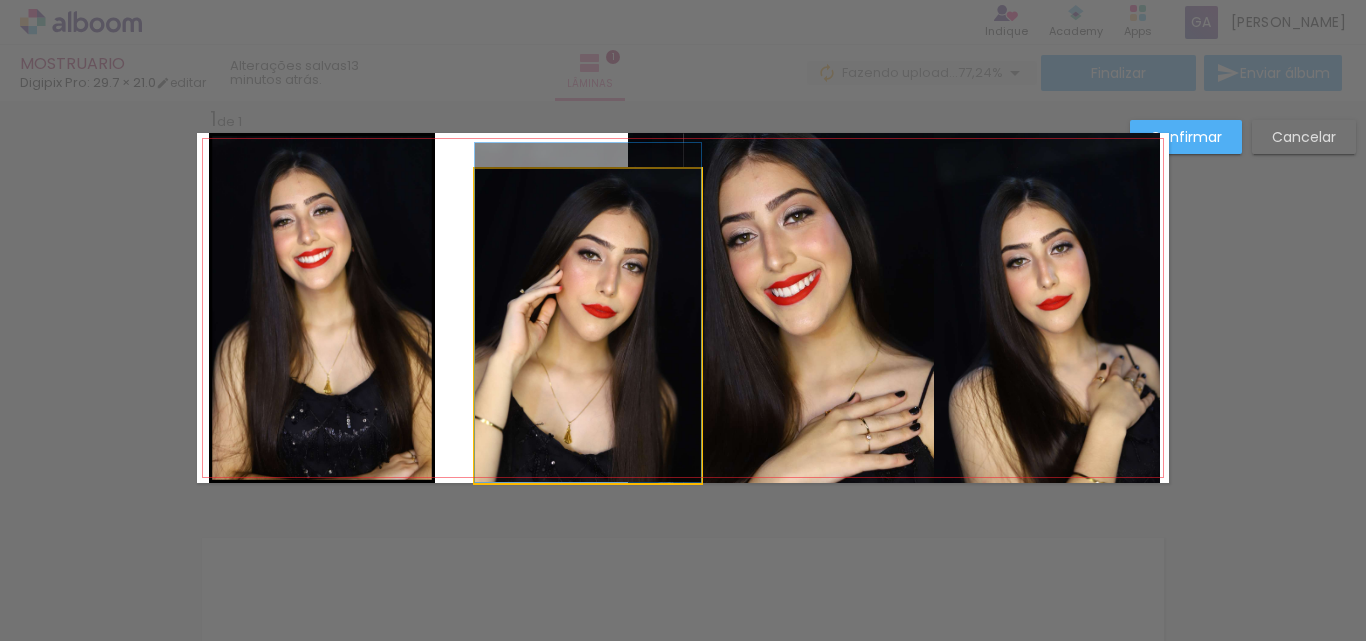 drag, startPoint x: 611, startPoint y: 373, endPoint x: 524, endPoint y: 335, distance: 94.93682 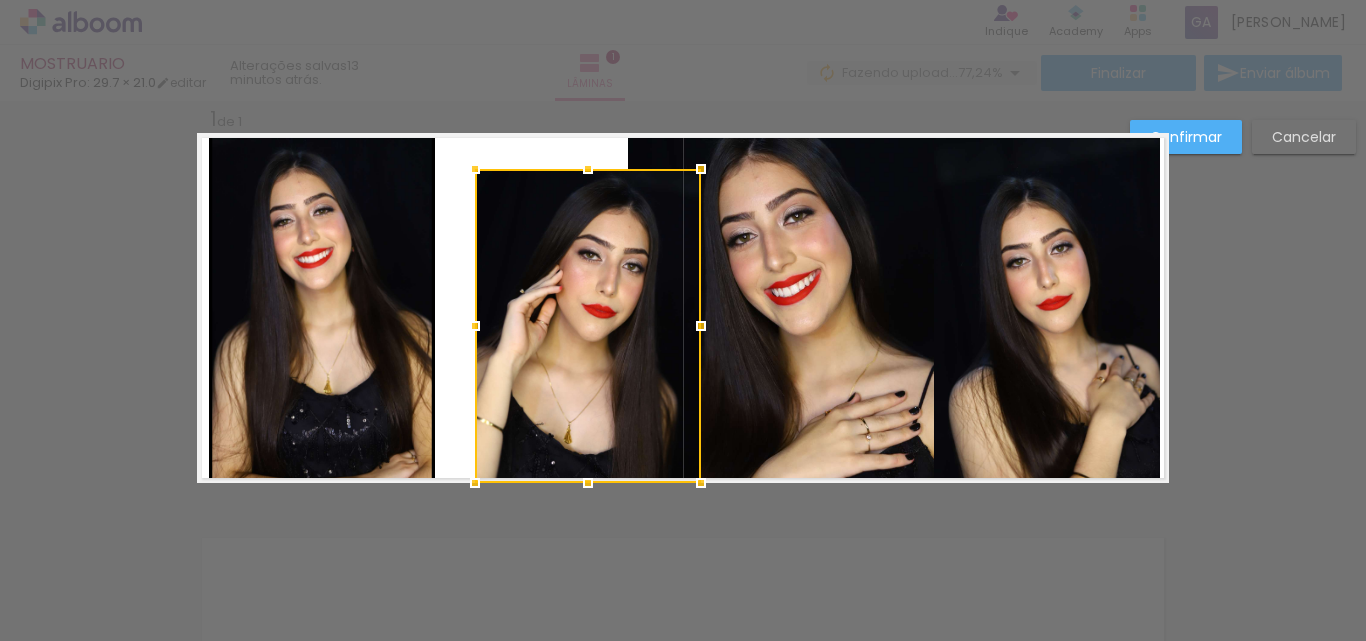 click at bounding box center (588, 326) 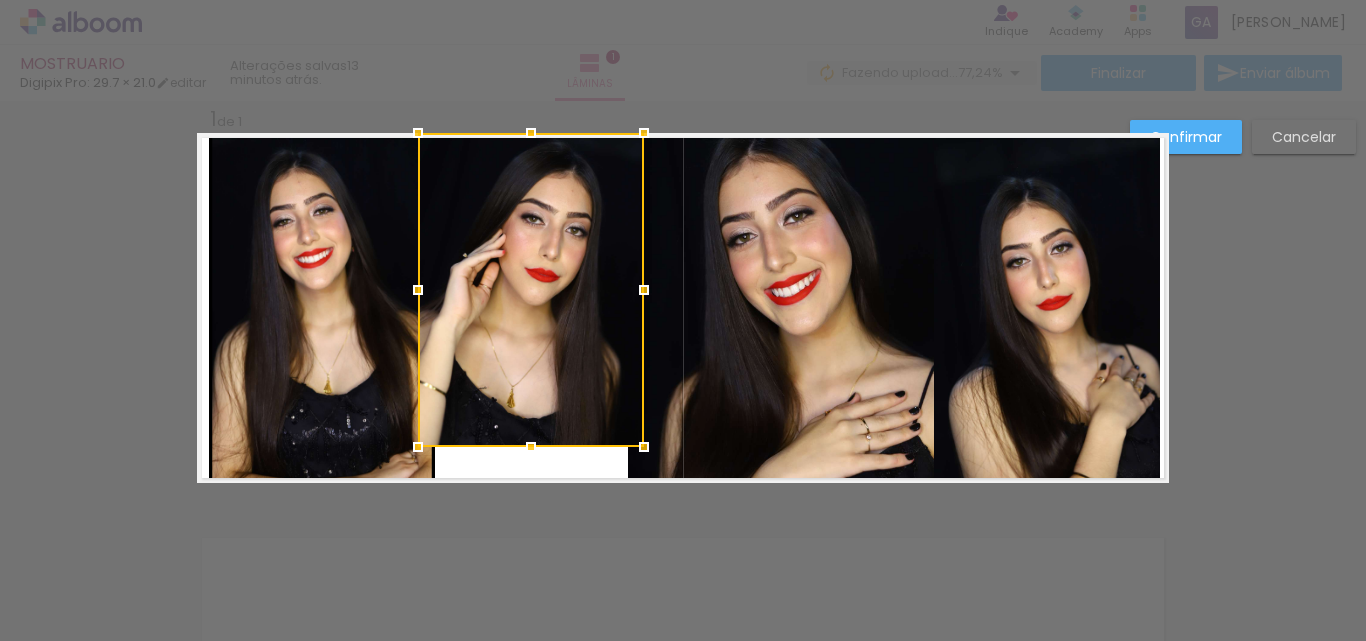 drag, startPoint x: 600, startPoint y: 332, endPoint x: 543, endPoint y: 277, distance: 79.20859 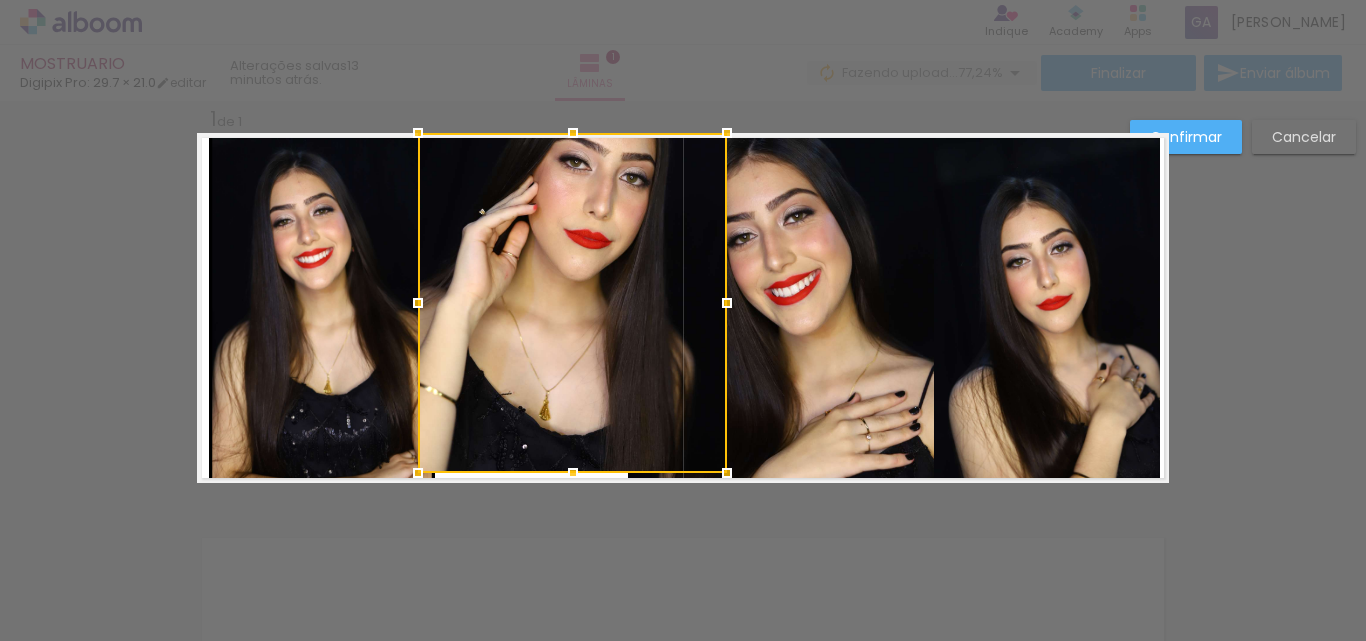 drag, startPoint x: 637, startPoint y: 438, endPoint x: 720, endPoint y: 617, distance: 197.30687 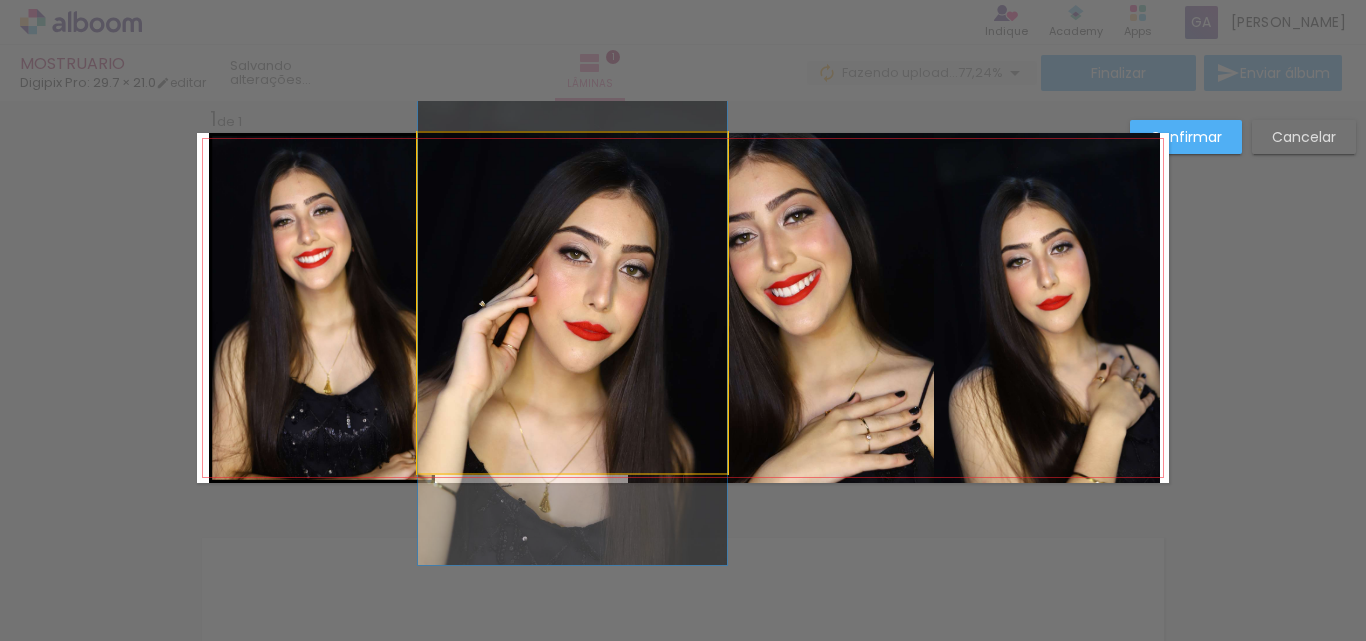 drag, startPoint x: 550, startPoint y: 332, endPoint x: 526, endPoint y: 403, distance: 74.94665 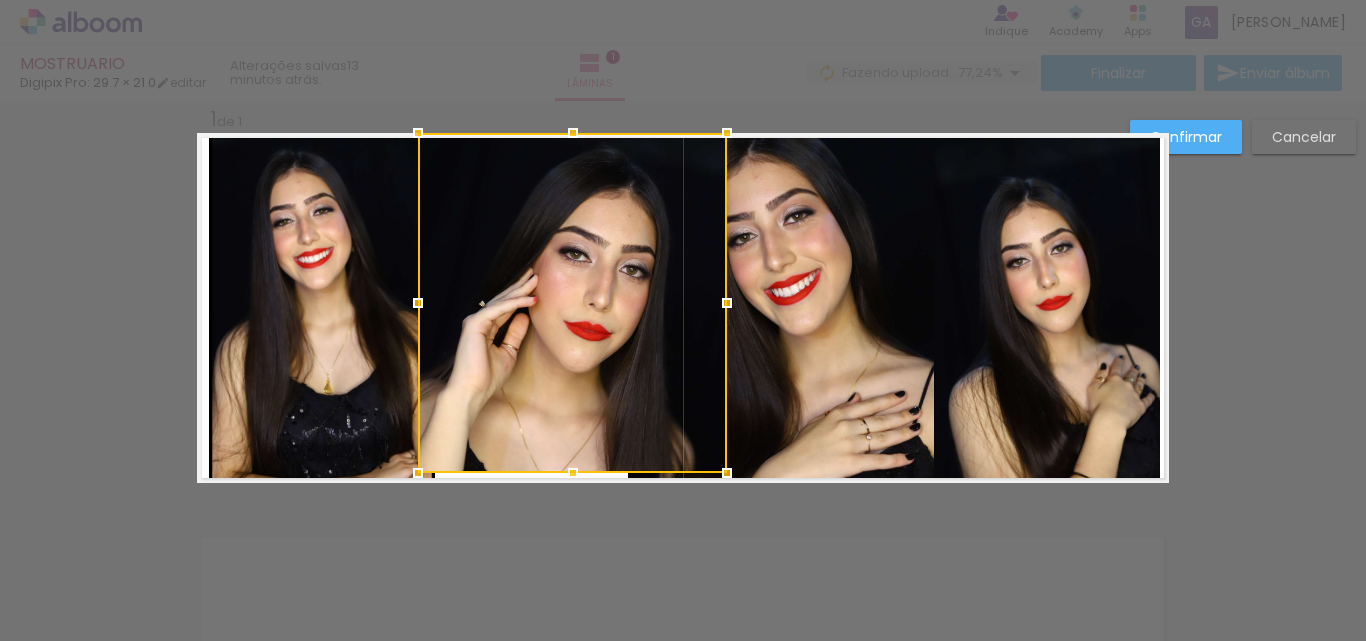 click on "Confirmar Cancelar" at bounding box center (683, 499) 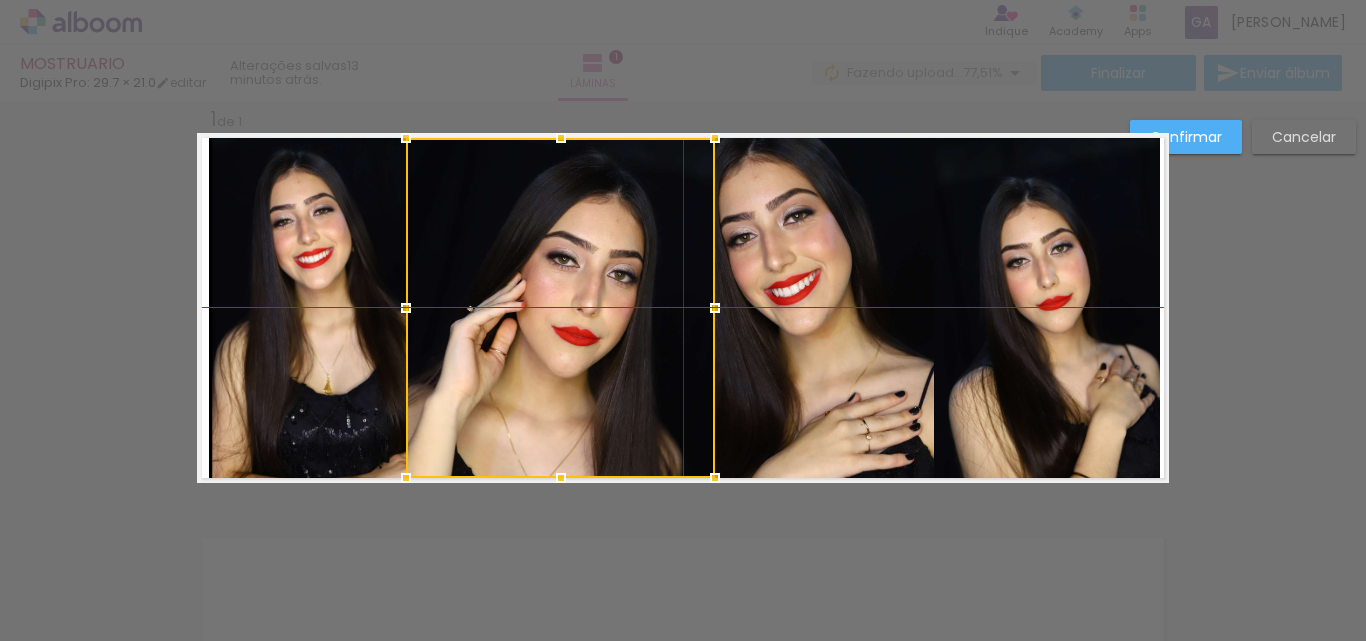drag, startPoint x: 572, startPoint y: 429, endPoint x: 561, endPoint y: 401, distance: 30.083218 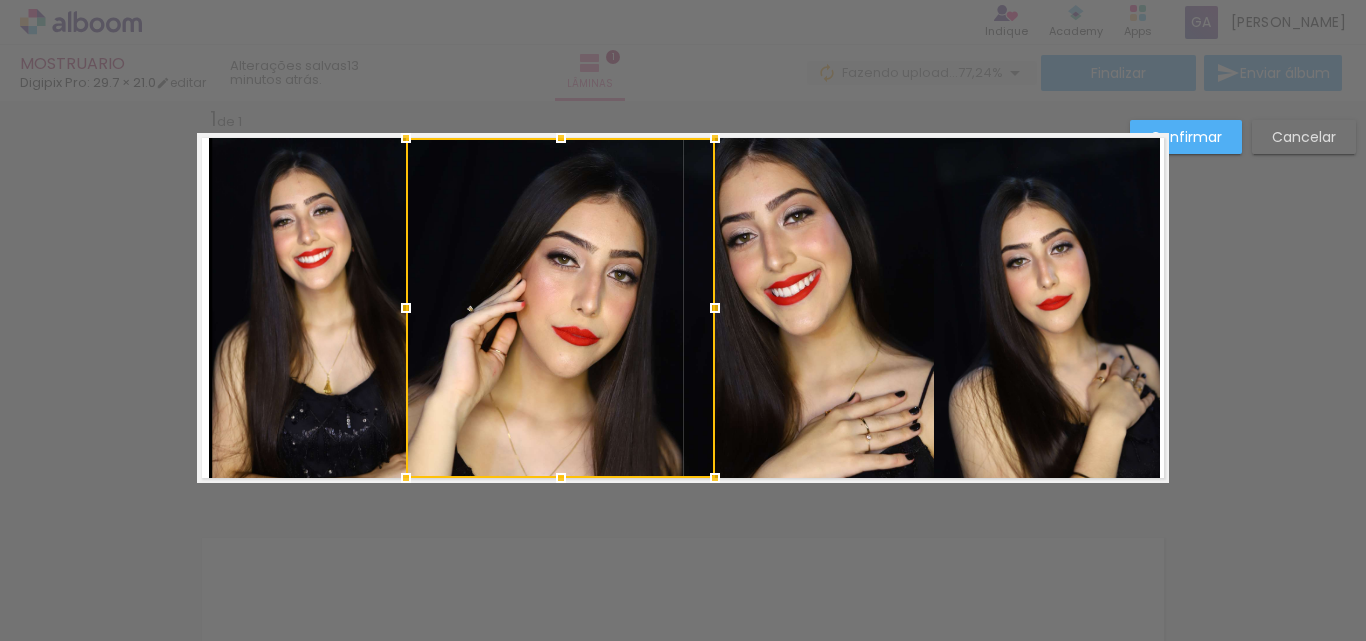 click on "Confirmar Cancelar" at bounding box center (683, 499) 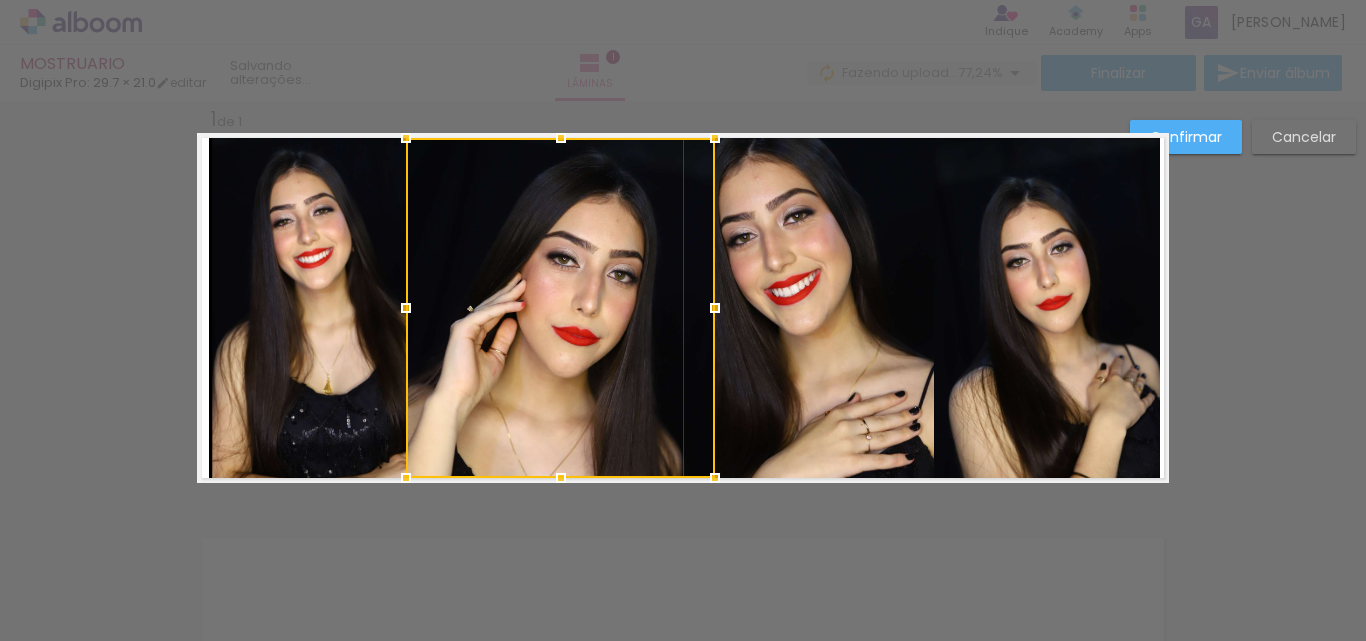 click on "Confirmar Cancelar" at bounding box center [683, 499] 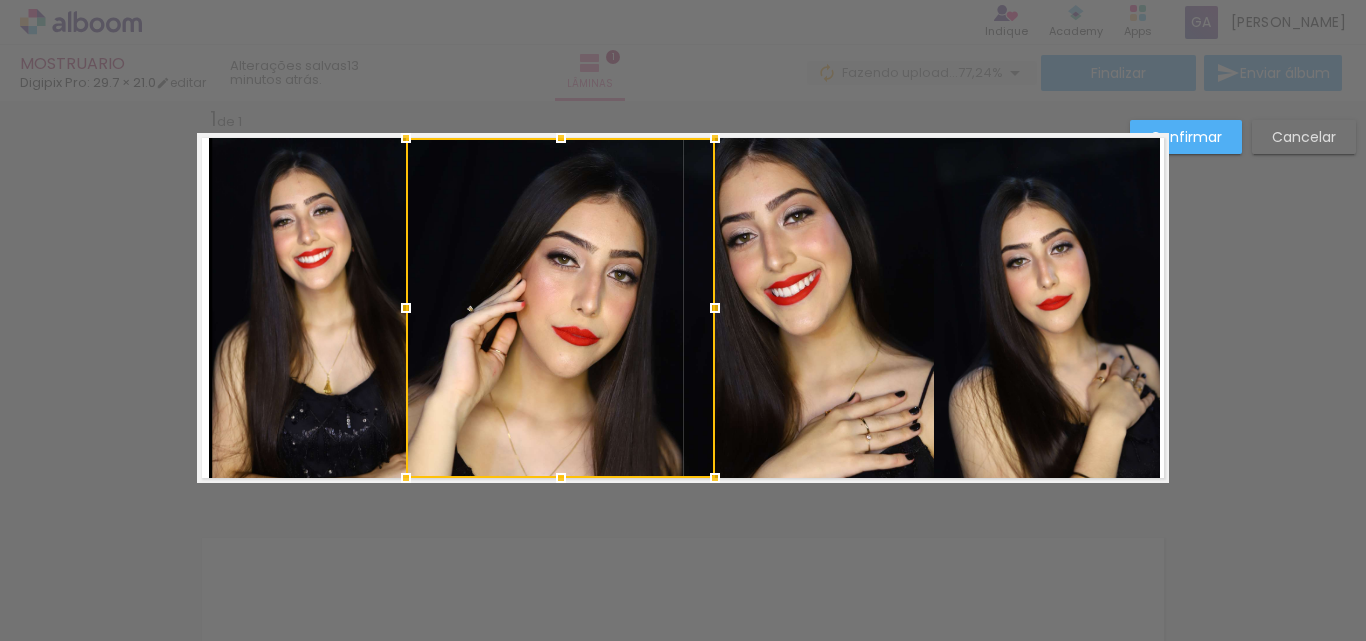 click on "Confirmar Cancelar" at bounding box center [683, 499] 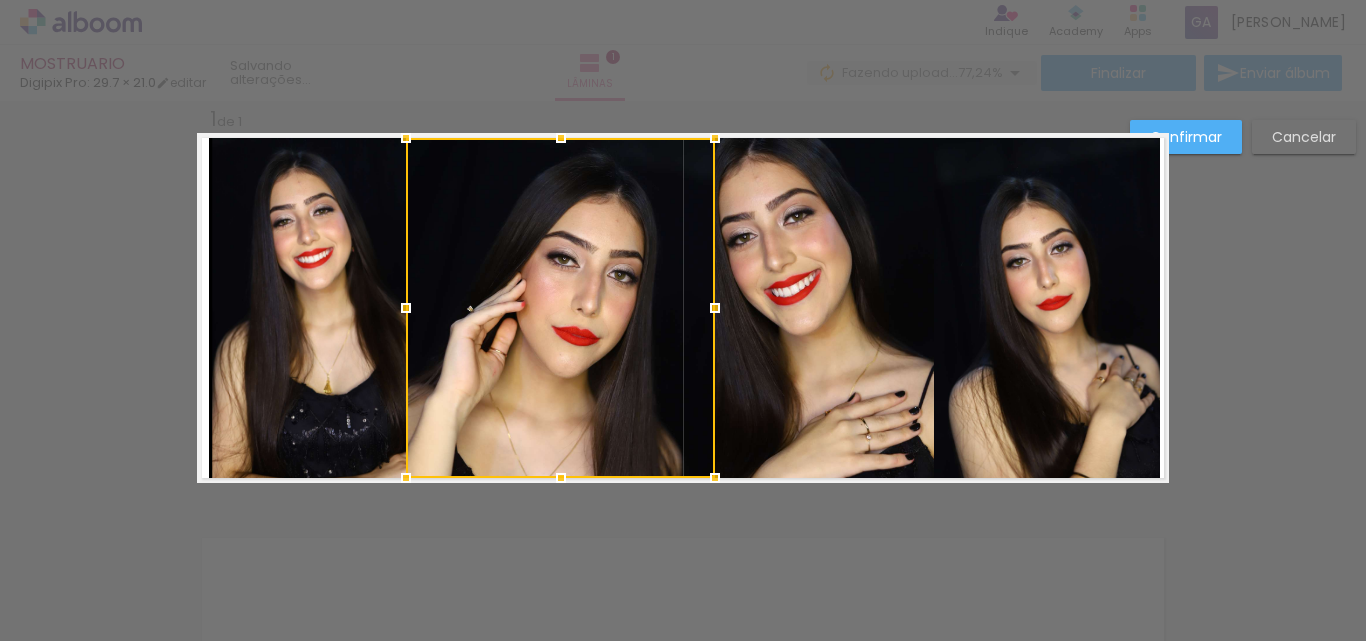click on "Confirmar" at bounding box center (1186, 137) 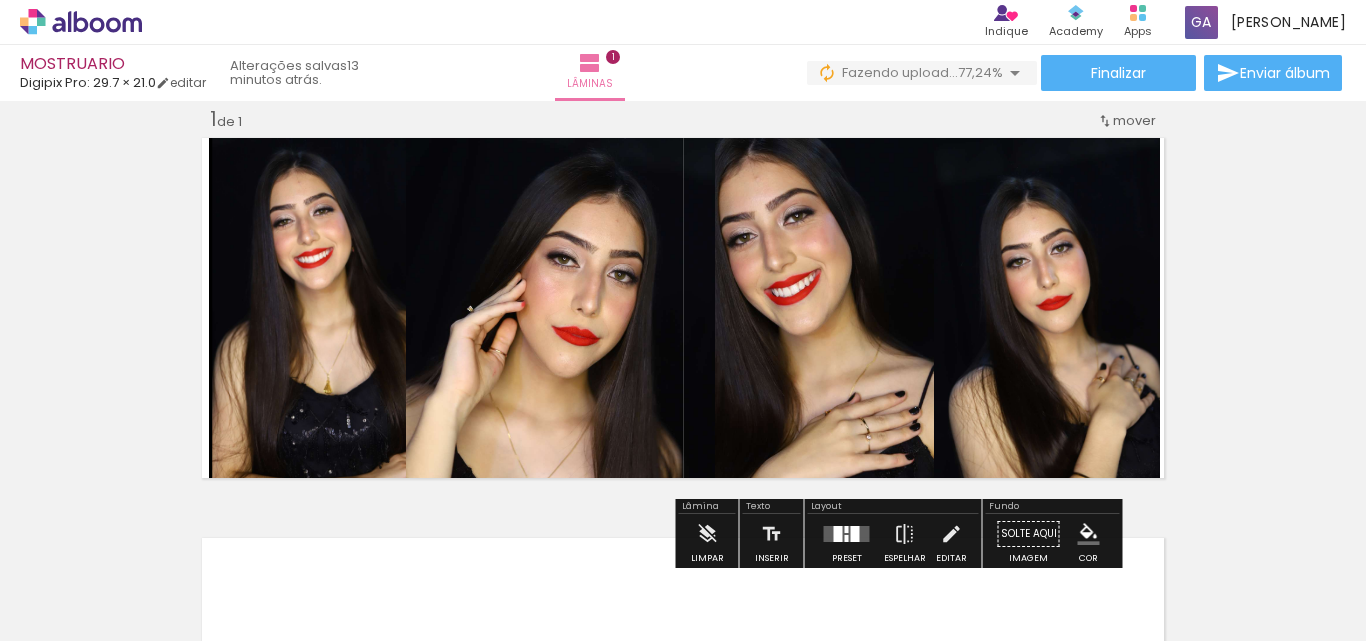 click on "Inserir lâmina 1  de 1" at bounding box center [683, 482] 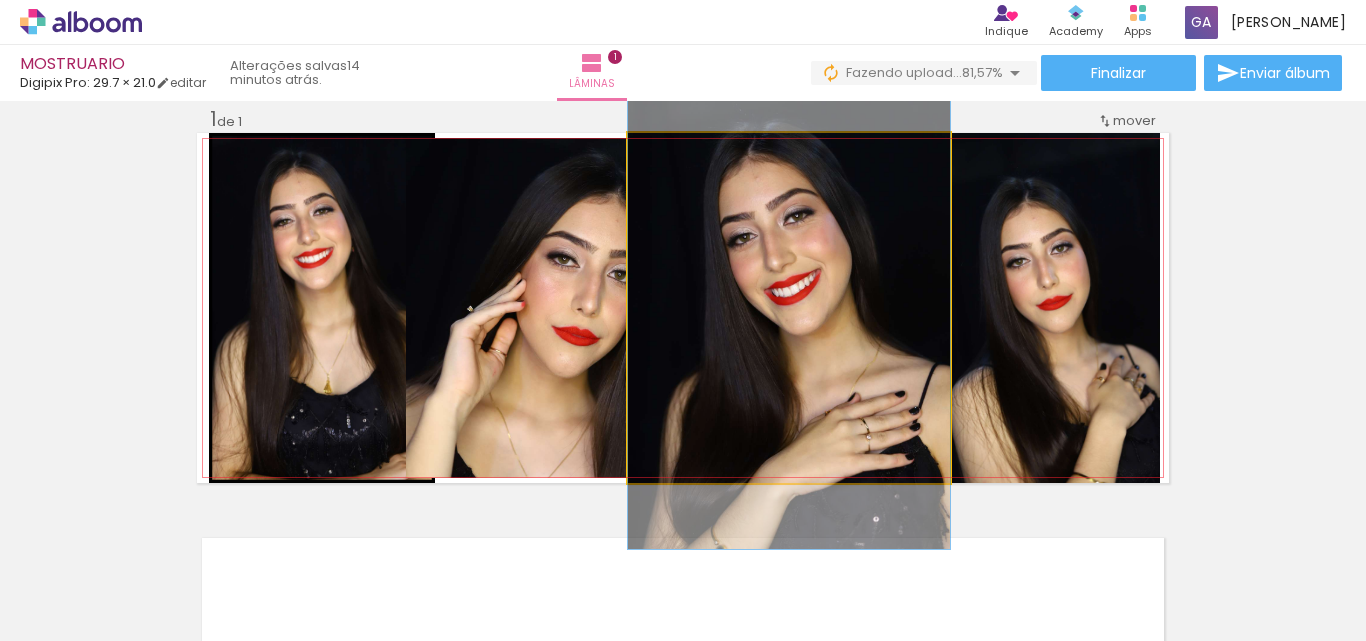 click 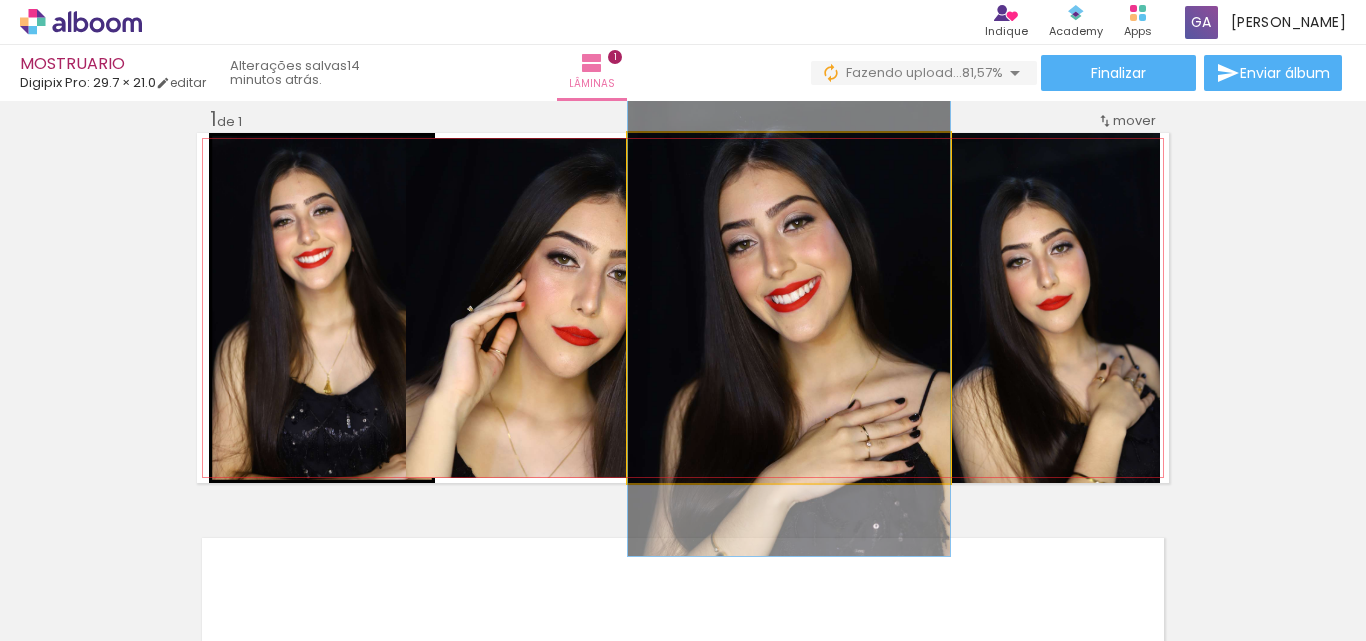 drag, startPoint x: 827, startPoint y: 366, endPoint x: 822, endPoint y: 312, distance: 54.230988 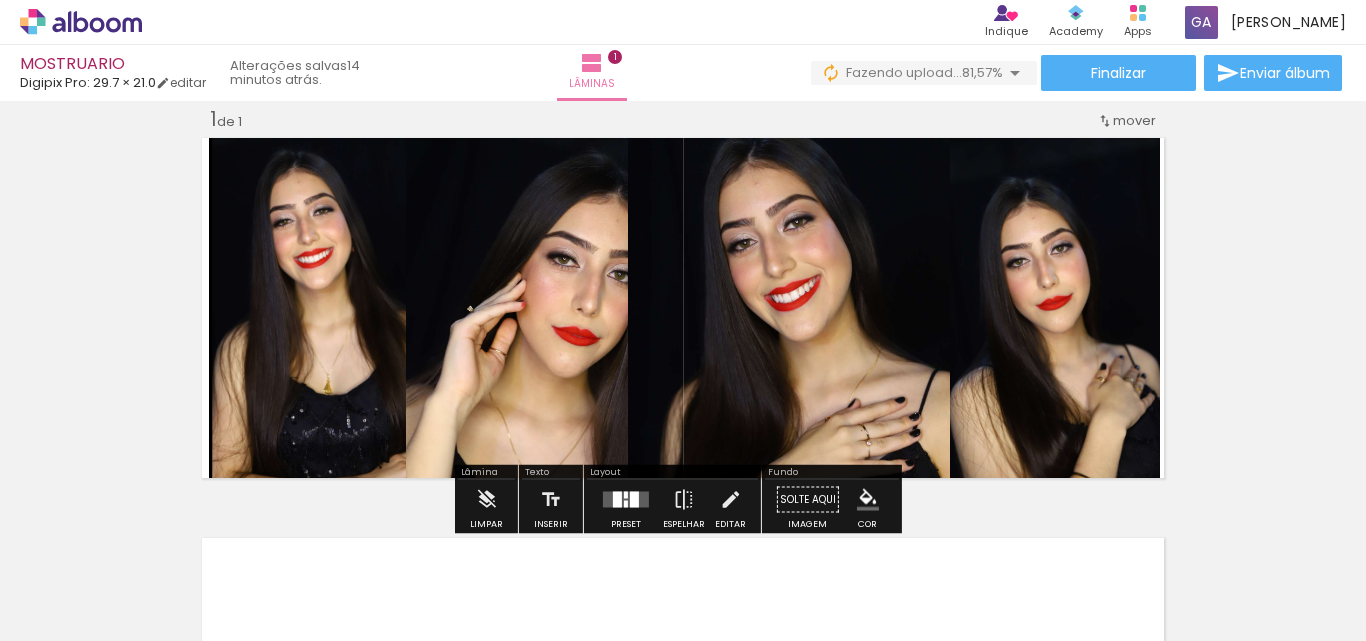 click 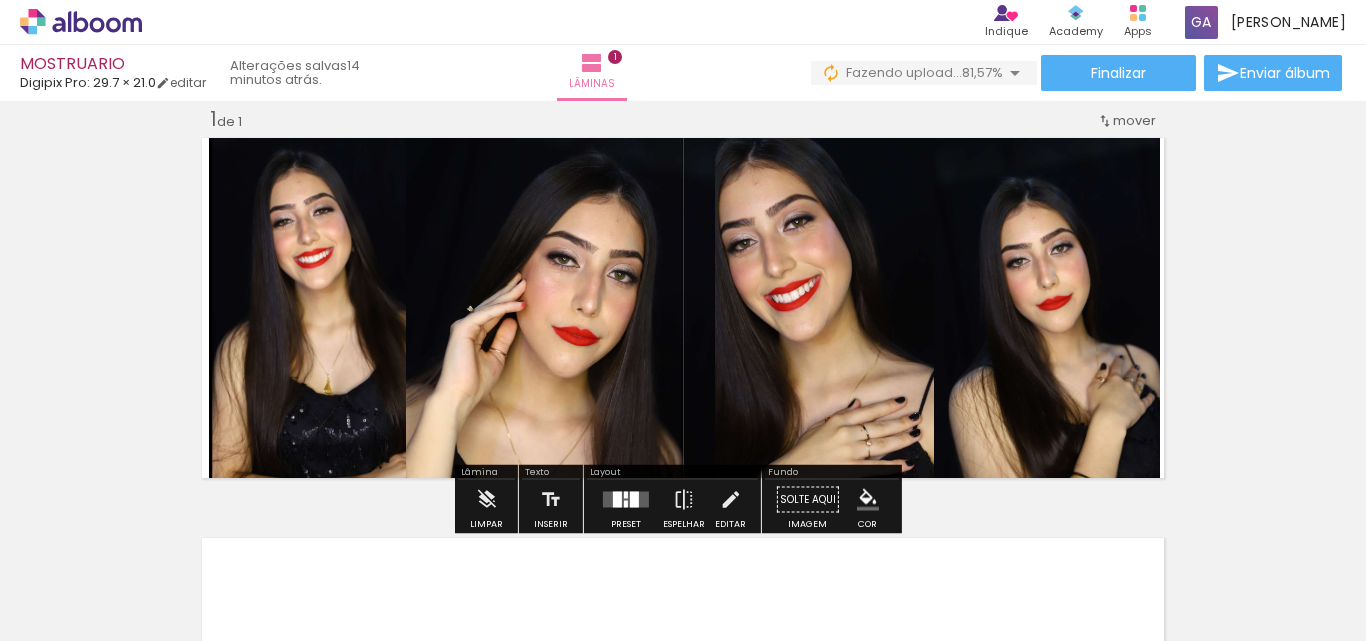 click on "Inserir lâmina 1  de 1" at bounding box center [683, 482] 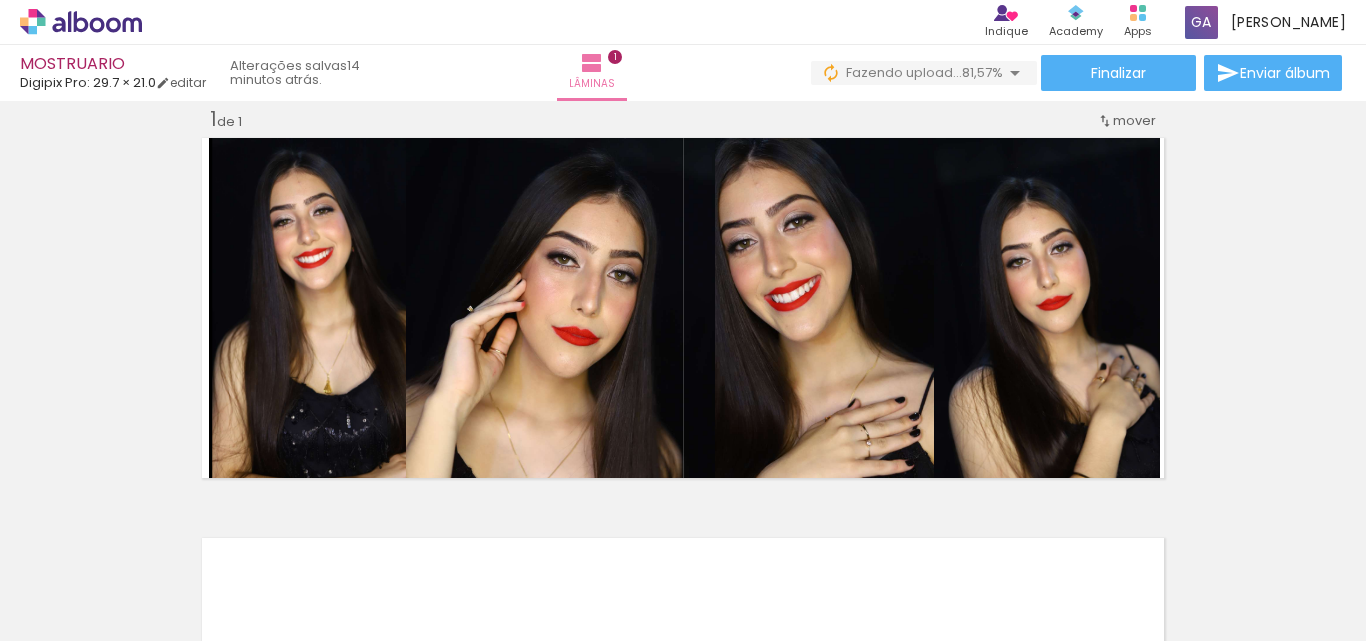 click on "Inserir lâmina 1  de 1" at bounding box center (683, 482) 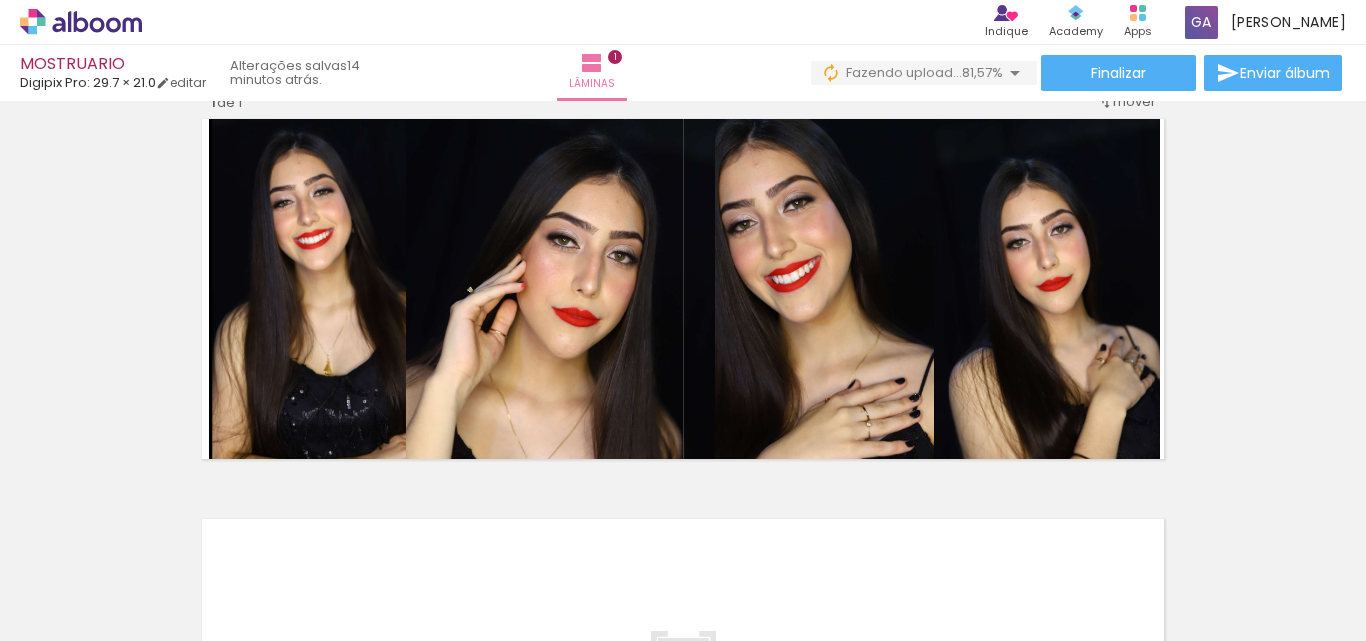 scroll, scrollTop: 38, scrollLeft: 0, axis: vertical 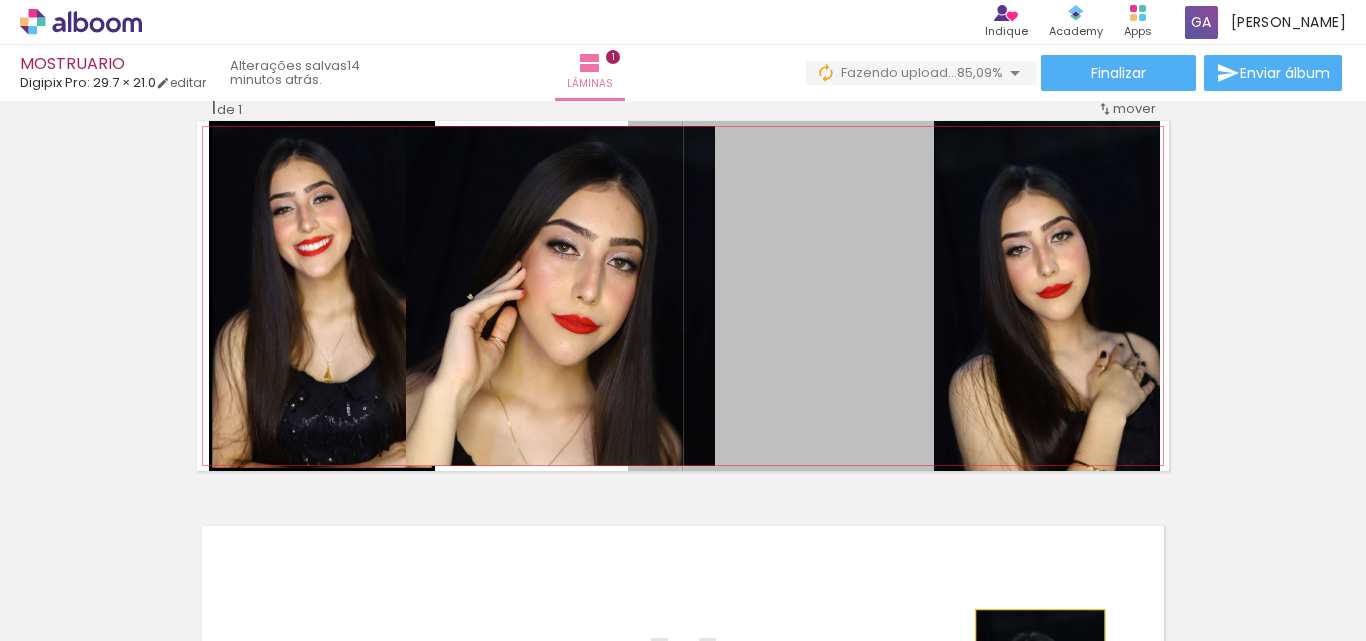 drag, startPoint x: 968, startPoint y: 624, endPoint x: 1035, endPoint y: 677, distance: 85.42833 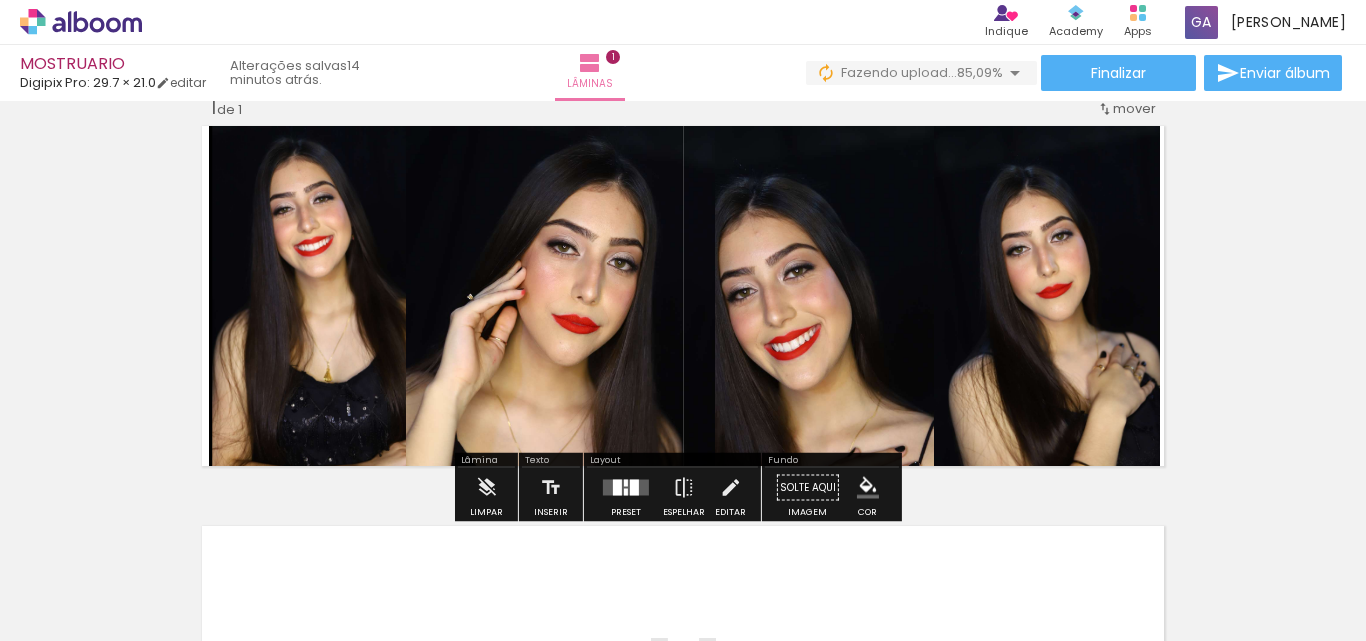 click 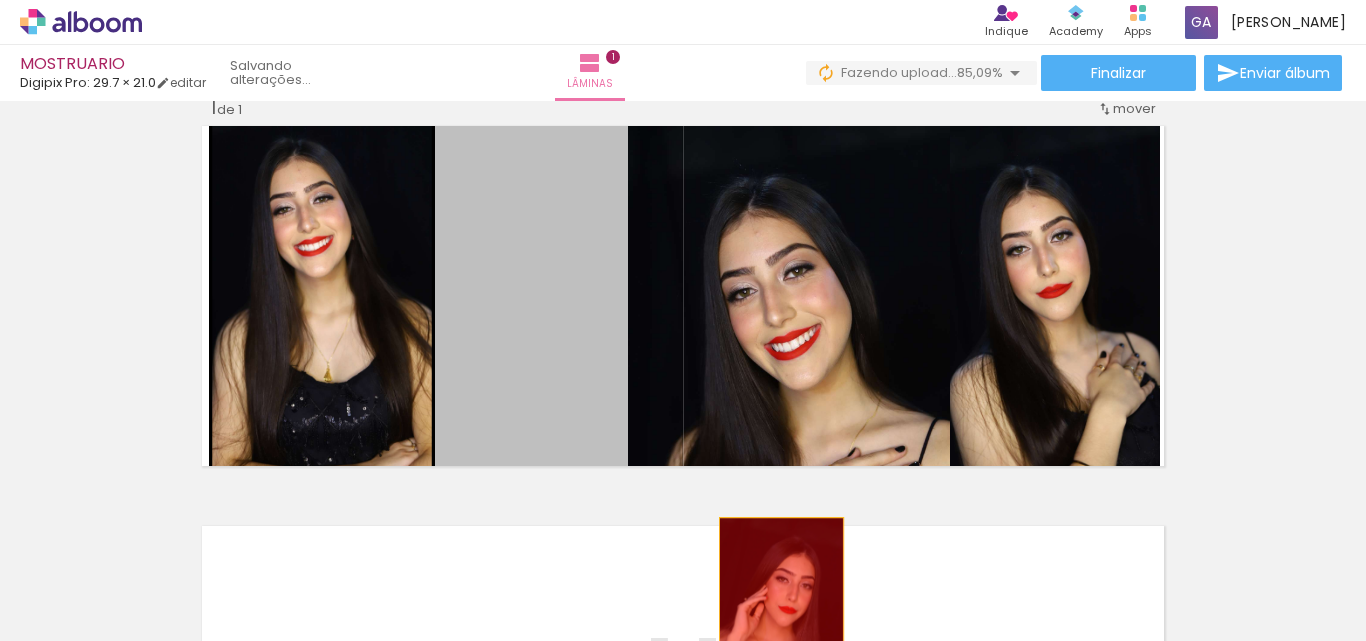 drag, startPoint x: 571, startPoint y: 324, endPoint x: 778, endPoint y: 370, distance: 212.04953 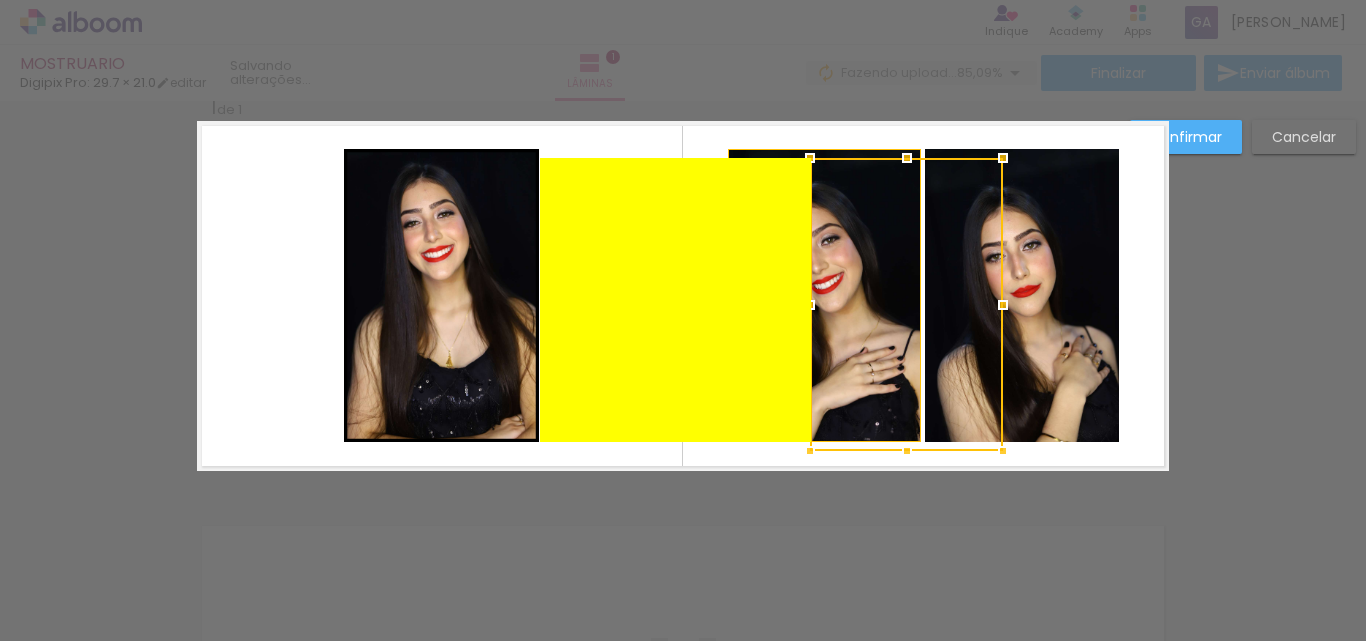 scroll, scrollTop: 26, scrollLeft: 0, axis: vertical 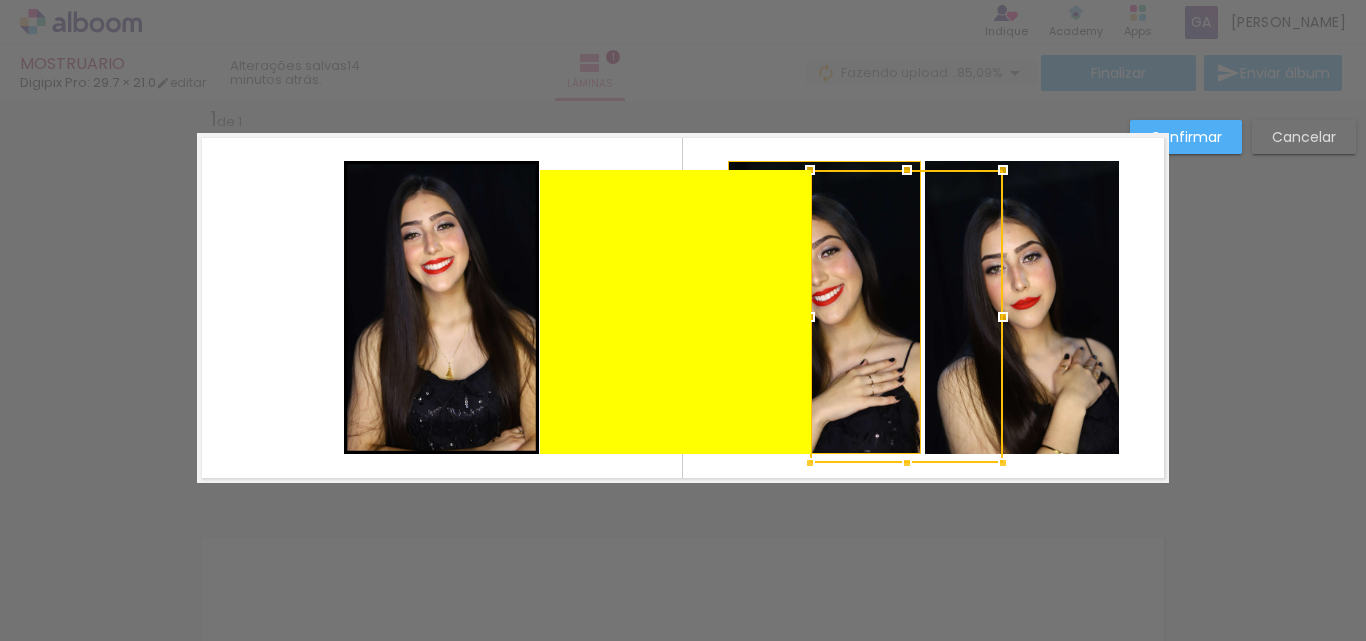drag, startPoint x: 798, startPoint y: 425, endPoint x: 767, endPoint y: 358, distance: 73.82411 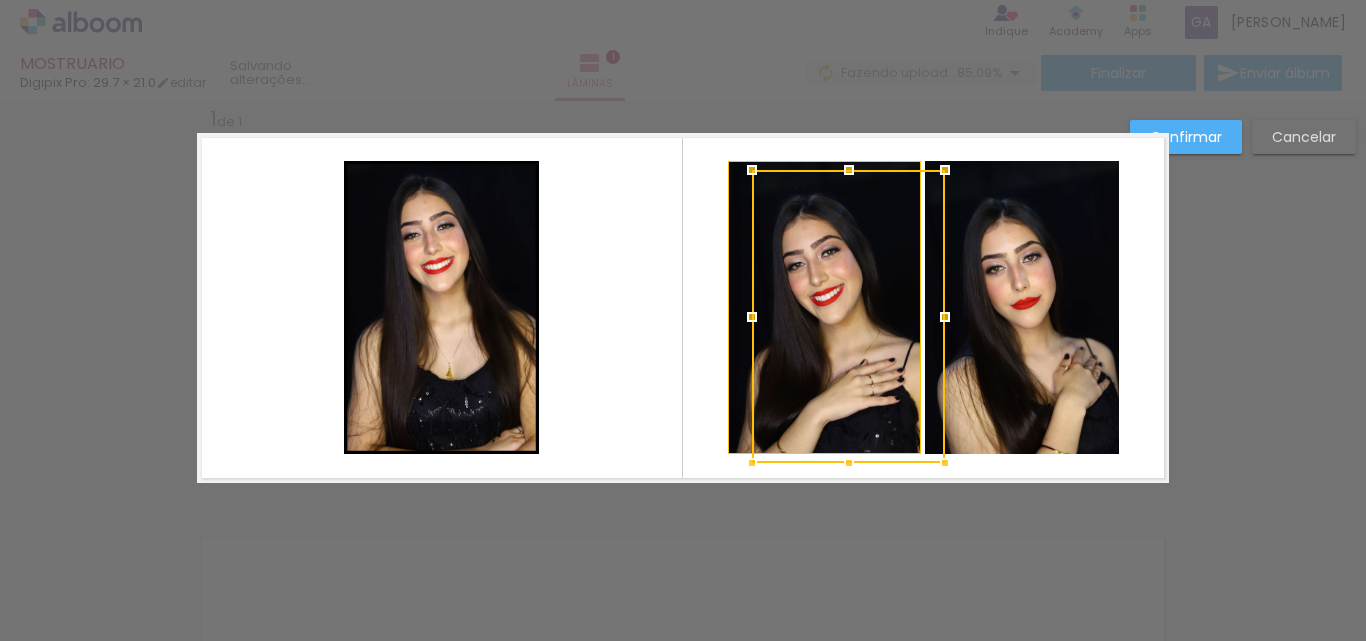 click on "Confirmar" at bounding box center (0, 0) 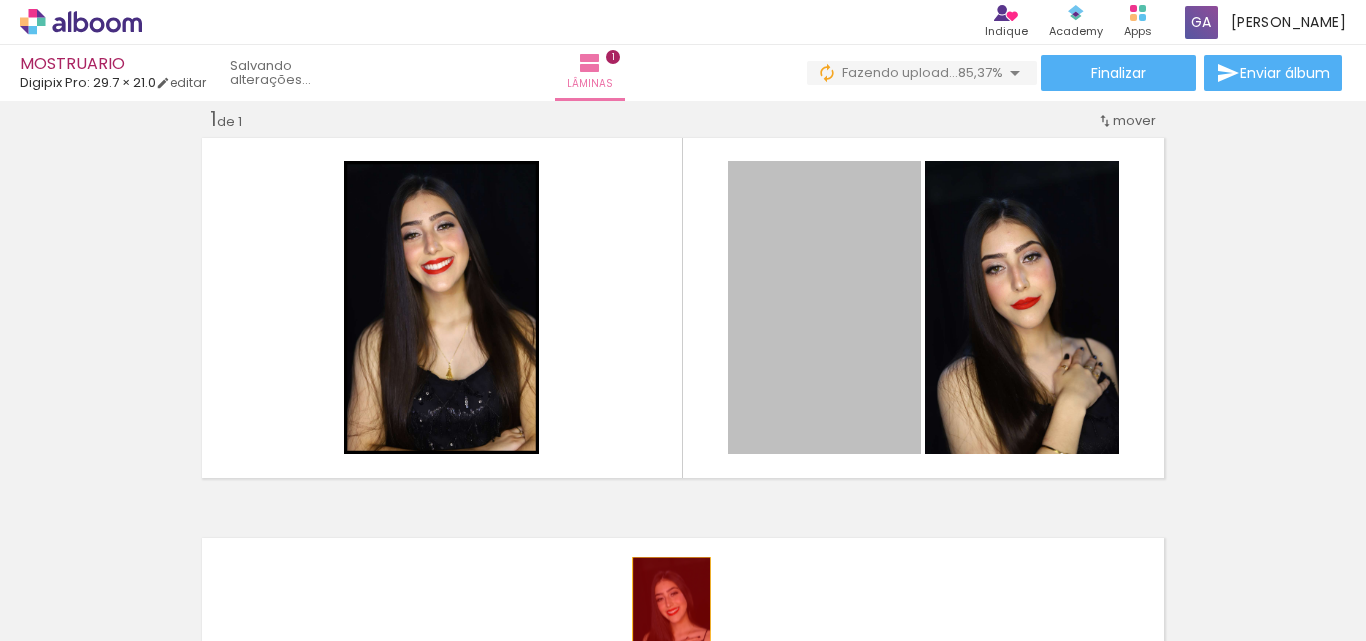drag, startPoint x: 795, startPoint y: 324, endPoint x: 813, endPoint y: 391, distance: 69.375786 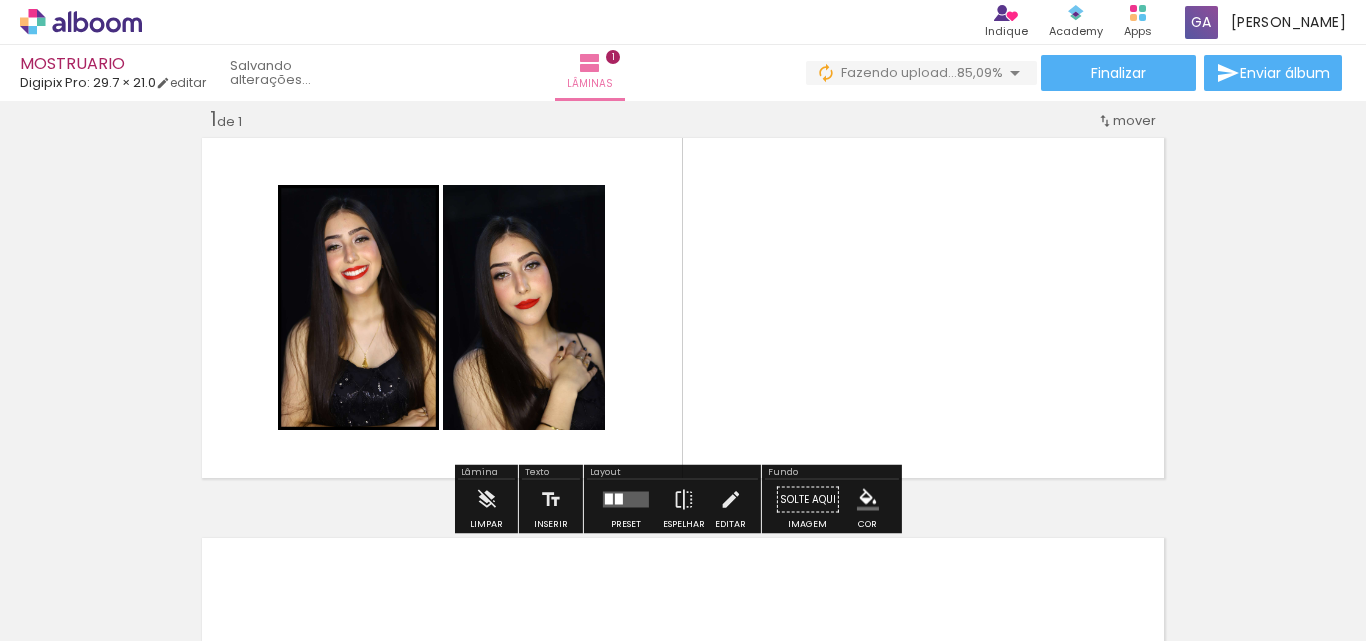 click 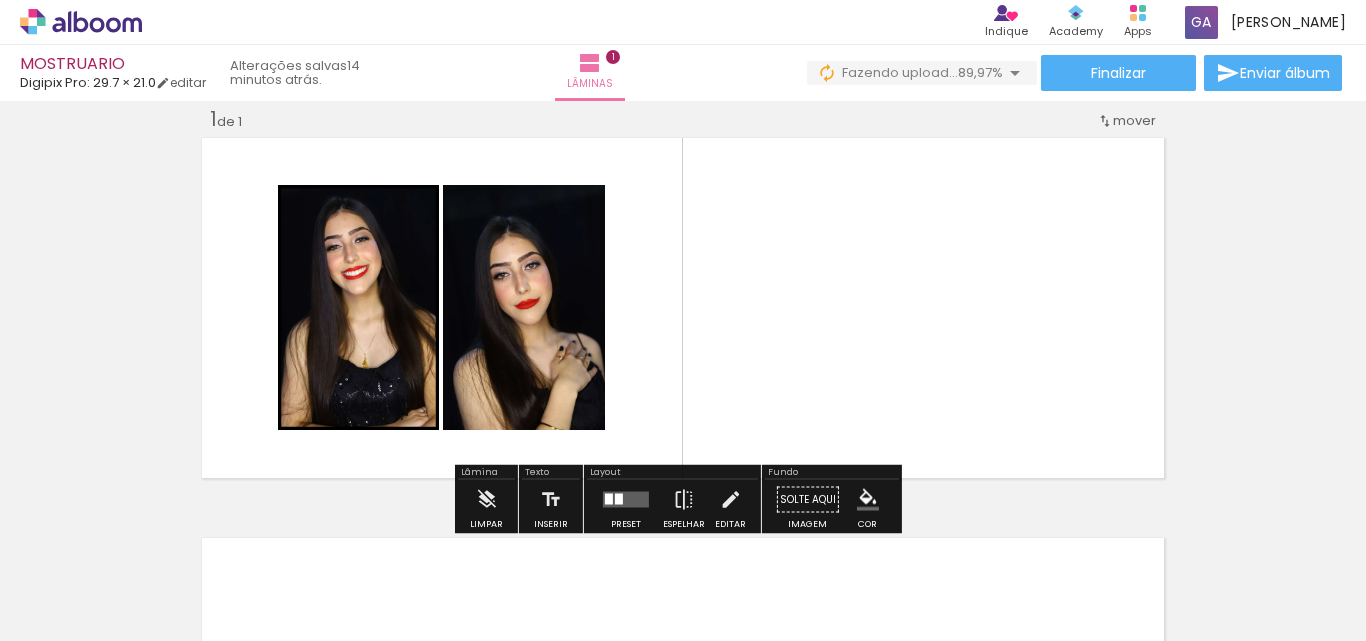 click on "Inserir lâmina 1  de 1" at bounding box center (683, 482) 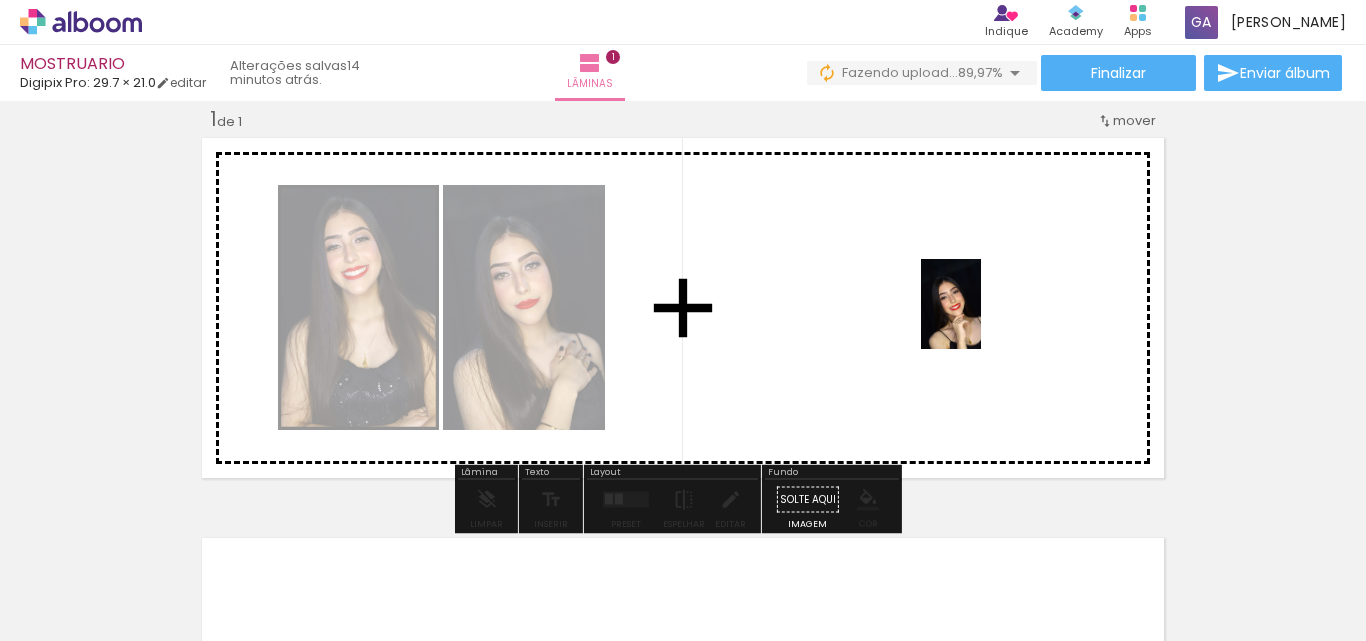 drag, startPoint x: 1154, startPoint y: 565, endPoint x: 1244, endPoint y: 578, distance: 90.934044 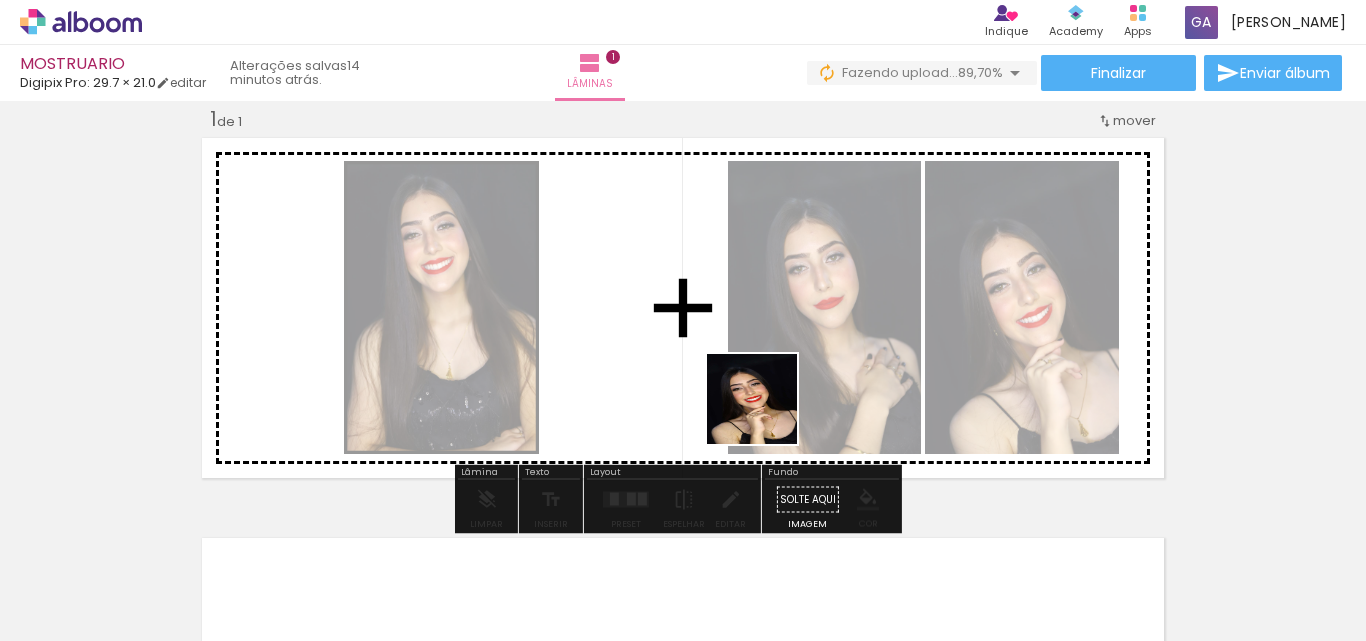 drag, startPoint x: 1245, startPoint y: 579, endPoint x: 783, endPoint y: 486, distance: 471.26743 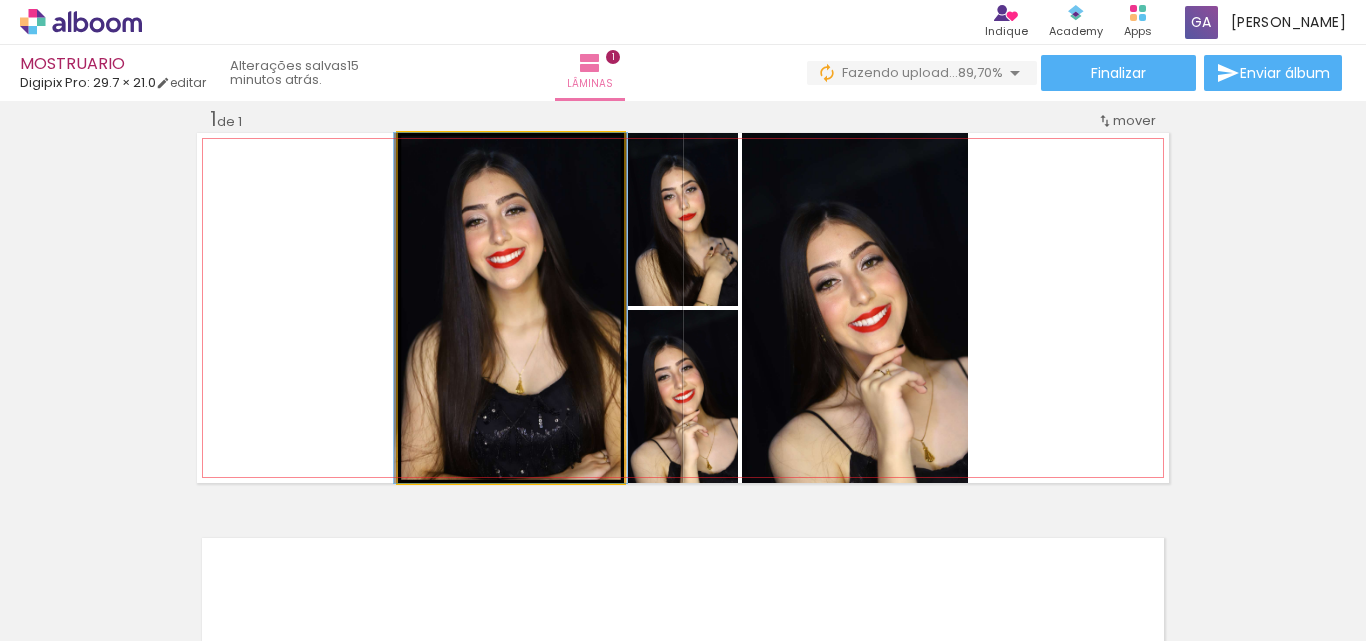 click 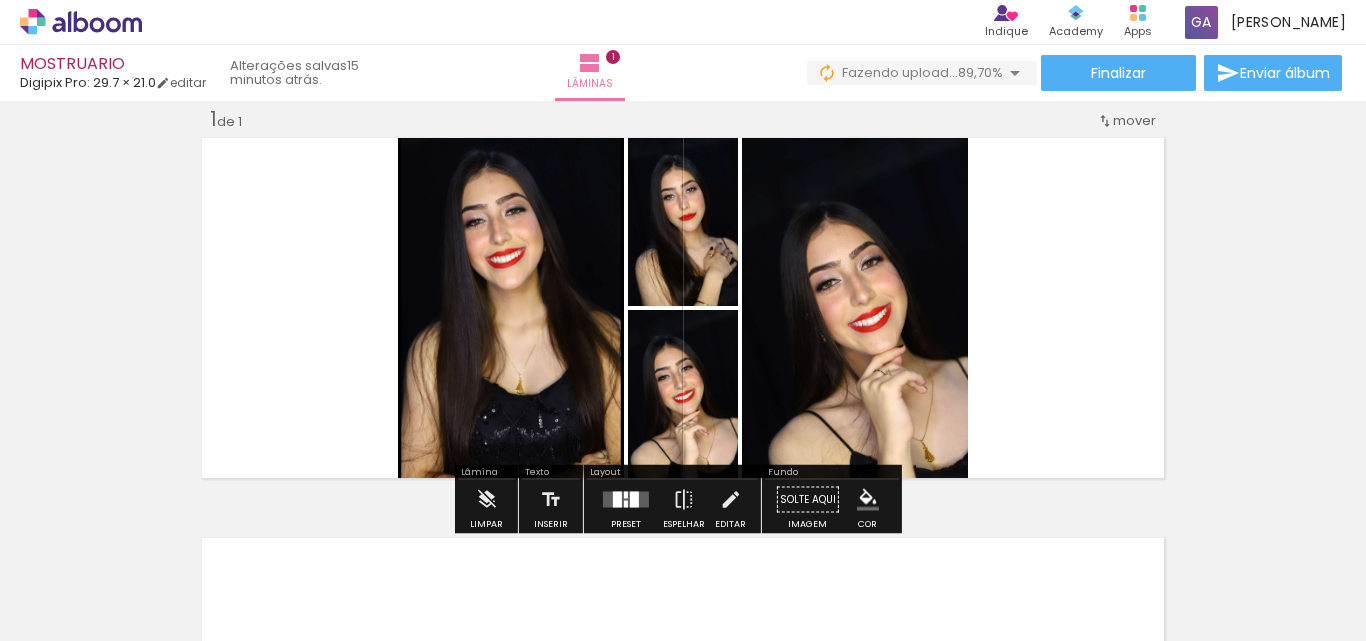 click at bounding box center [683, 308] 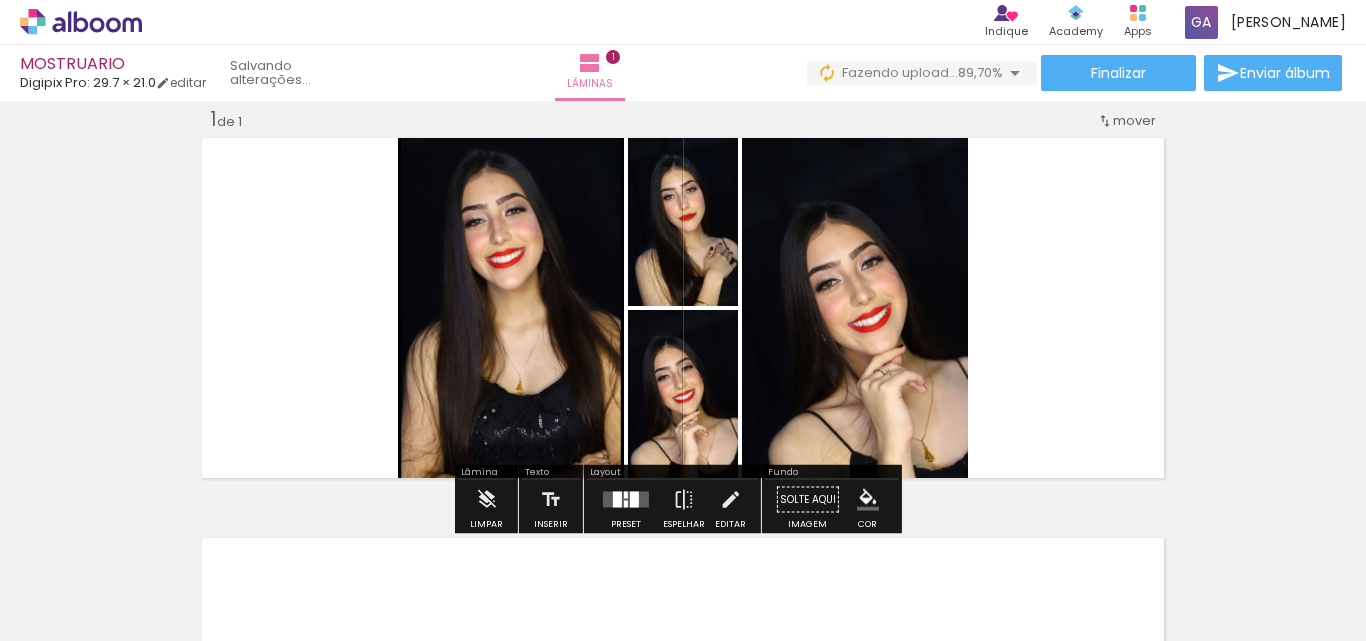 click 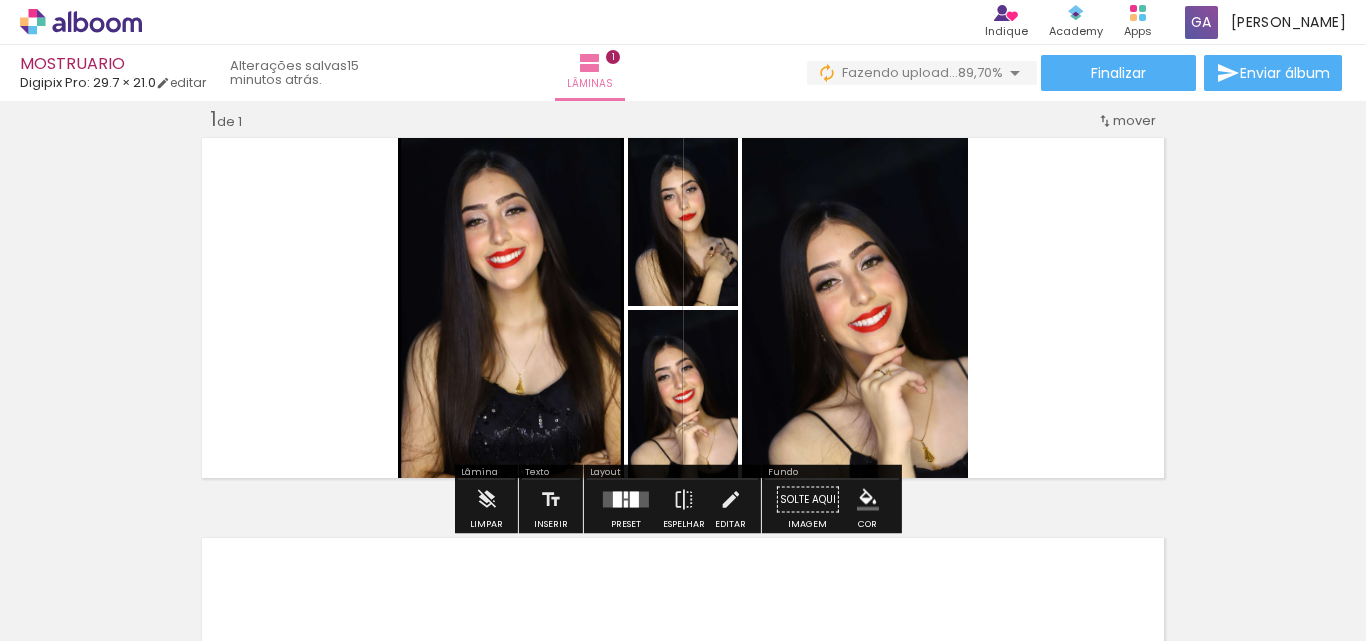 click 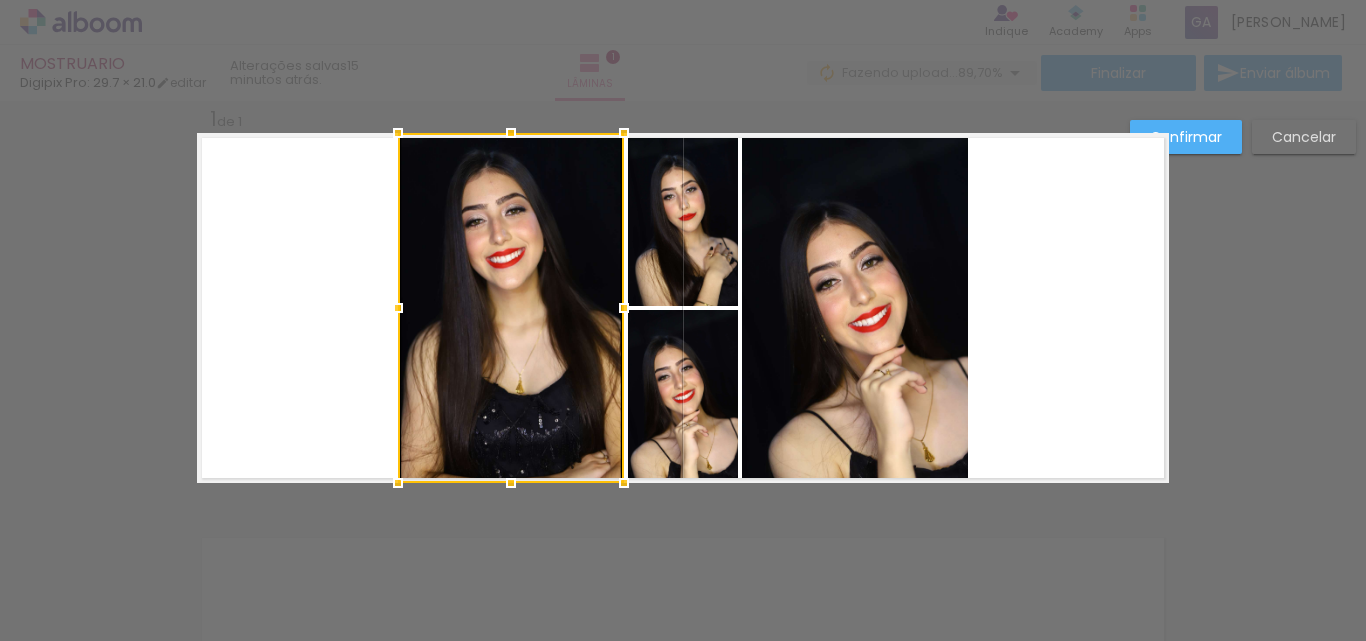 click on "Confirmar" at bounding box center [0, 0] 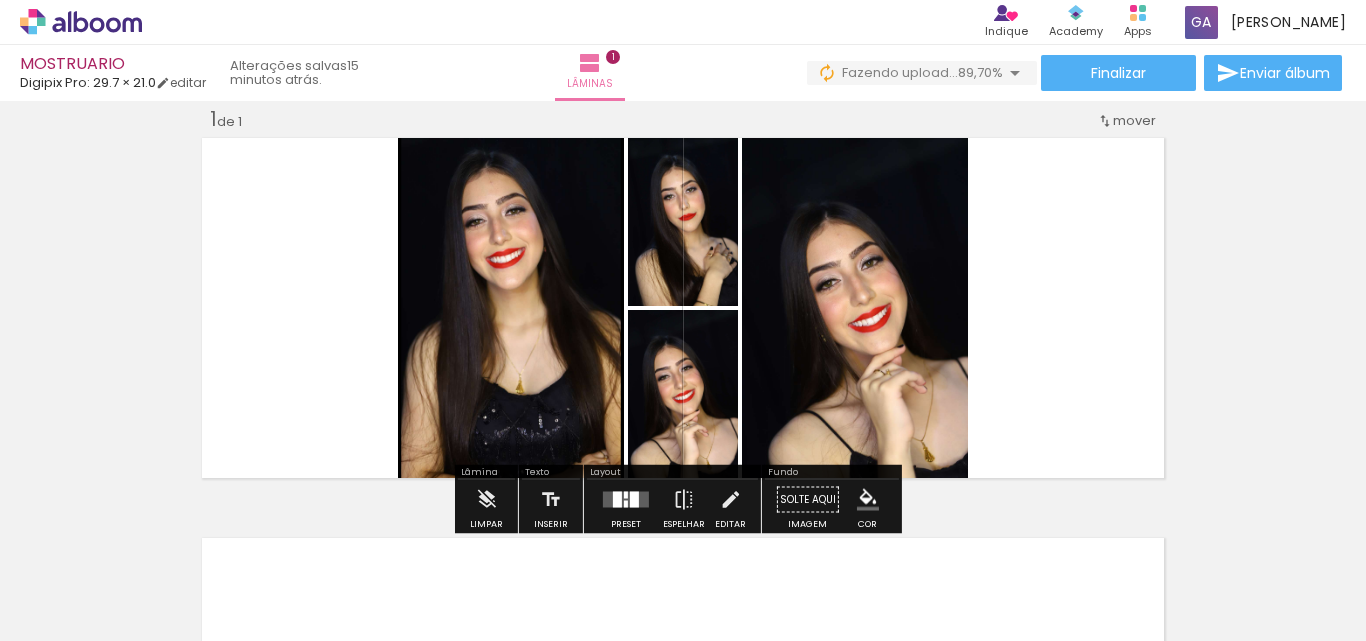 click 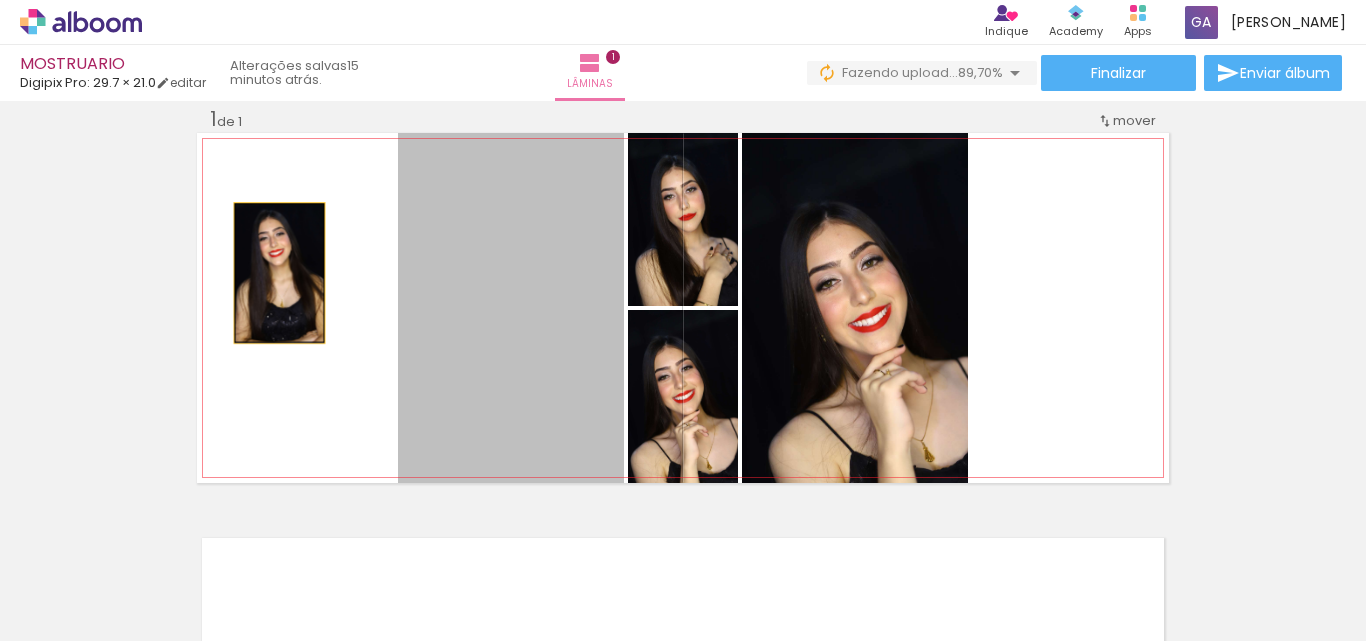 drag, startPoint x: 501, startPoint y: 264, endPoint x: 272, endPoint y: 273, distance: 229.17679 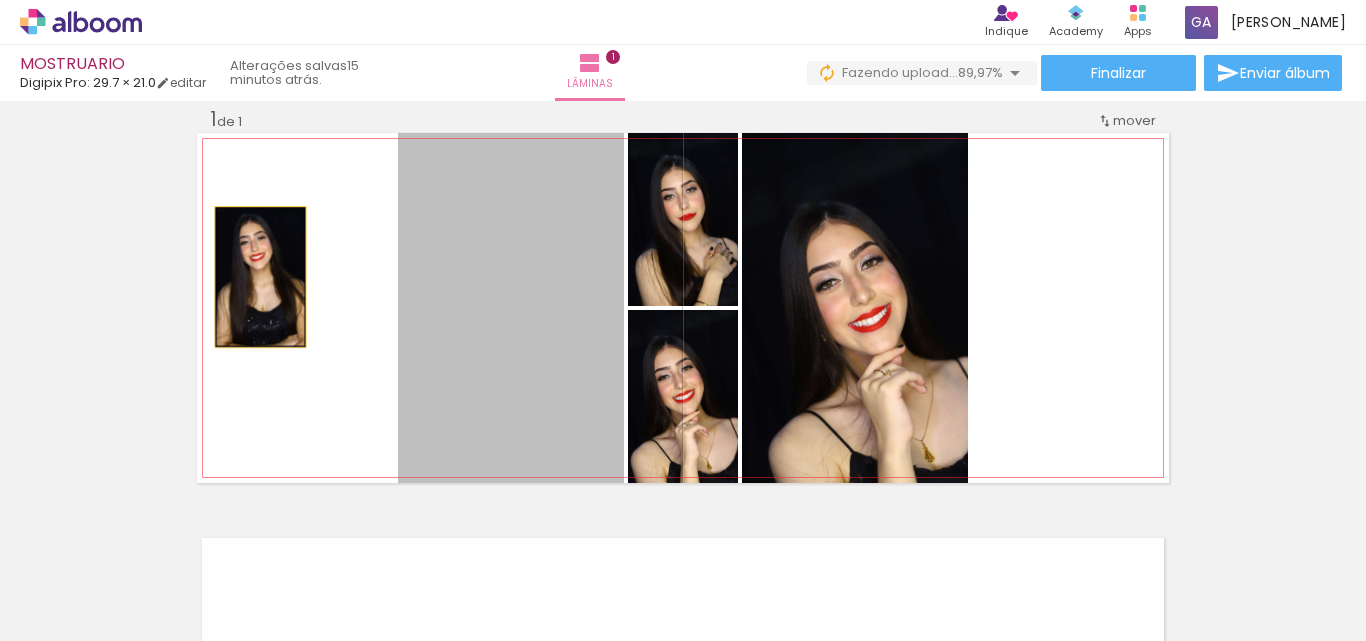 drag, startPoint x: 440, startPoint y: 273, endPoint x: 253, endPoint y: 277, distance: 187.04277 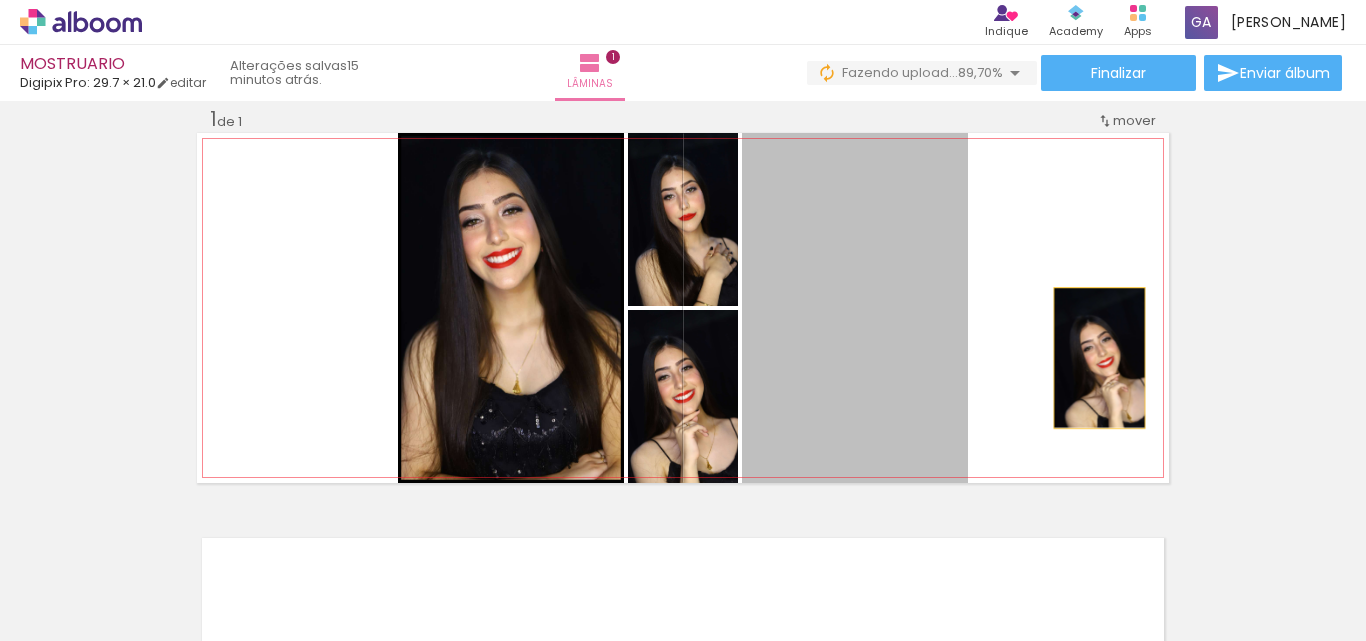 drag, startPoint x: 1003, startPoint y: 297, endPoint x: 1092, endPoint y: 358, distance: 107.8981 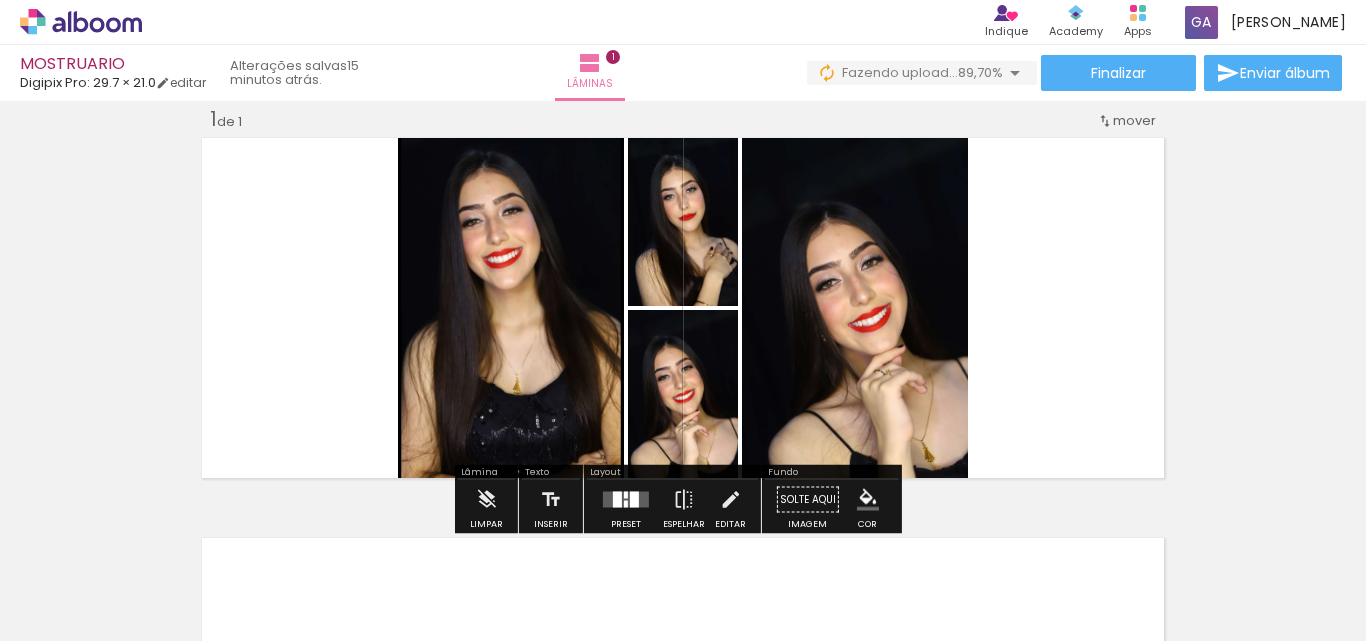 click at bounding box center [0, 0] 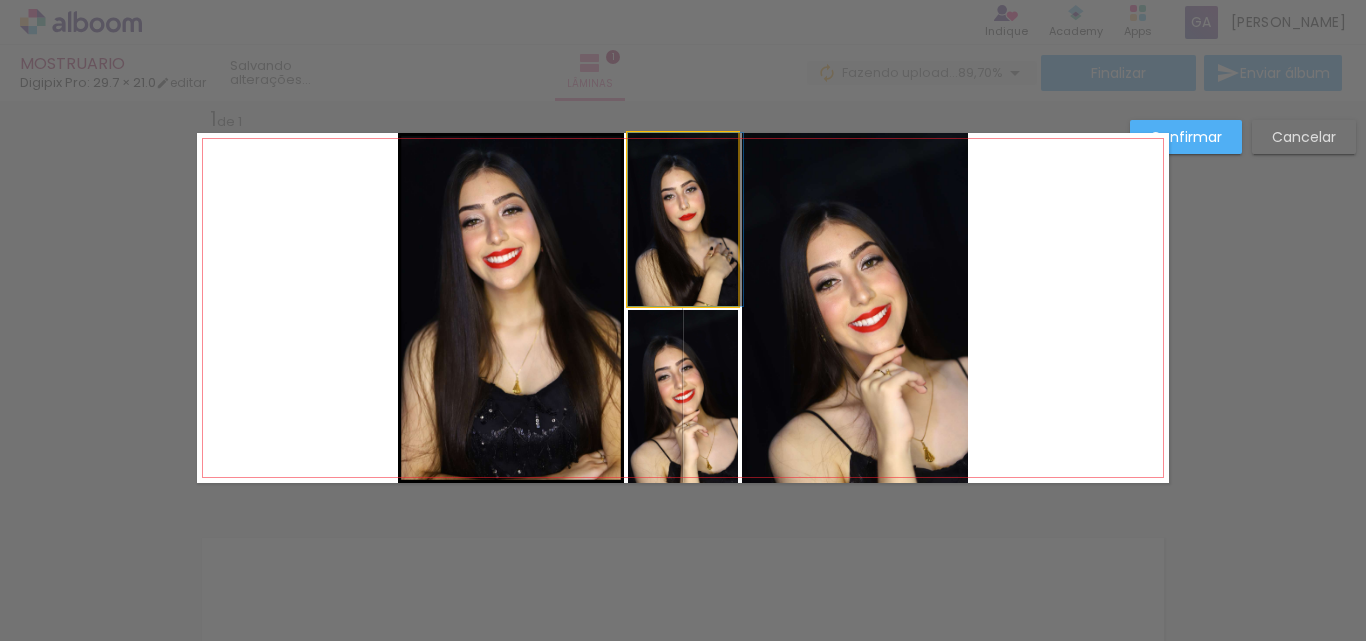 drag, startPoint x: 667, startPoint y: 268, endPoint x: 697, endPoint y: 277, distance: 31.320919 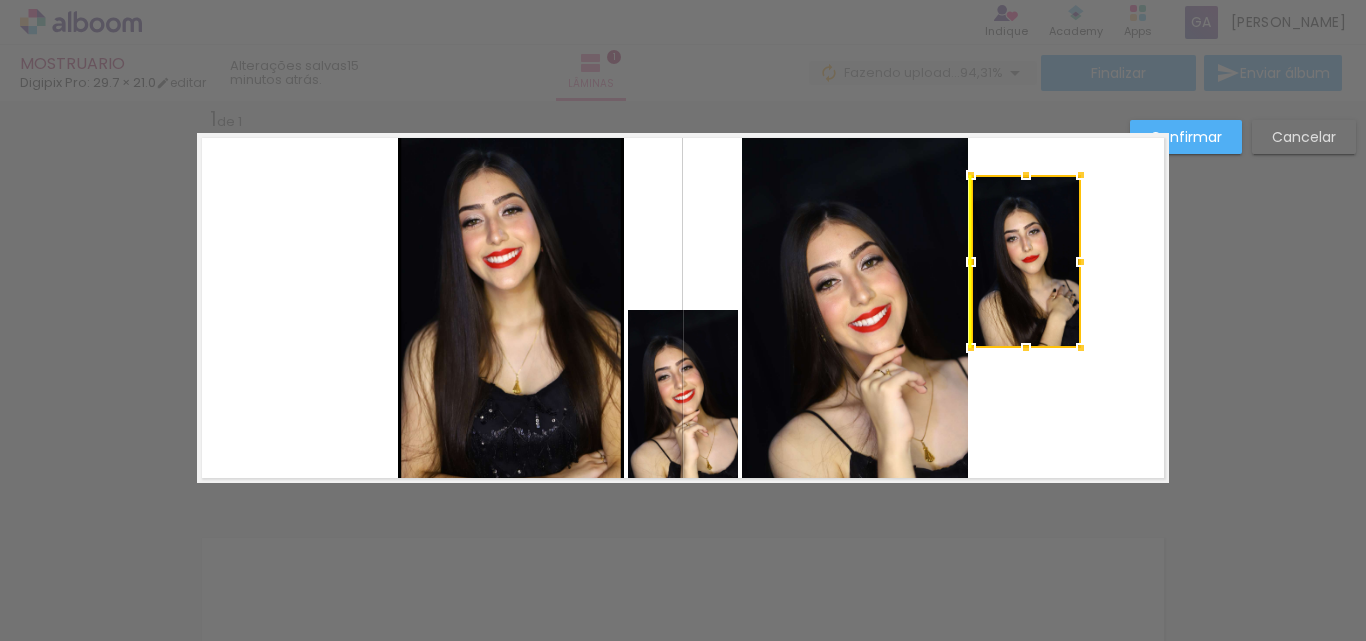 drag, startPoint x: 678, startPoint y: 269, endPoint x: 1022, endPoint y: 311, distance: 346.55447 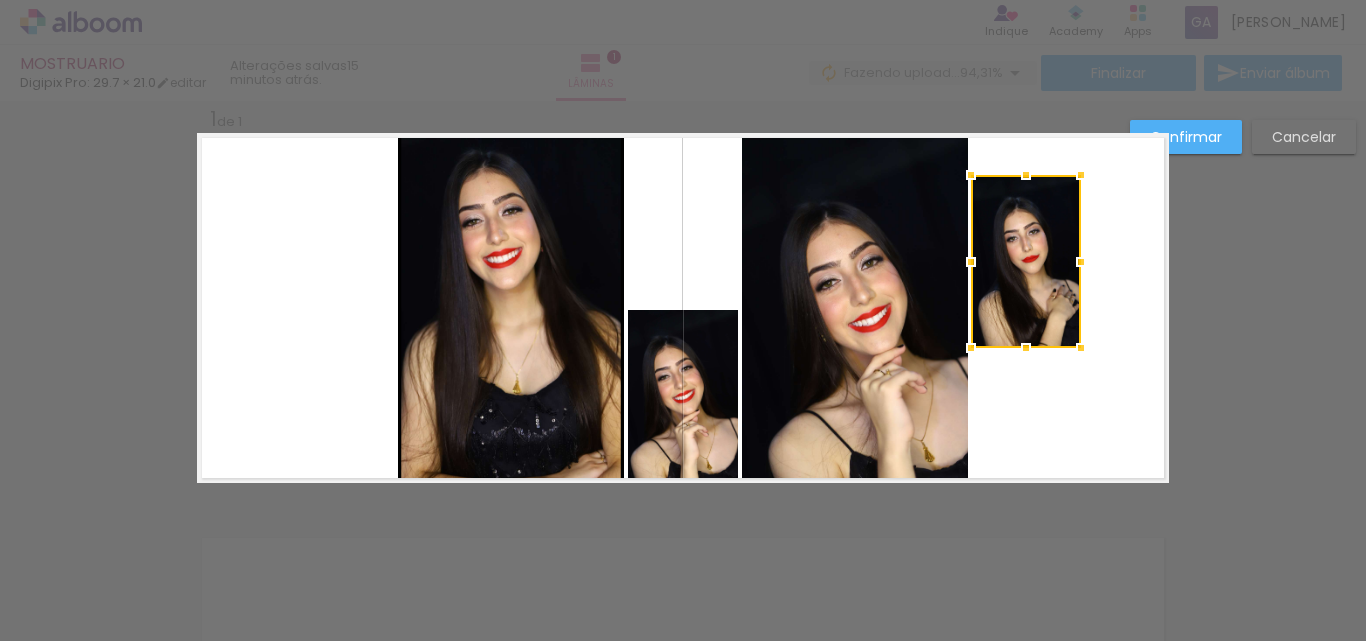 click 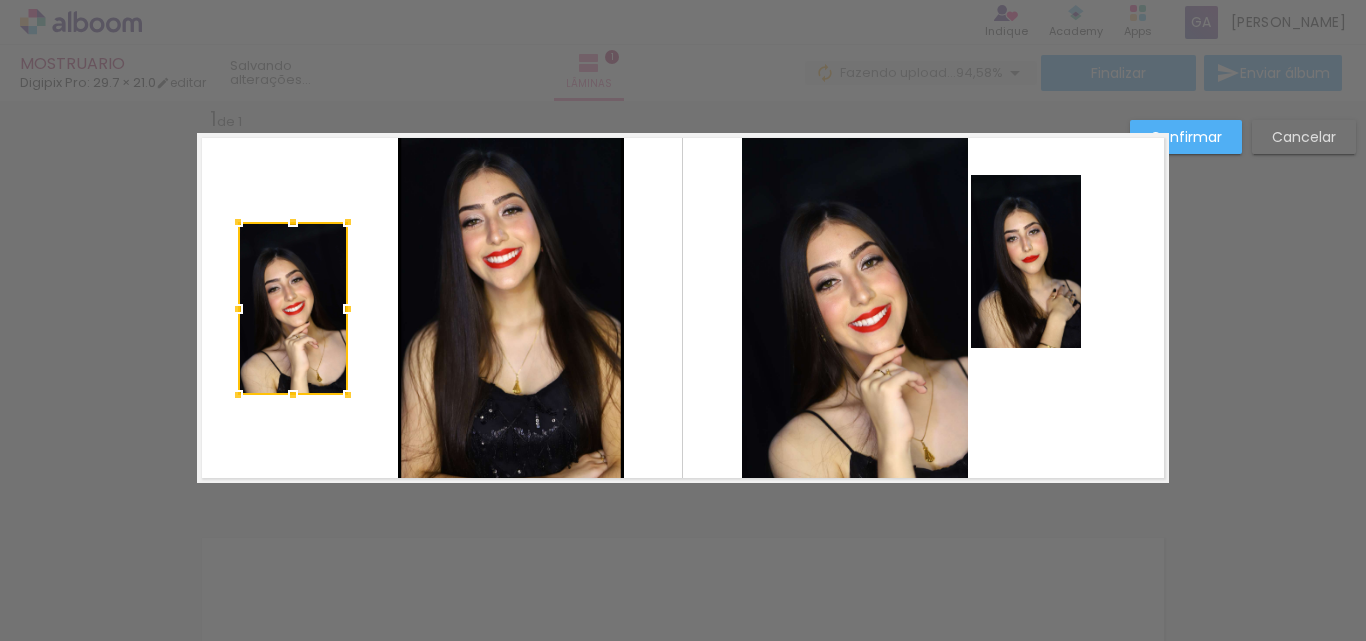 drag, startPoint x: 693, startPoint y: 376, endPoint x: 627, endPoint y: 356, distance: 68.96376 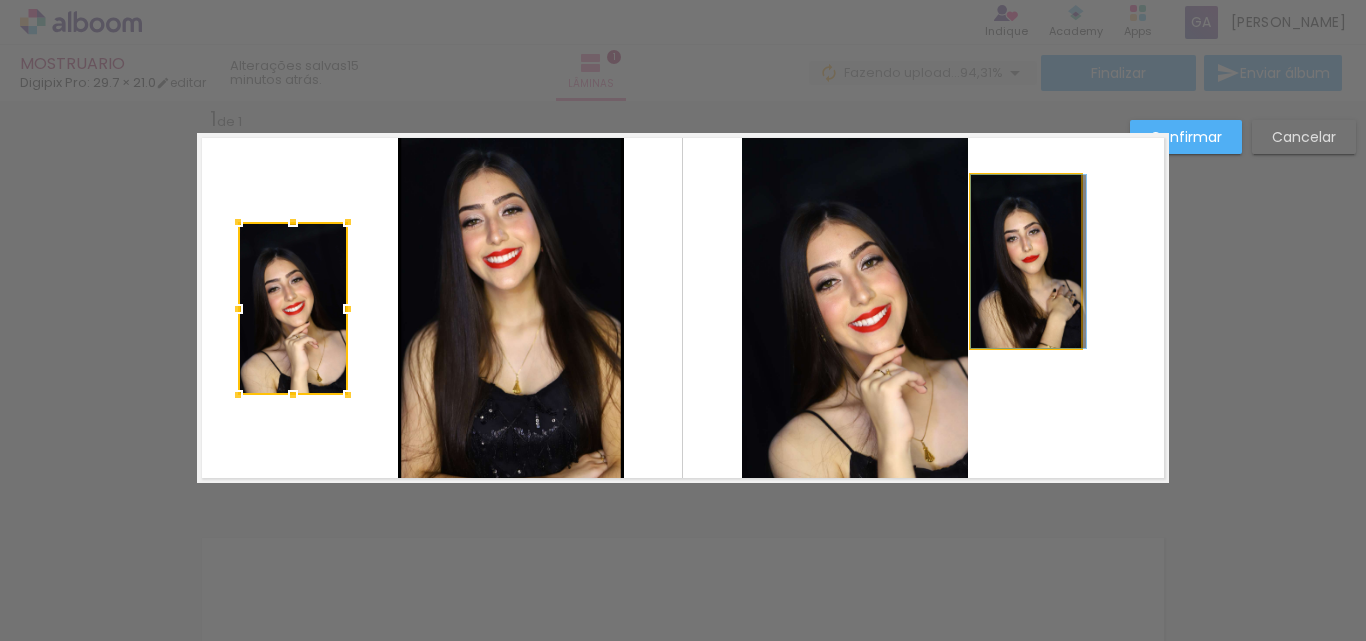 click at bounding box center [683, 308] 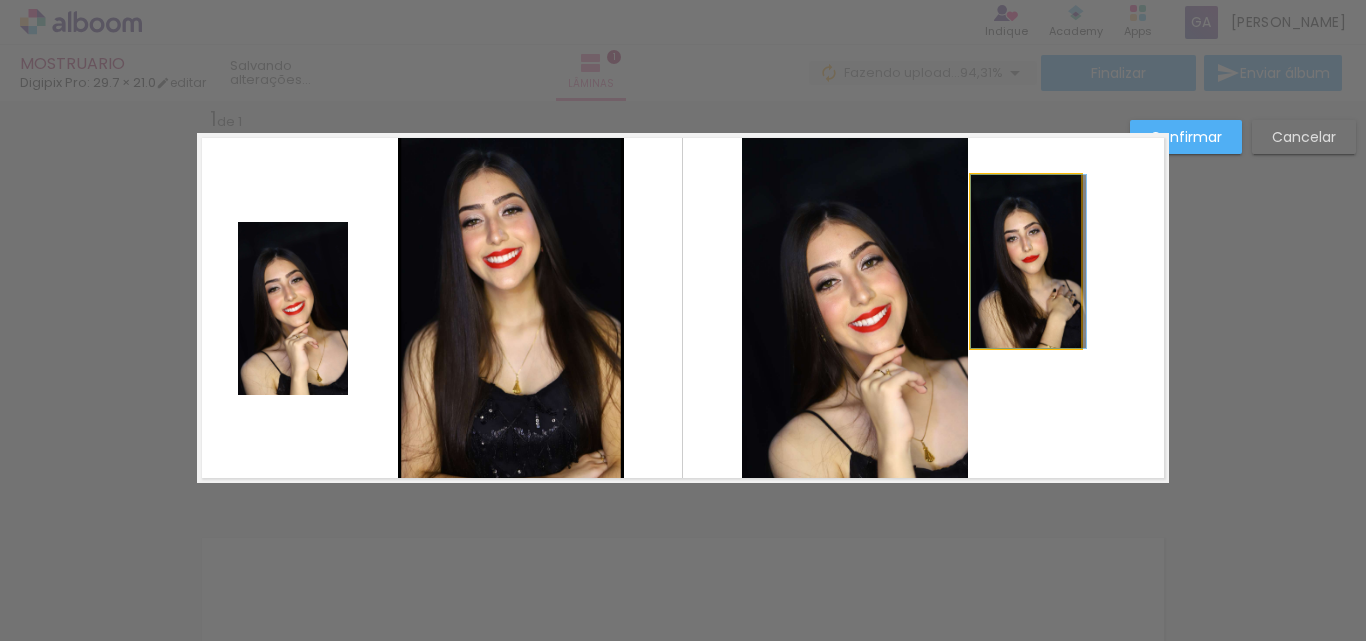 drag, startPoint x: 1027, startPoint y: 277, endPoint x: 1062, endPoint y: 311, distance: 48.79549 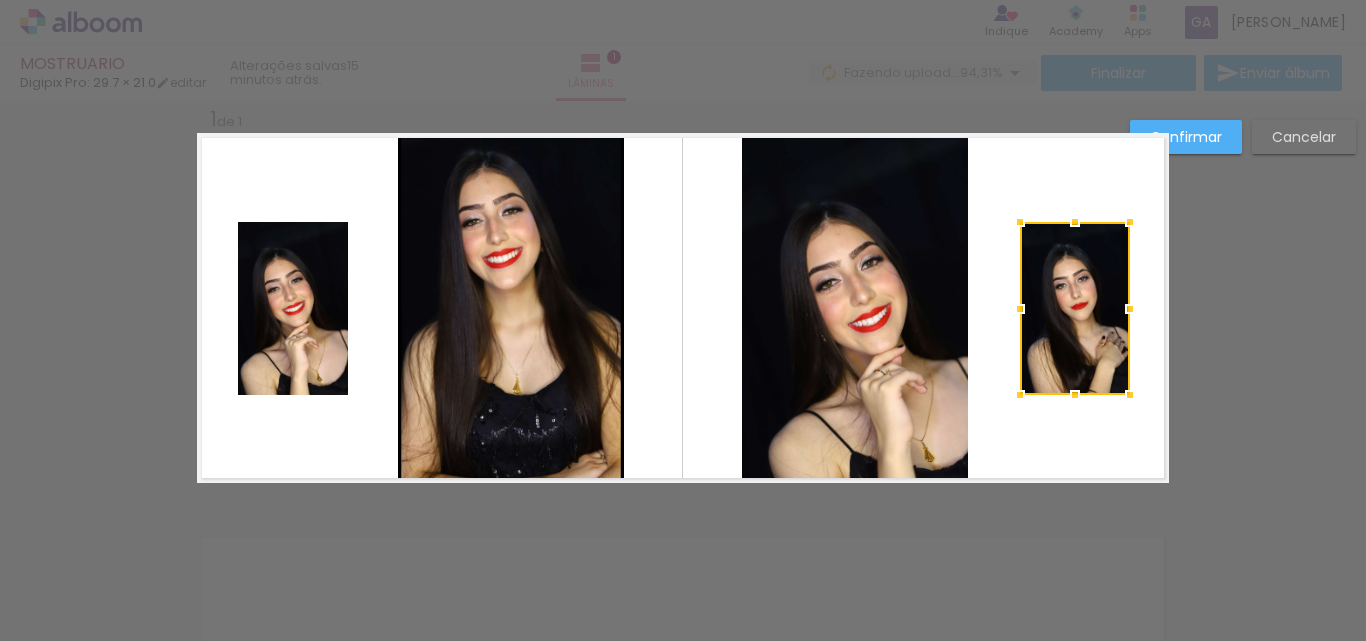 drag, startPoint x: 1022, startPoint y: 271, endPoint x: 1071, endPoint y: 312, distance: 63.89053 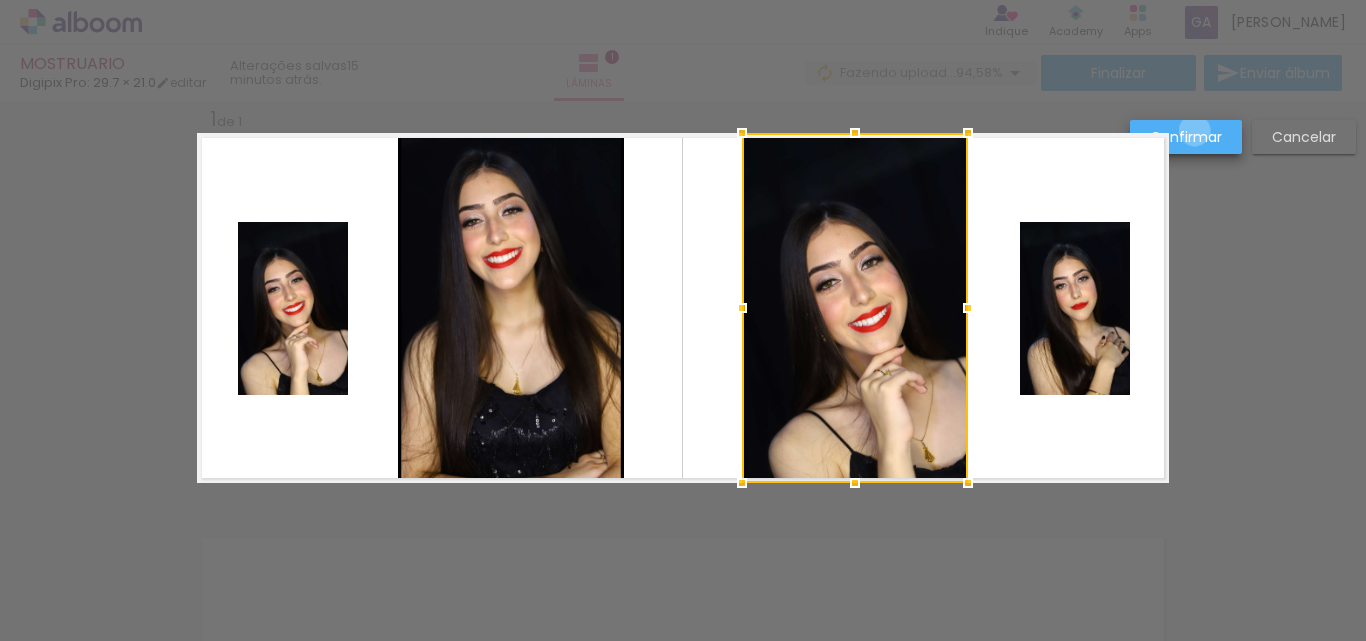 click on "Confirmar" at bounding box center [0, 0] 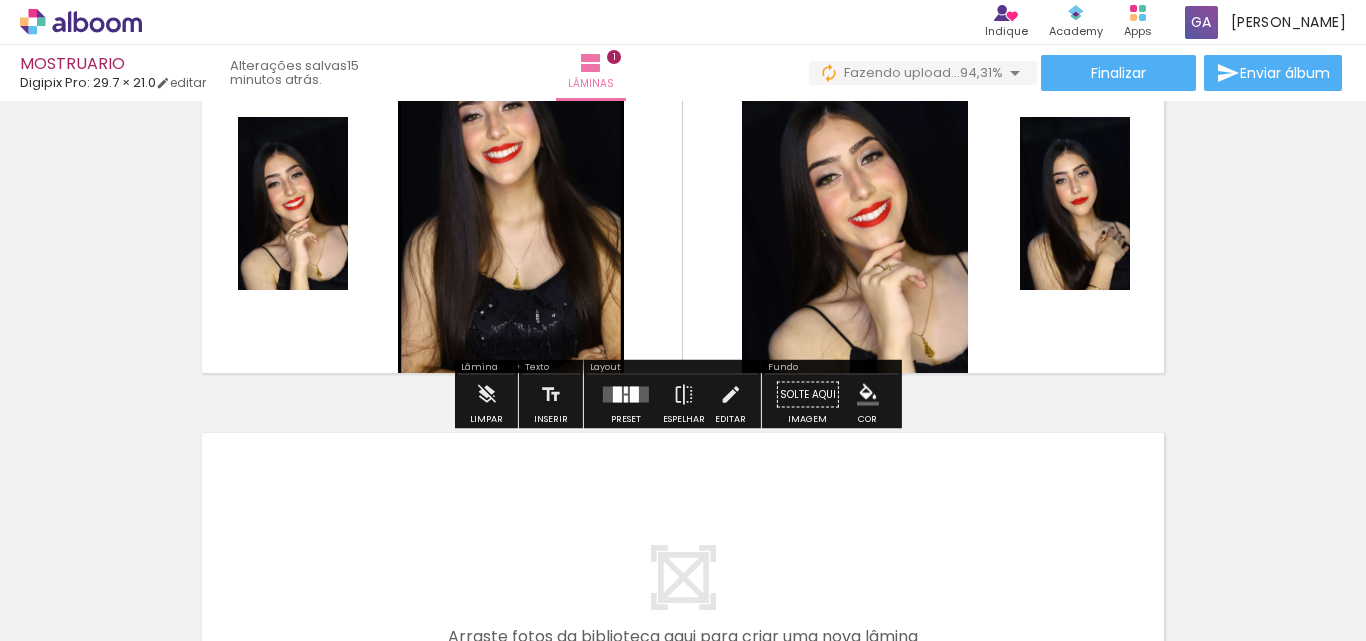 scroll, scrollTop: 127, scrollLeft: 0, axis: vertical 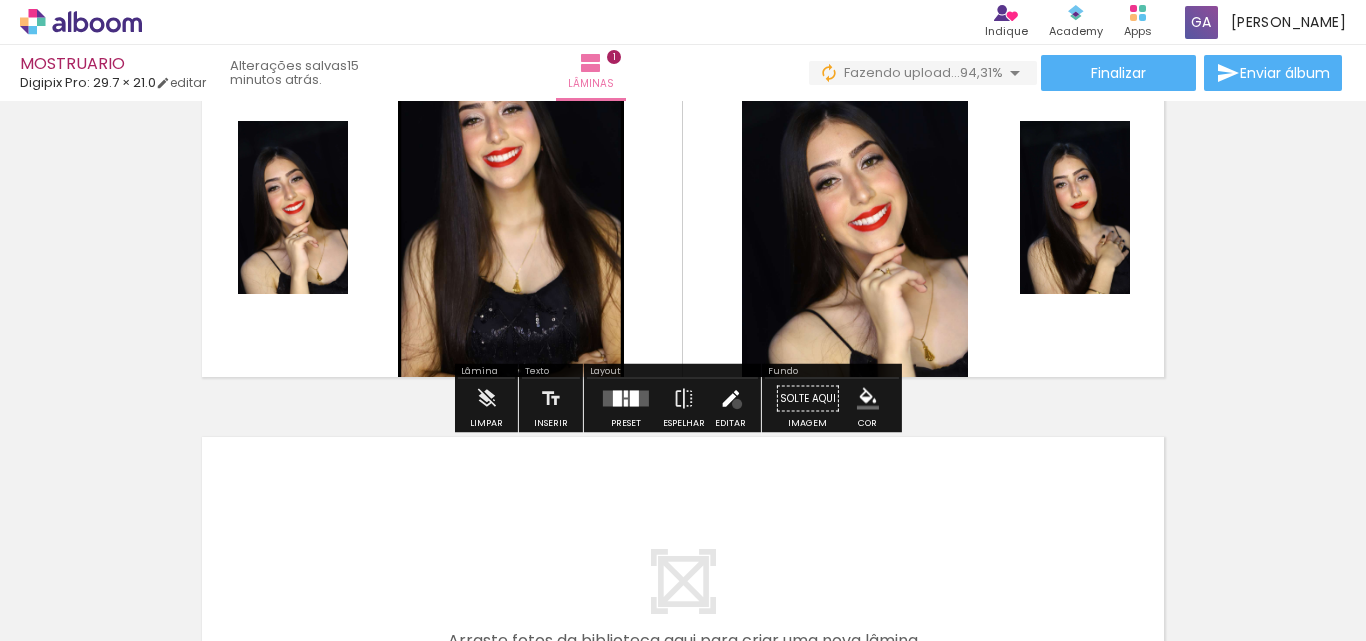 click at bounding box center [730, 399] 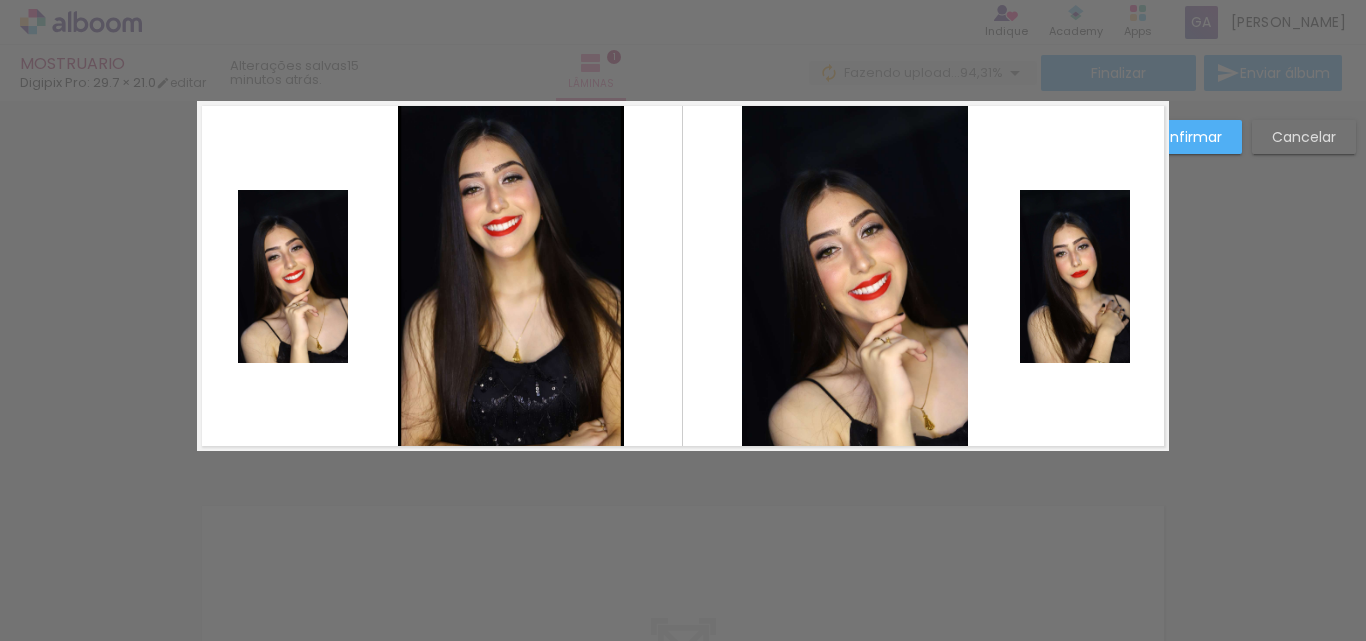 scroll, scrollTop: 26, scrollLeft: 0, axis: vertical 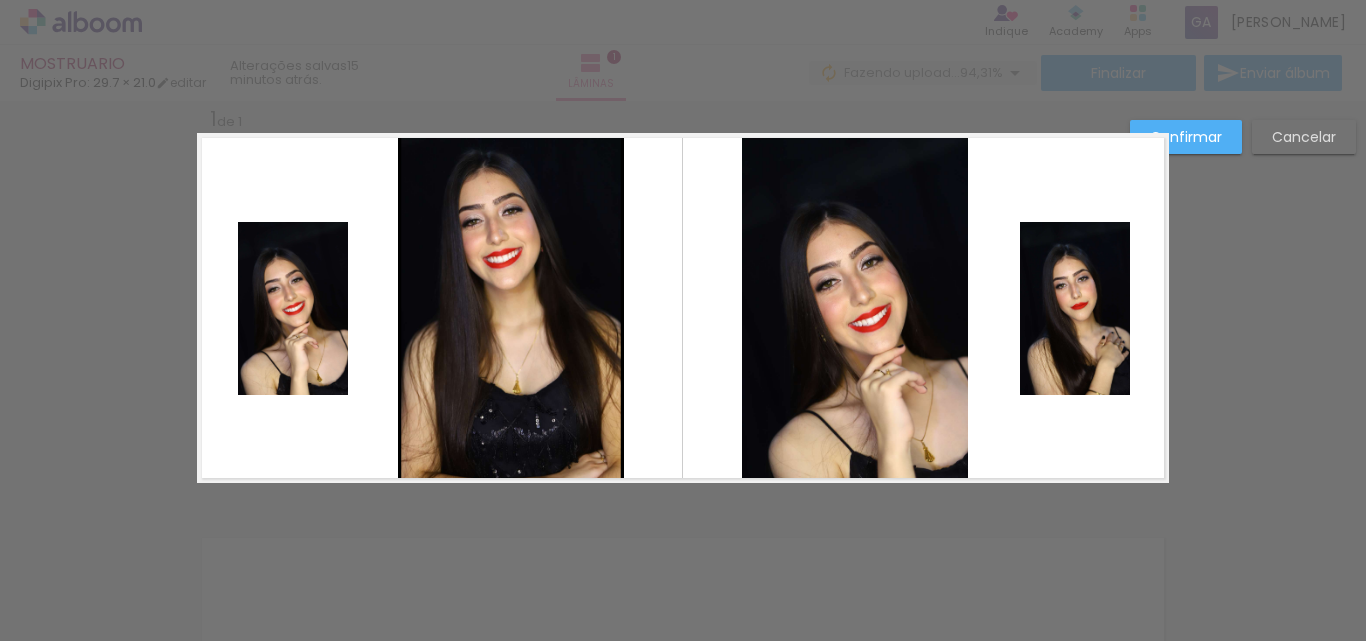 click 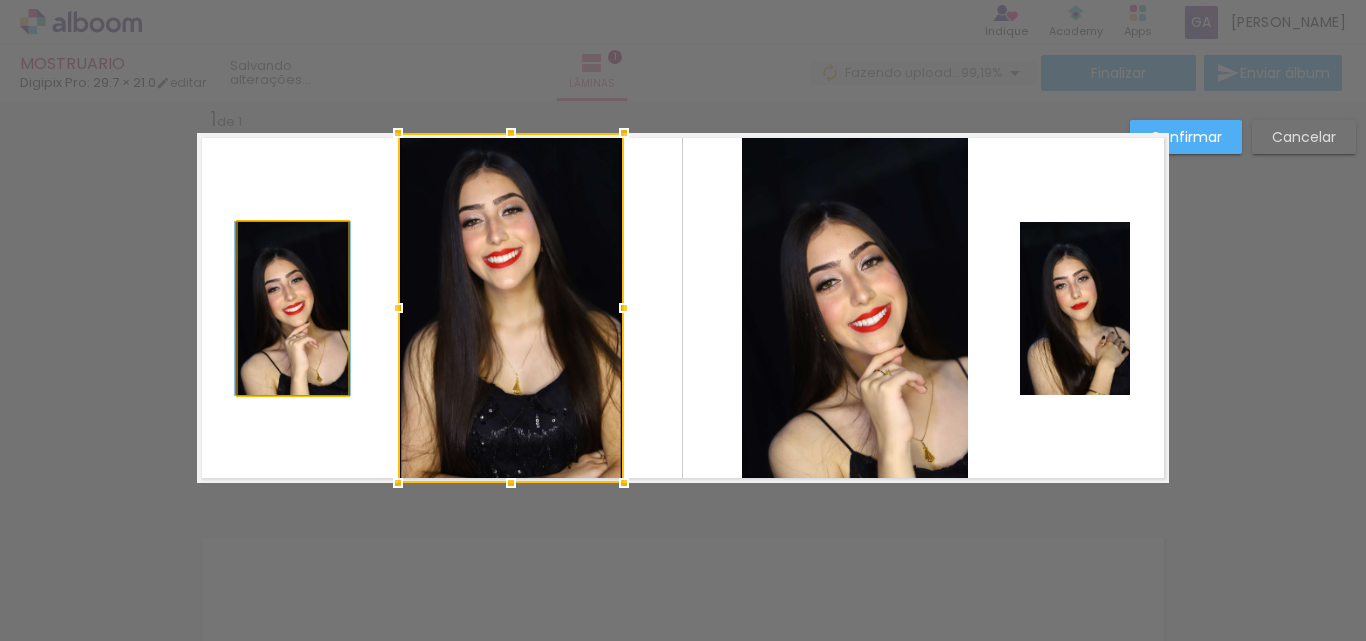 click 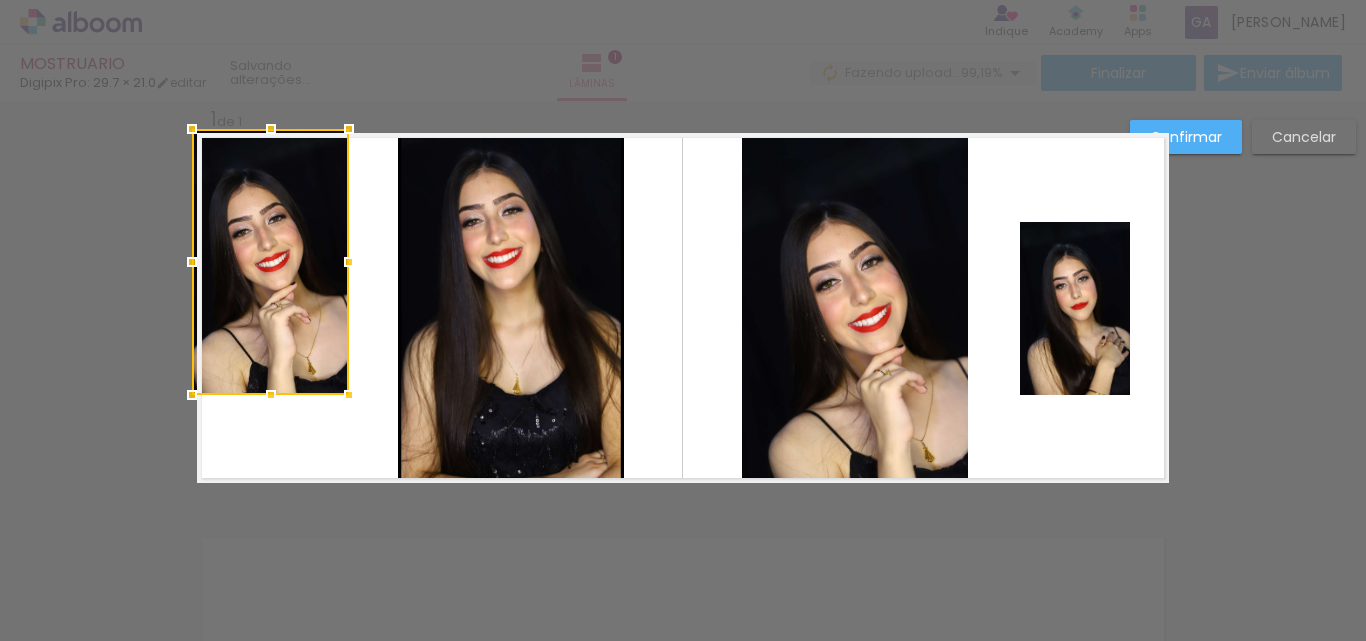 drag, startPoint x: 236, startPoint y: 220, endPoint x: 167, endPoint y: 99, distance: 139.29106 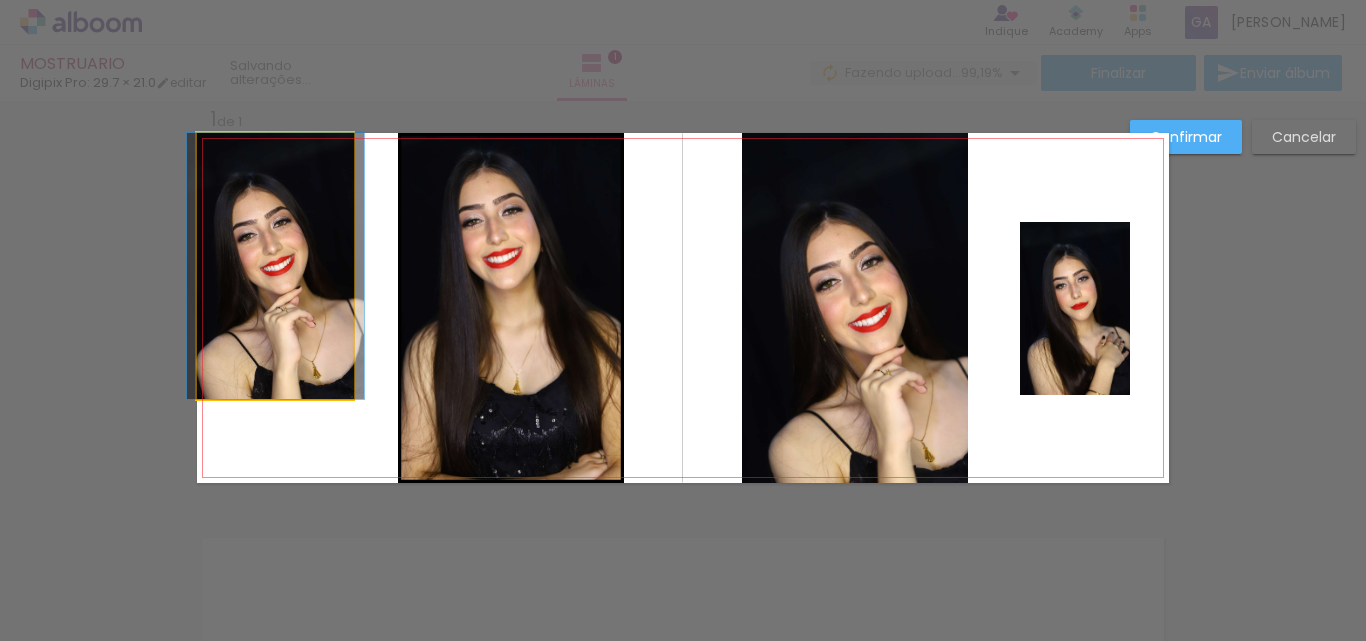 click 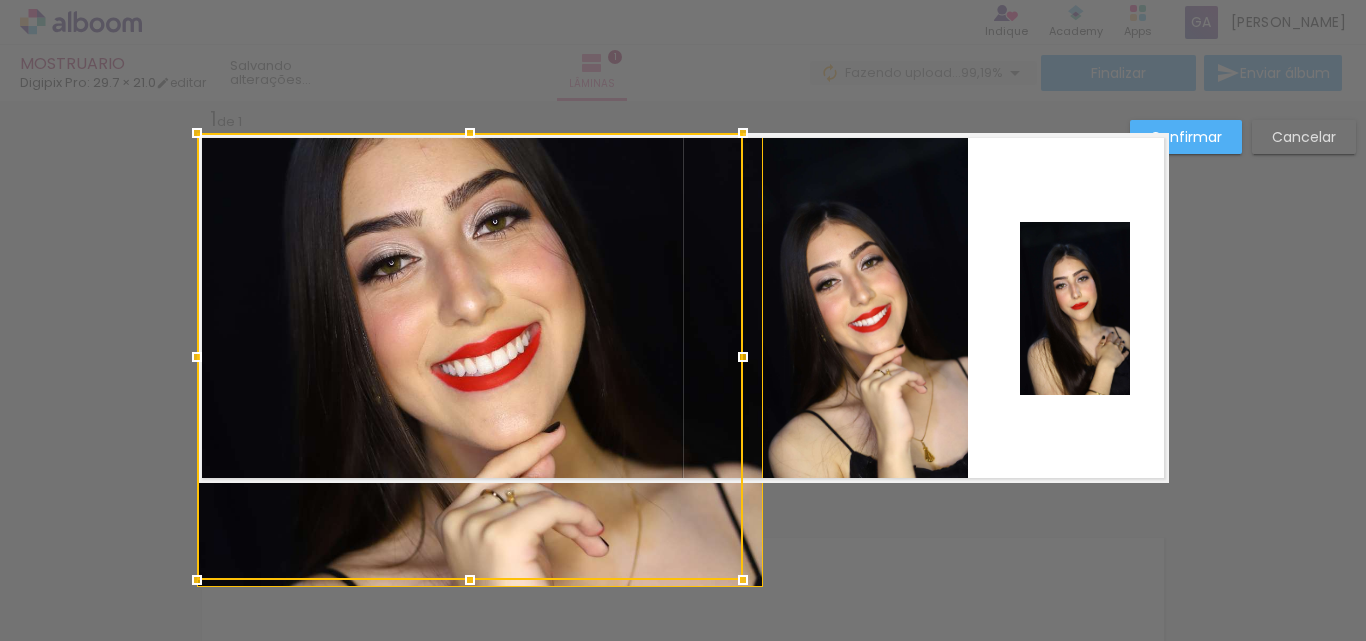 drag, startPoint x: 336, startPoint y: 386, endPoint x: 342, endPoint y: 411, distance: 25.70992 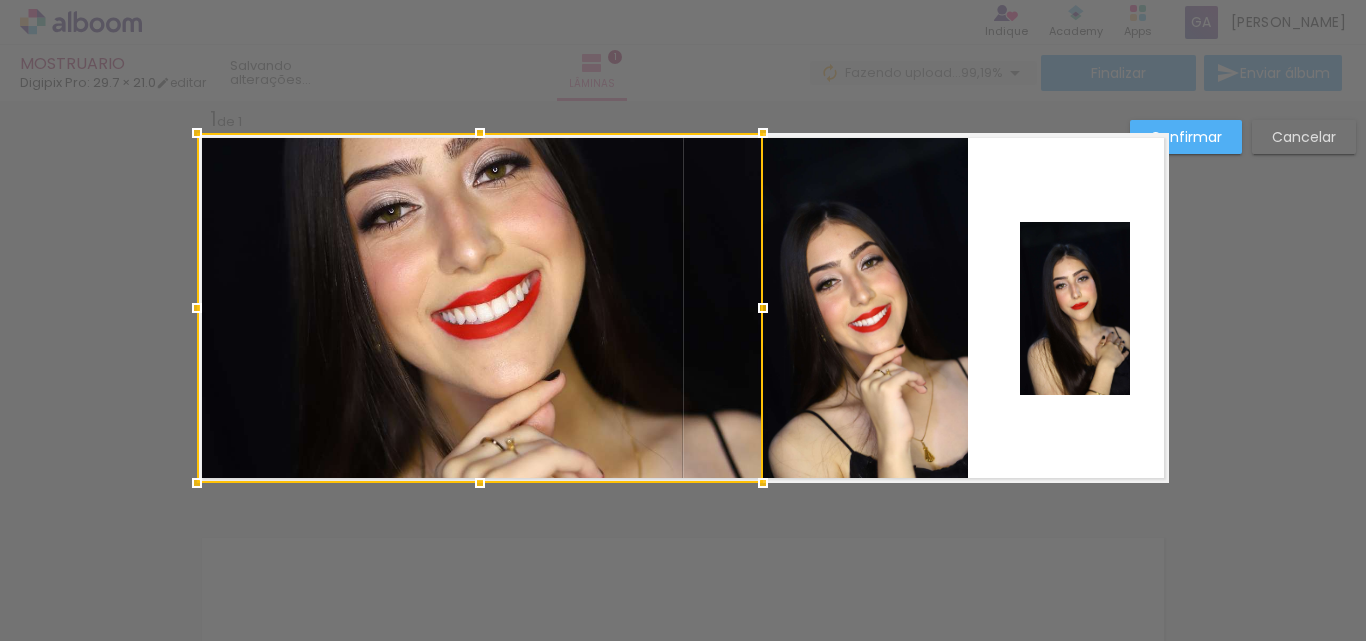 click on "Confirmar Cancelar" at bounding box center [683, 499] 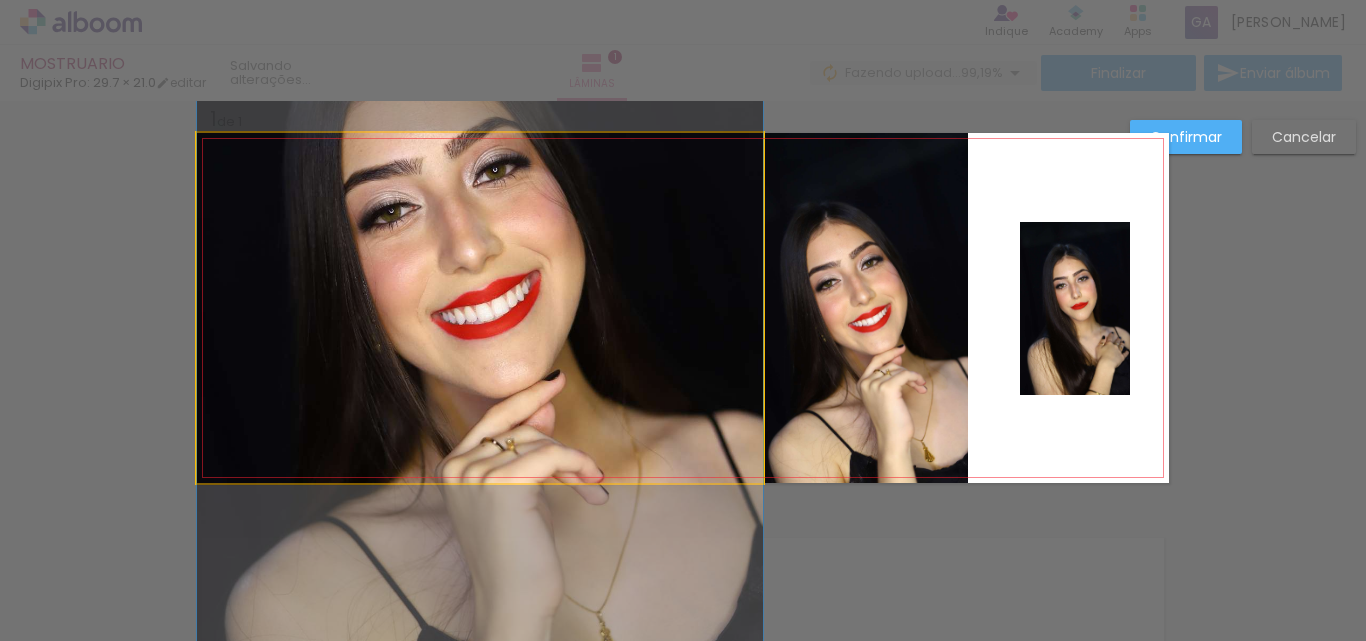click 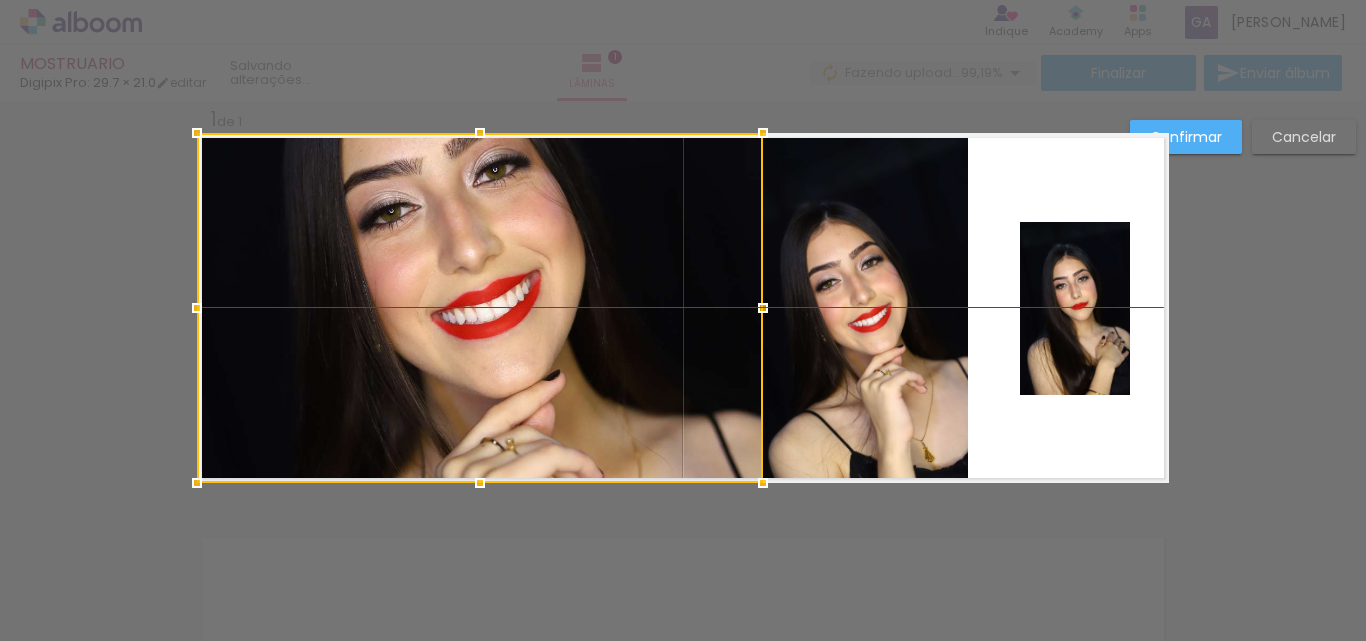drag, startPoint x: 567, startPoint y: 317, endPoint x: 559, endPoint y: 345, distance: 29.12044 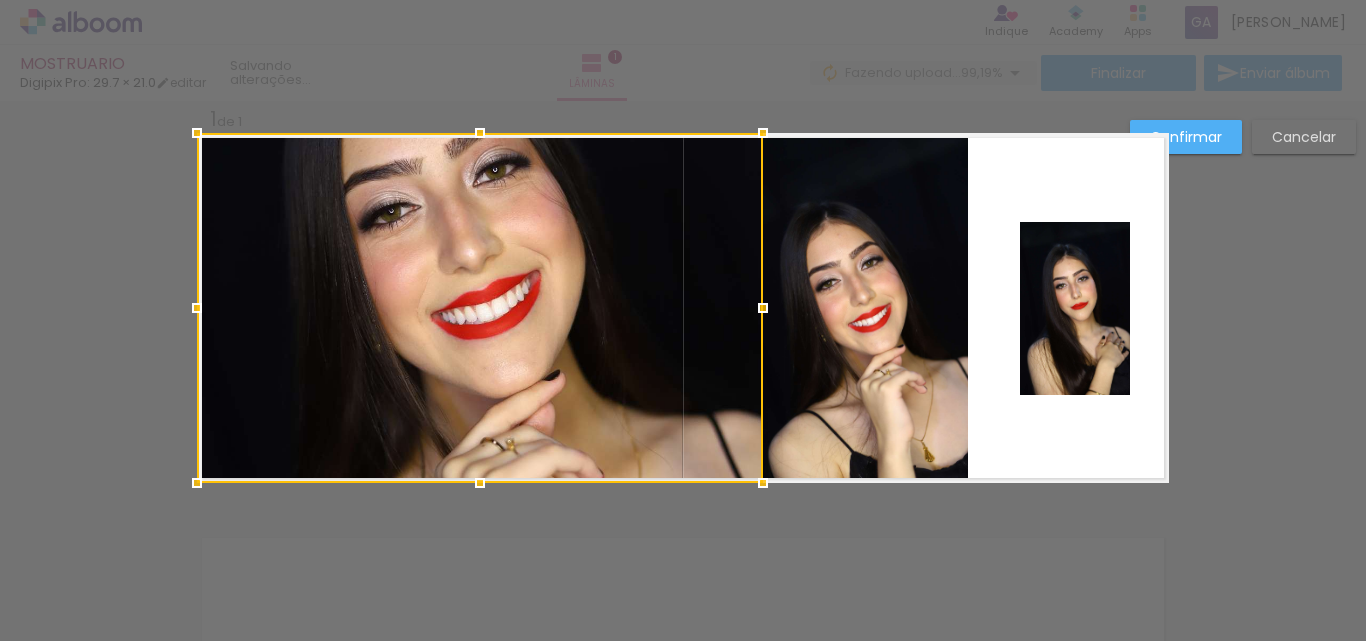 drag, startPoint x: 586, startPoint y: 368, endPoint x: 521, endPoint y: 354, distance: 66.4906 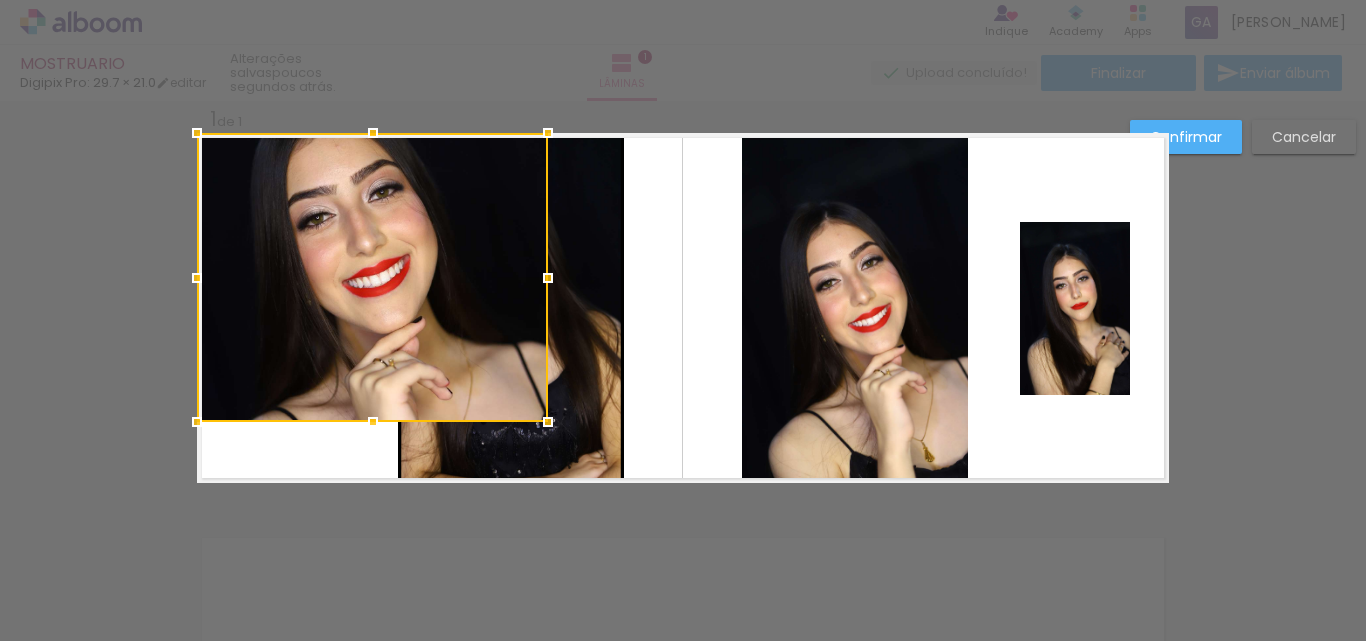 drag, startPoint x: 726, startPoint y: 462, endPoint x: 714, endPoint y: 451, distance: 16.27882 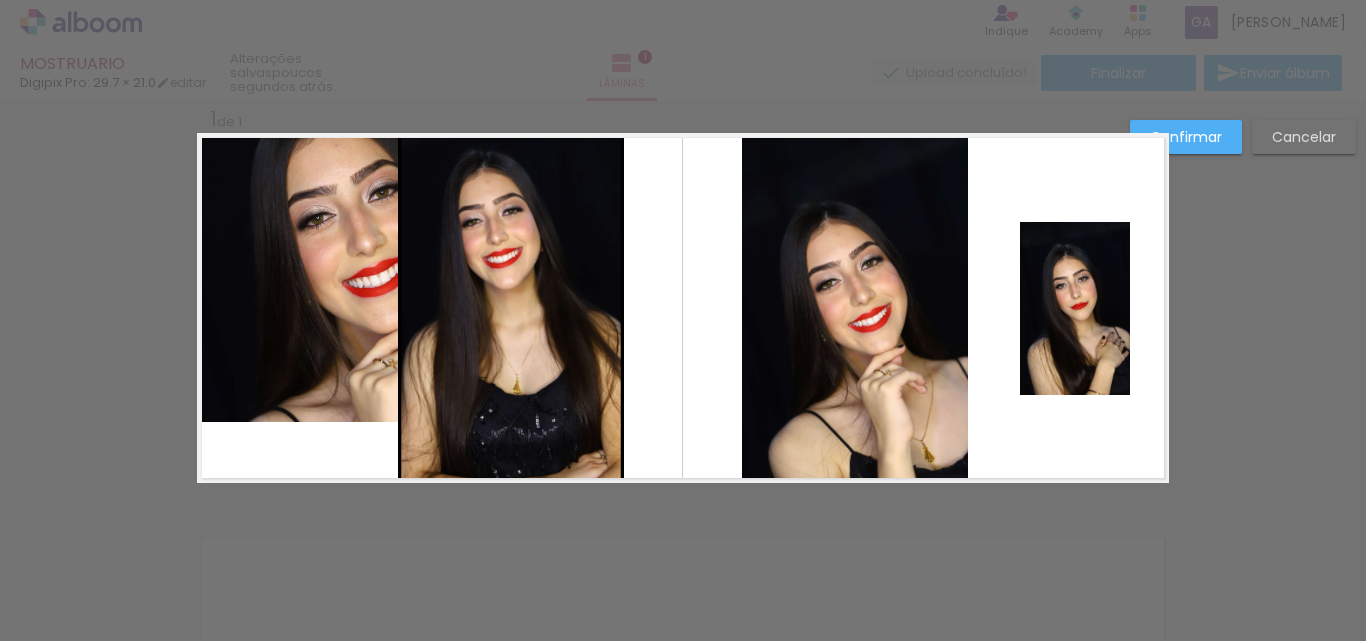 click 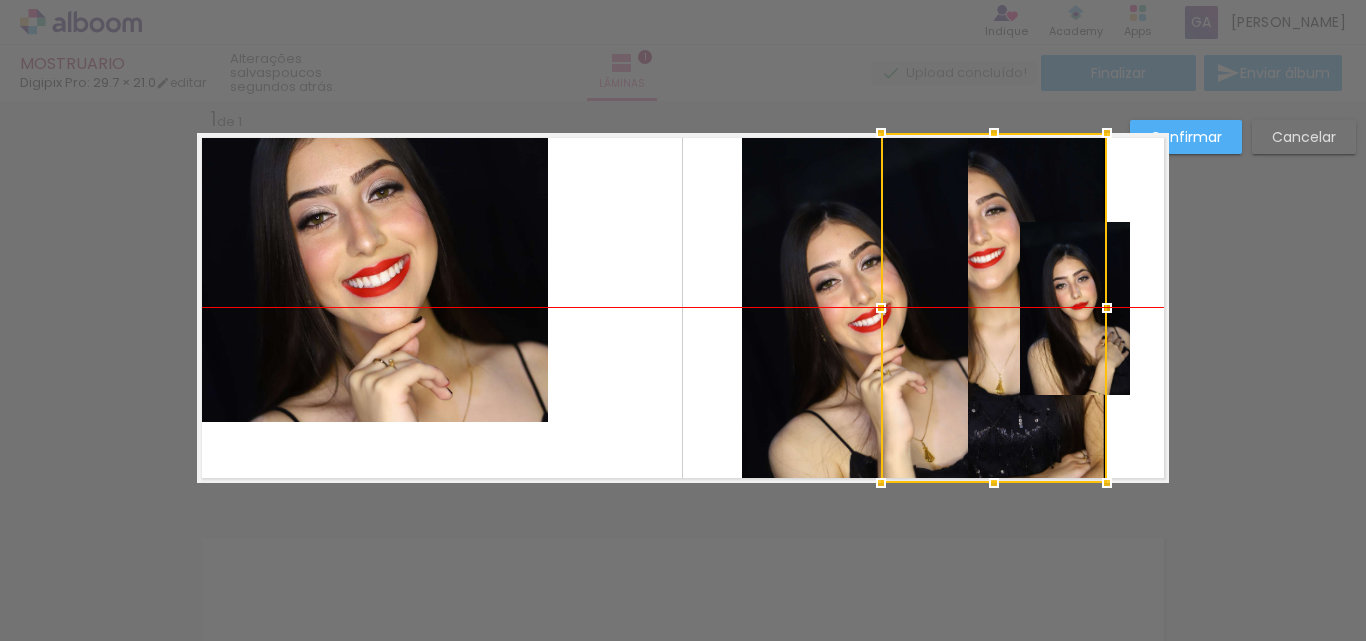 drag, startPoint x: 592, startPoint y: 442, endPoint x: 1075, endPoint y: 448, distance: 483.03726 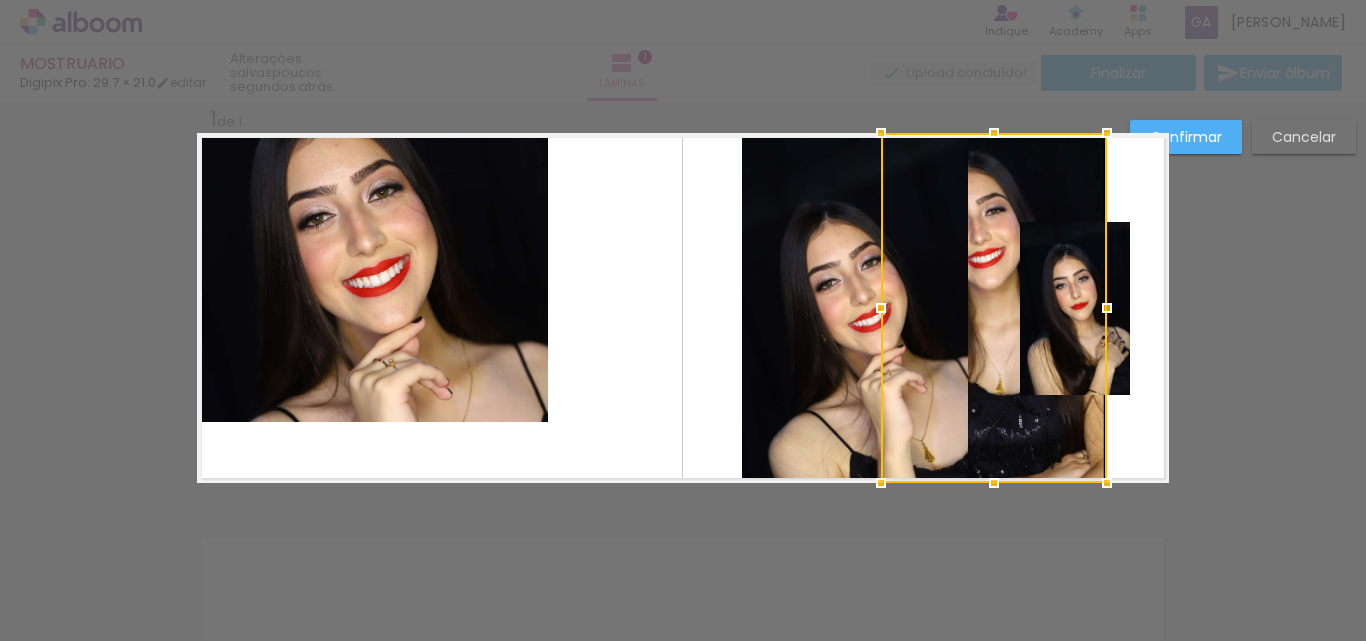 click 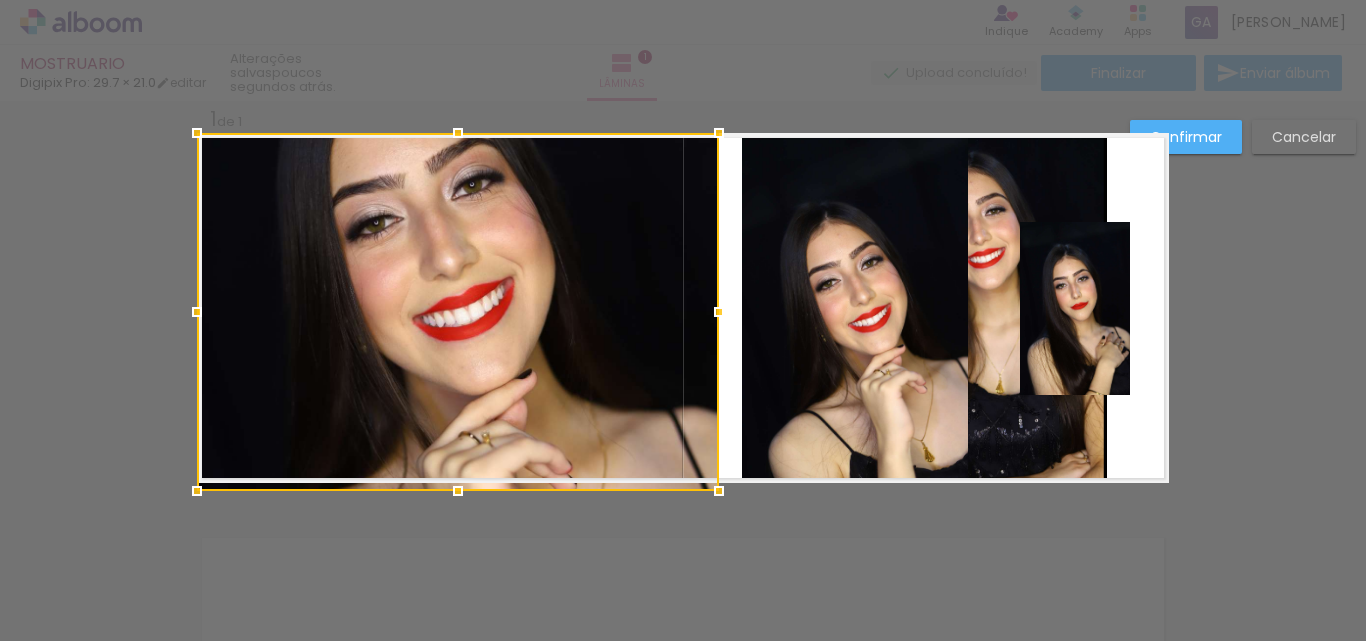 drag, startPoint x: 541, startPoint y: 420, endPoint x: 502, endPoint y: 508, distance: 96.25487 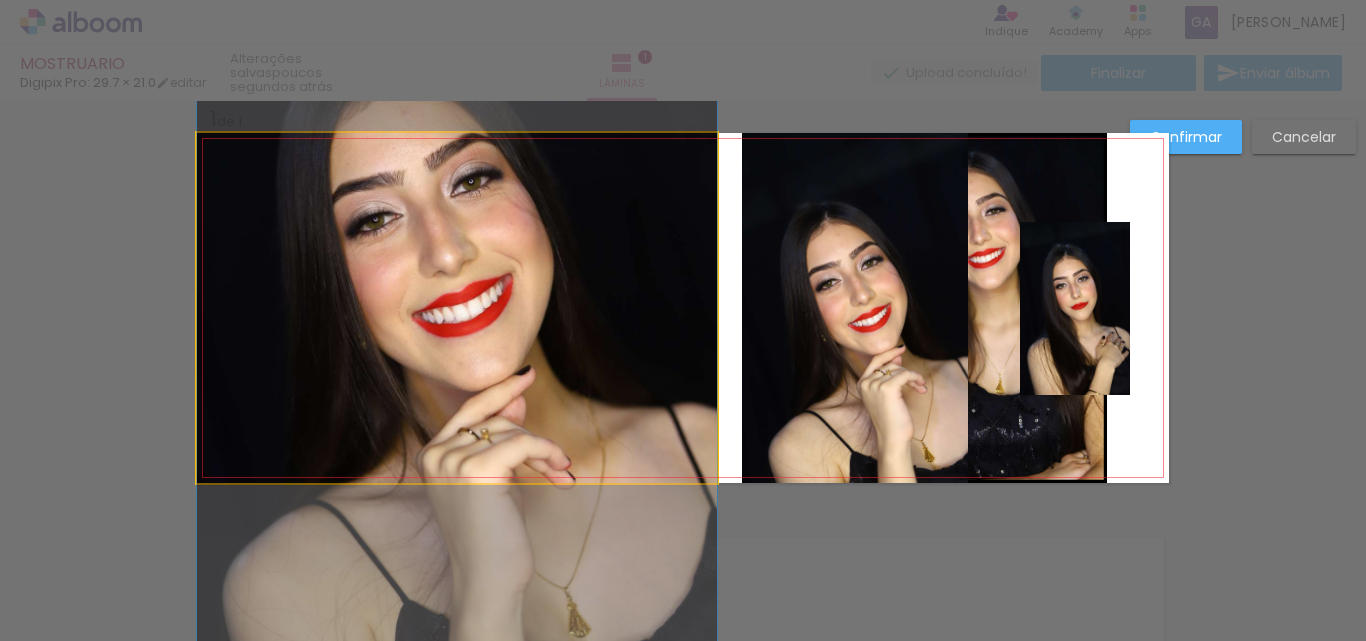 click 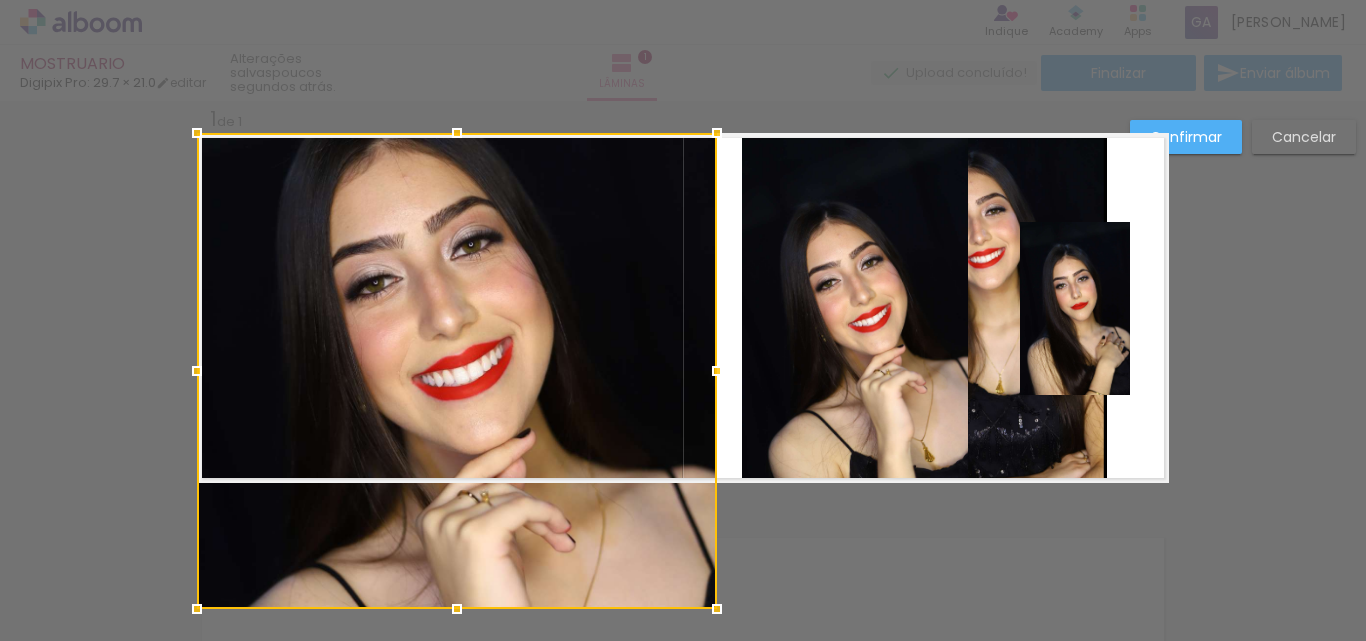 drag, startPoint x: 452, startPoint y: 476, endPoint x: 453, endPoint y: 501, distance: 25.019993 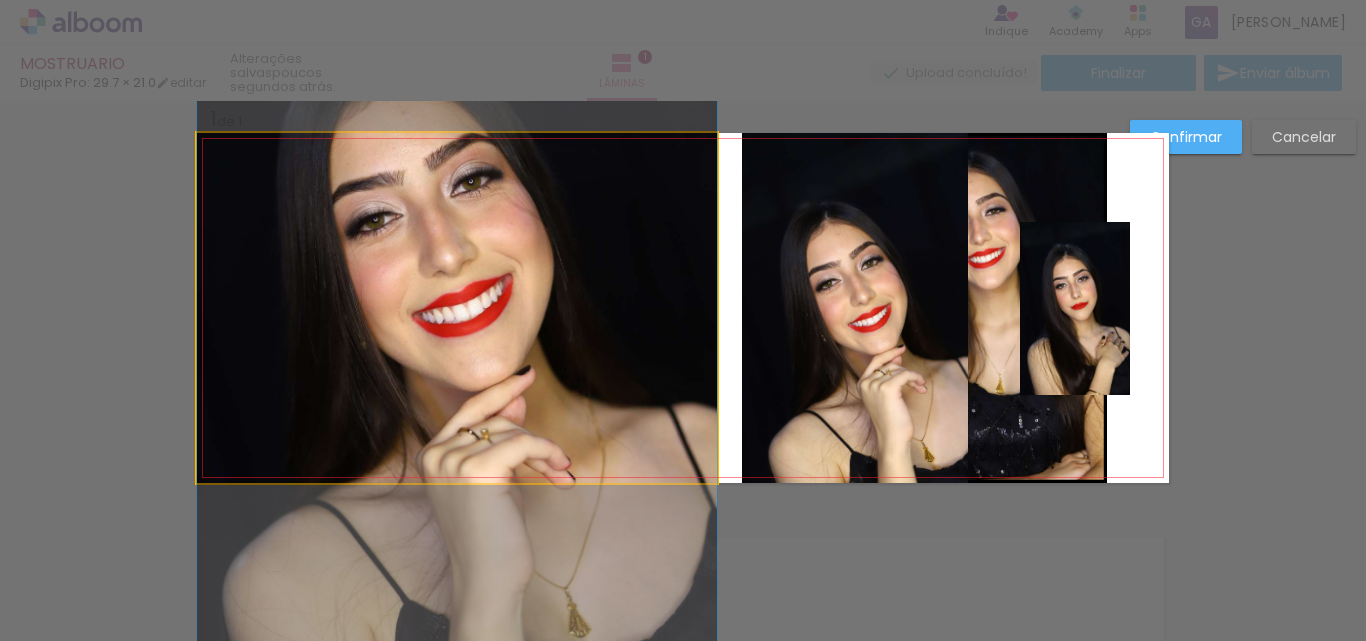 click 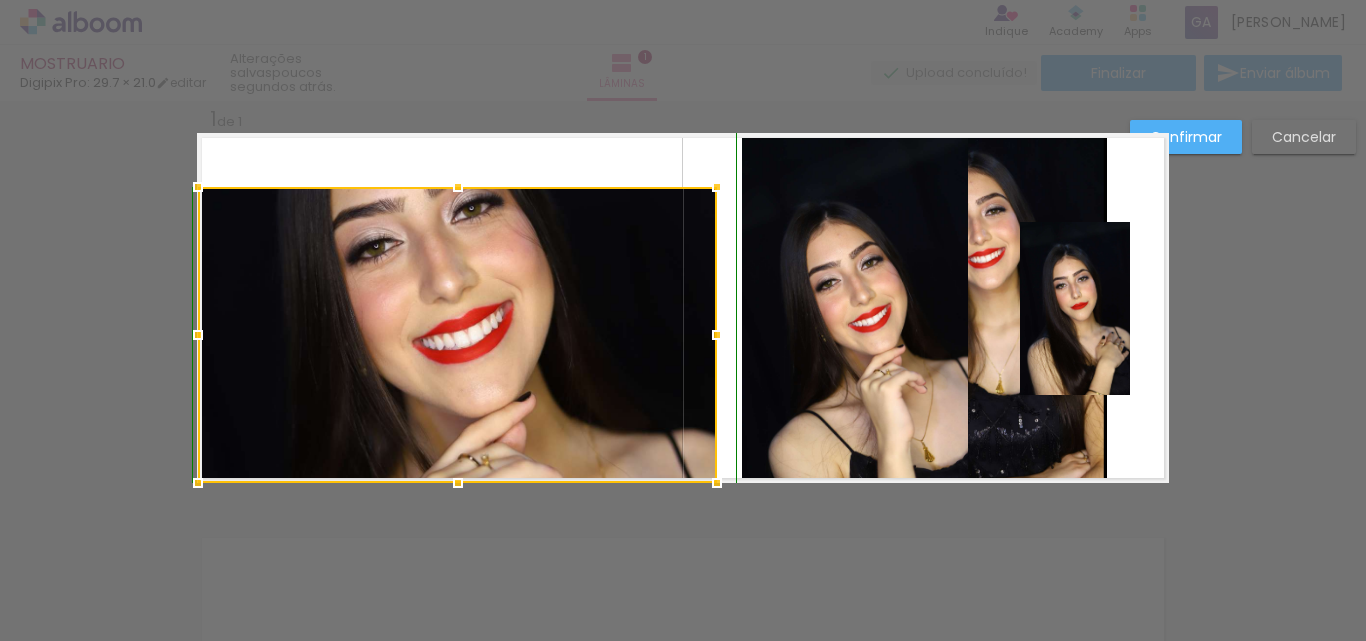 drag, startPoint x: 189, startPoint y: 129, endPoint x: 153, endPoint y: 75, distance: 64.899925 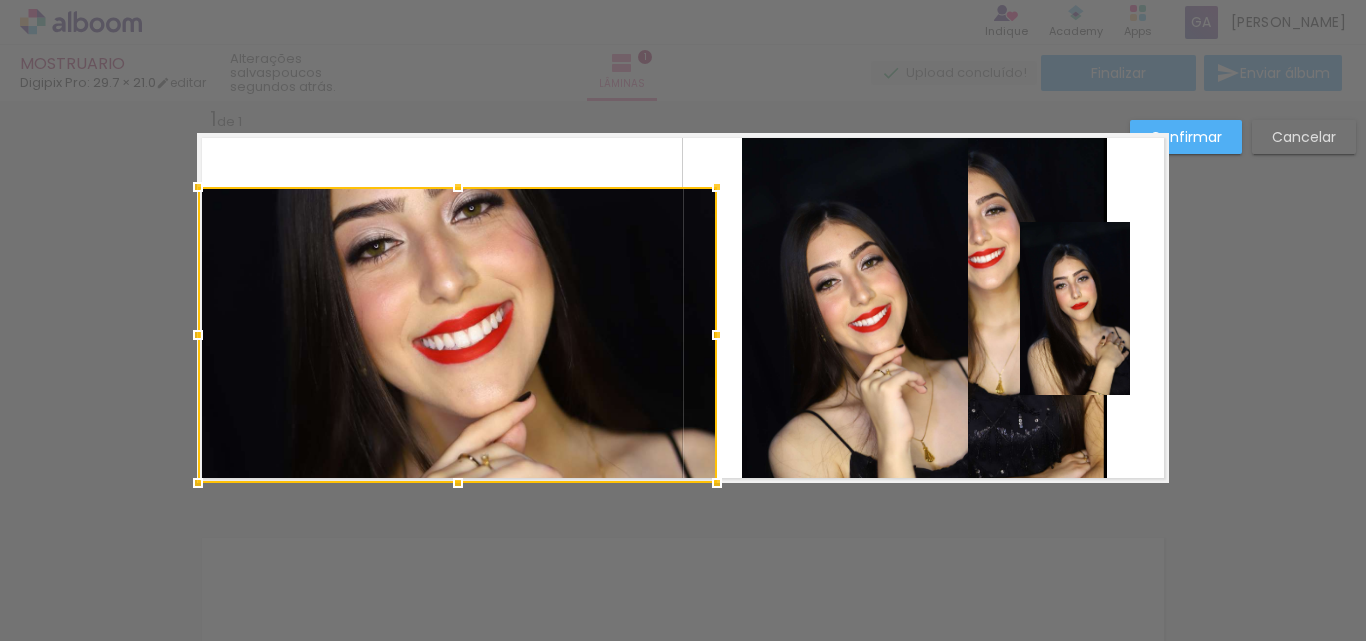 click at bounding box center [457, 335] 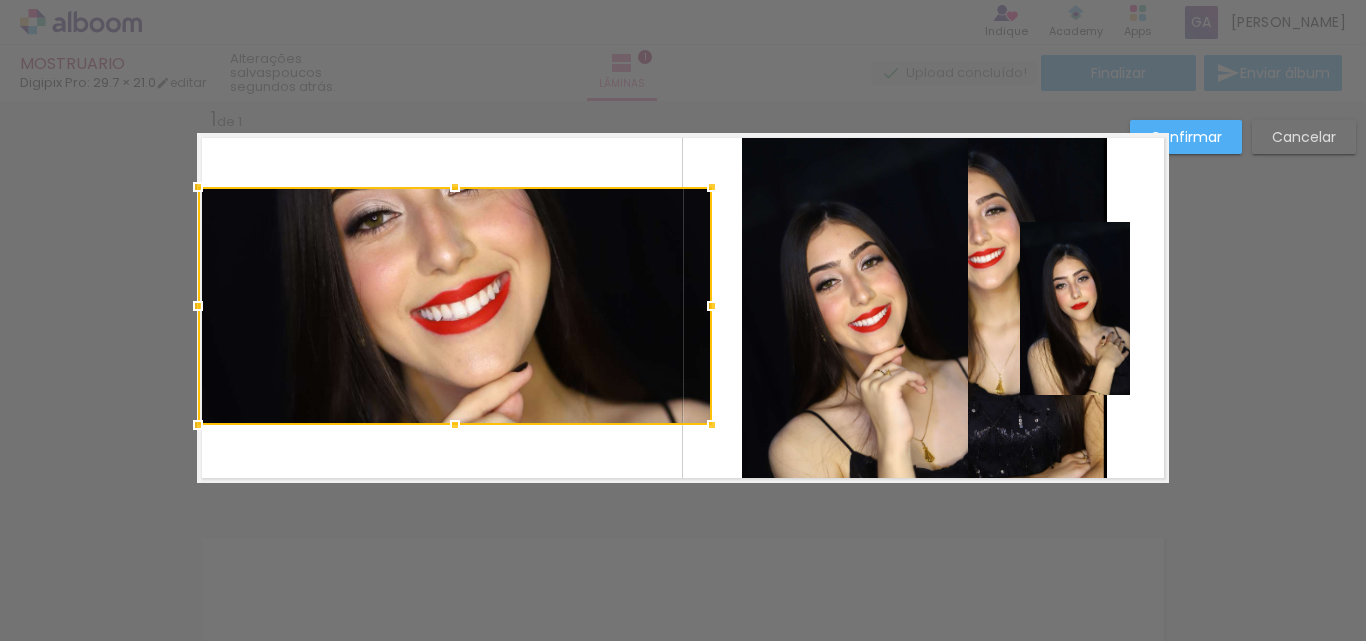 drag, startPoint x: 711, startPoint y: 483, endPoint x: 569, endPoint y: 444, distance: 147.25827 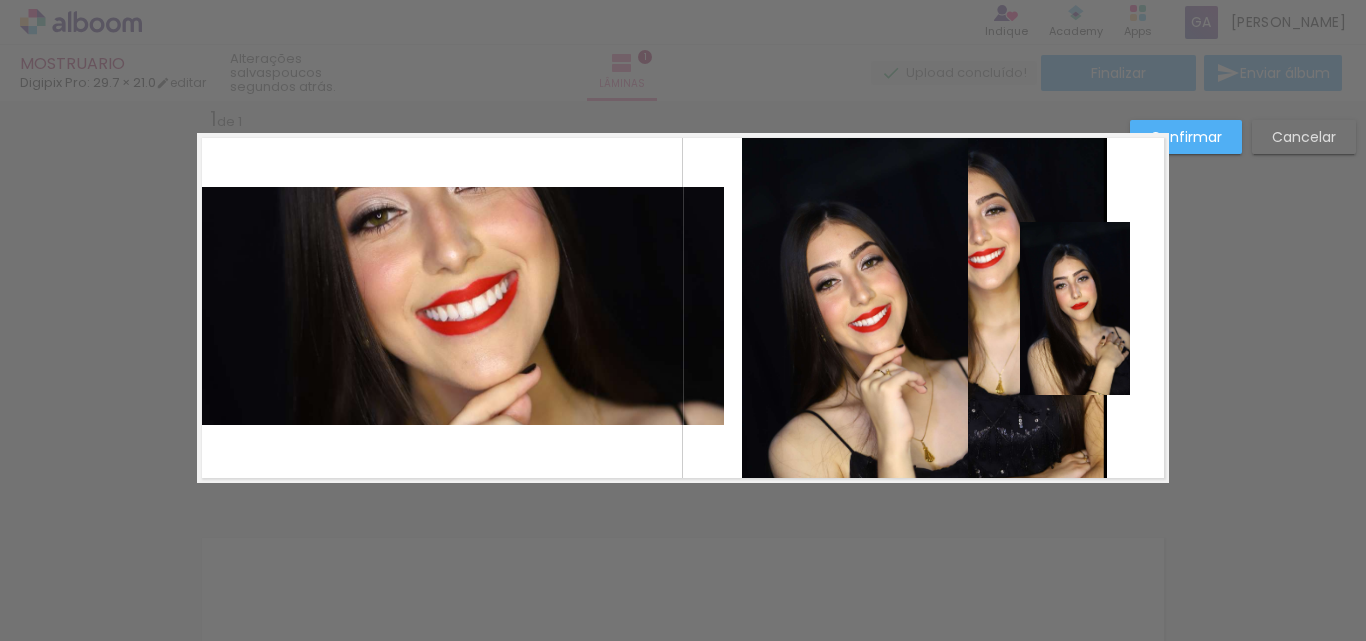 click 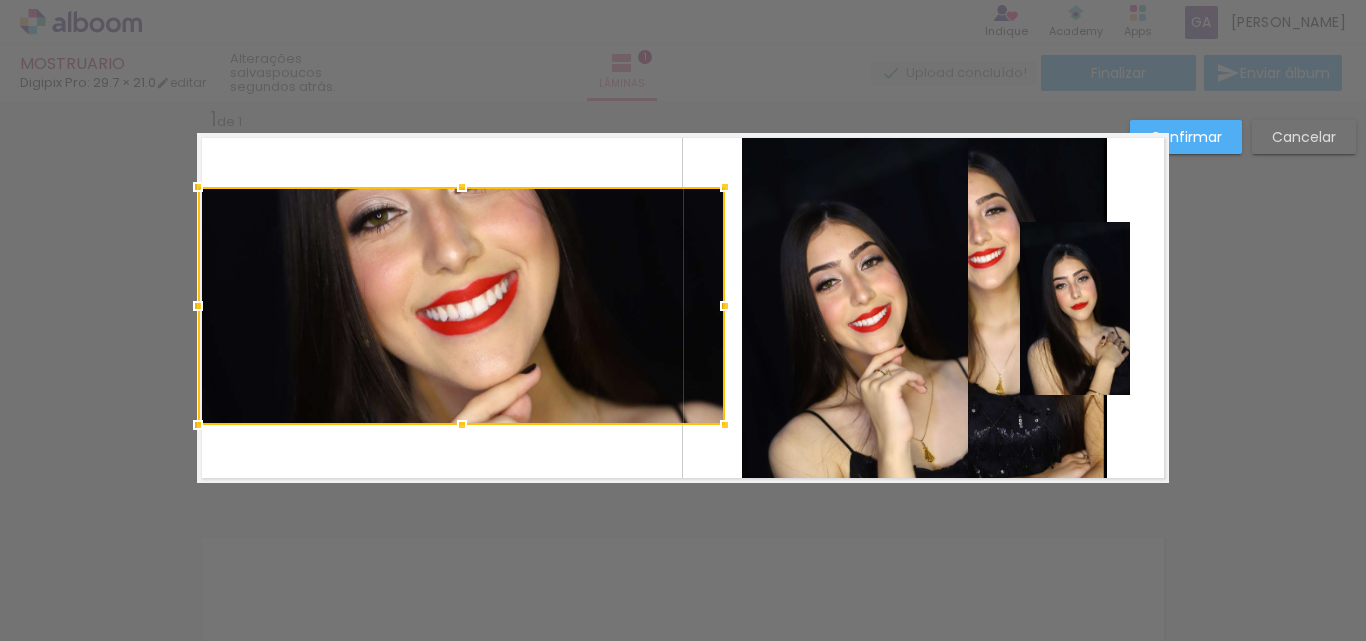 click at bounding box center (461, 306) 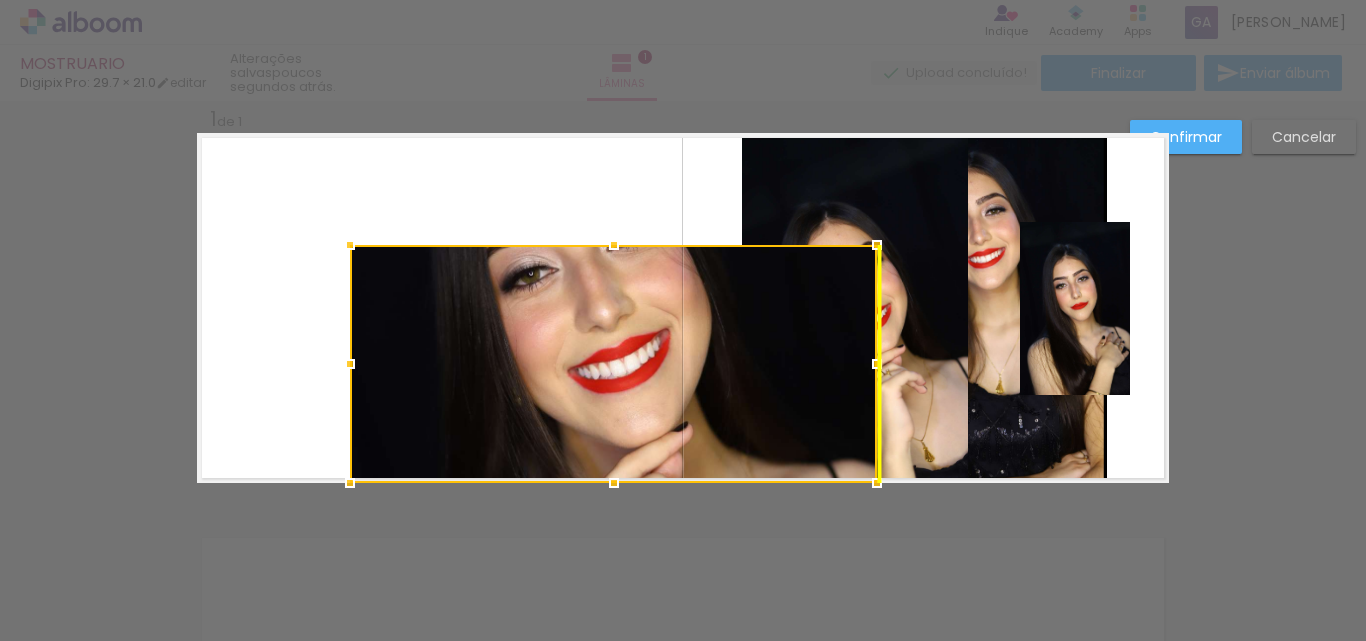 drag, startPoint x: 636, startPoint y: 680, endPoint x: 1314, endPoint y: 134, distance: 870.5171 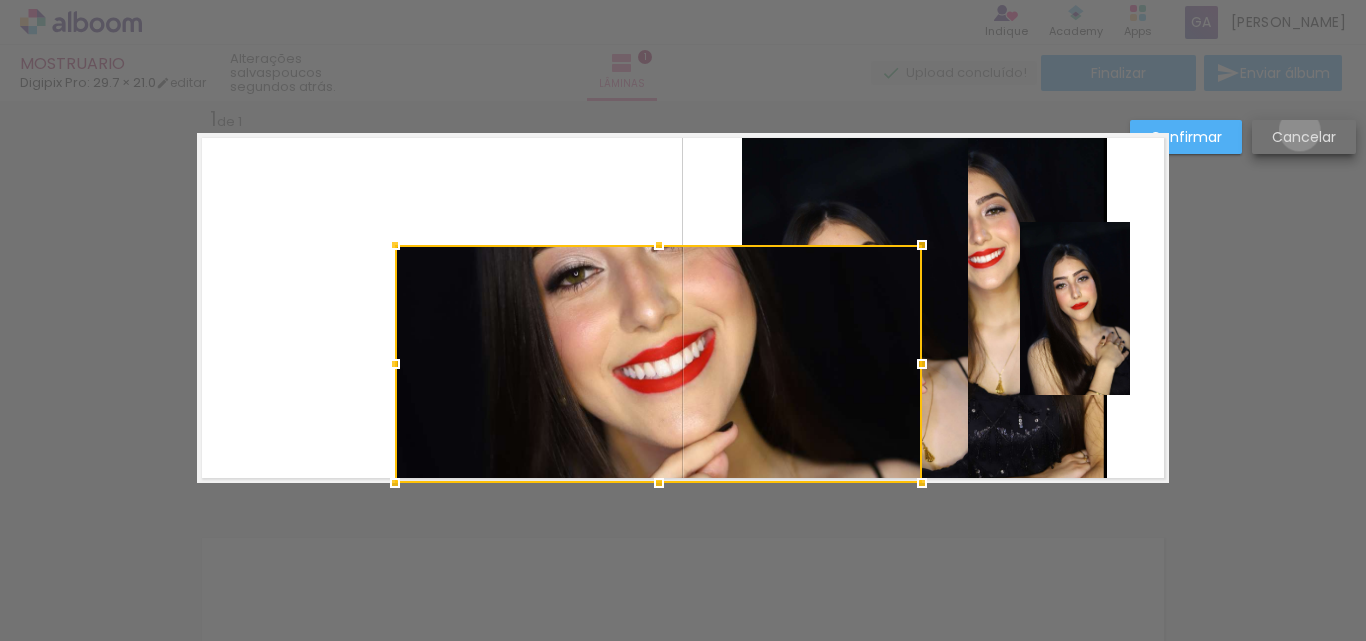 click on "Cancelar" at bounding box center [0, 0] 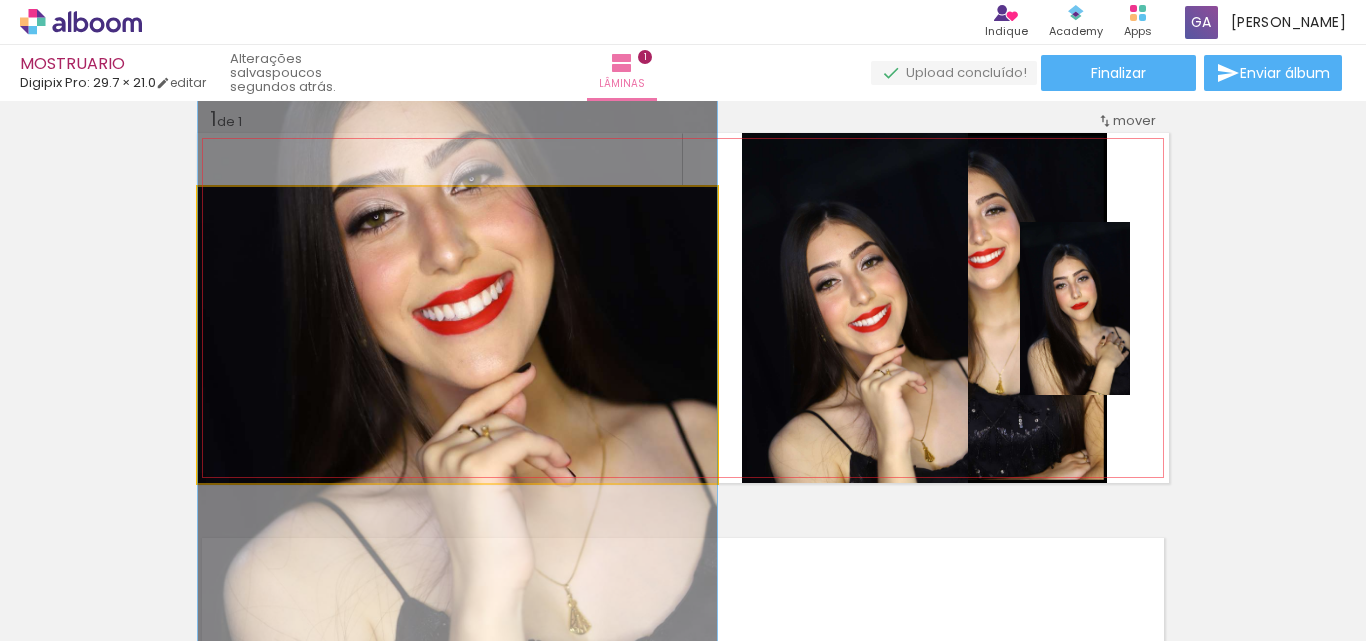 drag, startPoint x: 487, startPoint y: 333, endPoint x: 483, endPoint y: 310, distance: 23.345236 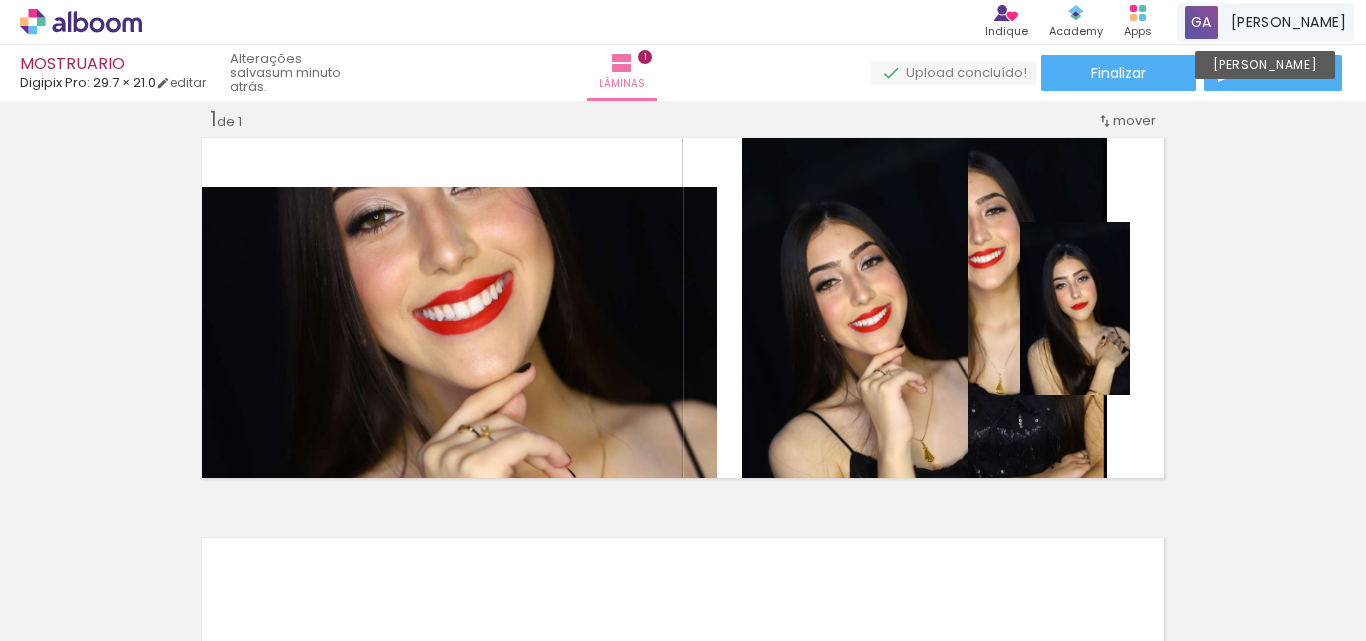 click on "[PERSON_NAME]" at bounding box center [1288, 22] 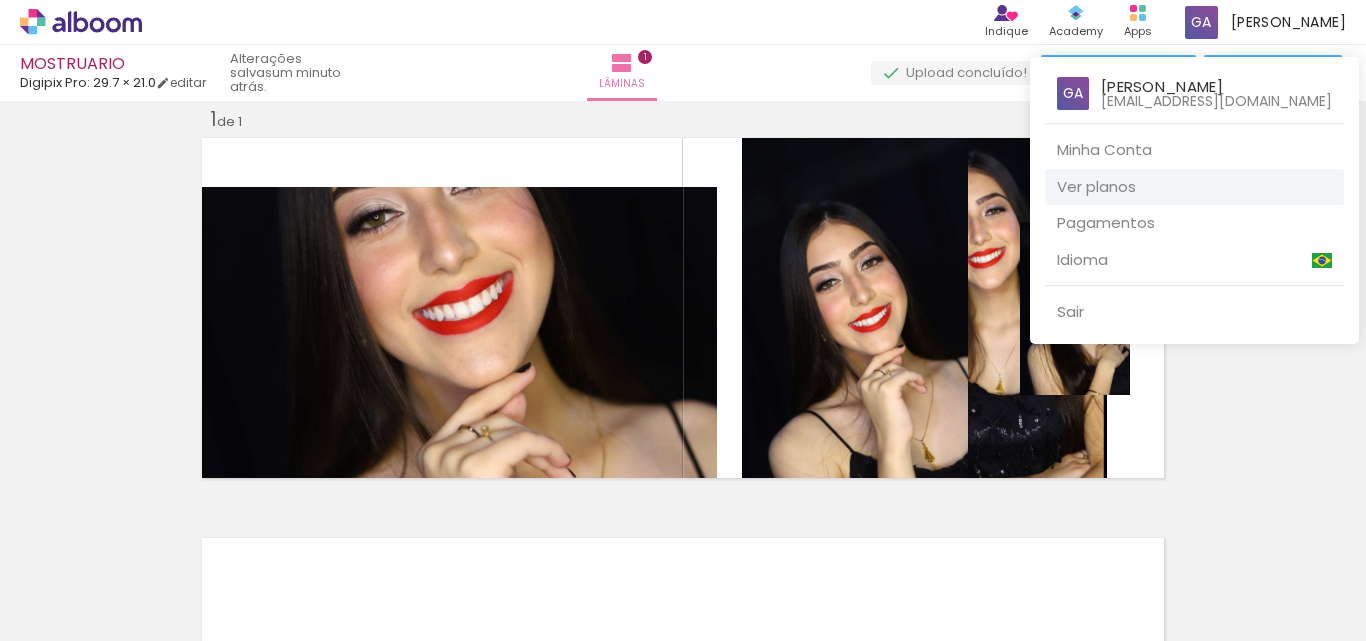click on "Ver planos" at bounding box center (1194, 187) 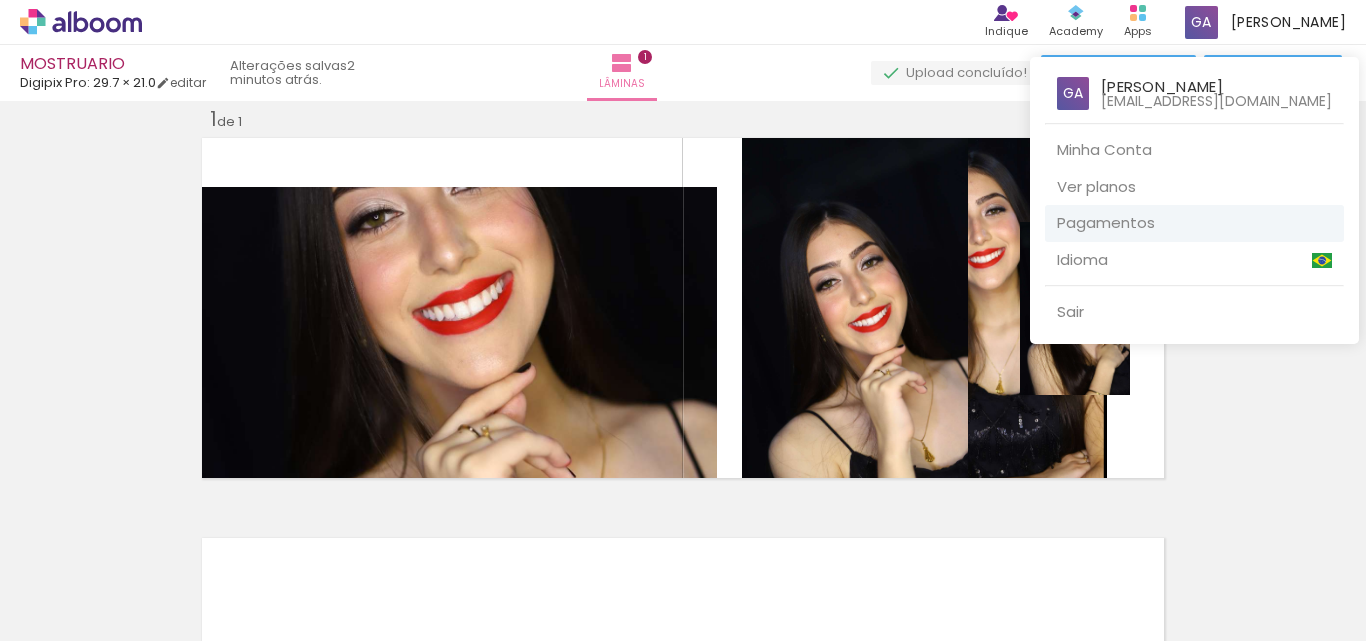 click on "Pagamentos" at bounding box center [1194, 223] 